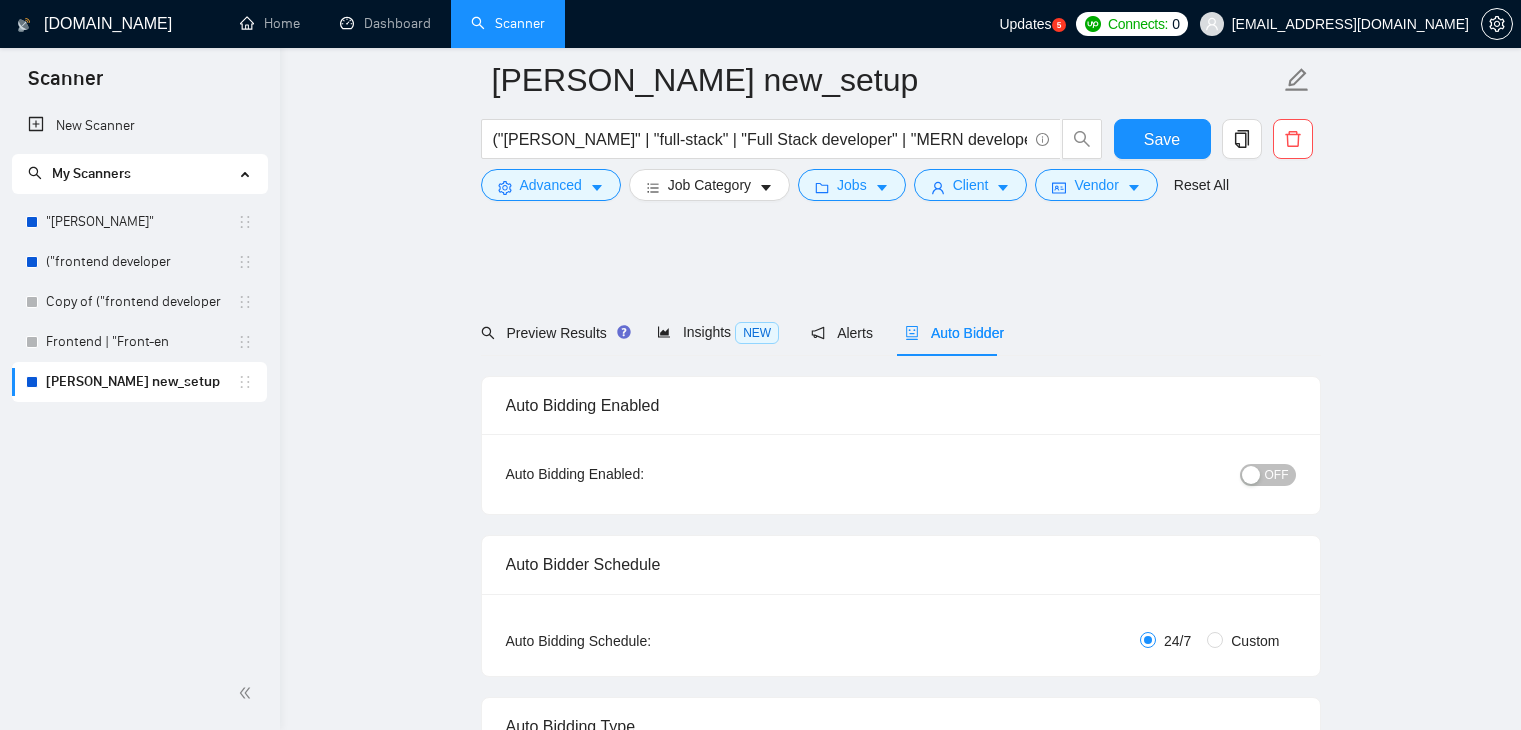 scroll, scrollTop: 3999, scrollLeft: 0, axis: vertical 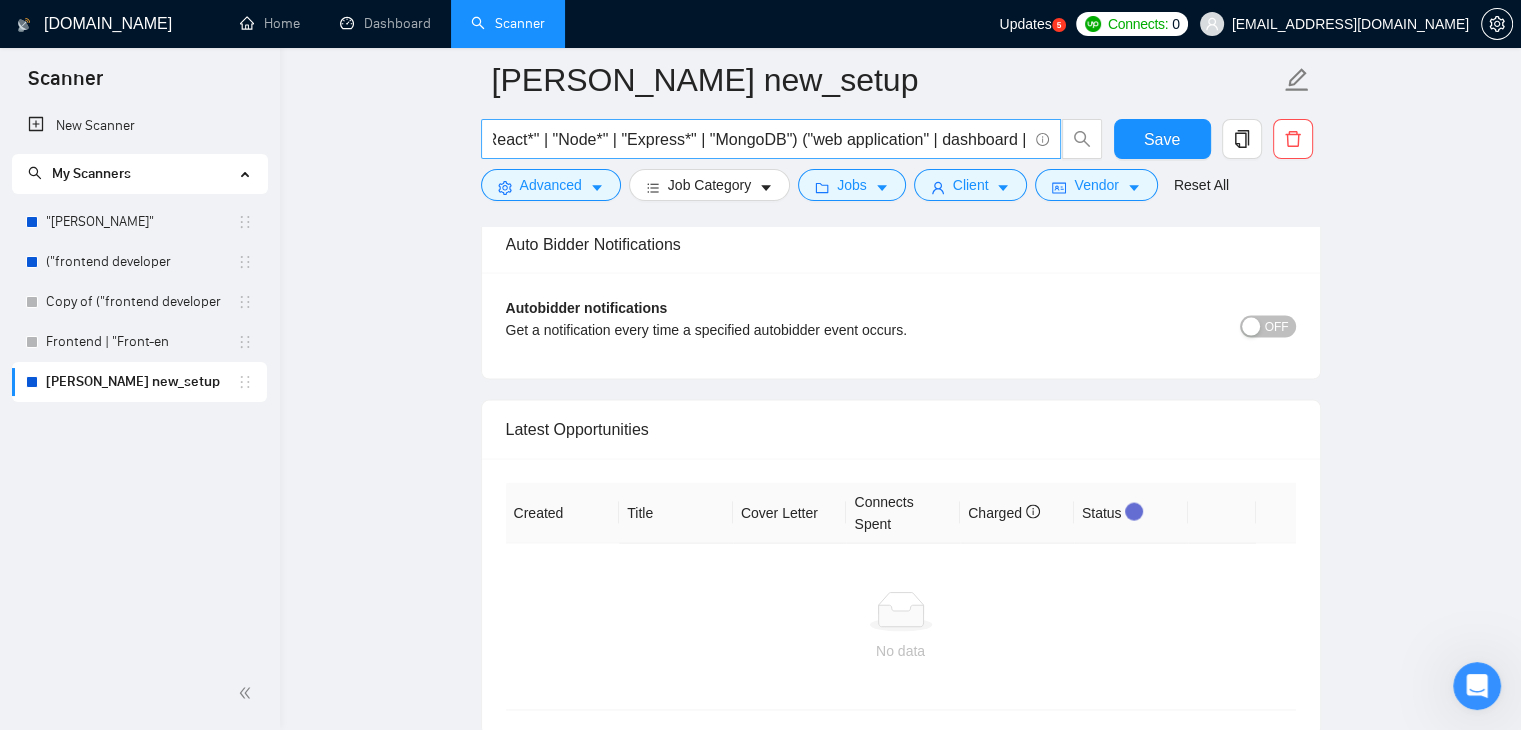 click on "("[PERSON_NAME]" | "full-stack" | "Full Stack developer" | "MERN developer") ("React*" | "Node*" | "Express*" | "MongoDB") ("web application" | dashboard | SaaS | "admin panel")" at bounding box center (771, 139) 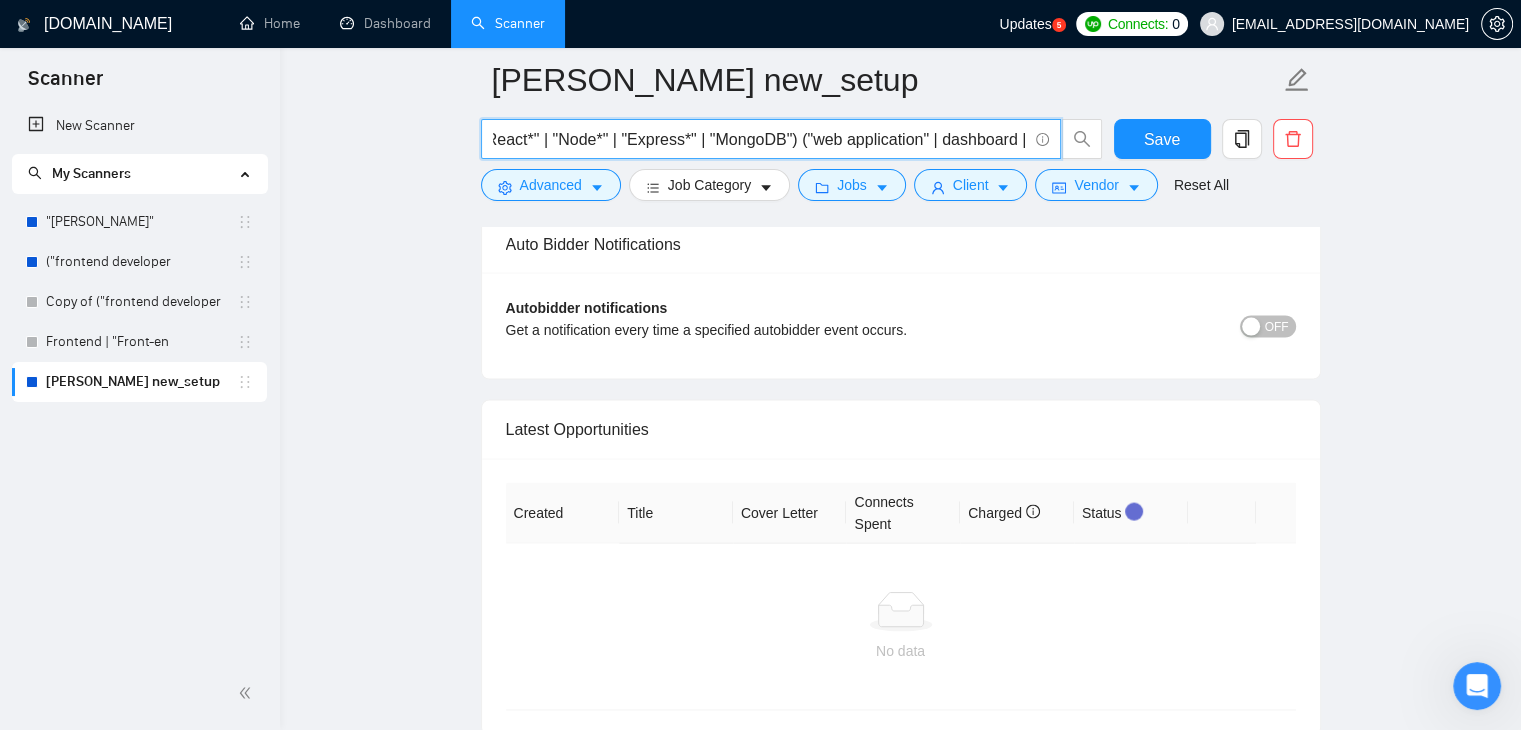 scroll, scrollTop: 0, scrollLeft: 684, axis: horizontal 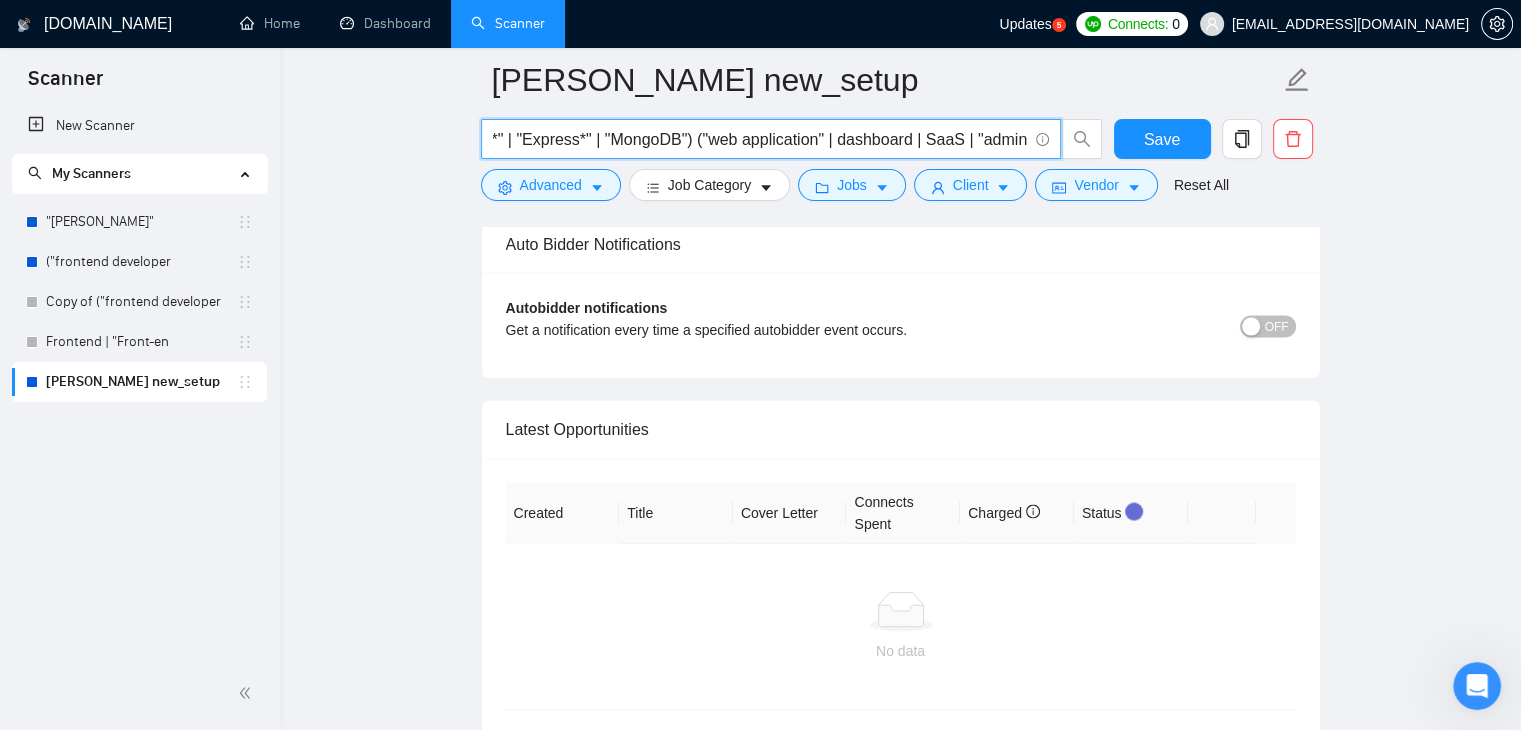 click on "("[PERSON_NAME]" | "full-stack" | "Full Stack developer" | "MERN developer") ("React*" | "Node*" | "Express*" | "MongoDB") ("web application" | dashboard | SaaS | "admin panel")" at bounding box center [760, 139] 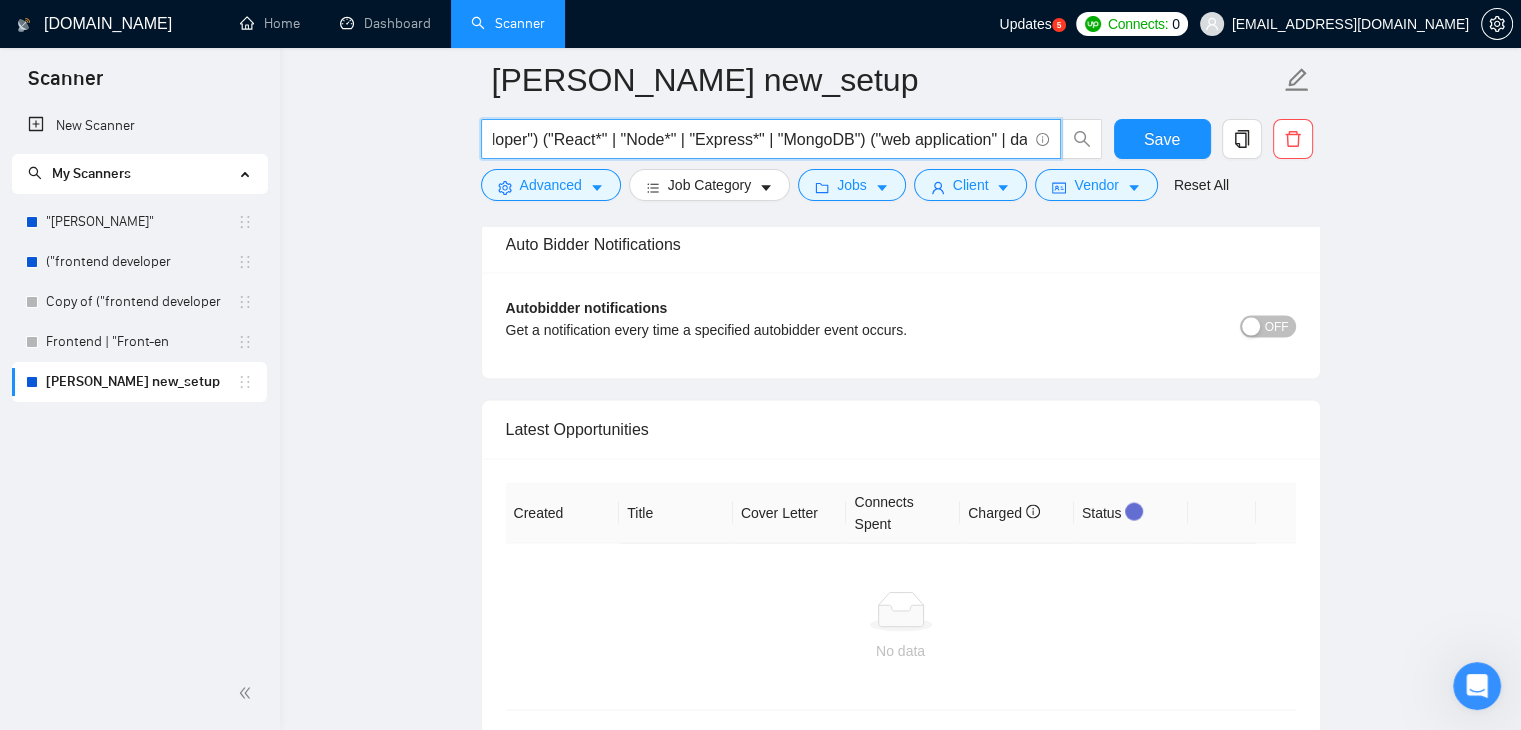 scroll, scrollTop: 0, scrollLeft: 509, axis: horizontal 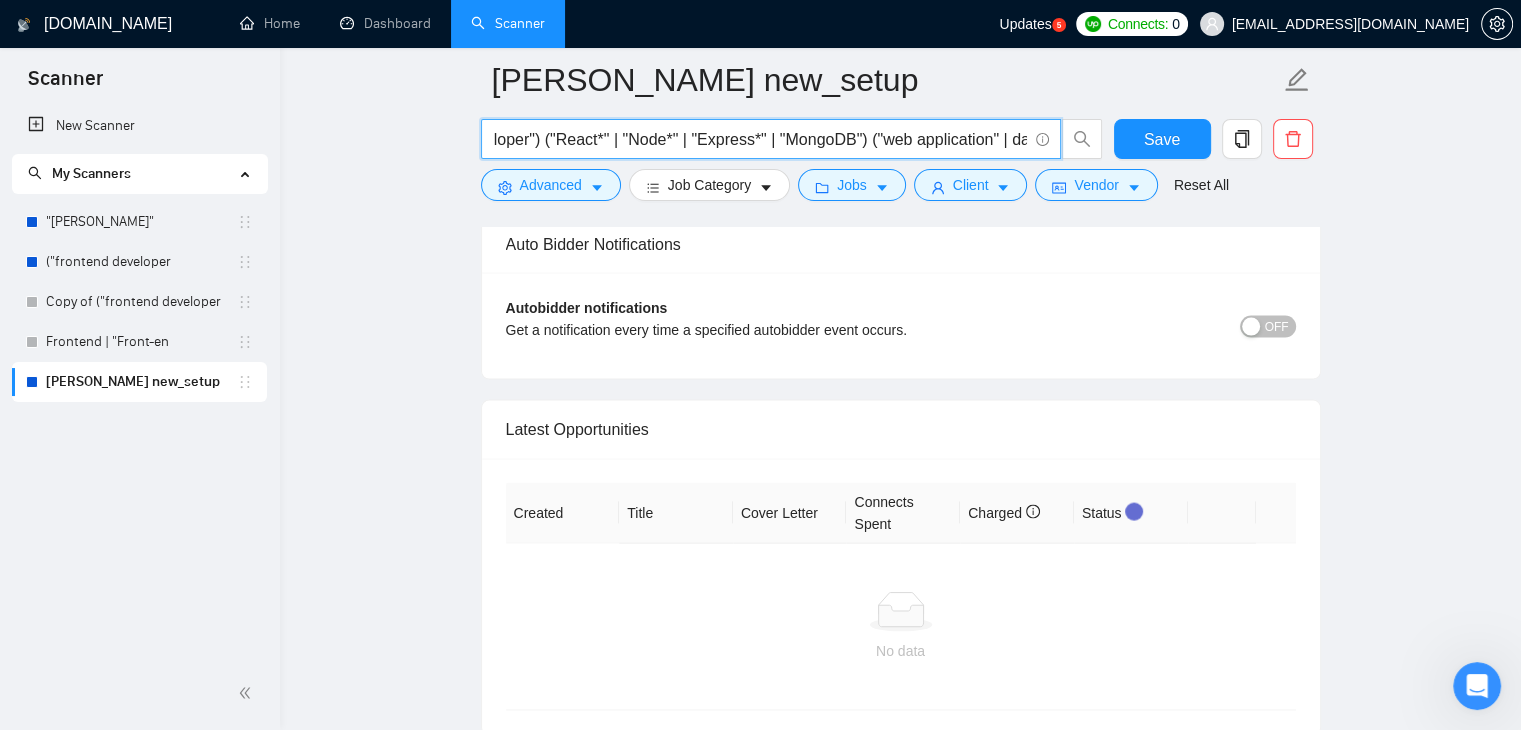 click on "("[PERSON_NAME]" | "full-stack" | "Full Stack developer" | "MERN developer") ("React*" | "Node*" | "Express*" | "MongoDB") ("web application" | dashboard | SaaS | "admin panel")" at bounding box center (760, 139) 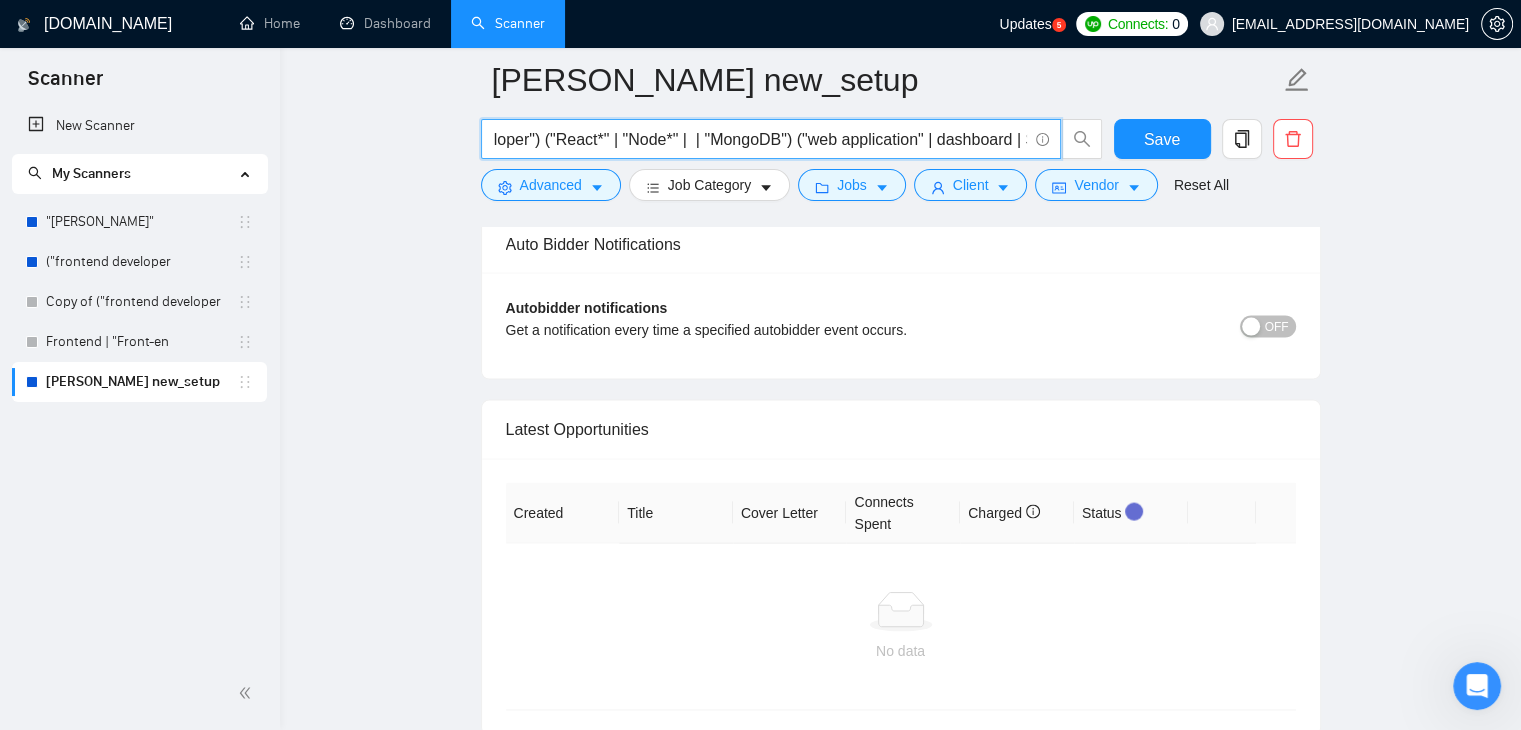 scroll, scrollTop: 3977, scrollLeft: 0, axis: vertical 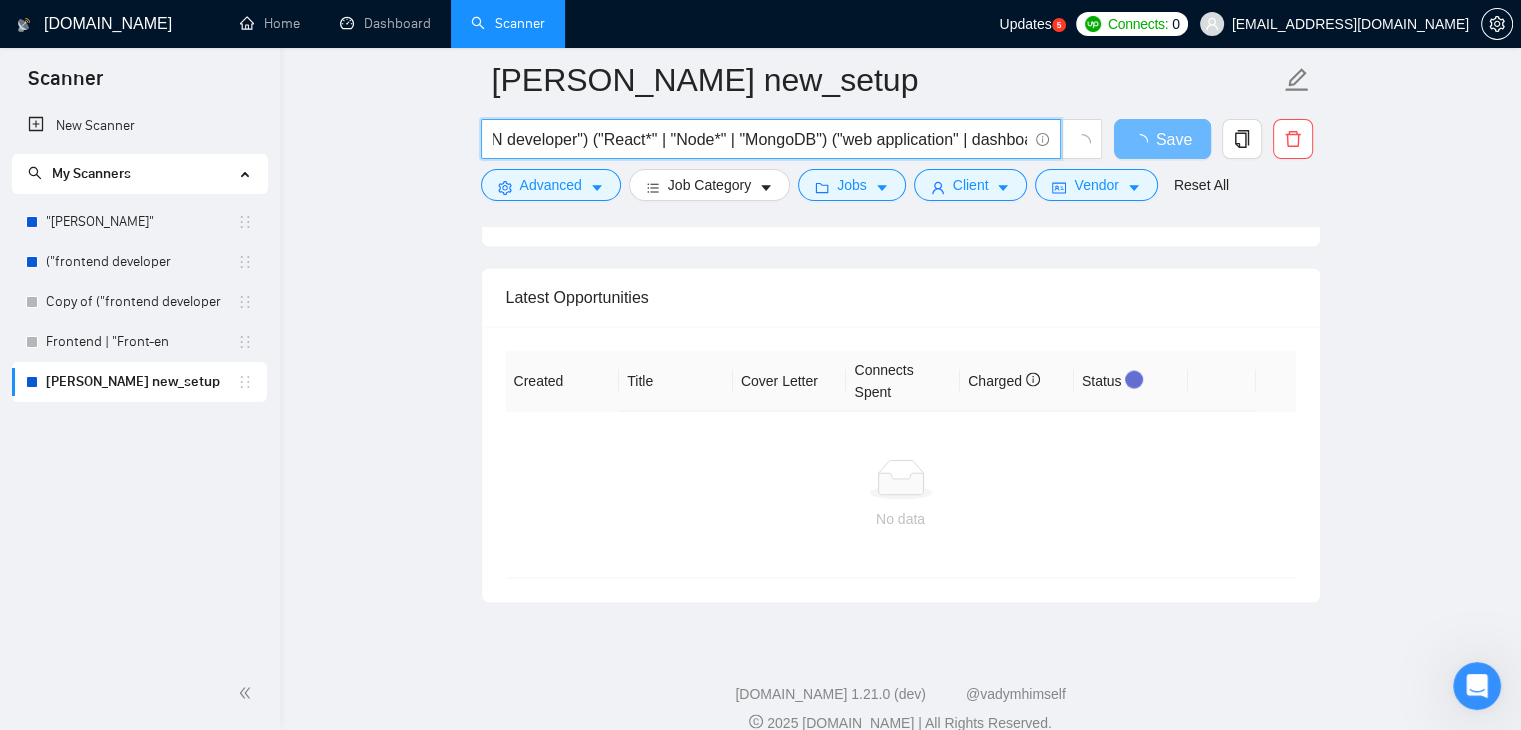 click on "("[PERSON_NAME]" | "full-stack" | "Full Stack developer" | "MERN developer") ("React*" | "Node*" | "MongoDB") ("web application" | dashboard | SaaS | "admin panel")" at bounding box center [760, 139] 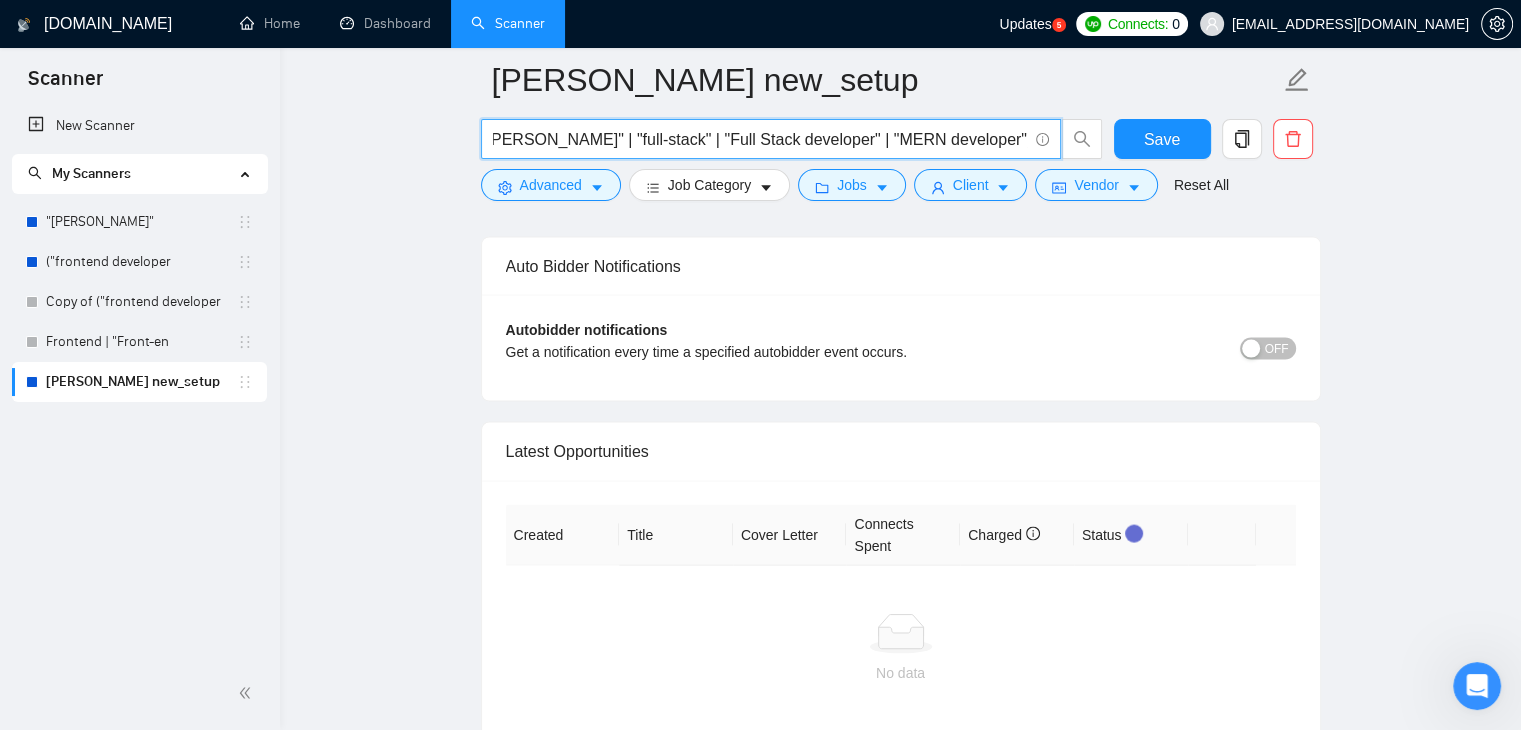 scroll, scrollTop: 0, scrollLeft: 0, axis: both 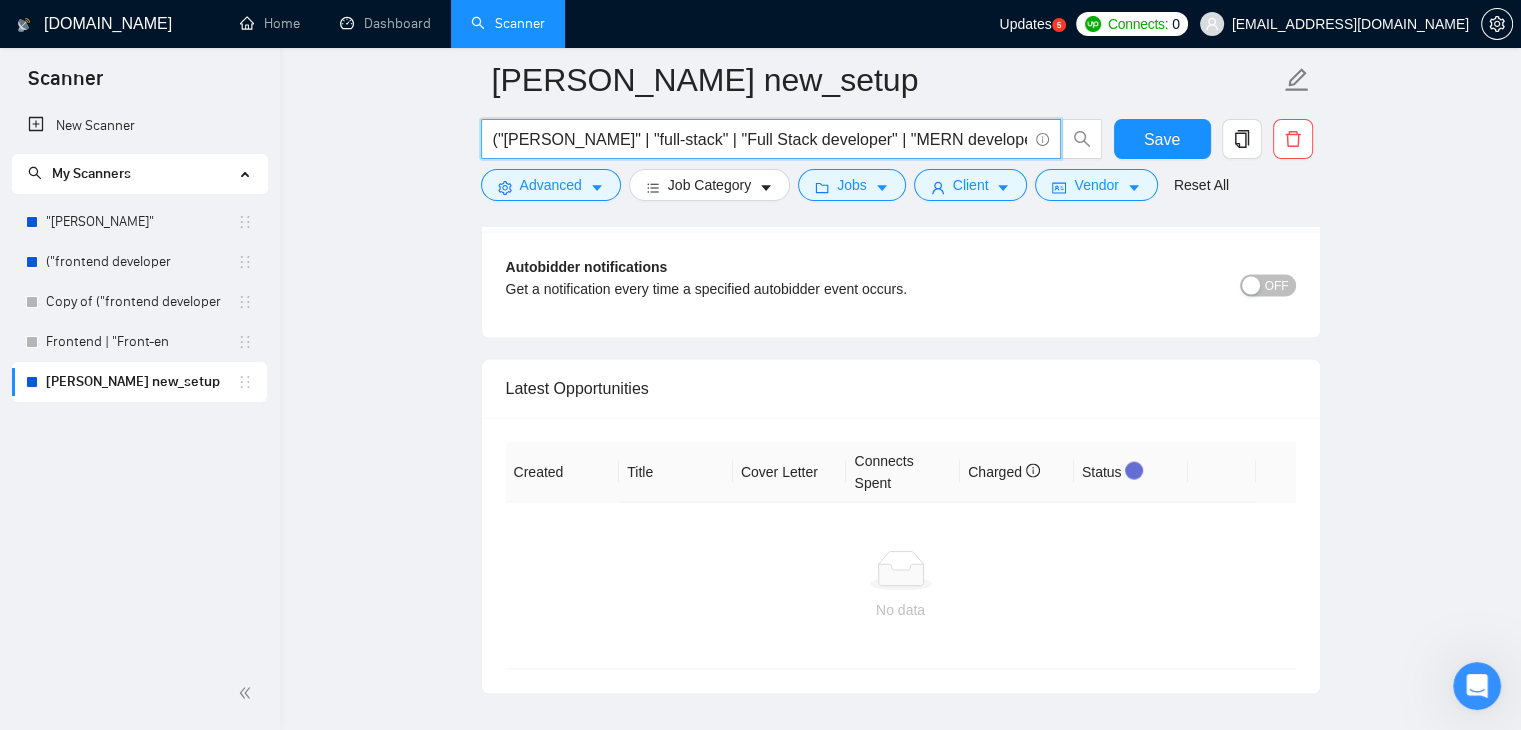 click on "("[PERSON_NAME]" | "full-stack" | "Full Stack developer" | "MERN developer") ("React*" | "Node*" | "MongoDB") ("web application" | dashboard | SaaS | "admin panel")" at bounding box center [760, 139] 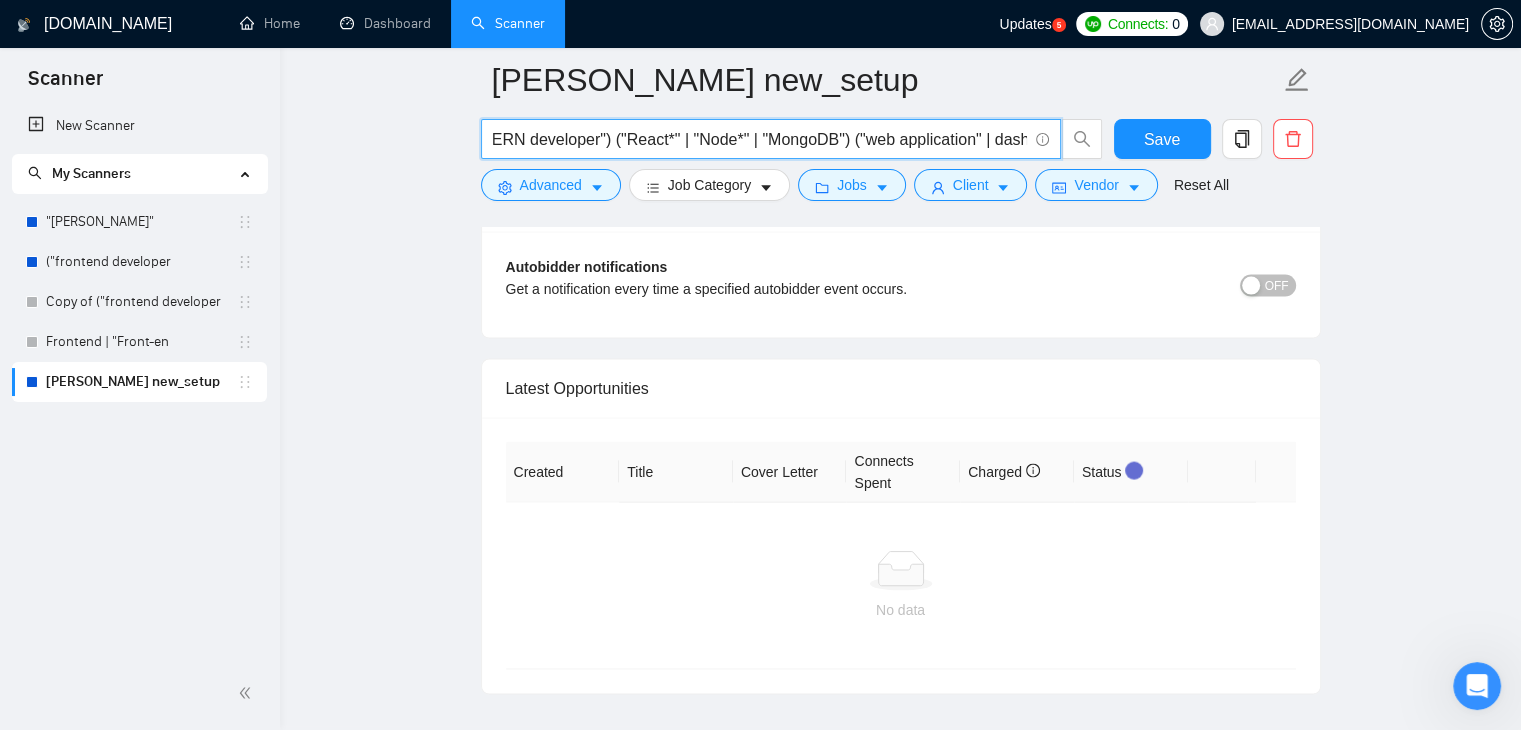 scroll, scrollTop: 0, scrollLeft: 446, axis: horizontal 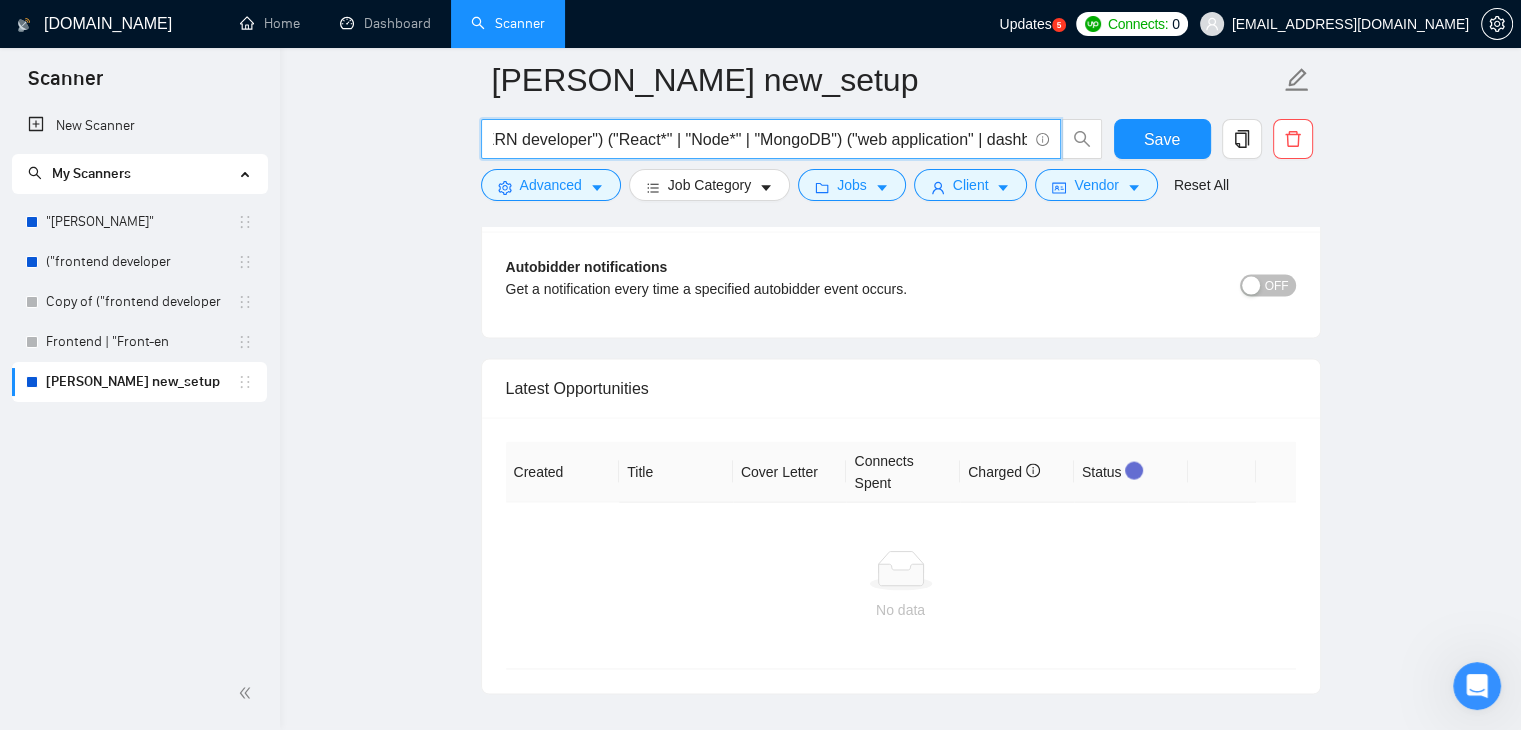 click on "("[PERSON_NAME]" | "full-stack" | "Full Stack developer" | "MERN developer") ("React*" | "Node*" | "MongoDB") ("web application" | dashboard | SaaS | "admin panel")" at bounding box center [760, 139] 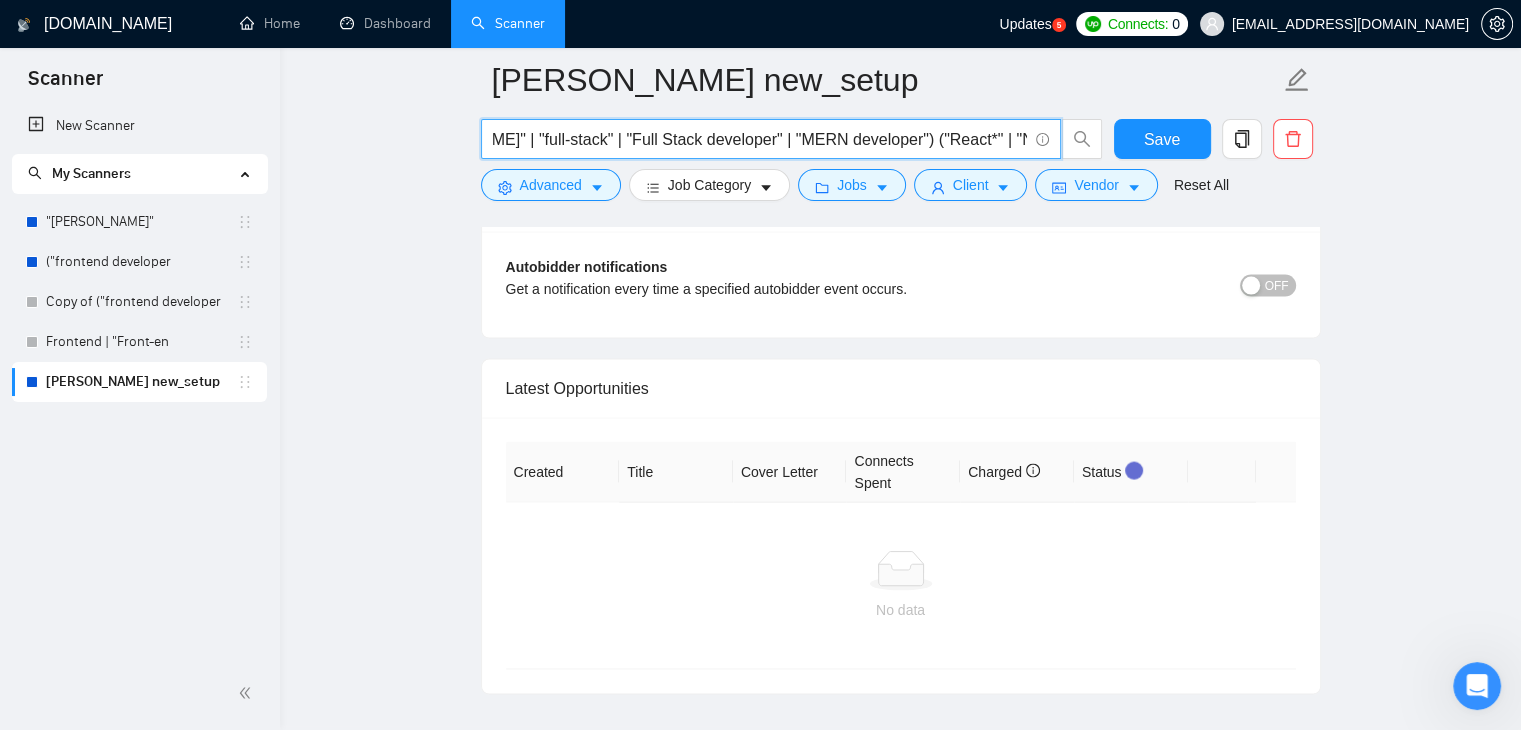 scroll, scrollTop: 0, scrollLeft: 0, axis: both 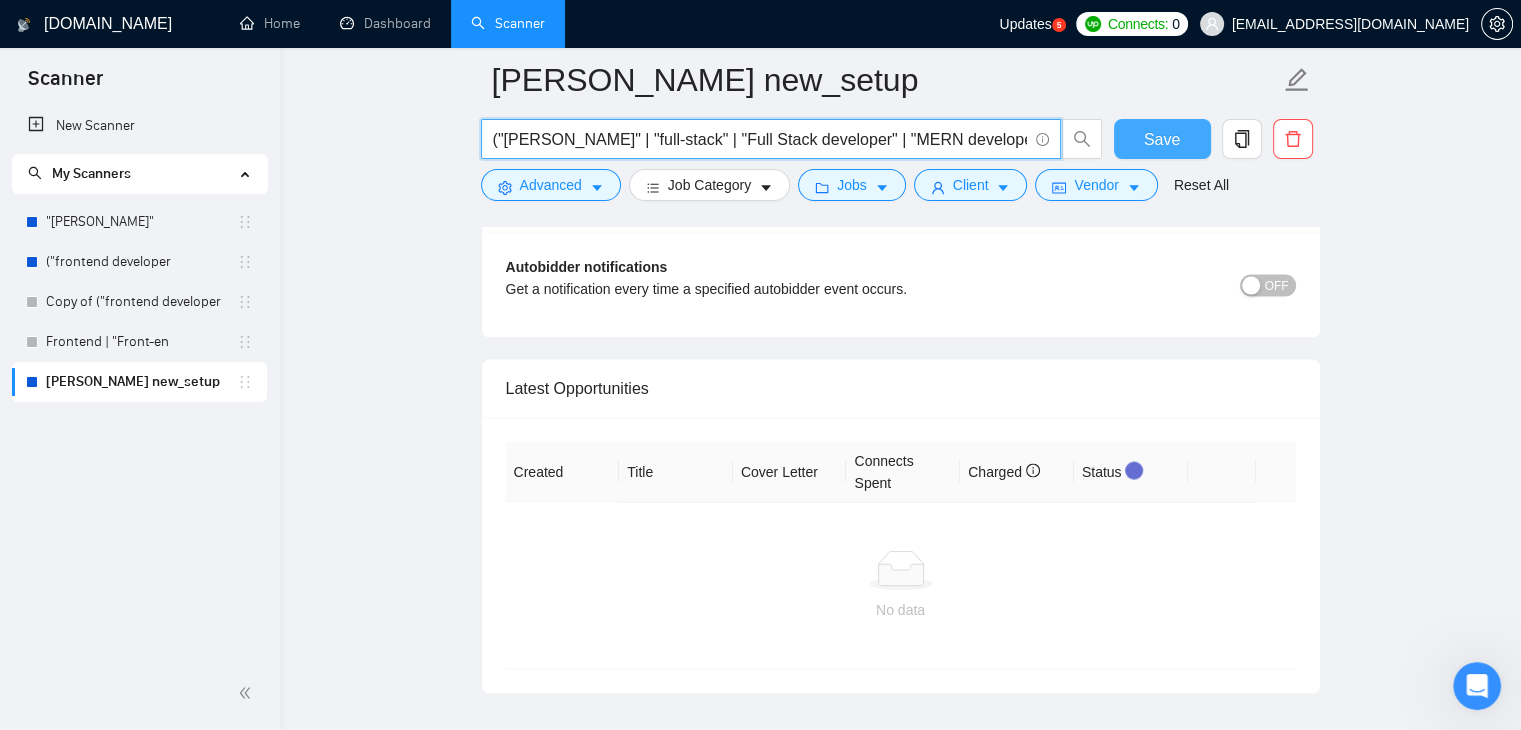 type on "("[PERSON_NAME]" | "full-stack" | "Full Stack developer" | "MERN developer") ("React*" | "Node*" | "MongoDB") ("web application" | dashboard | SaaS | "admin panel")" 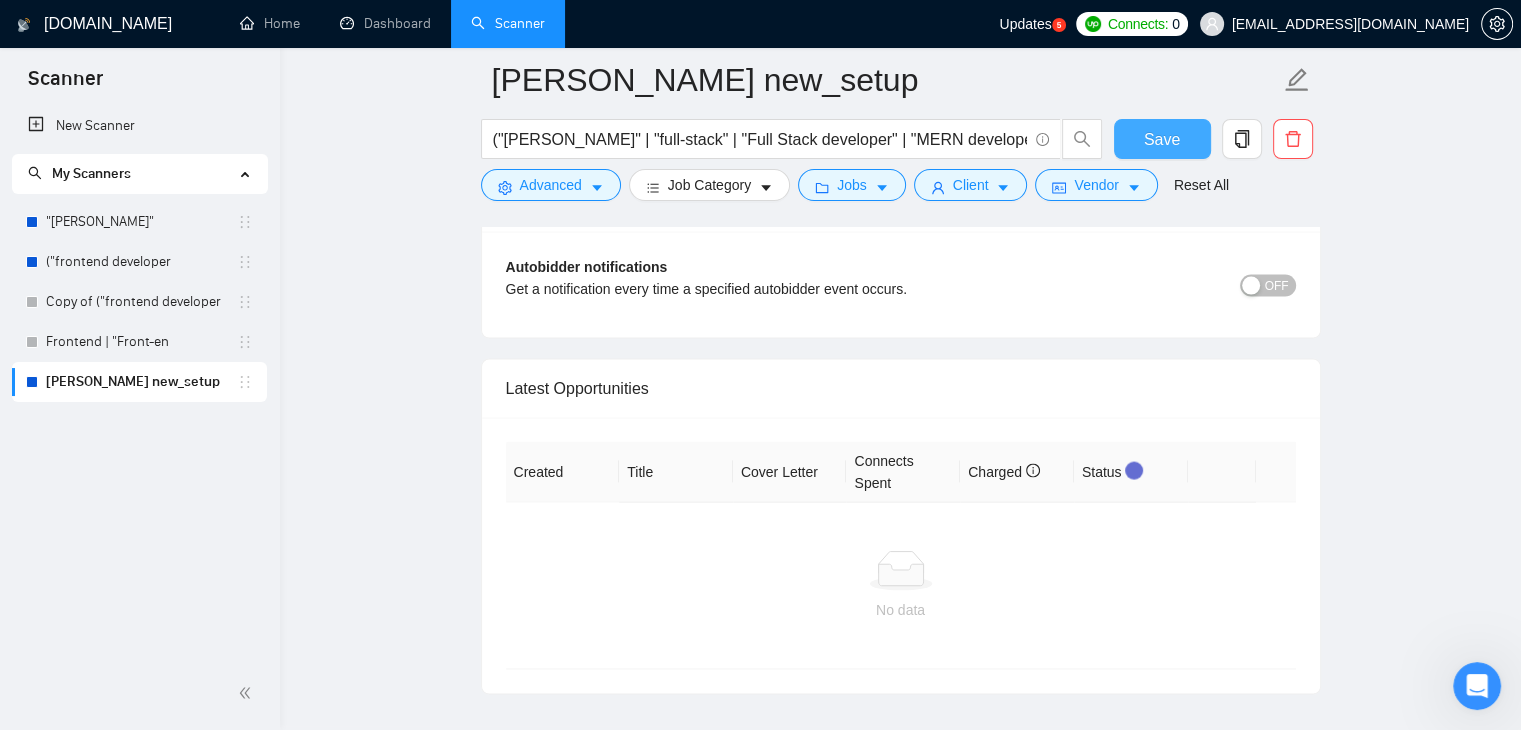 click on "Save" at bounding box center (1162, 139) 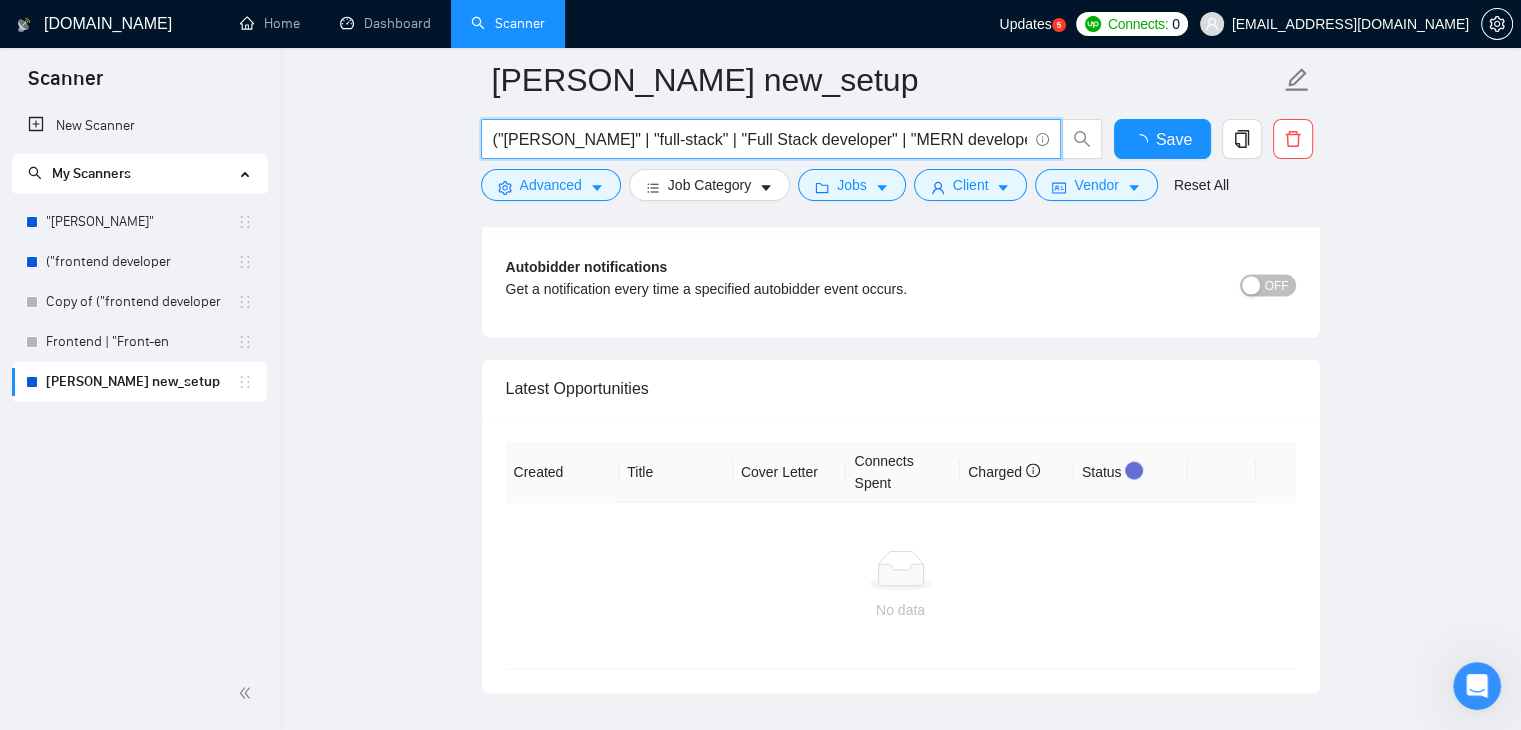 click on "("[PERSON_NAME]" | "full-stack" | "Full Stack developer" | "MERN developer") ("React*" | "Node*" | "MongoDB") ("web application" | dashboard | SaaS | "admin panel")" at bounding box center (760, 139) 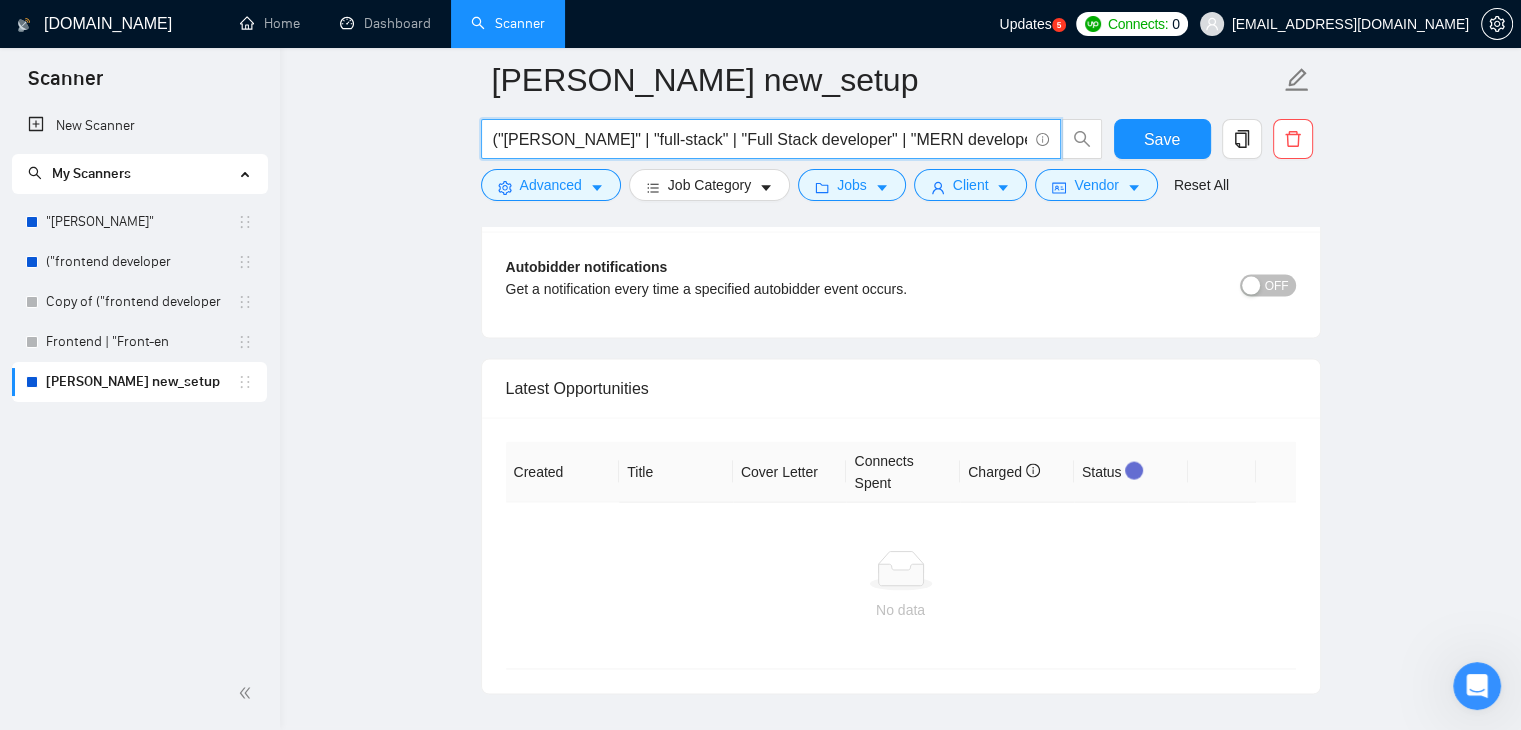 type 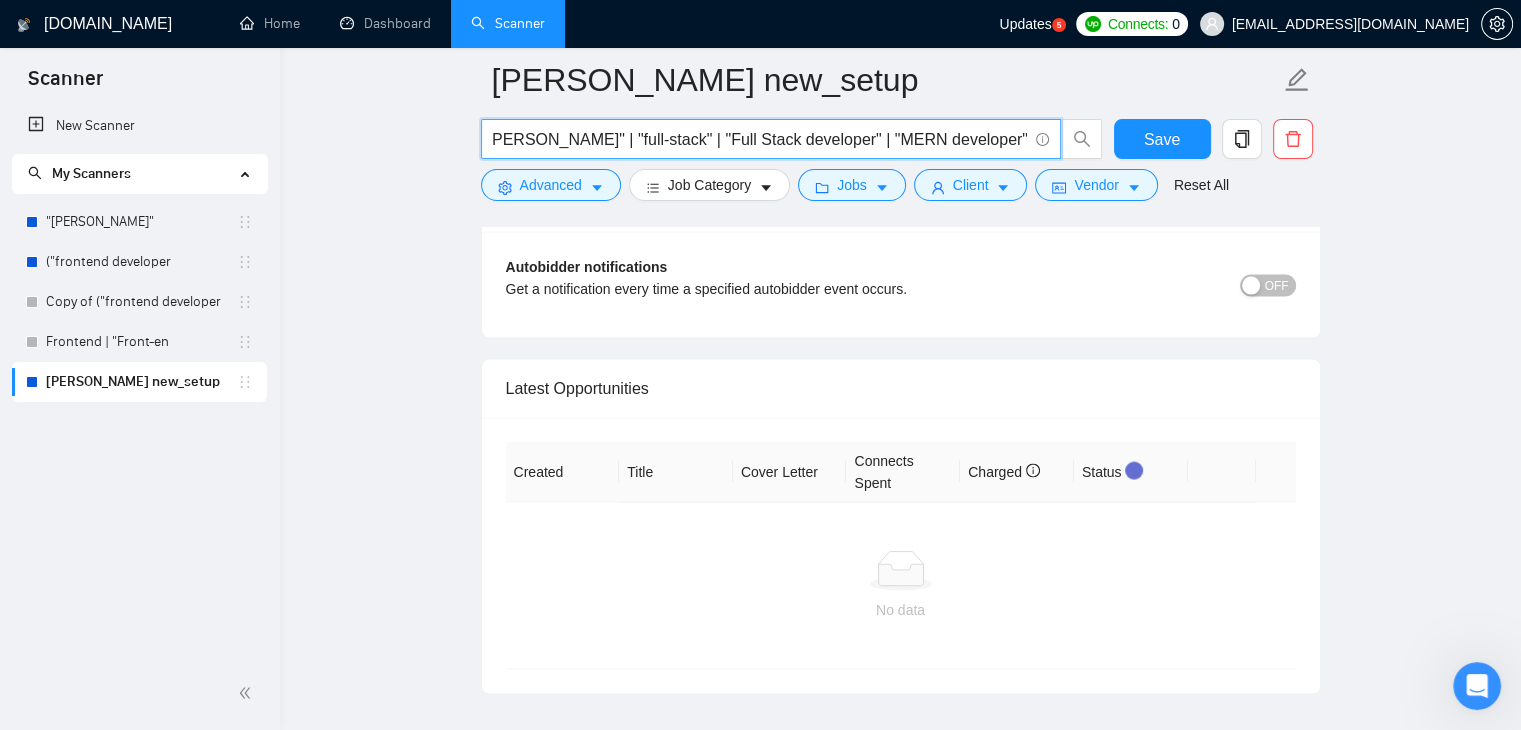 scroll, scrollTop: 0, scrollLeft: 16, axis: horizontal 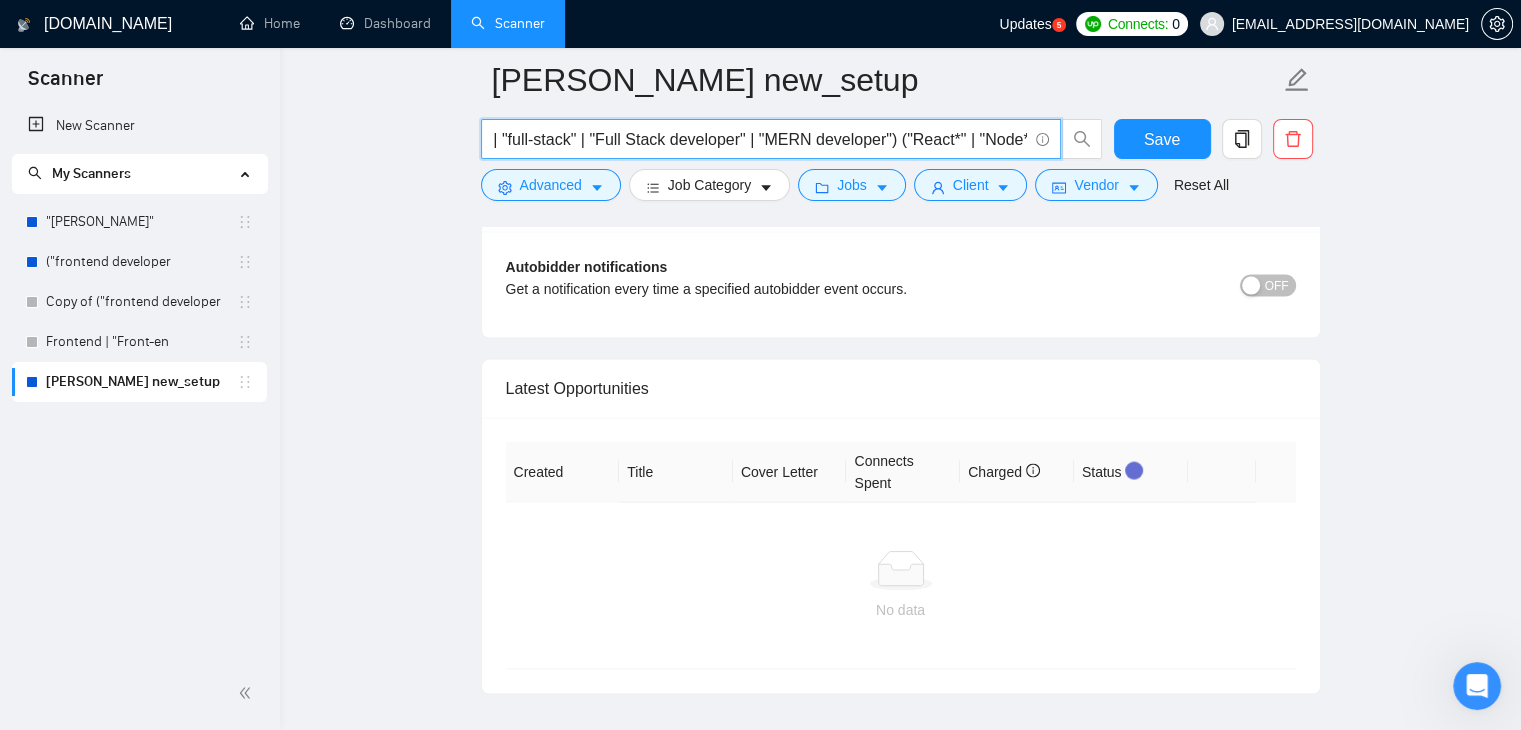 click on "("[PERSON_NAME]" | "full-stack" | "Full Stack developer" | "MERN developer") ("React*" | "Node*" | "MongoDB") ("web application" | dashboard | SaaS | "admin panel")" at bounding box center (760, 139) 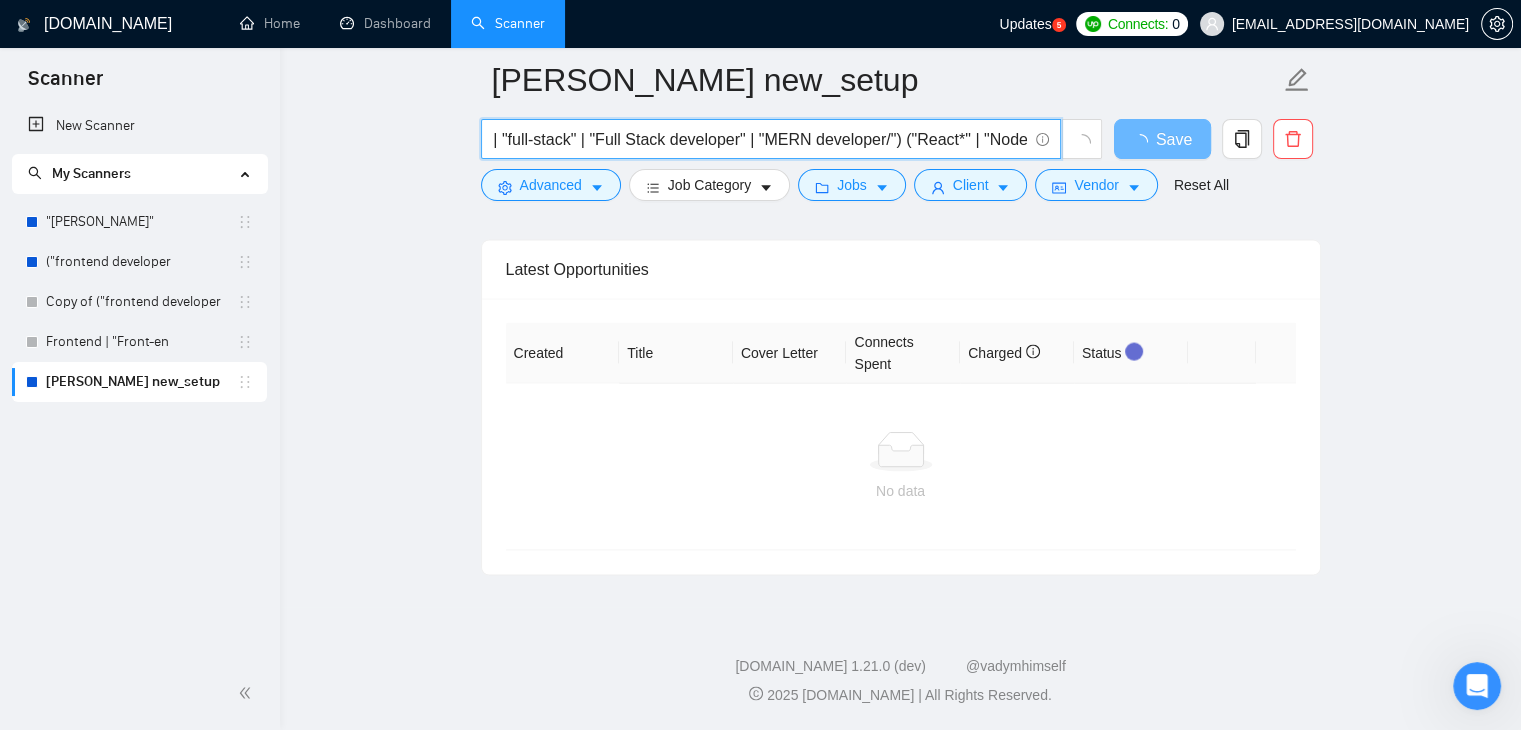 scroll, scrollTop: 3977, scrollLeft: 0, axis: vertical 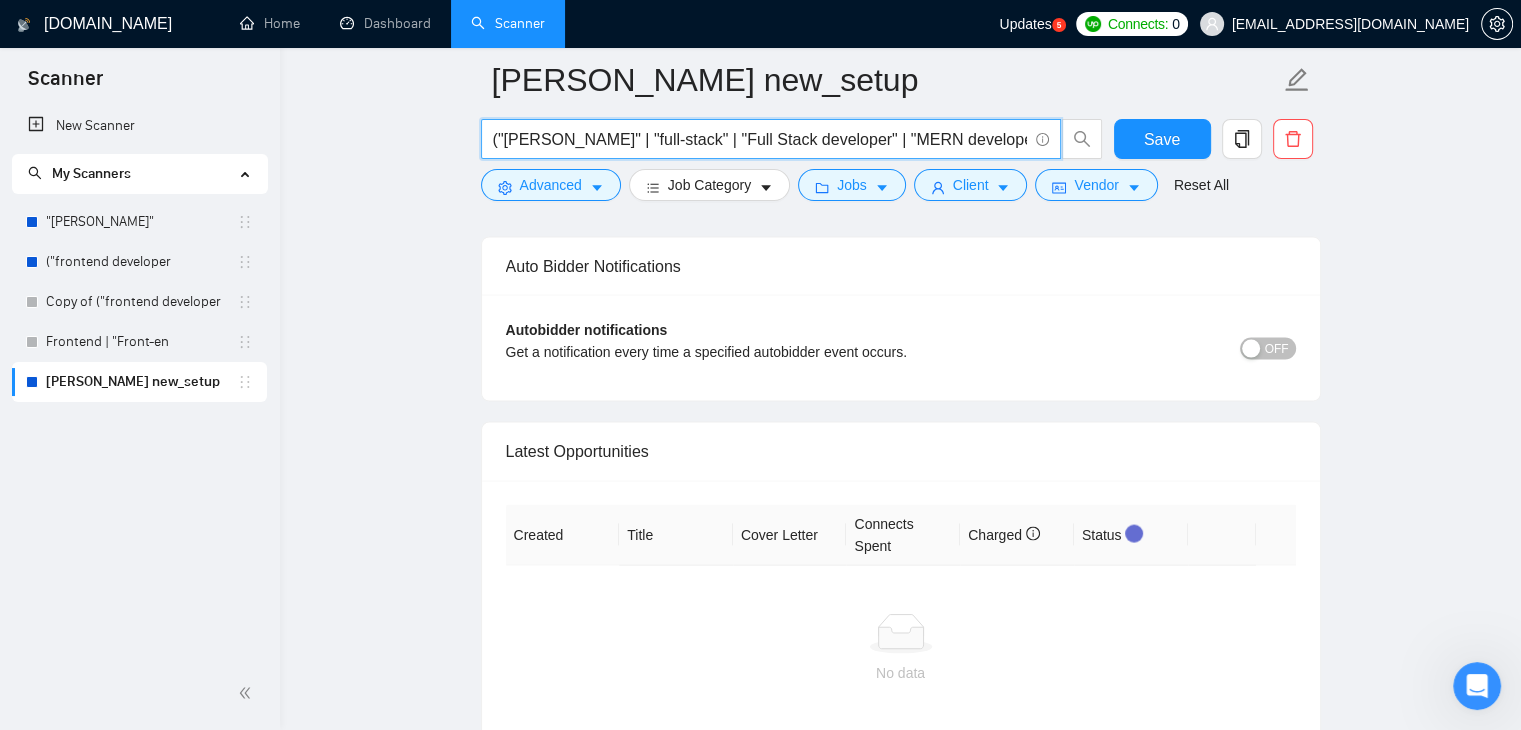 click on "("[PERSON_NAME]" | "full-stack" | "Full Stack developer" | "MERN developer/") ("React*" | "Node*" | "MongoDB") ("web application" | dashboard | SaaS | "admin panel")" at bounding box center (760, 139) 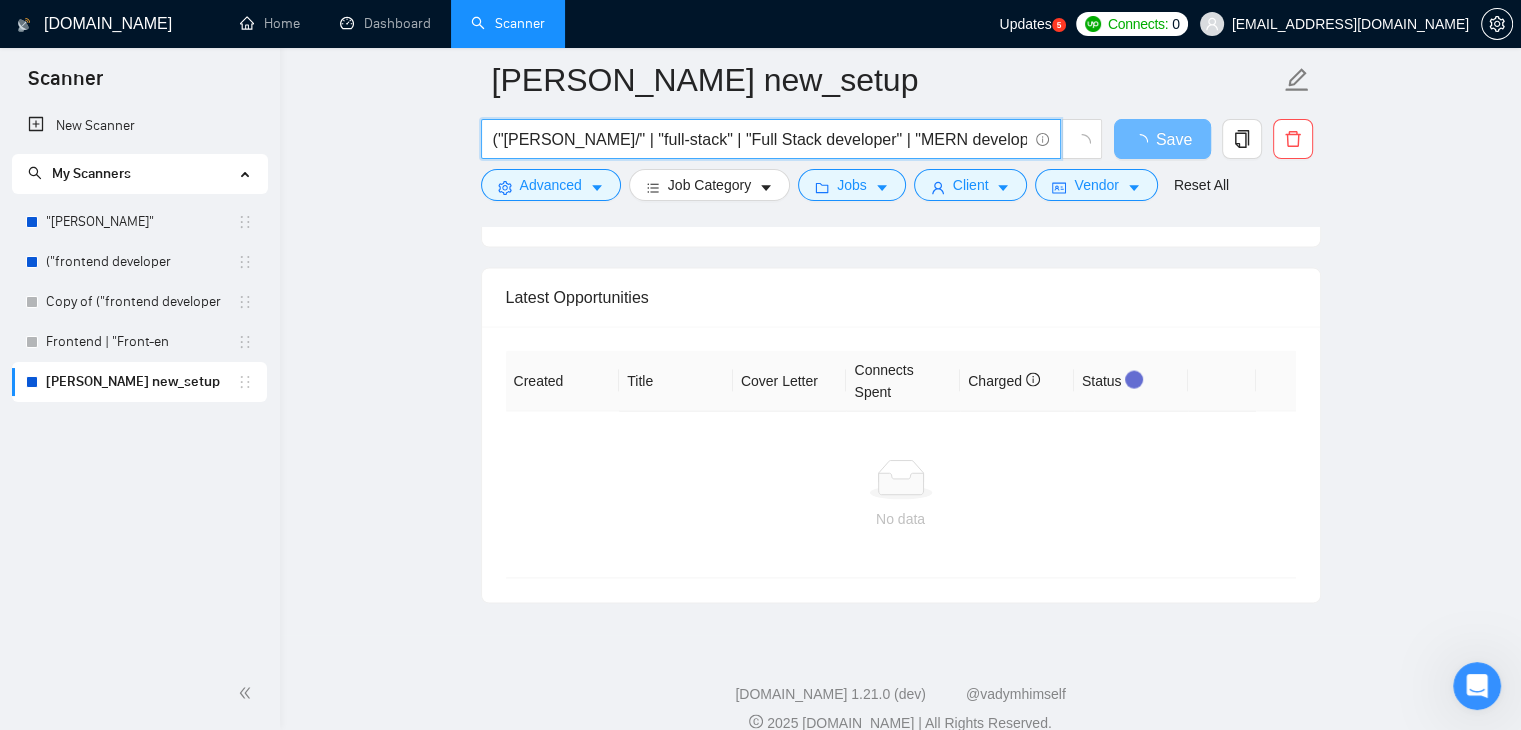 click on "("[PERSON_NAME]/" | "full-stack" | "Full Stack developer" | "MERN developer/") ("React*" | "Node*" | "MongoDB") ("web application" | dashboard | SaaS | "admin panel")" at bounding box center (760, 139) 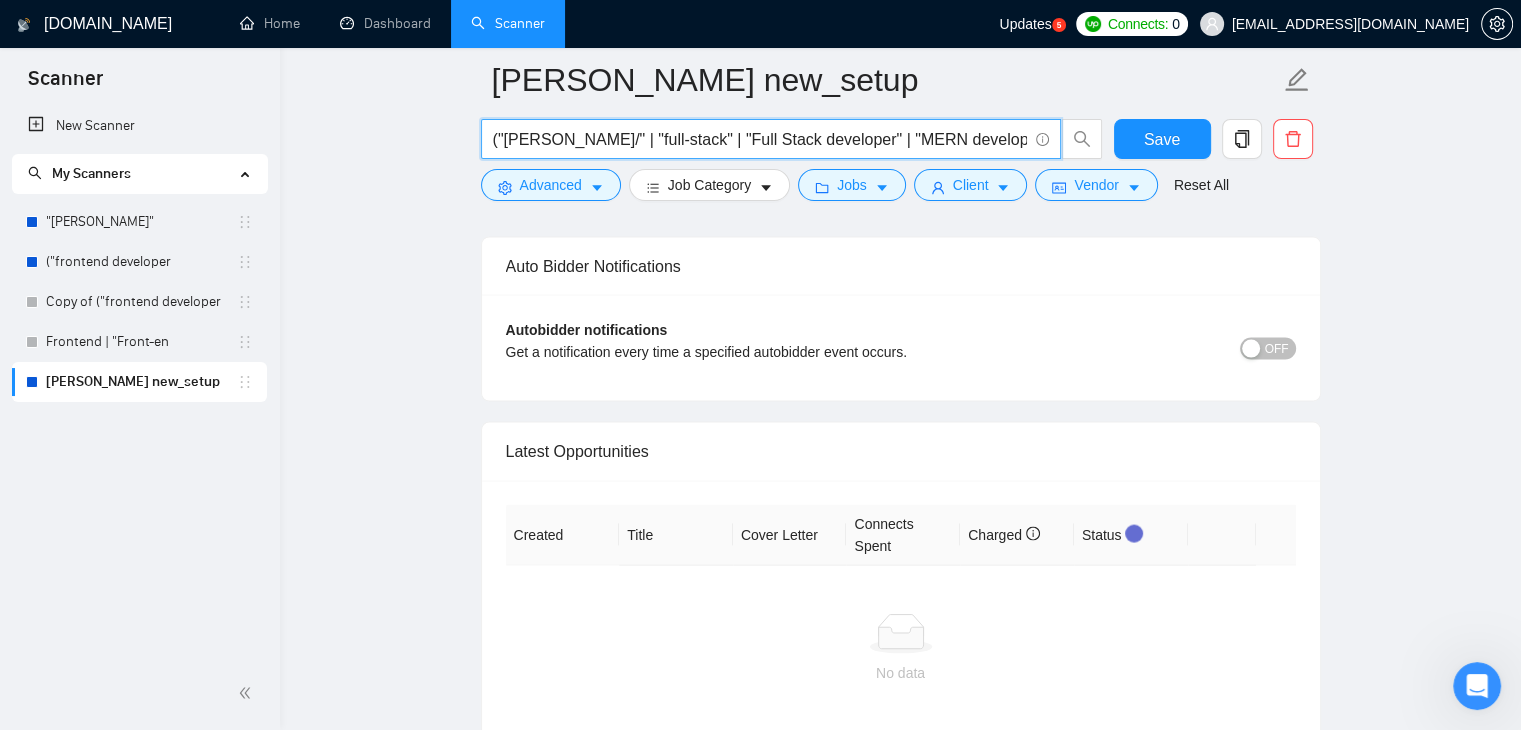 type on "("[PERSON_NAME]/" | "full-stack" | "Full Stack developer" | "MERN developer") ("React*" | "Node*" | "MongoDB") ("web application" | dashboard | SaaS | "admin panel")" 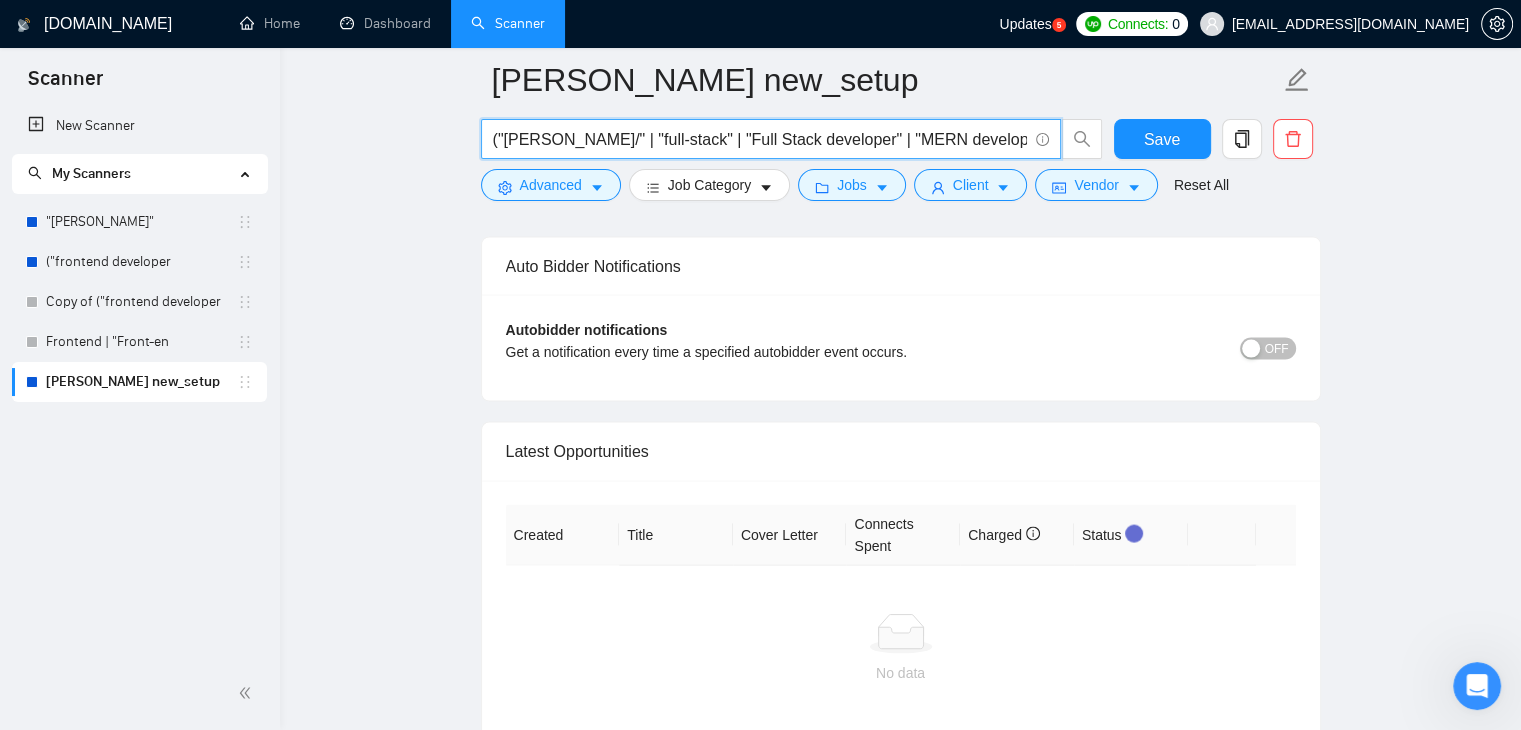 scroll, scrollTop: 3922, scrollLeft: 0, axis: vertical 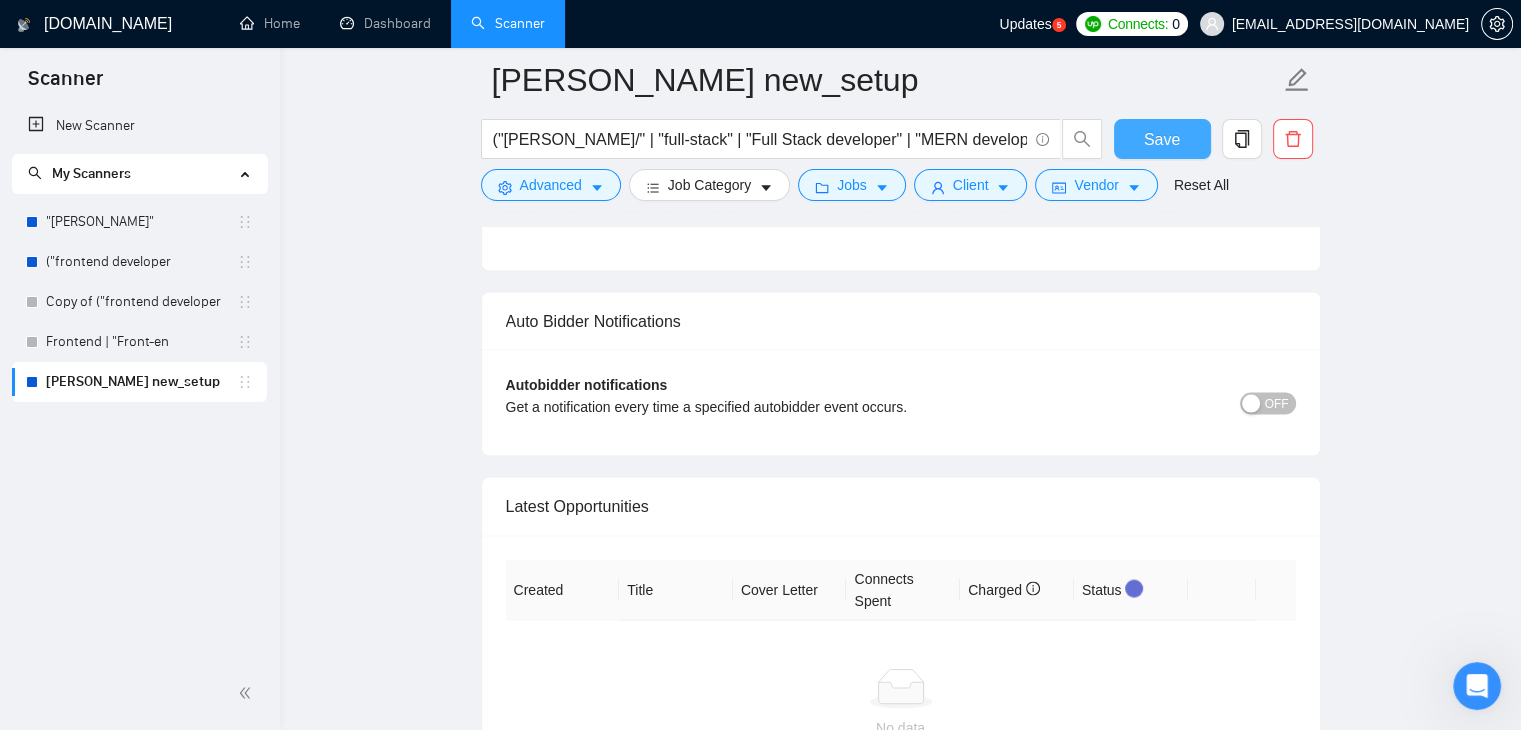 click on "Save" at bounding box center (1162, 139) 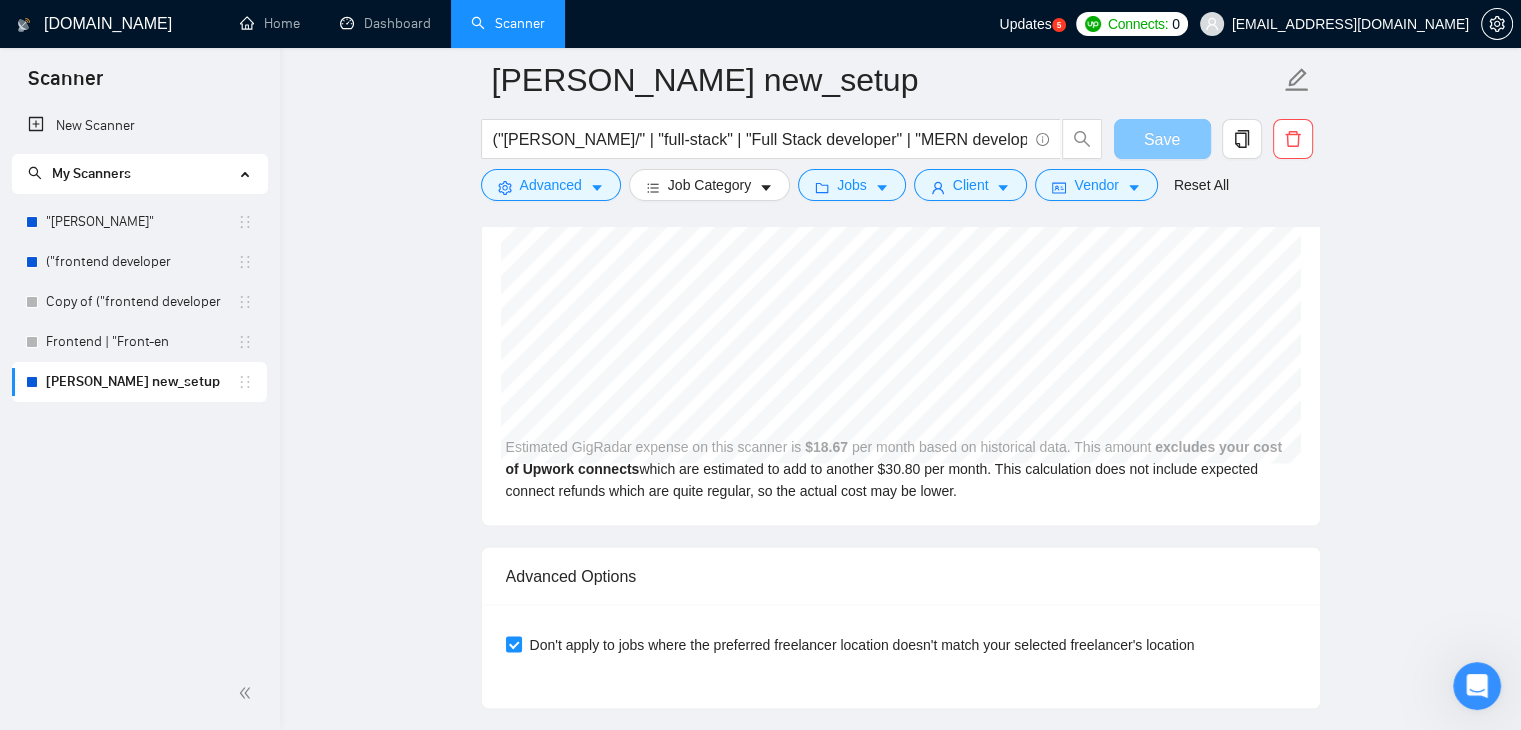type 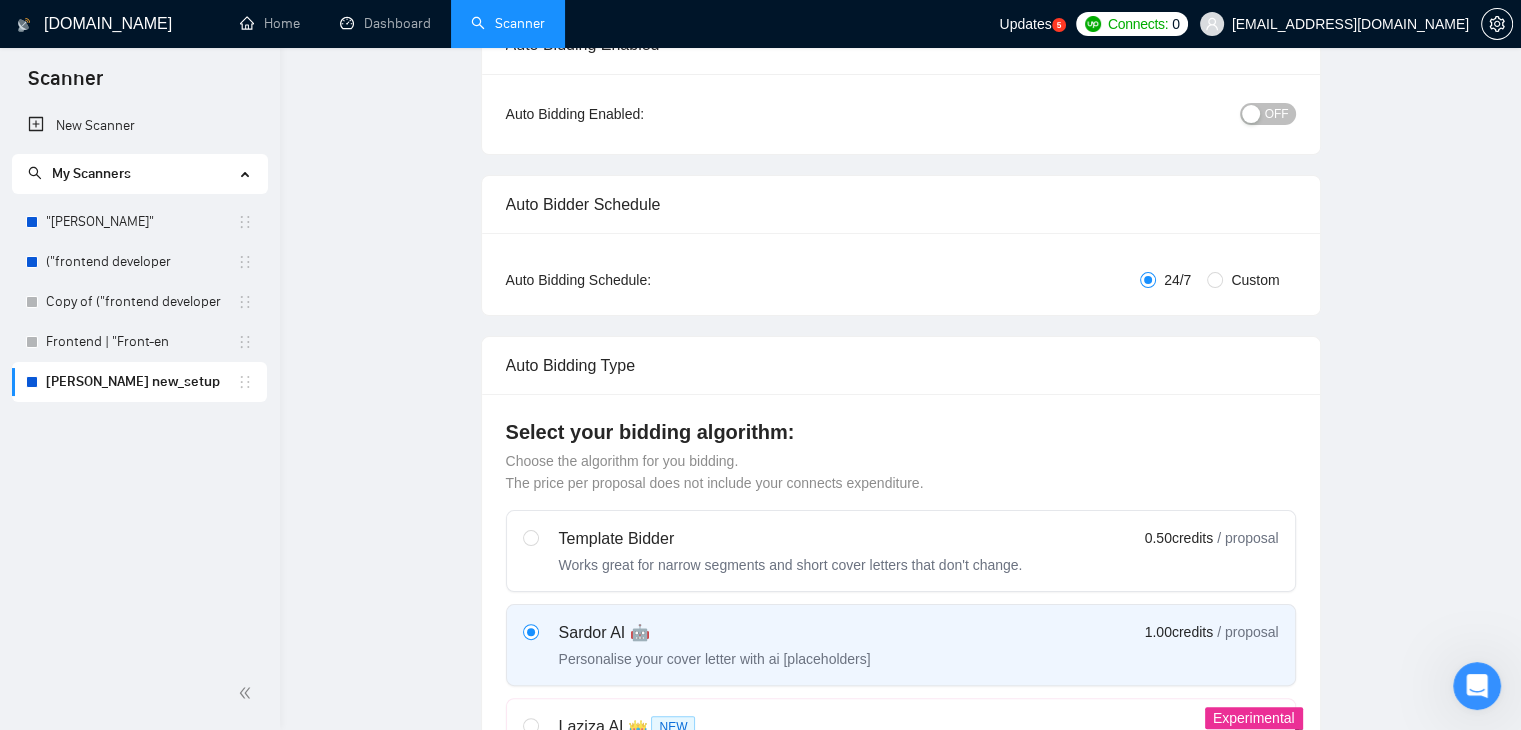 scroll, scrollTop: 0, scrollLeft: 0, axis: both 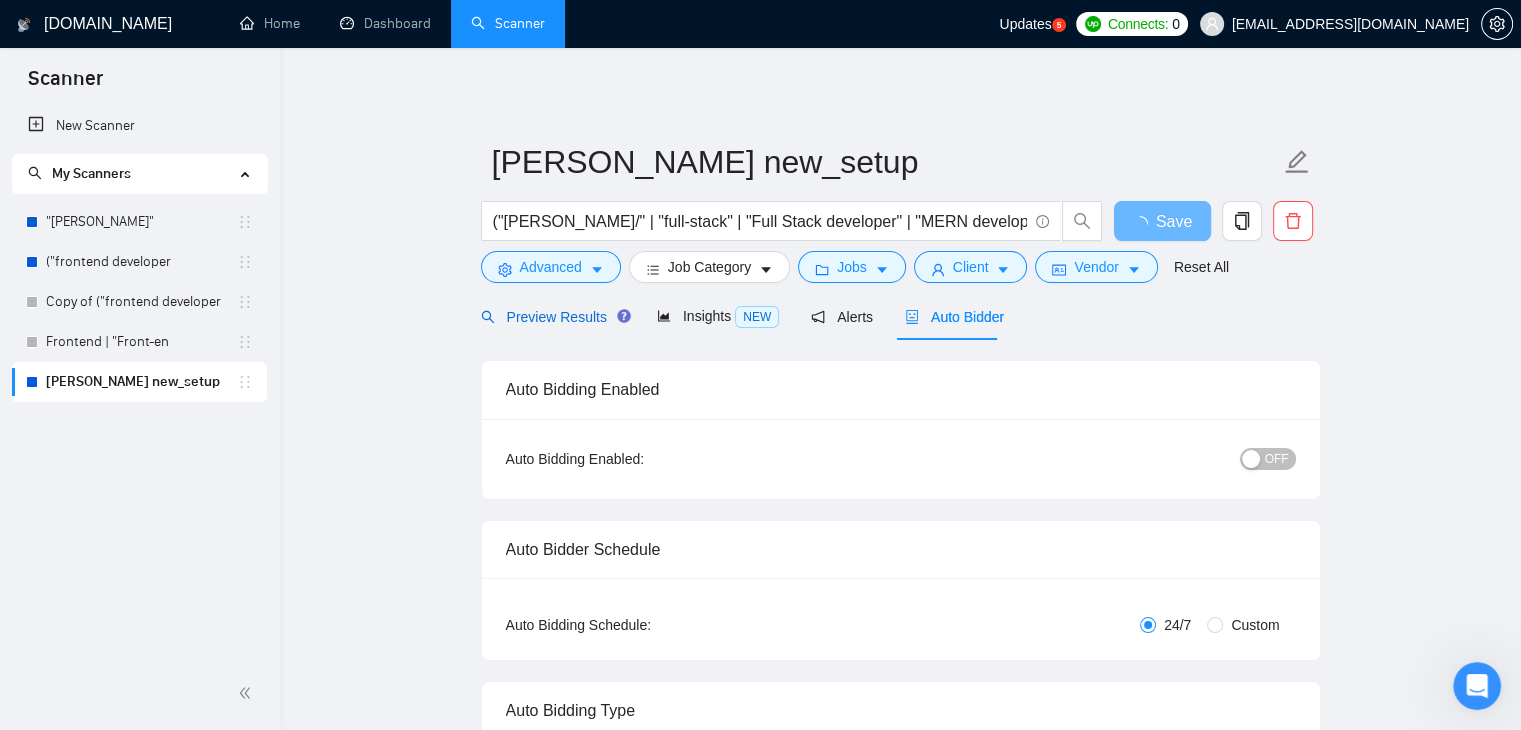 click on "Preview Results" at bounding box center [553, 317] 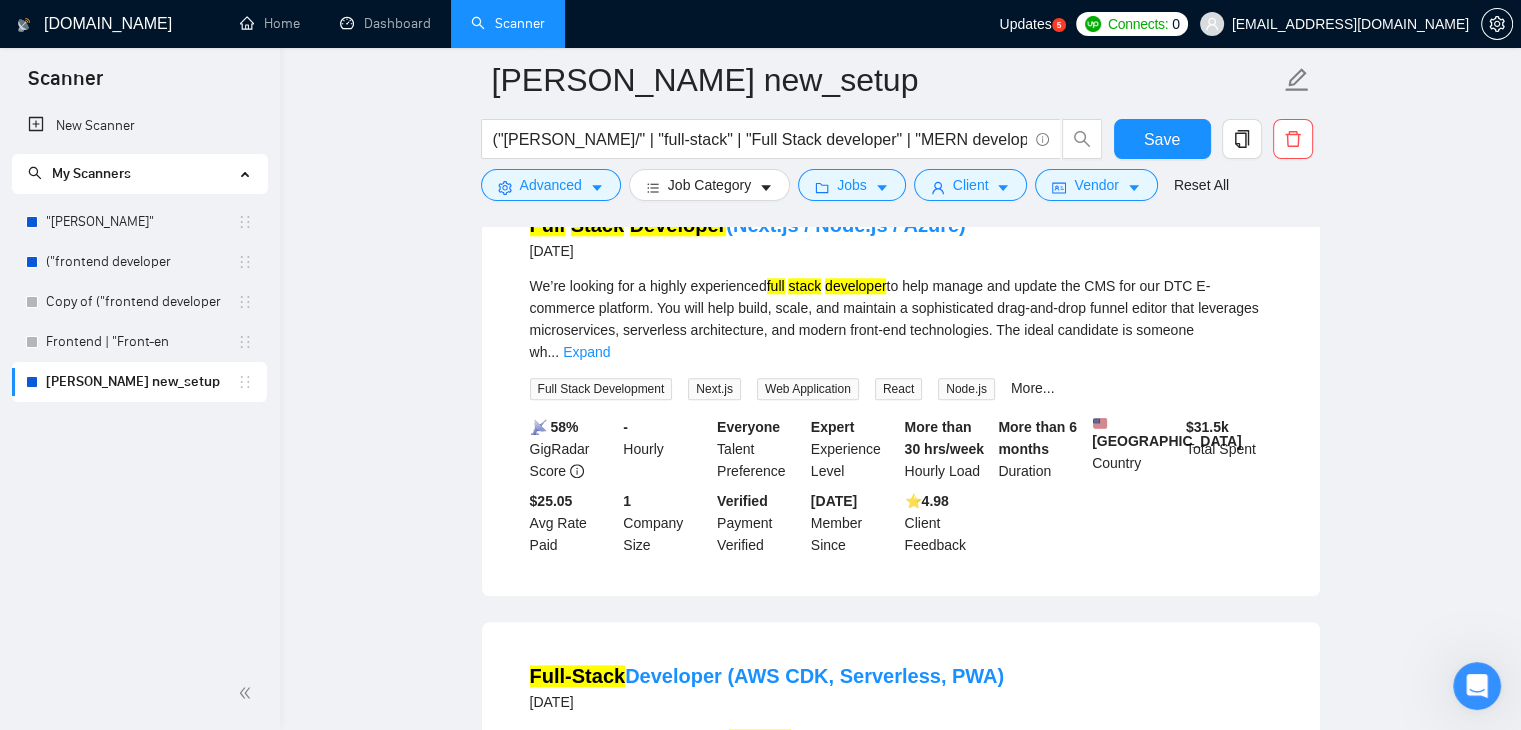 scroll, scrollTop: 2056, scrollLeft: 0, axis: vertical 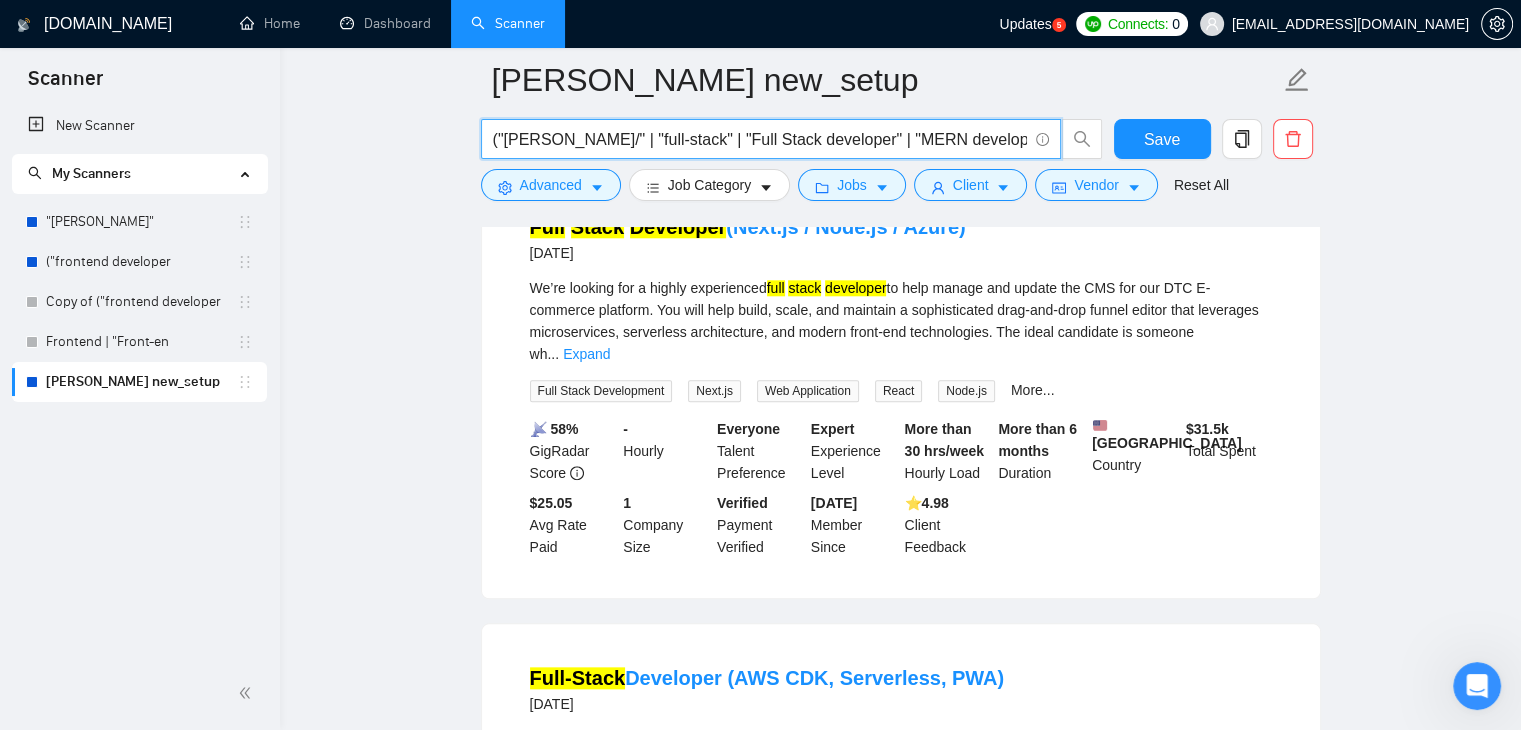 click on "("[PERSON_NAME]/" | "full-stack" | "Full Stack developer" | "MERN developer") ("React*" | "Node*" | "MongoDB") ("web application" | dashboard | SaaS | "admin panel")" at bounding box center (760, 139) 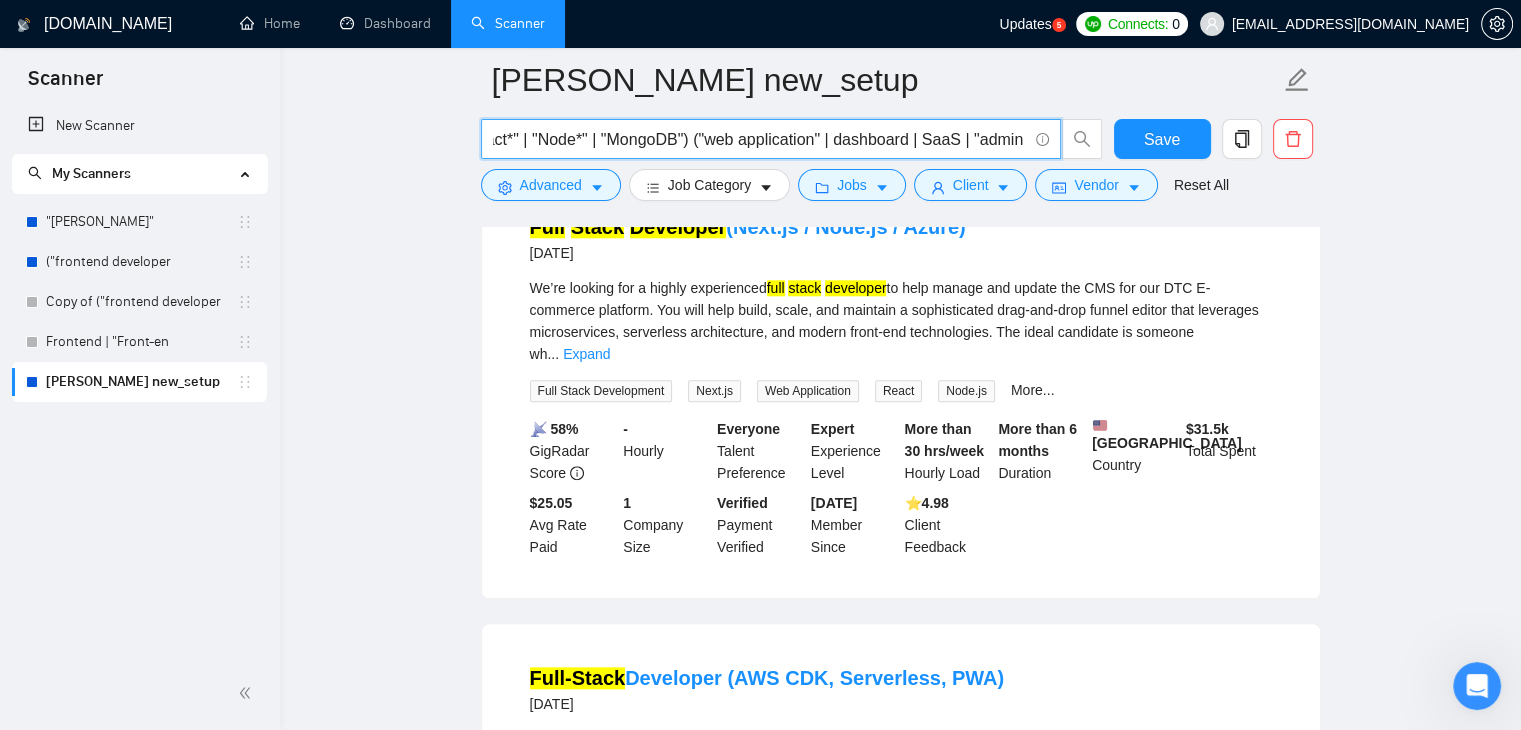 scroll, scrollTop: 0, scrollLeft: 0, axis: both 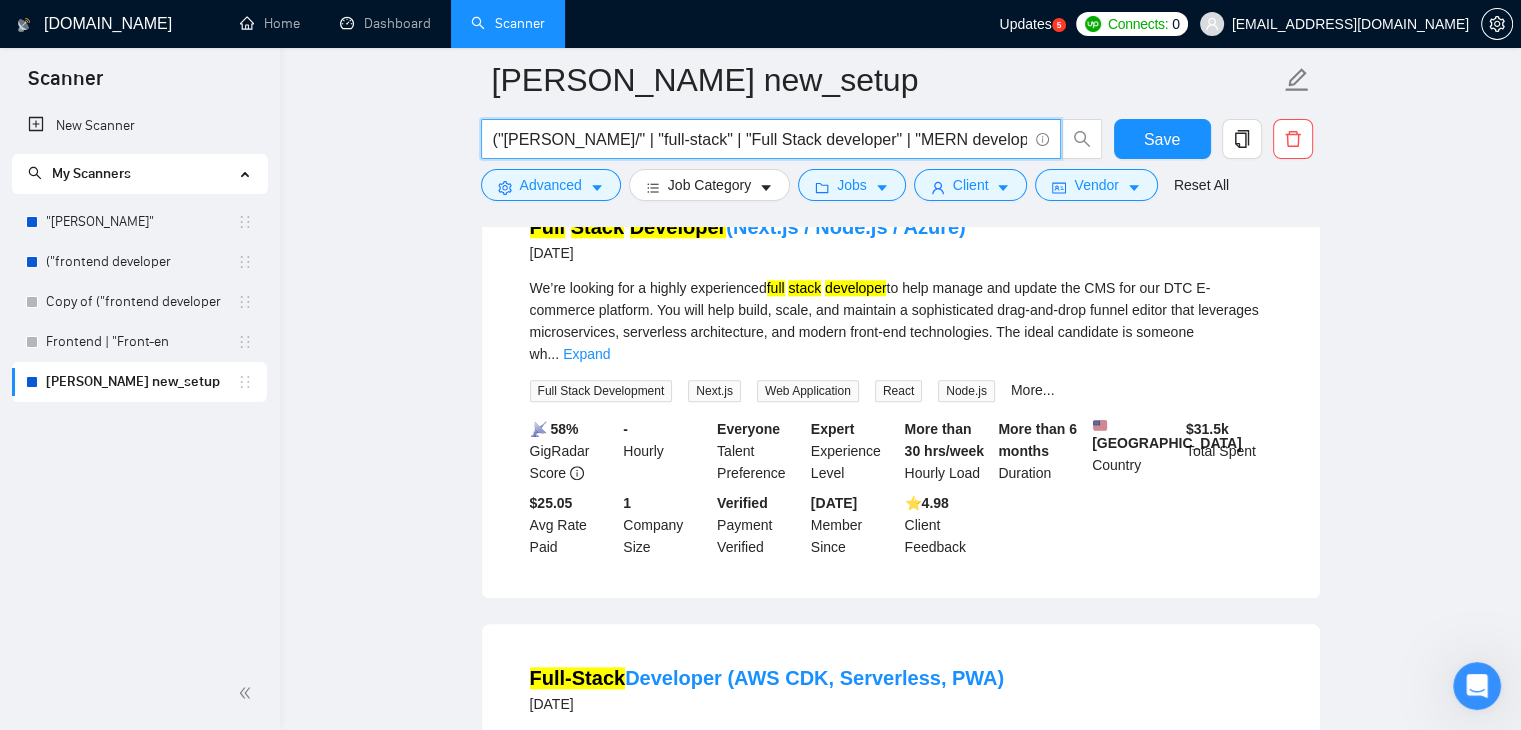 click on "("[PERSON_NAME]/" | "full-stack" | "Full Stack developer" | "MERN developer") ("React*" | "Node*" | "MongoDB") ("web application" | dashboard | SaaS | "admin panel")" at bounding box center [760, 139] 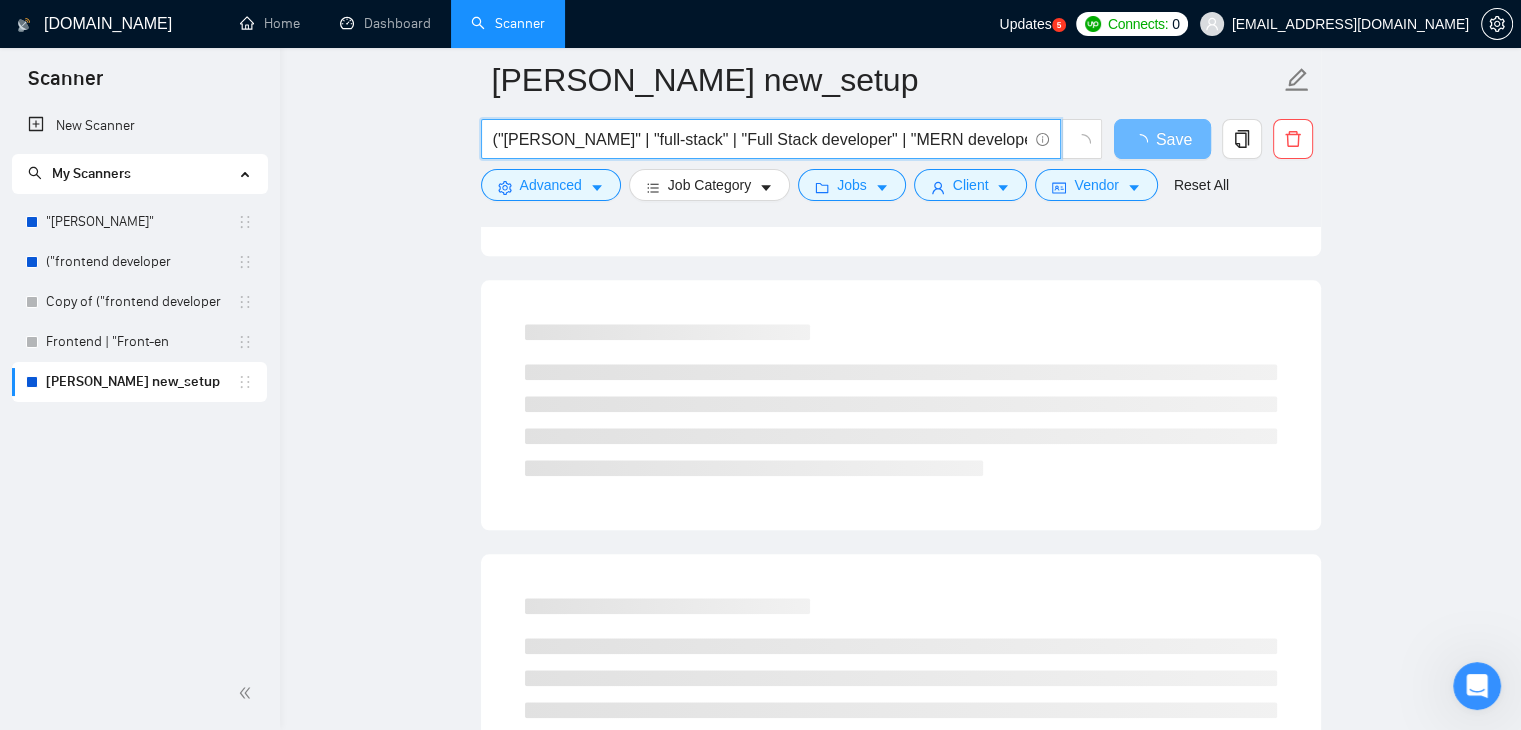 scroll, scrollTop: 0, scrollLeft: 599, axis: horizontal 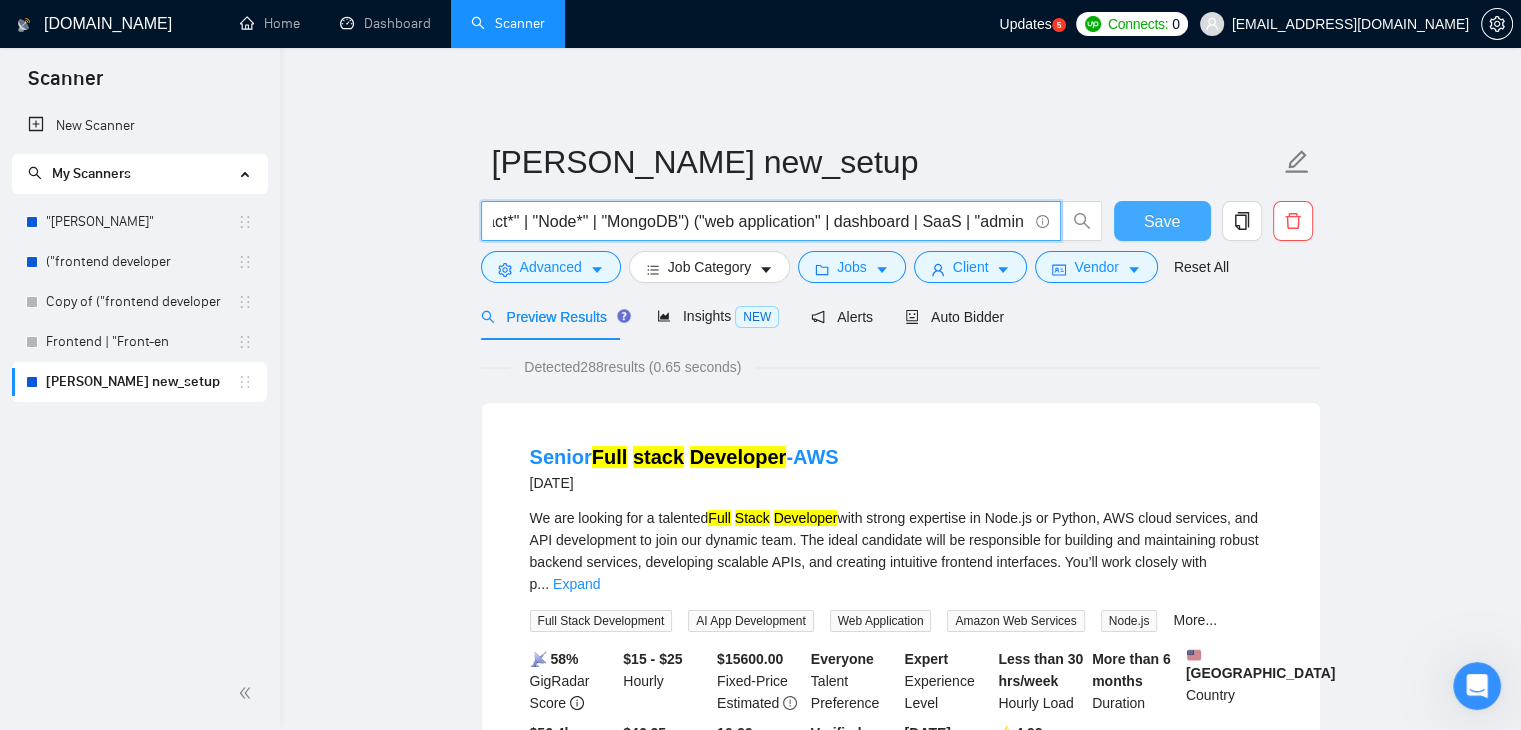 type on "("[PERSON_NAME]" | "full-stack" | "Full Stack developer" | "MERN developer") ("React*" | "Node*" | "MongoDB") ("web application" | dashboard | SaaS | "admin panel")" 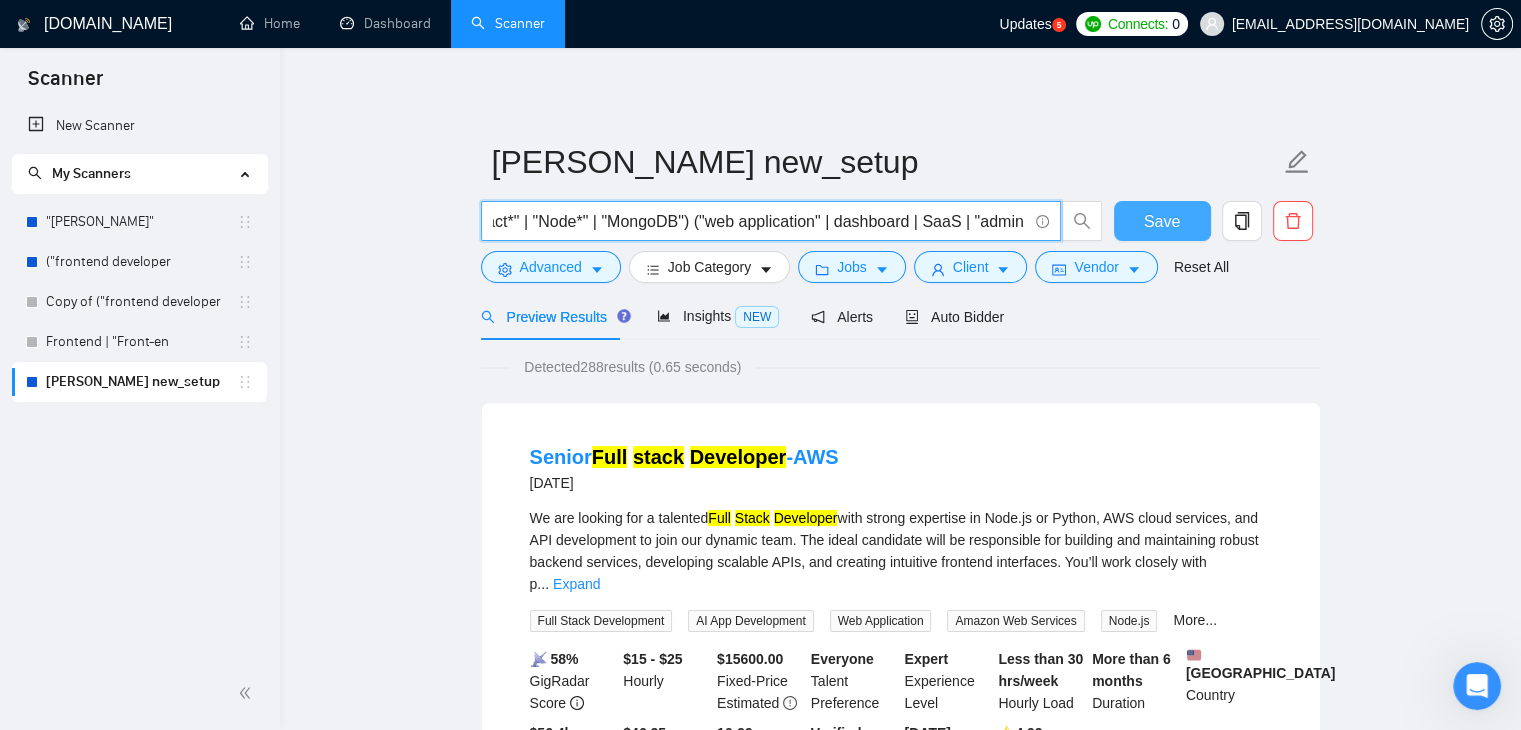 scroll, scrollTop: 0, scrollLeft: 0, axis: both 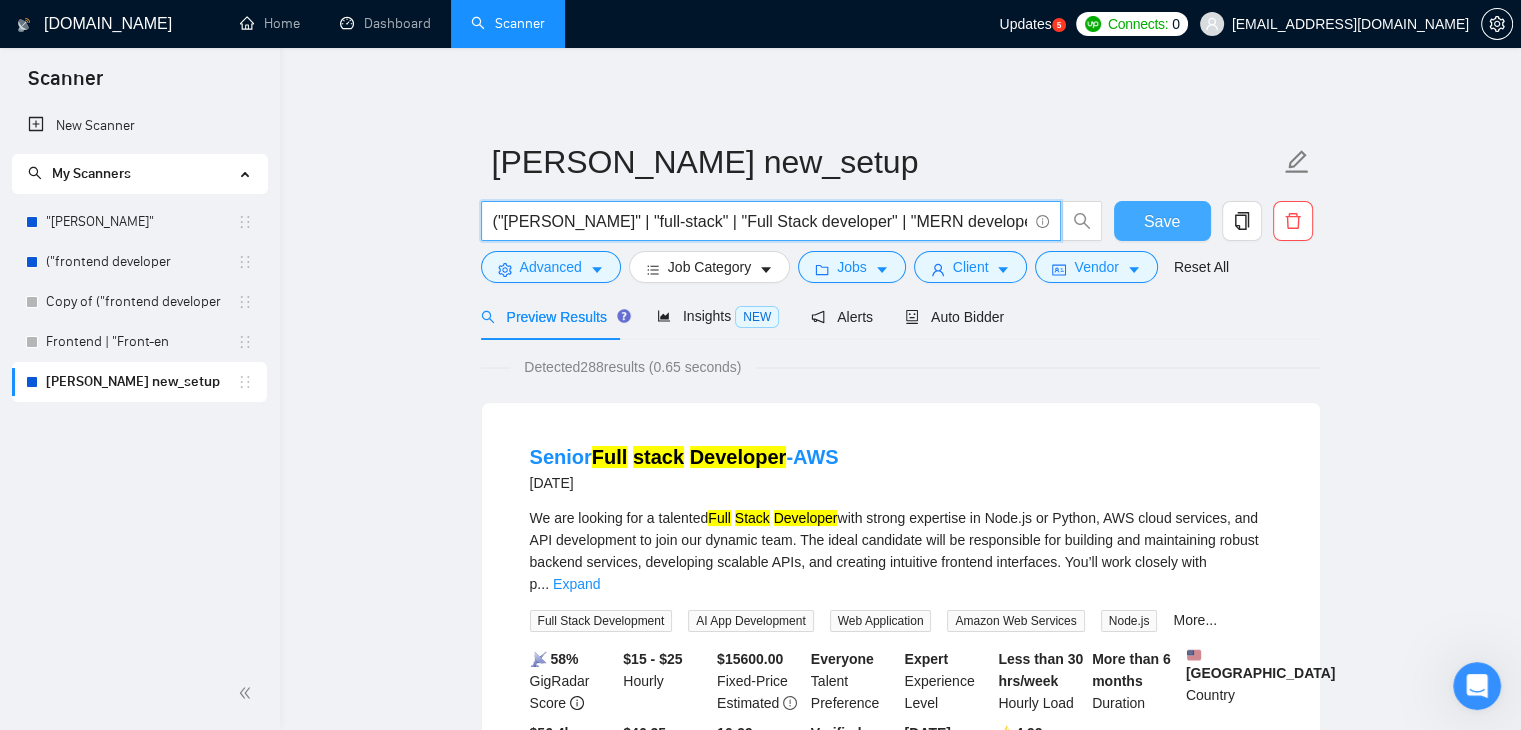 click on "Save" at bounding box center [1162, 221] 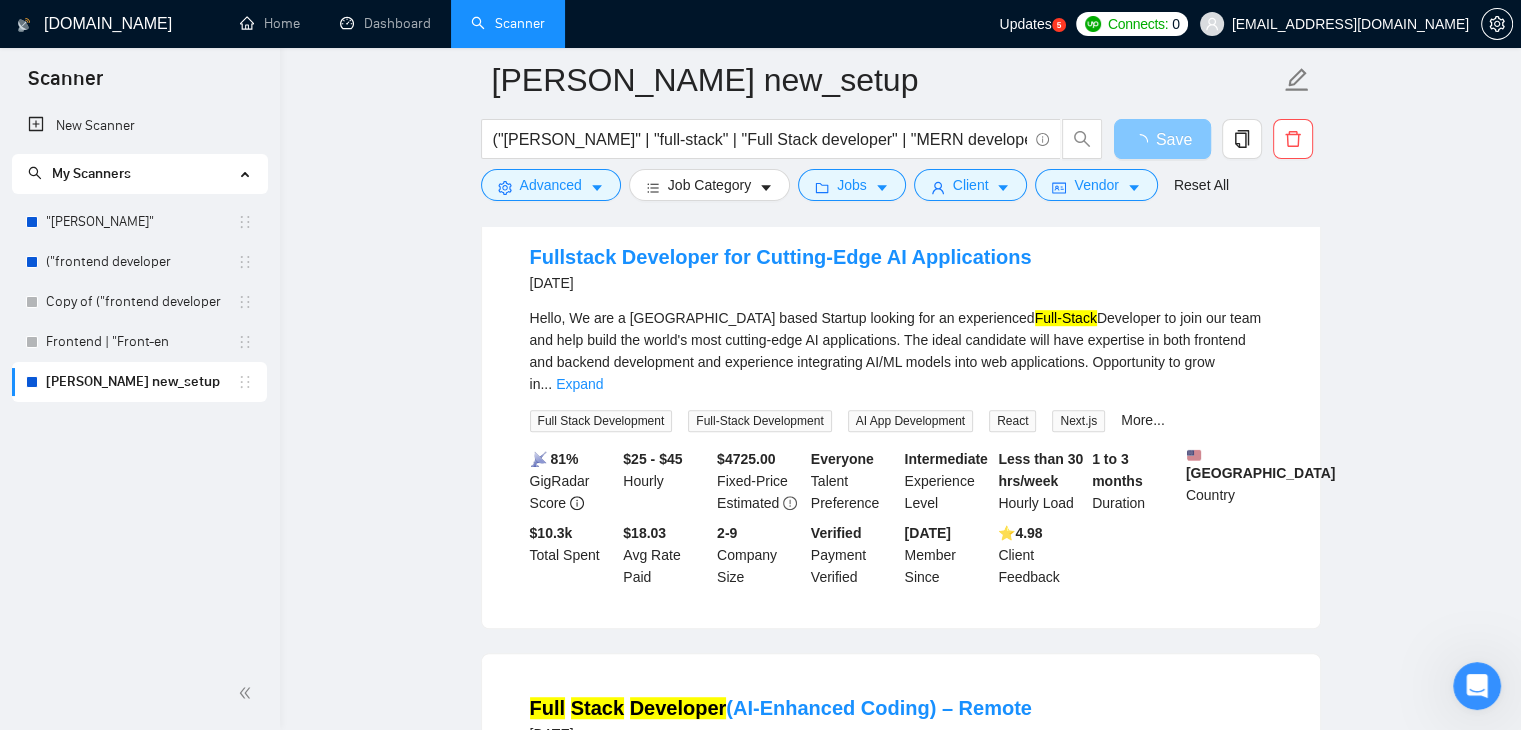 scroll, scrollTop: 1124, scrollLeft: 0, axis: vertical 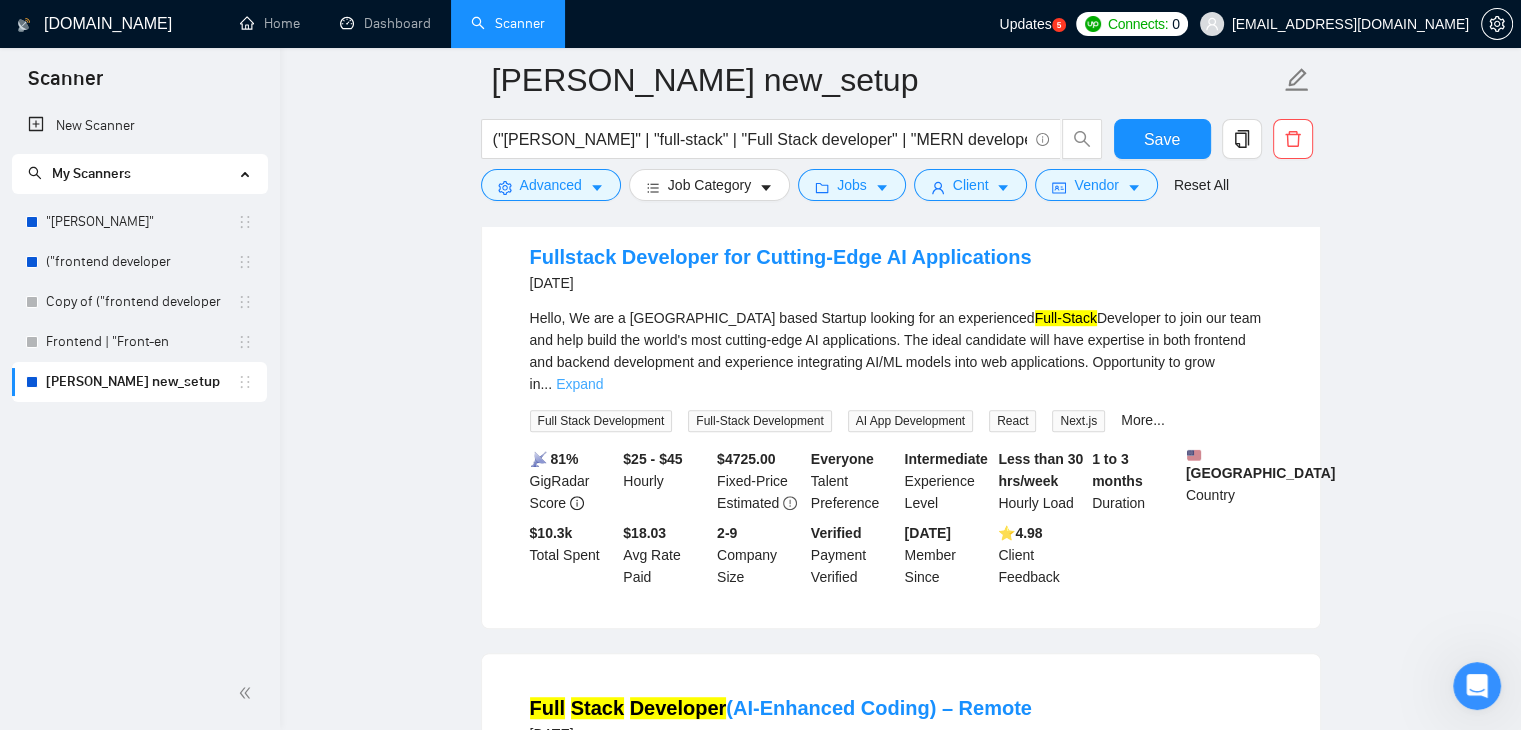 click on "Expand" at bounding box center (579, 384) 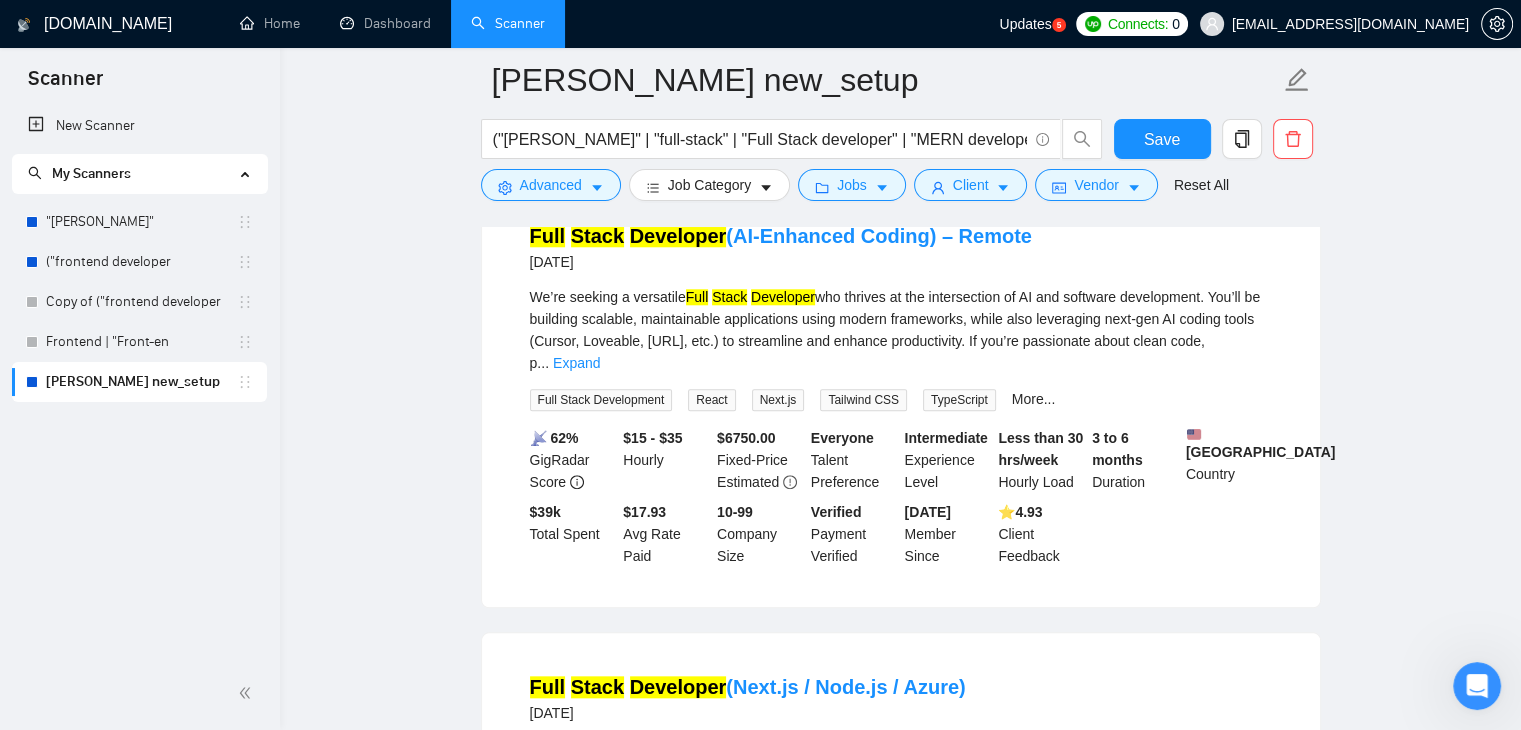 scroll, scrollTop: 1950, scrollLeft: 0, axis: vertical 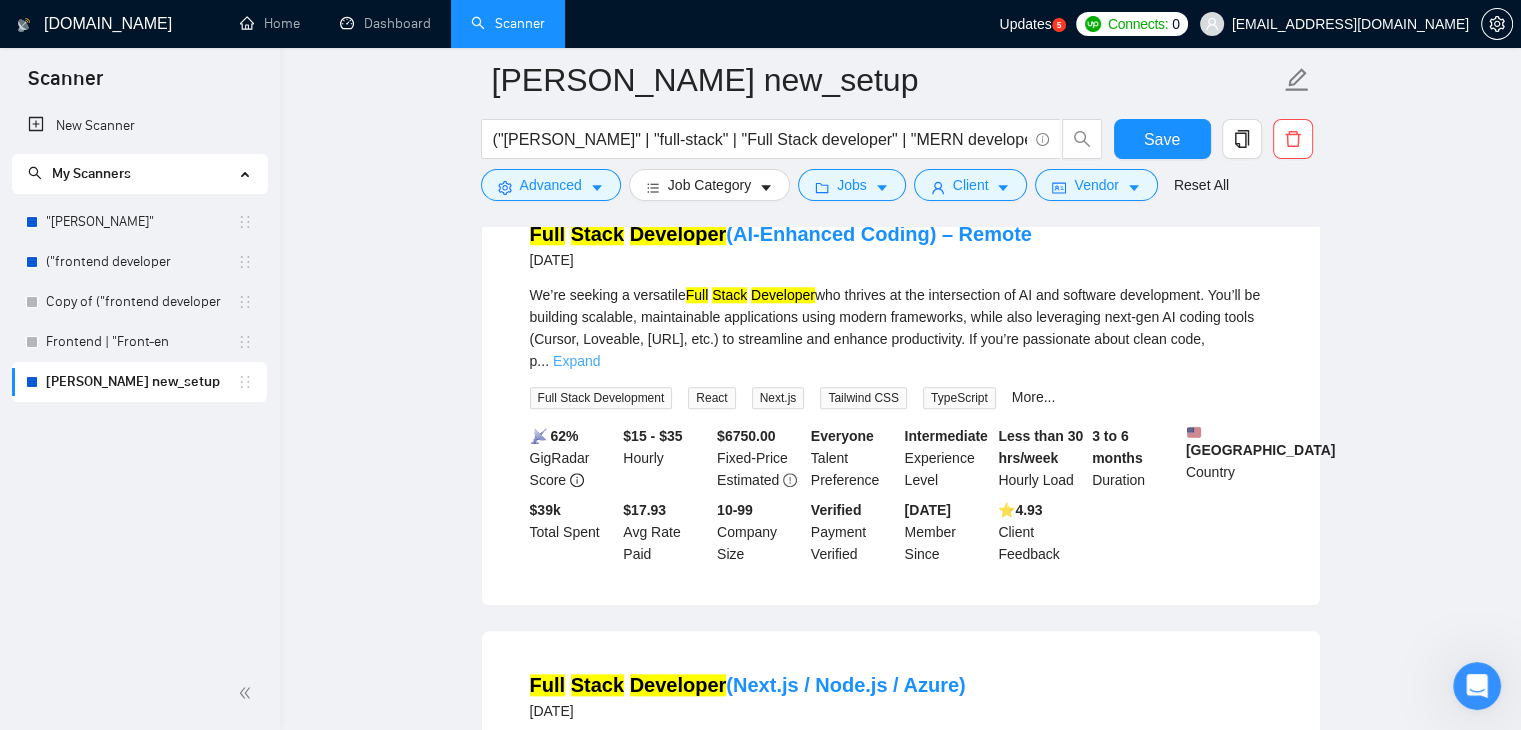 click on "Expand" at bounding box center [576, 361] 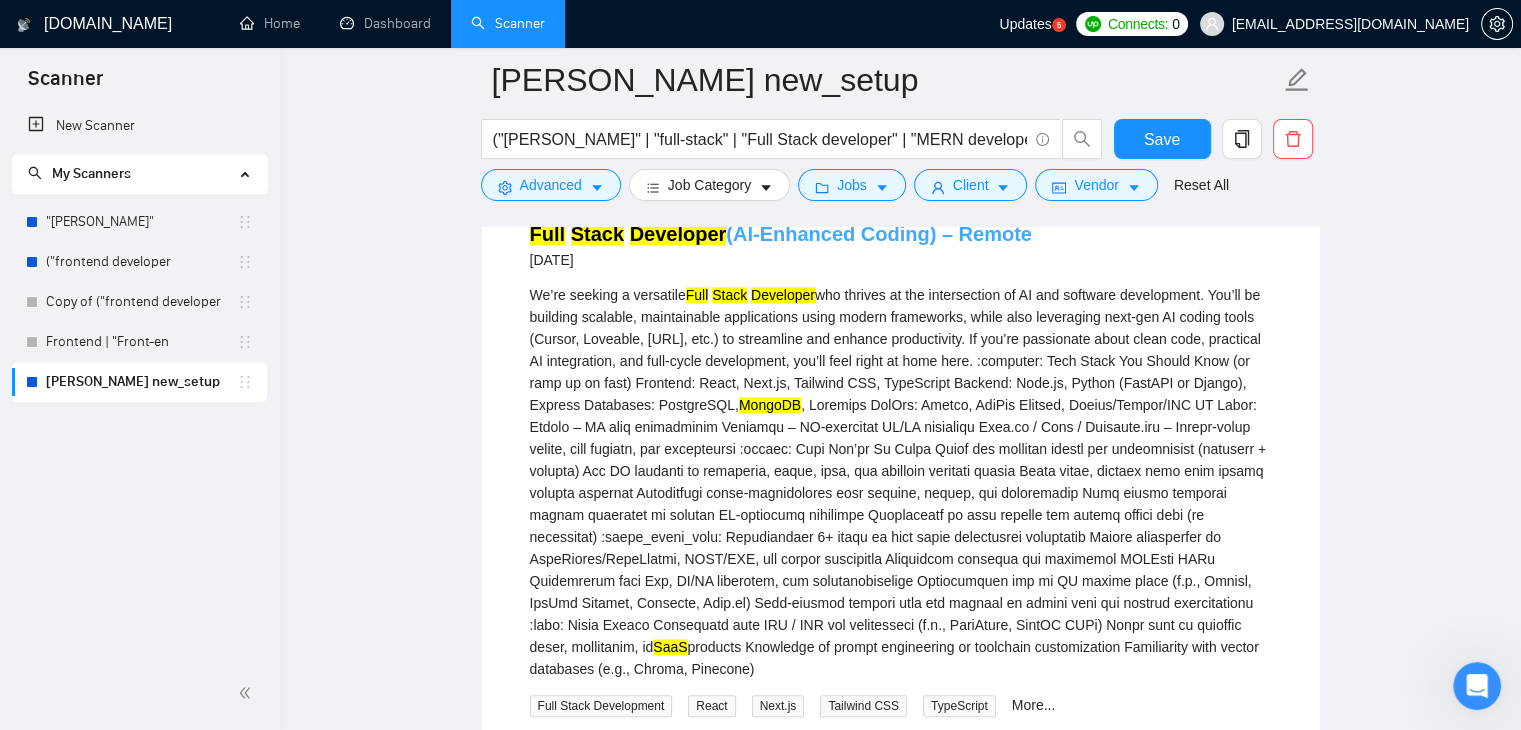click on "Full   Stack   Developer  (AI-Enhanced Coding) – Remote" at bounding box center (781, 234) 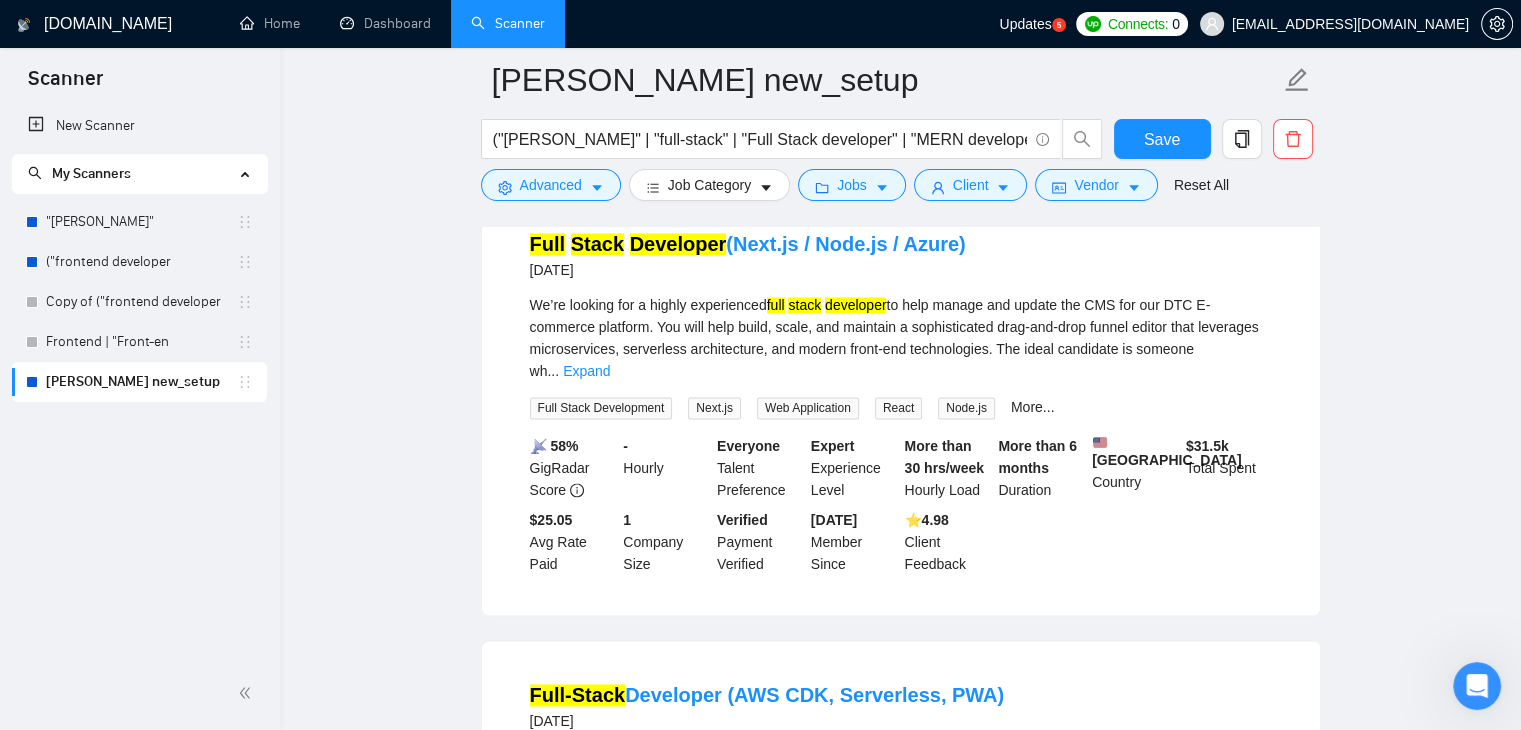 scroll, scrollTop: 2708, scrollLeft: 0, axis: vertical 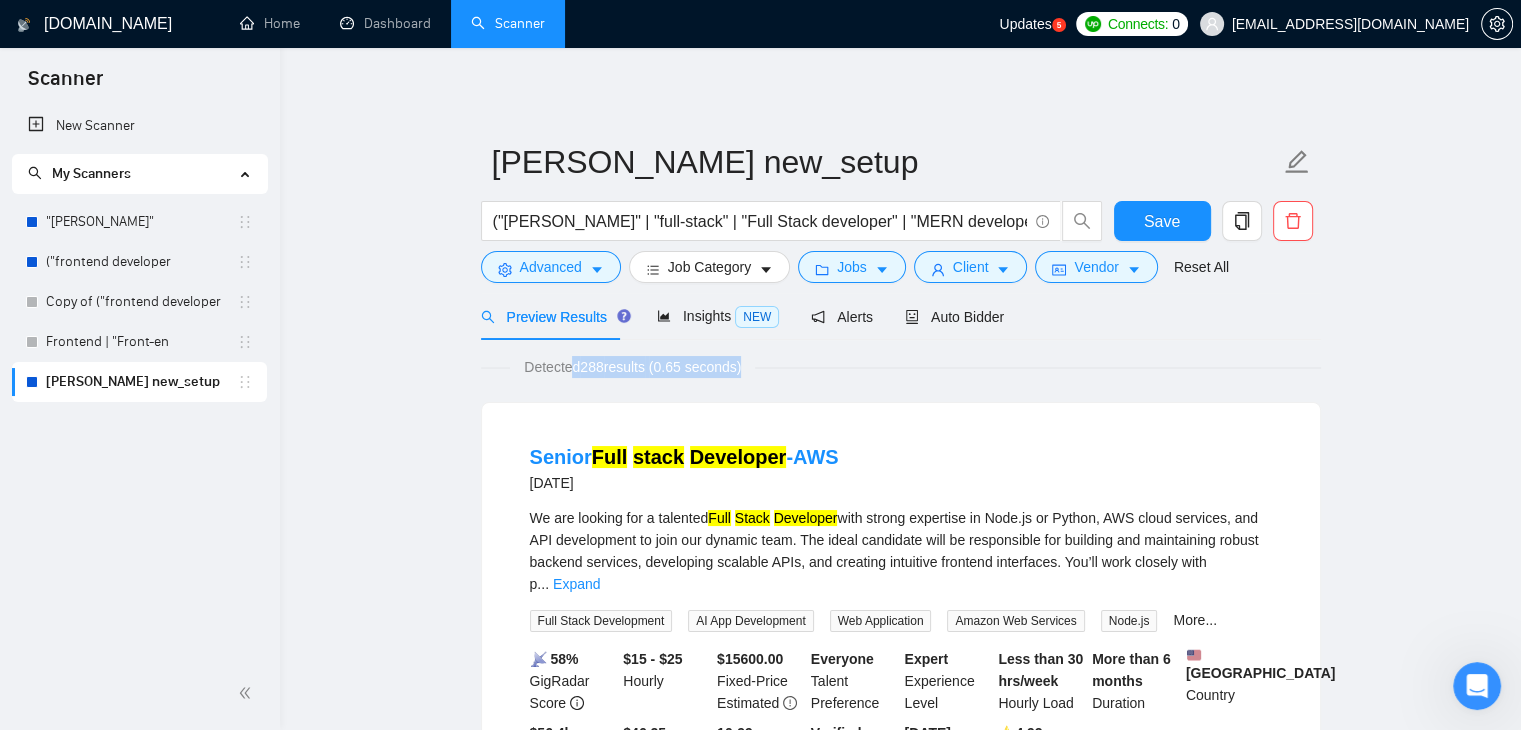 drag, startPoint x: 571, startPoint y: 365, endPoint x: 753, endPoint y: 357, distance: 182.17574 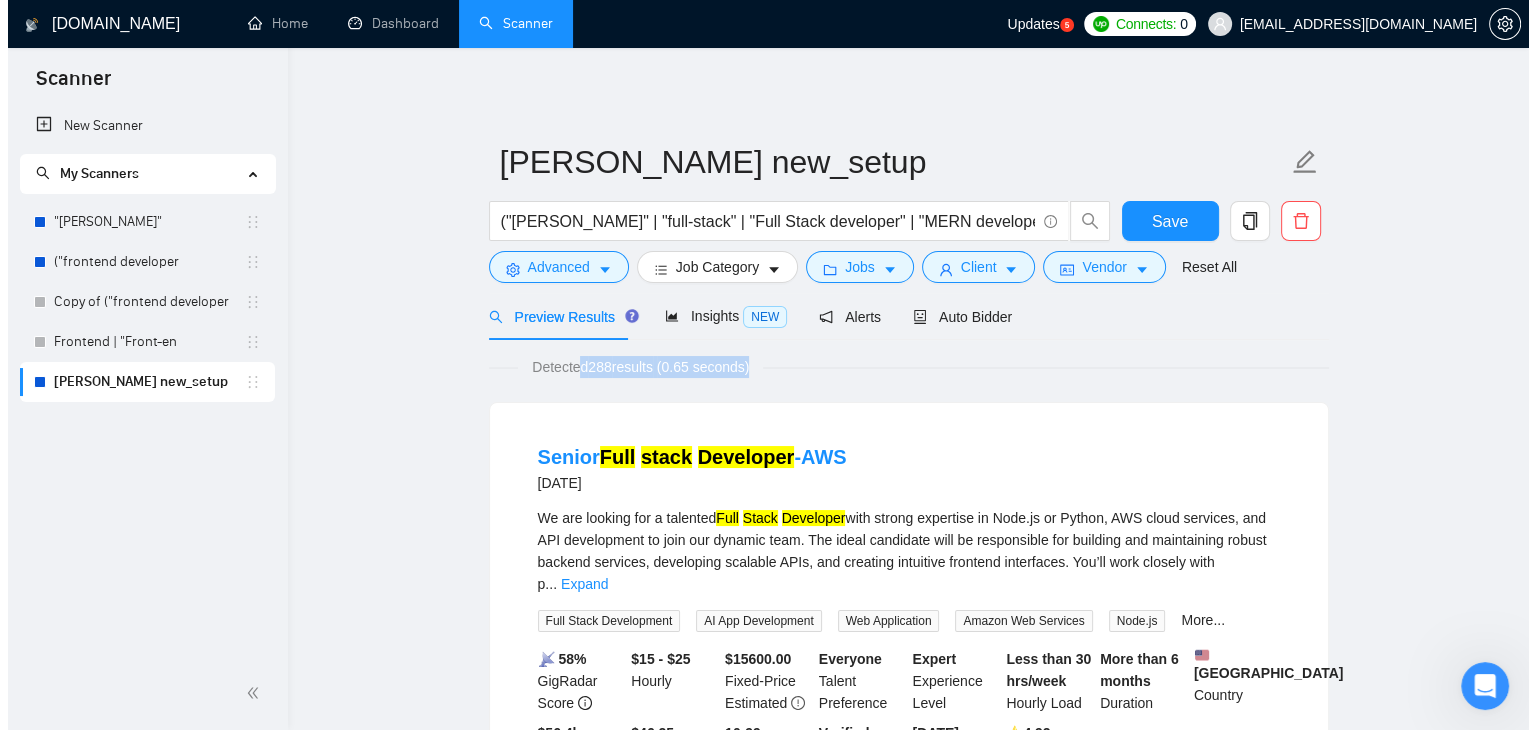 scroll, scrollTop: 72, scrollLeft: 0, axis: vertical 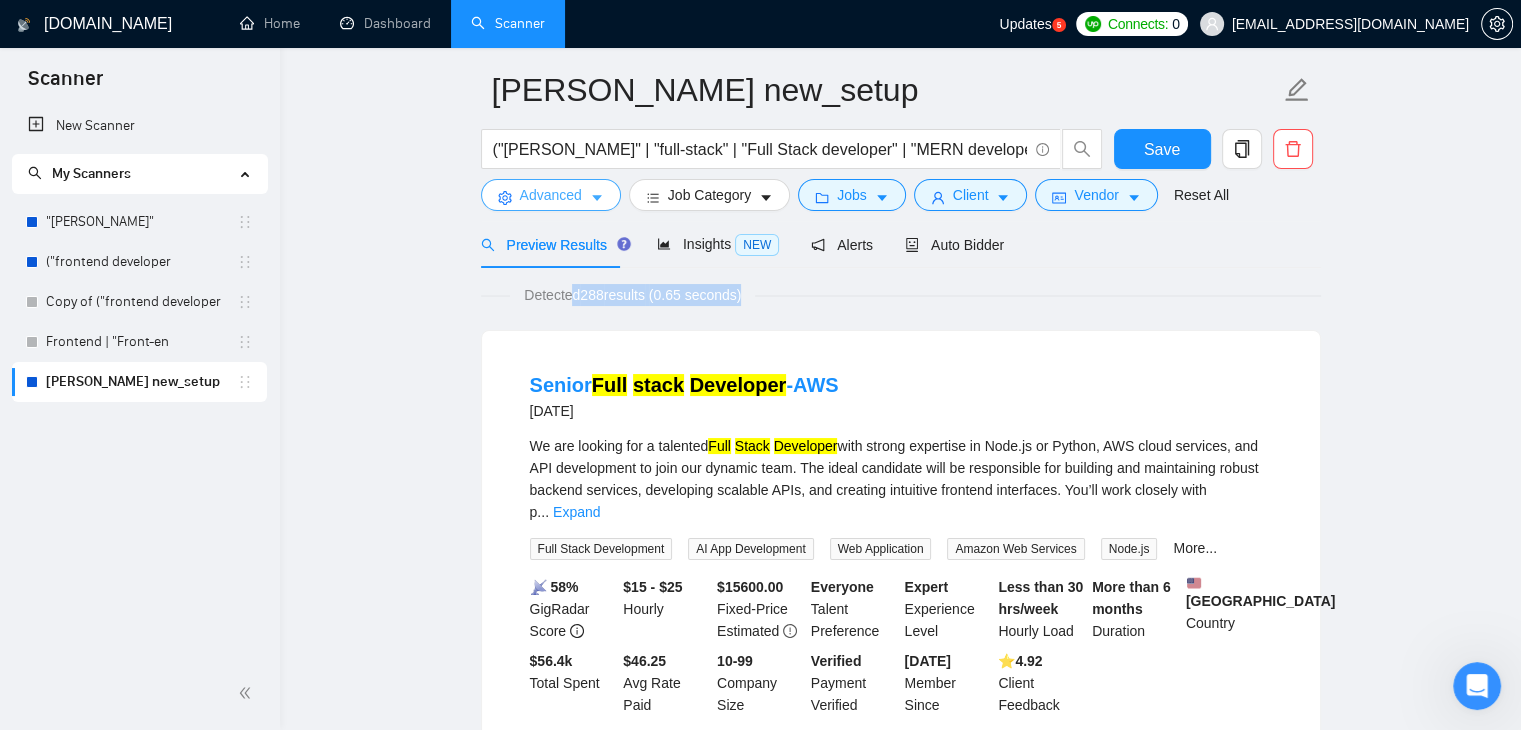 click on "Advanced" at bounding box center [551, 195] 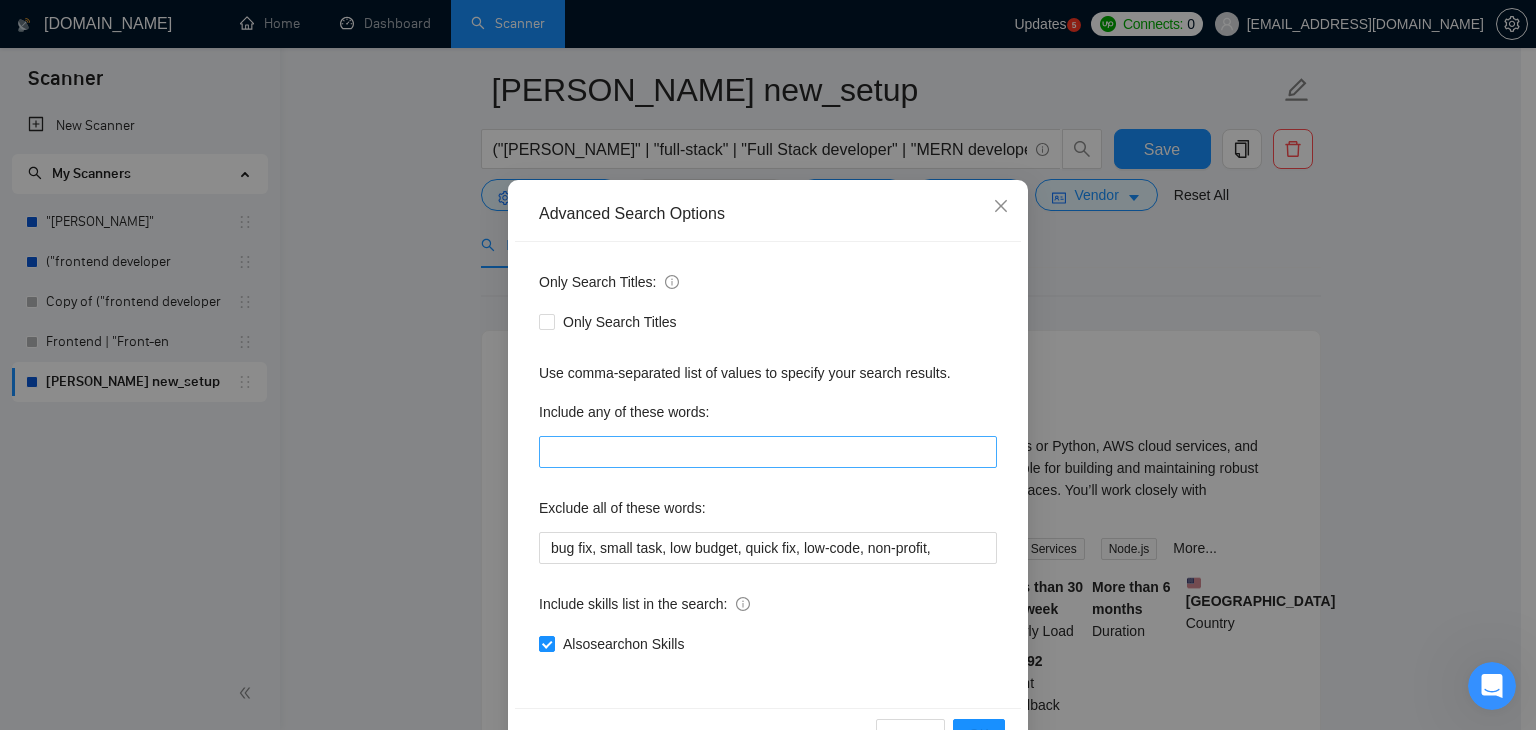 scroll, scrollTop: 40, scrollLeft: 0, axis: vertical 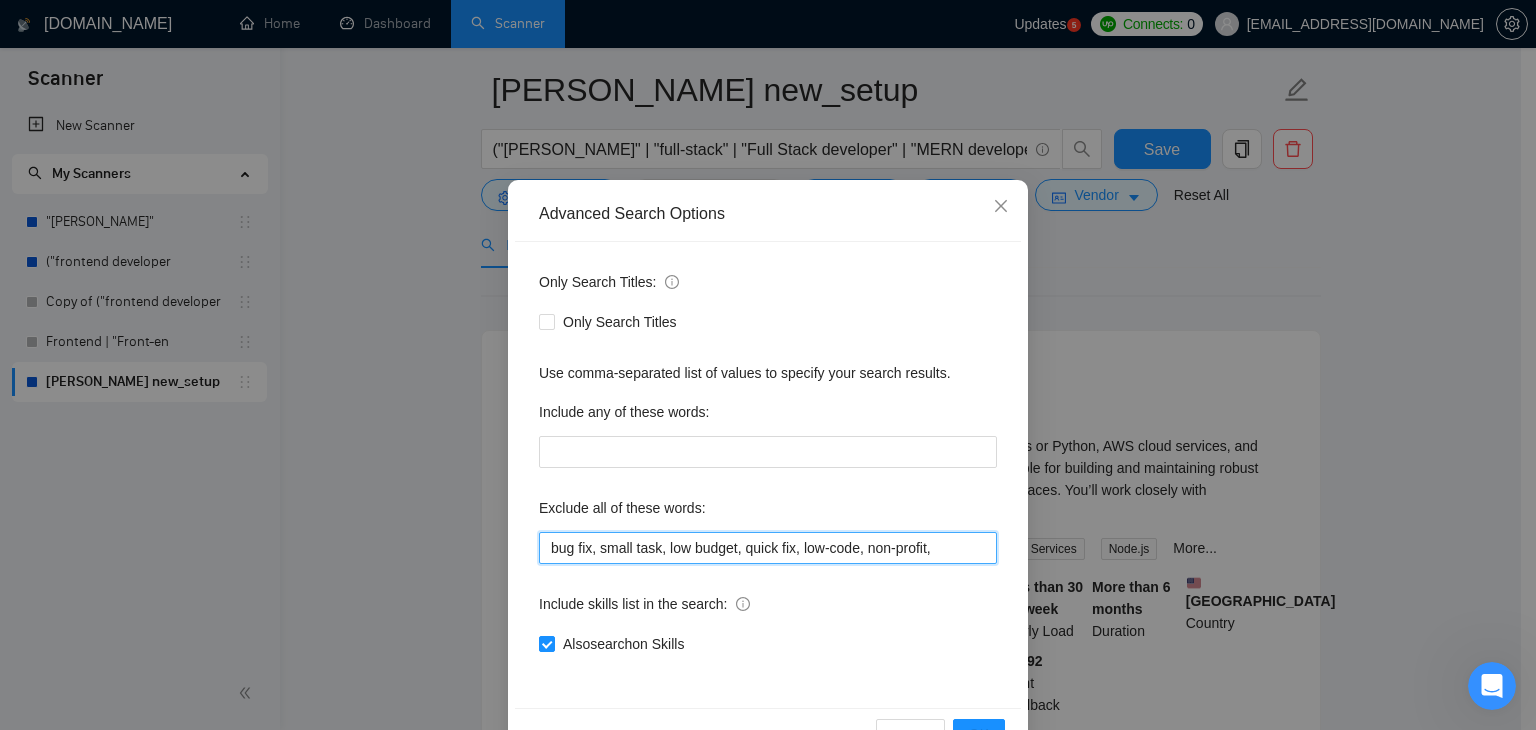 click on "bug fix, small task, low budget, quick fix, low-code, non-profit," at bounding box center [768, 548] 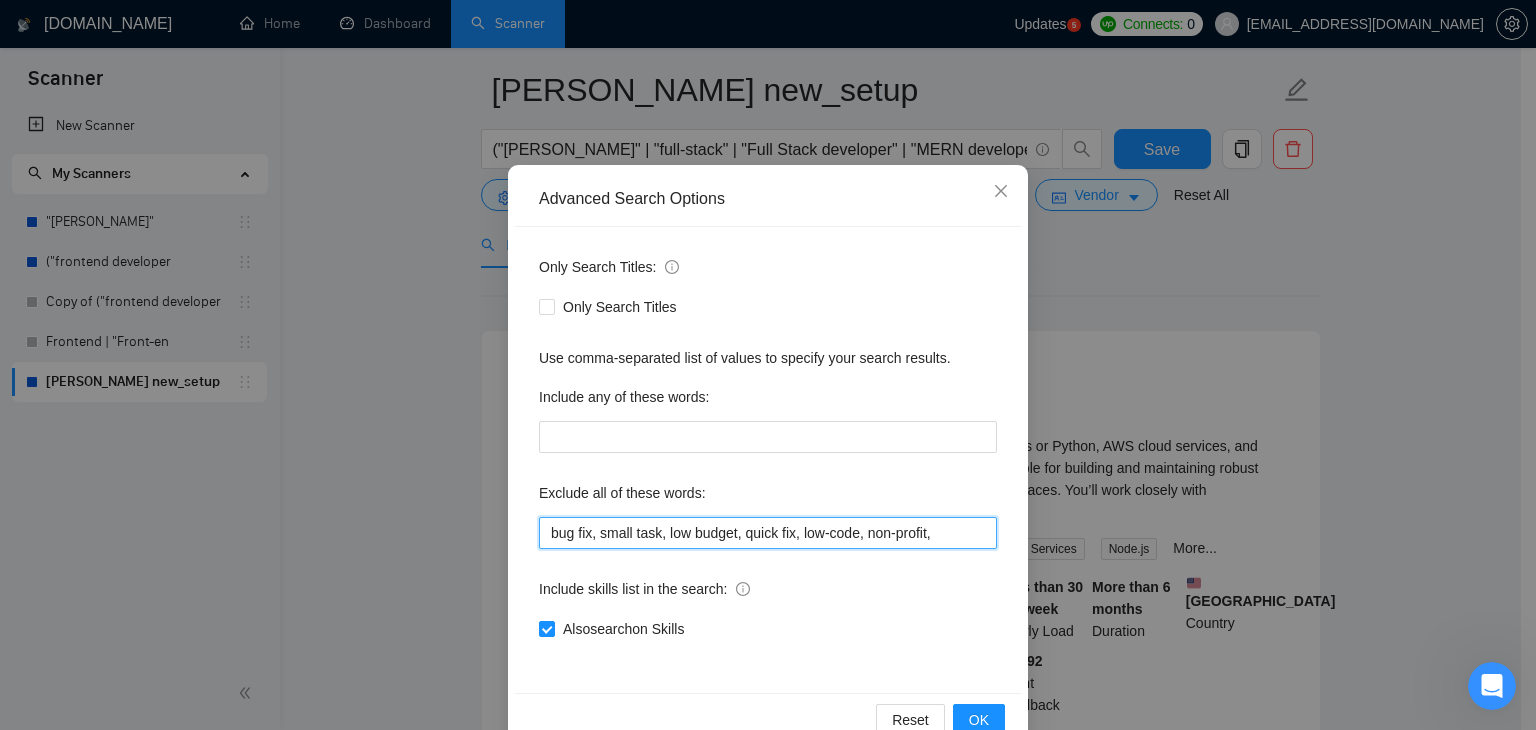 scroll, scrollTop: 56, scrollLeft: 0, axis: vertical 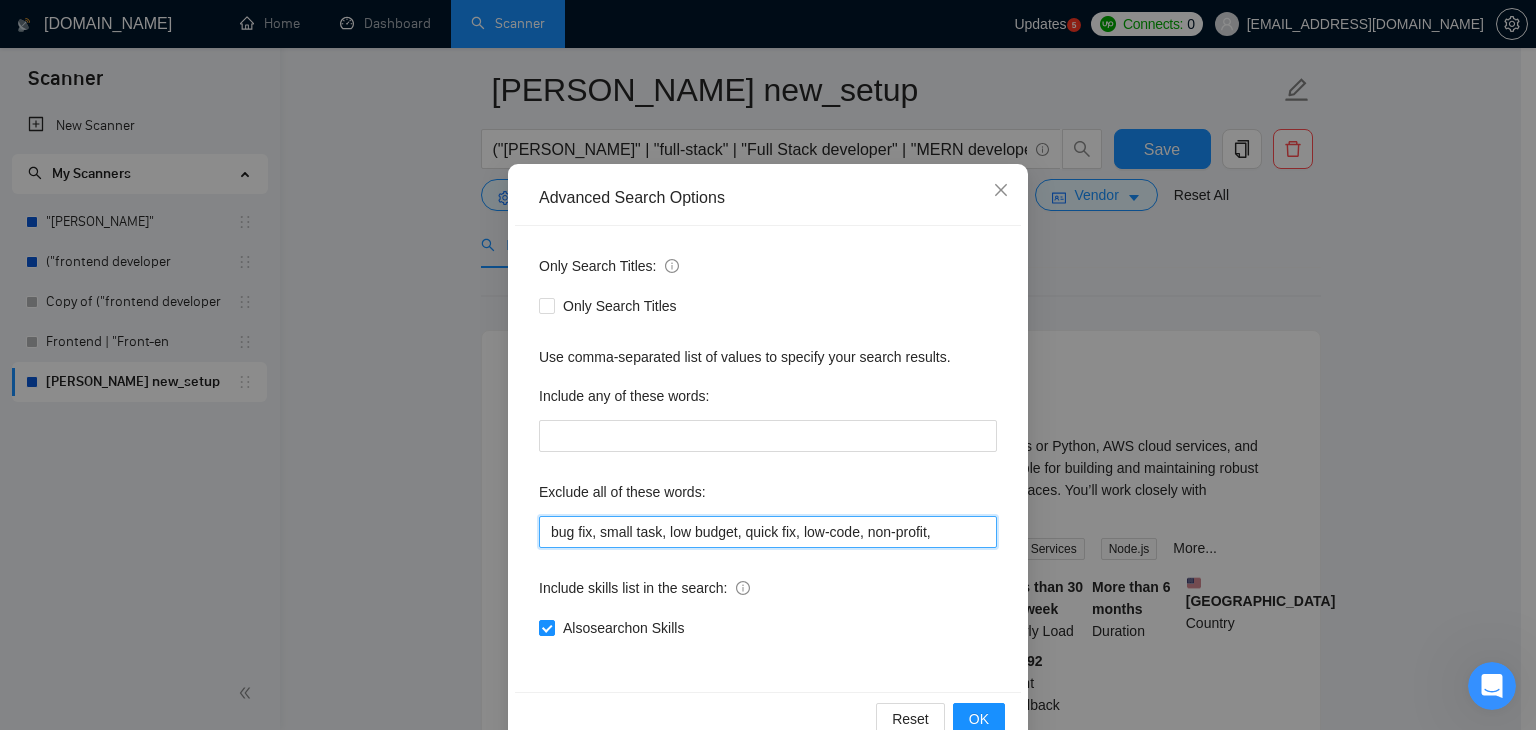 drag, startPoint x: 613, startPoint y: 303, endPoint x: 573, endPoint y: 537, distance: 237.39418 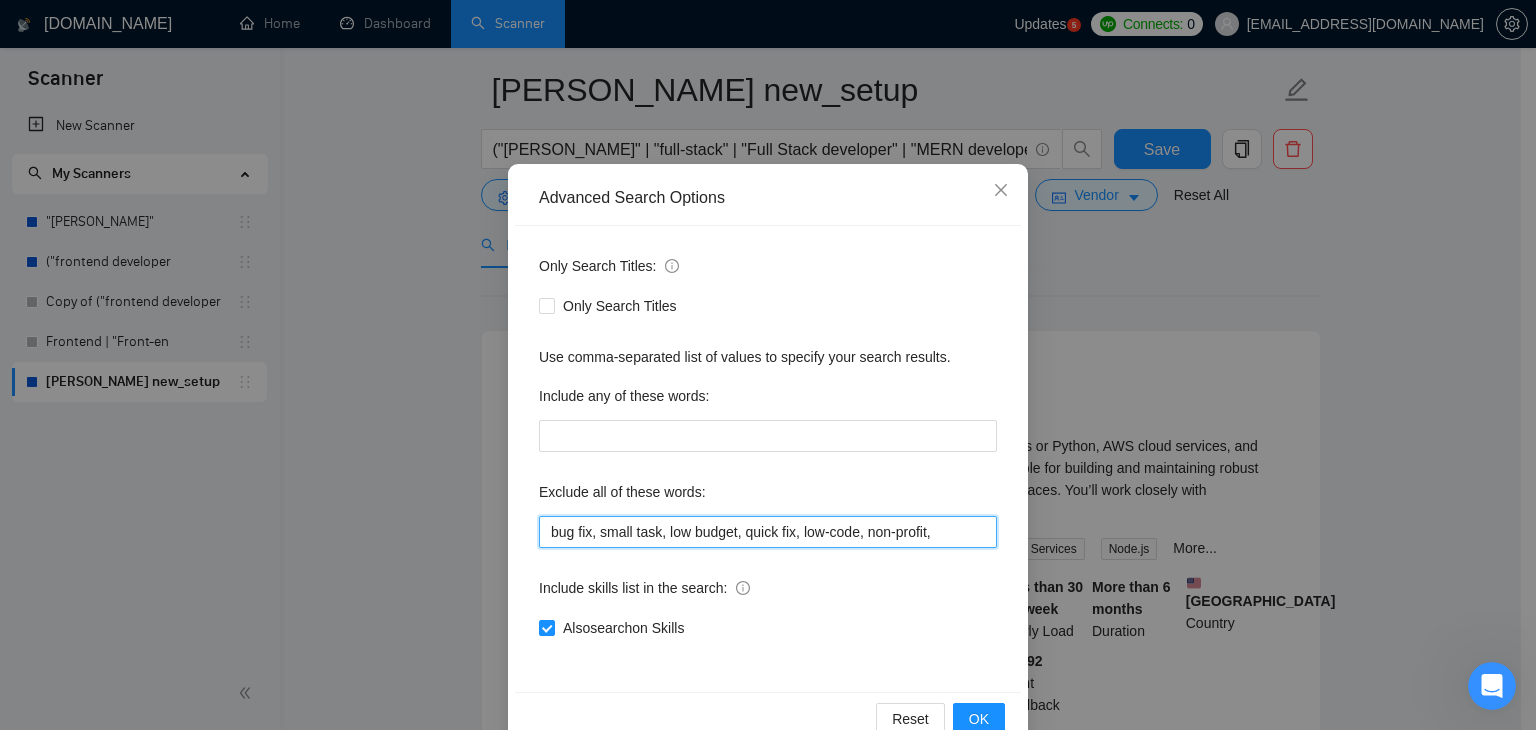 click on "bug fix, small task, low budget, quick fix, low-code, non-profit," at bounding box center (768, 532) 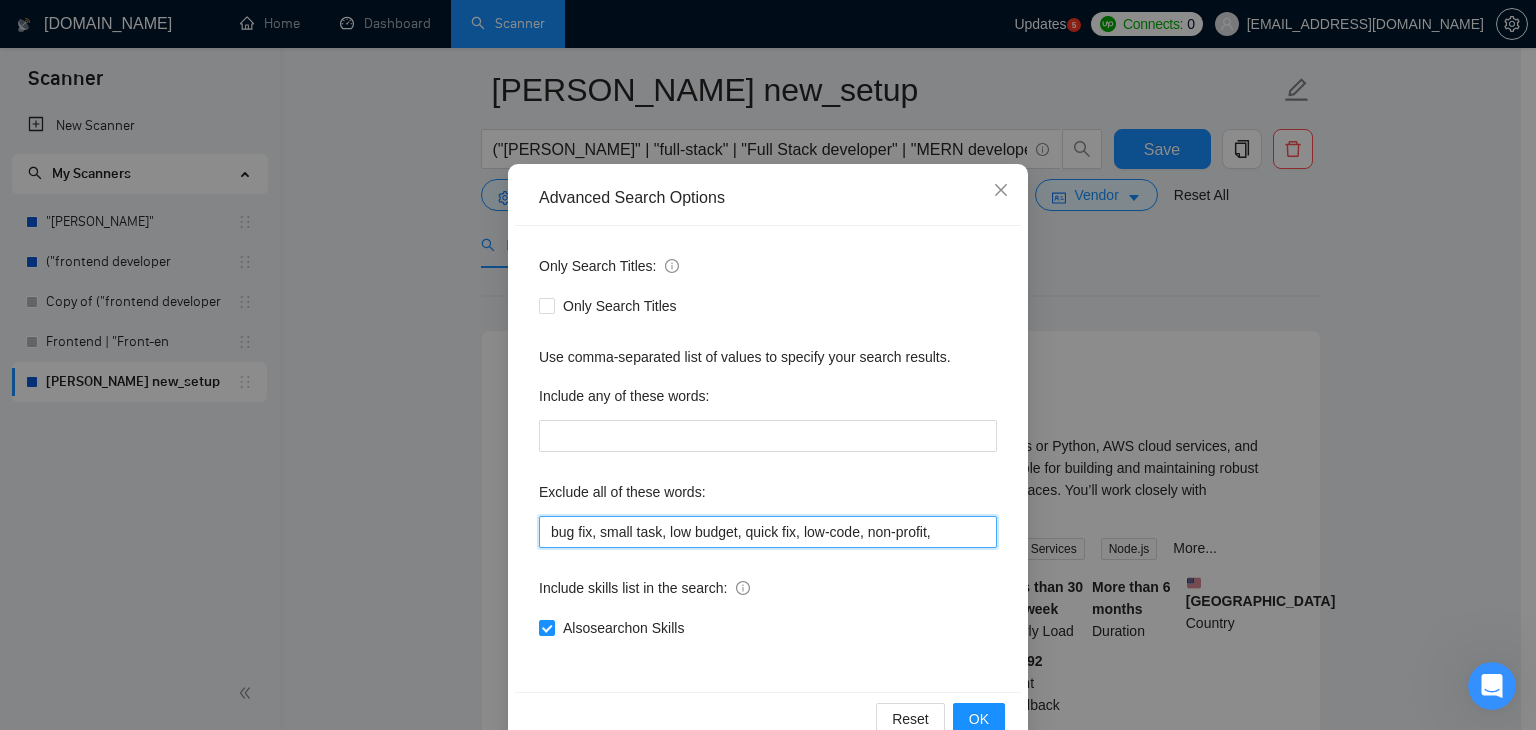click on "bug fix, small task, low budget, quick fix, low-code, non-profit," at bounding box center [768, 532] 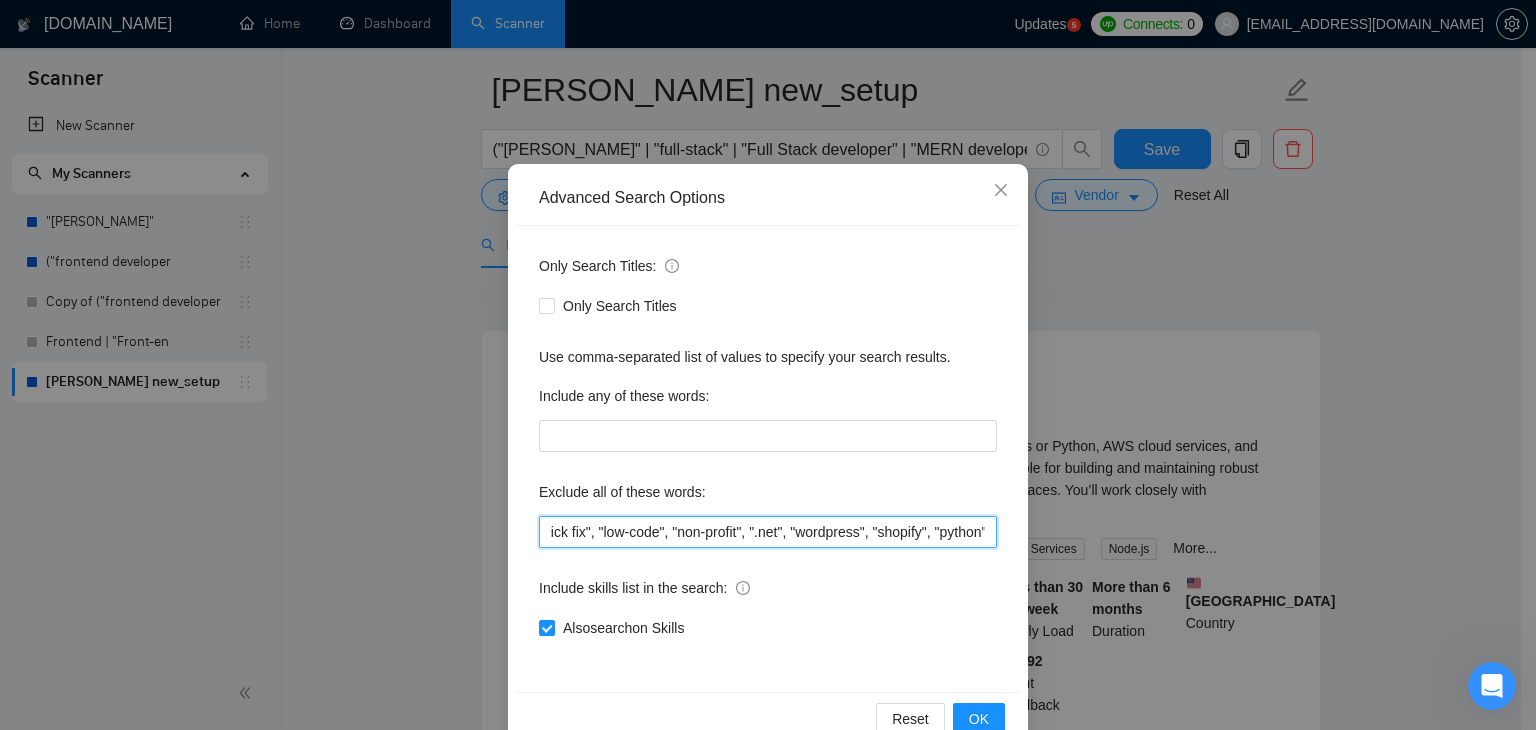 scroll, scrollTop: 0, scrollLeft: 257, axis: horizontal 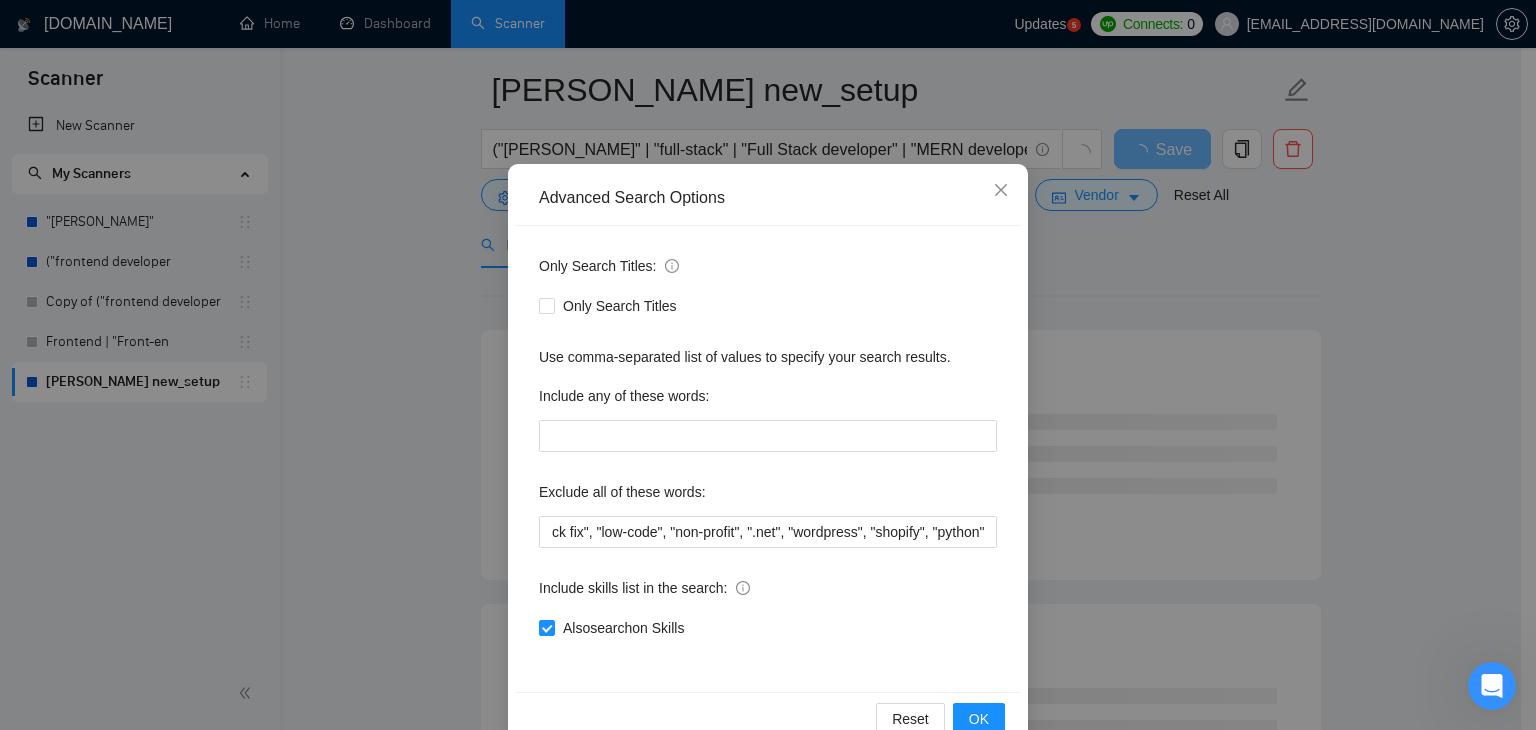 click on "Only Search Titles:   Only Search Titles Use comma-separated list of values to specify your search results. Include any of these words: Exclude all of these words: "bug fix" , "small task", "low budget", "quick fix", "low-code", "non-profit", ".net", "wordpress", "shopify", "python" Include skills list in the search:   Also  search  on Skills" at bounding box center (768, 459) 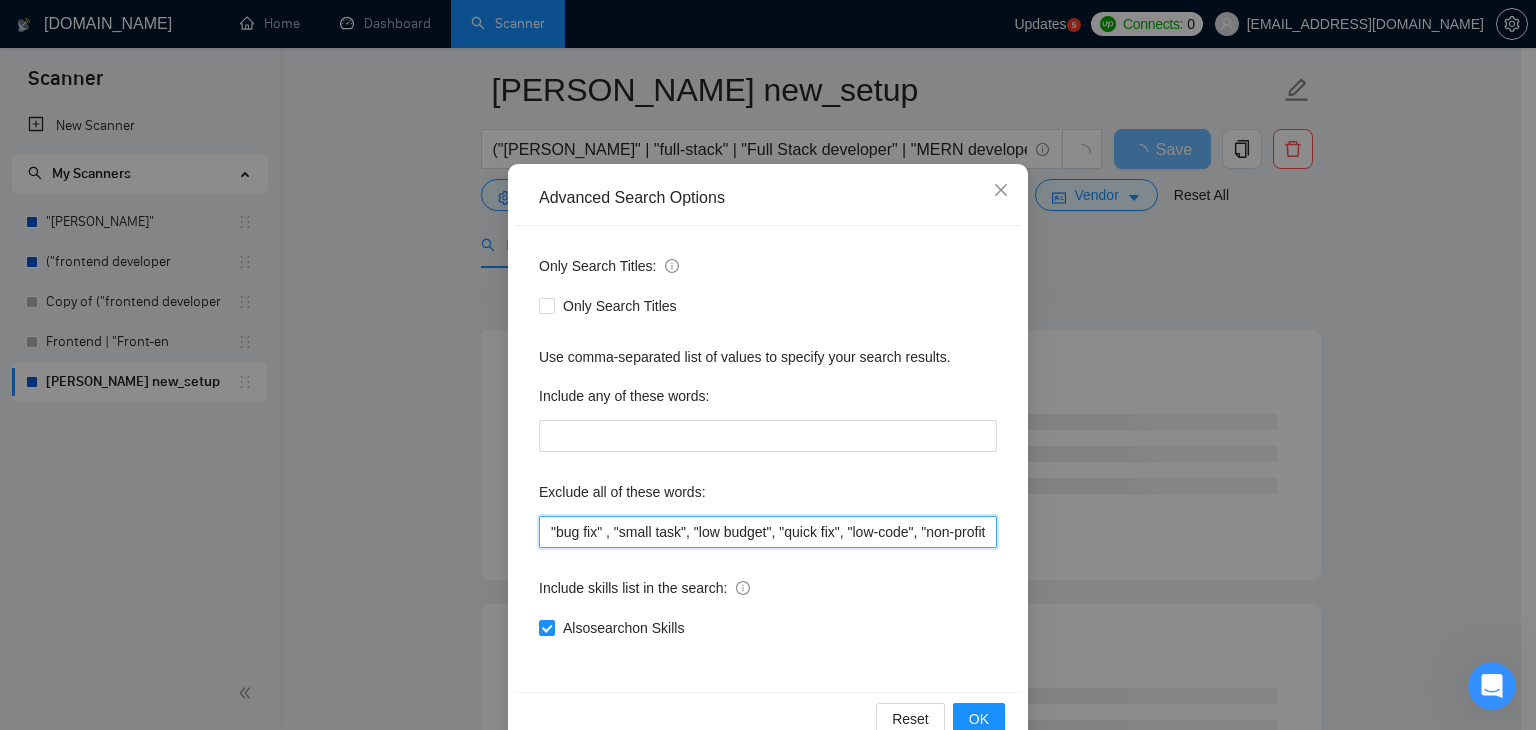 click on ""bug fix" , "small task", "low budget", "quick fix", "low-code", "non-profit", ".net", "wordpress", "shopify", "python"" at bounding box center [768, 532] 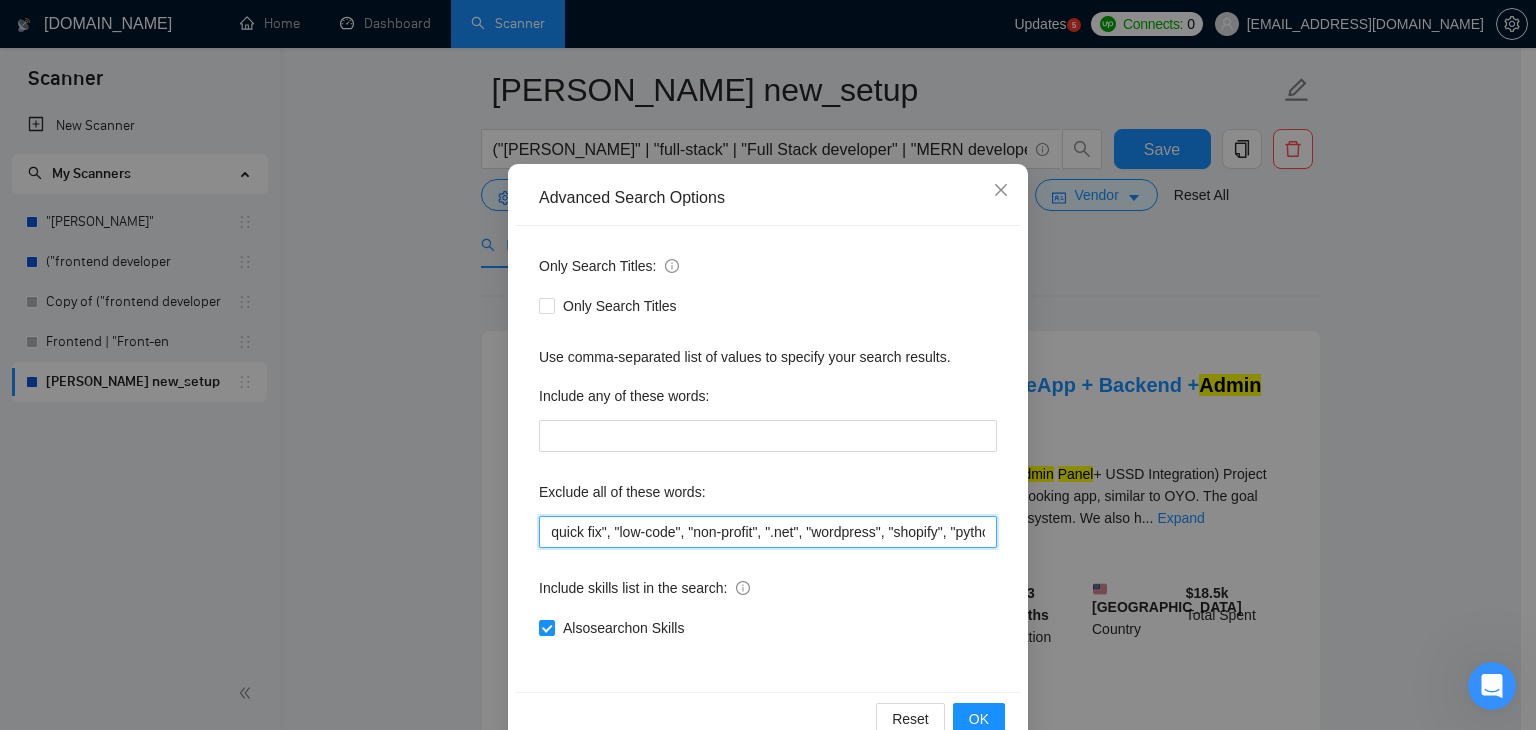 scroll, scrollTop: 0, scrollLeft: 265, axis: horizontal 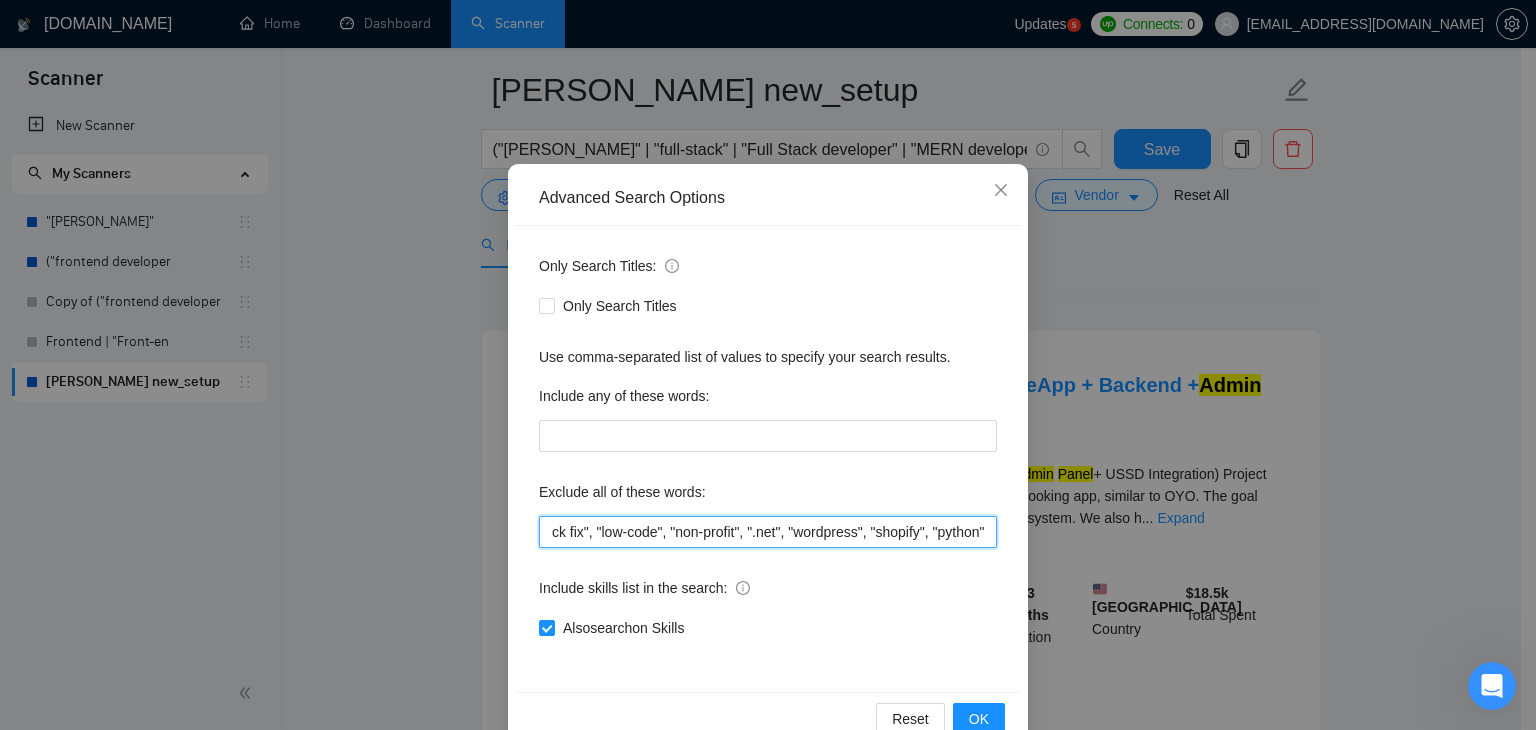 drag, startPoint x: 880, startPoint y: 525, endPoint x: 813, endPoint y: 537, distance: 68.06615 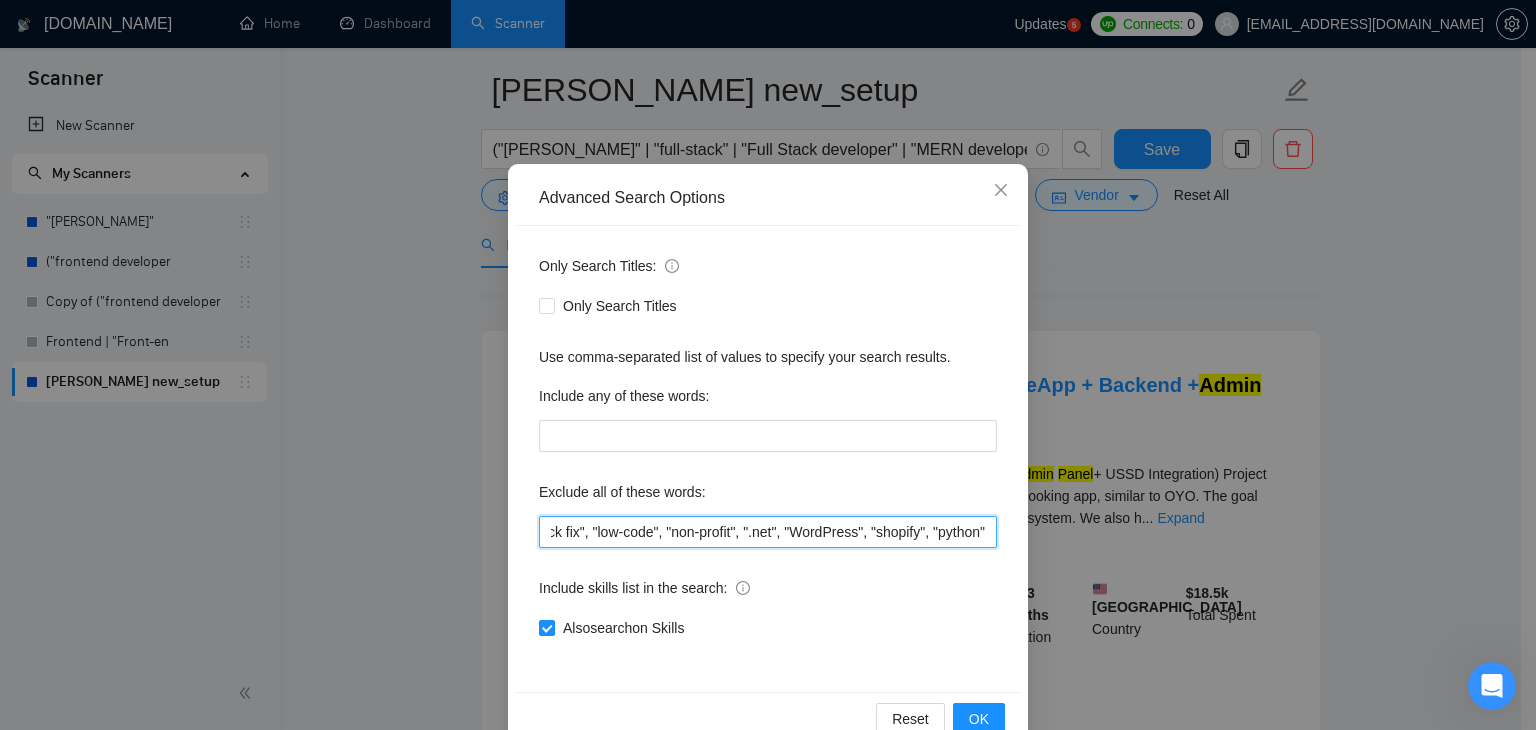 click on ""bug fix" , "small task", "low budget", "quick fix", "low-code", "non-profit", ".net", "WordPress", "shopify", "python"" at bounding box center [768, 532] 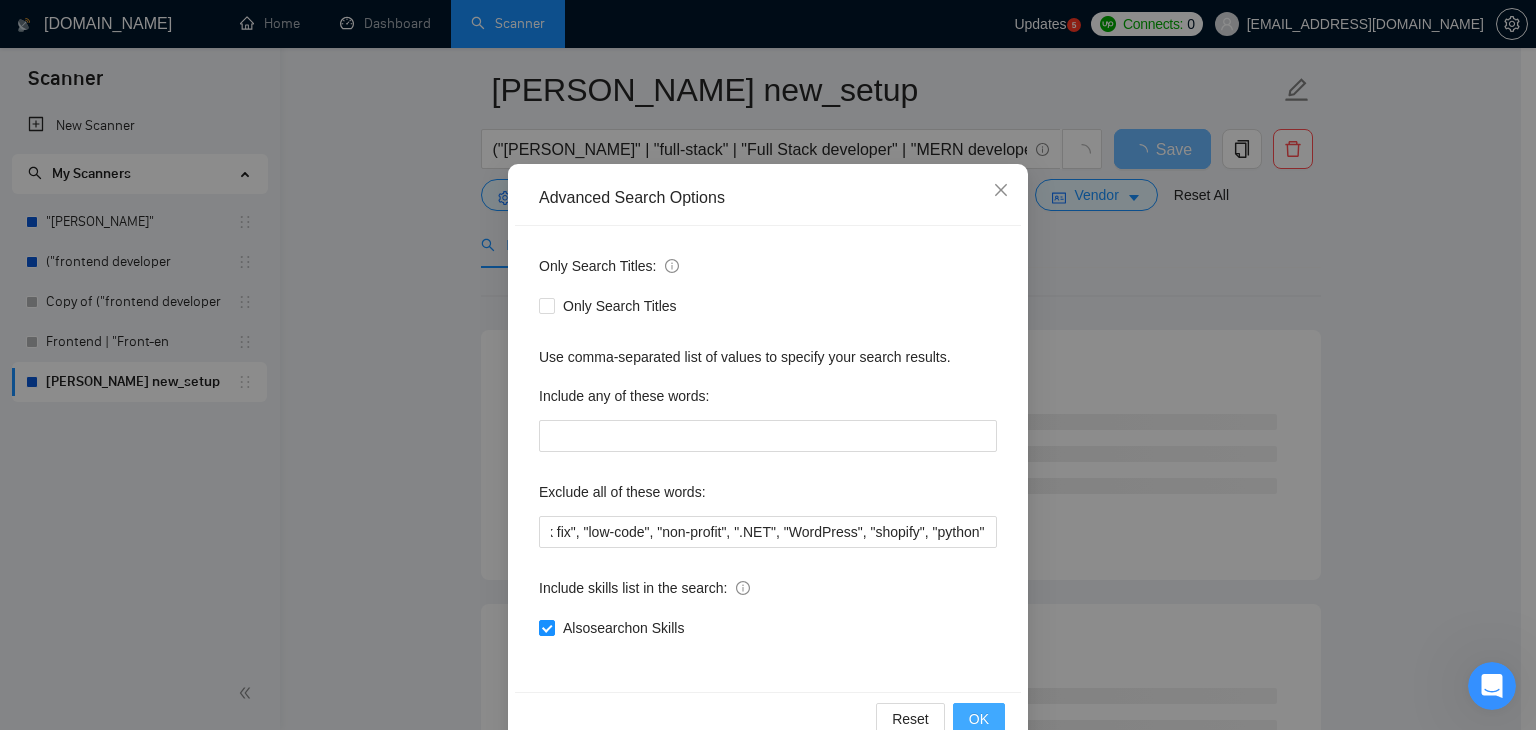 click on "OK" at bounding box center (979, 719) 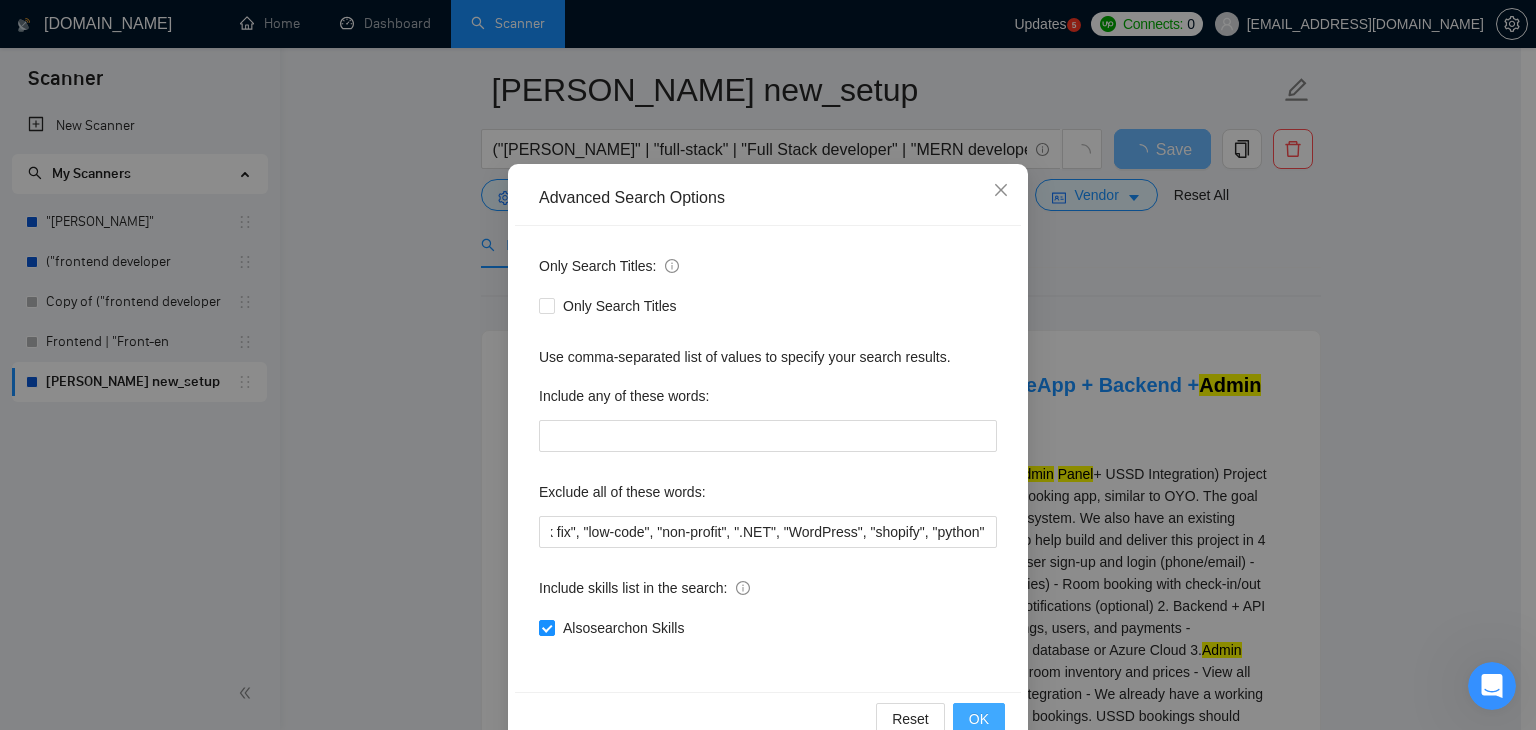 scroll, scrollTop: 0, scrollLeft: 0, axis: both 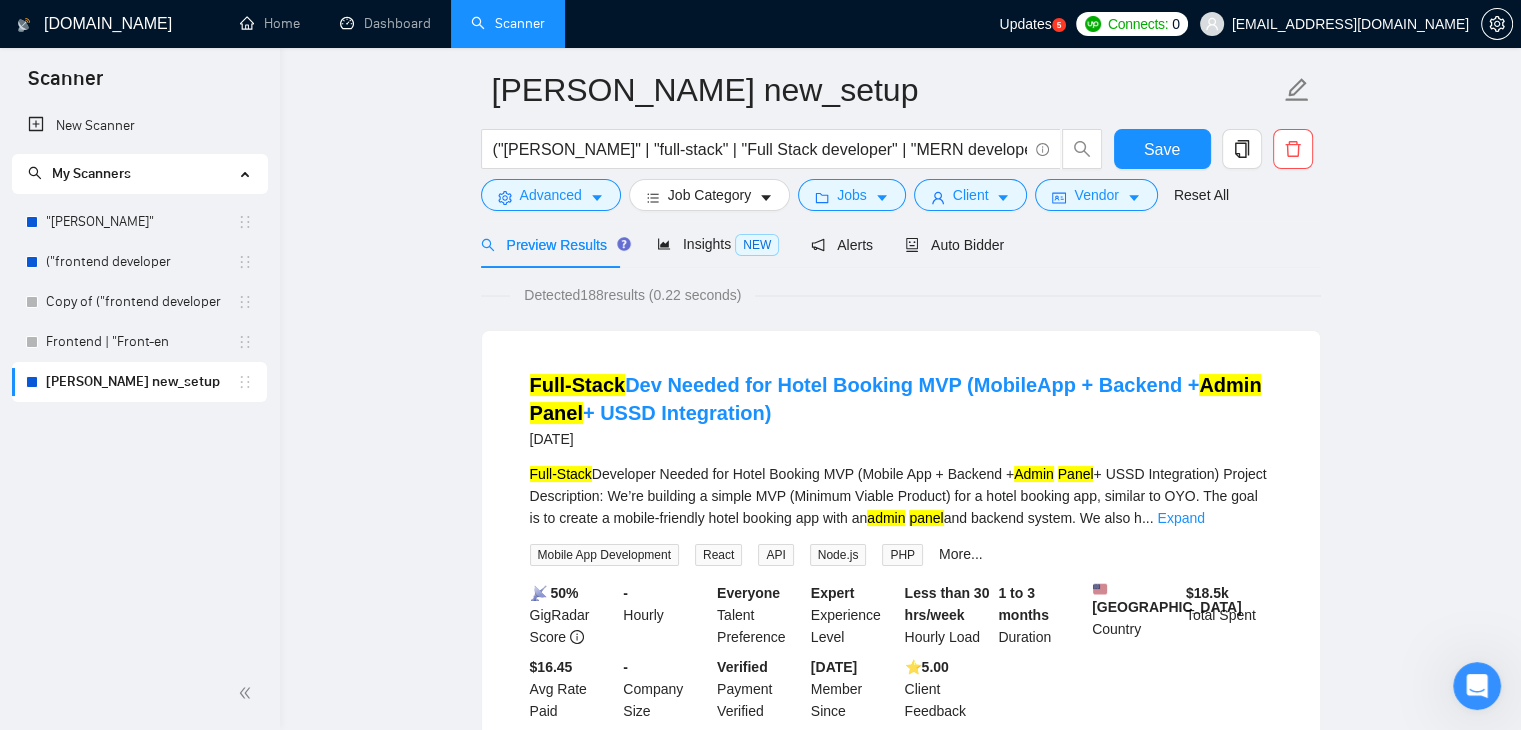 click on "Detected   188  results   (0.22 seconds)" at bounding box center (901, 295) 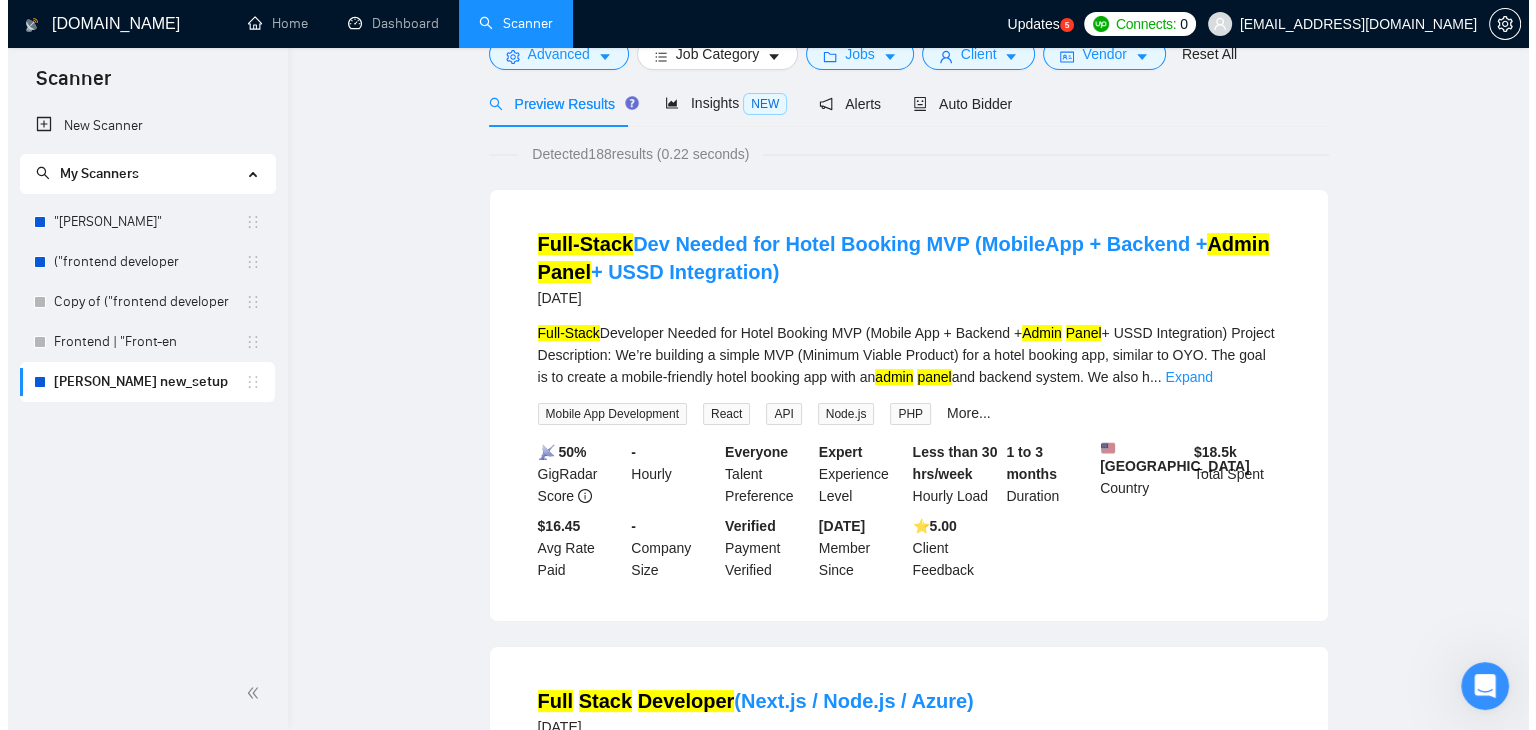 scroll, scrollTop: 0, scrollLeft: 0, axis: both 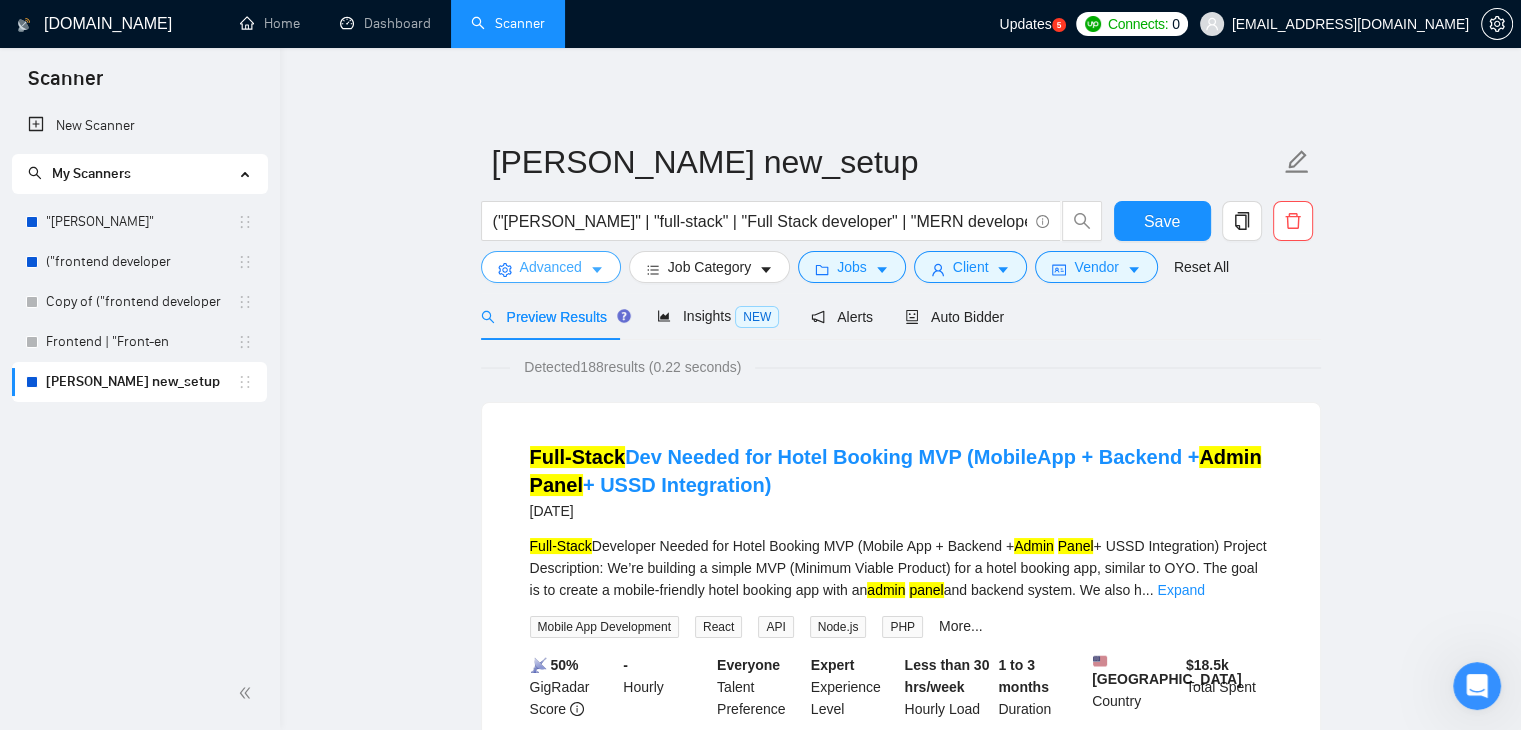 click on "Advanced" at bounding box center [551, 267] 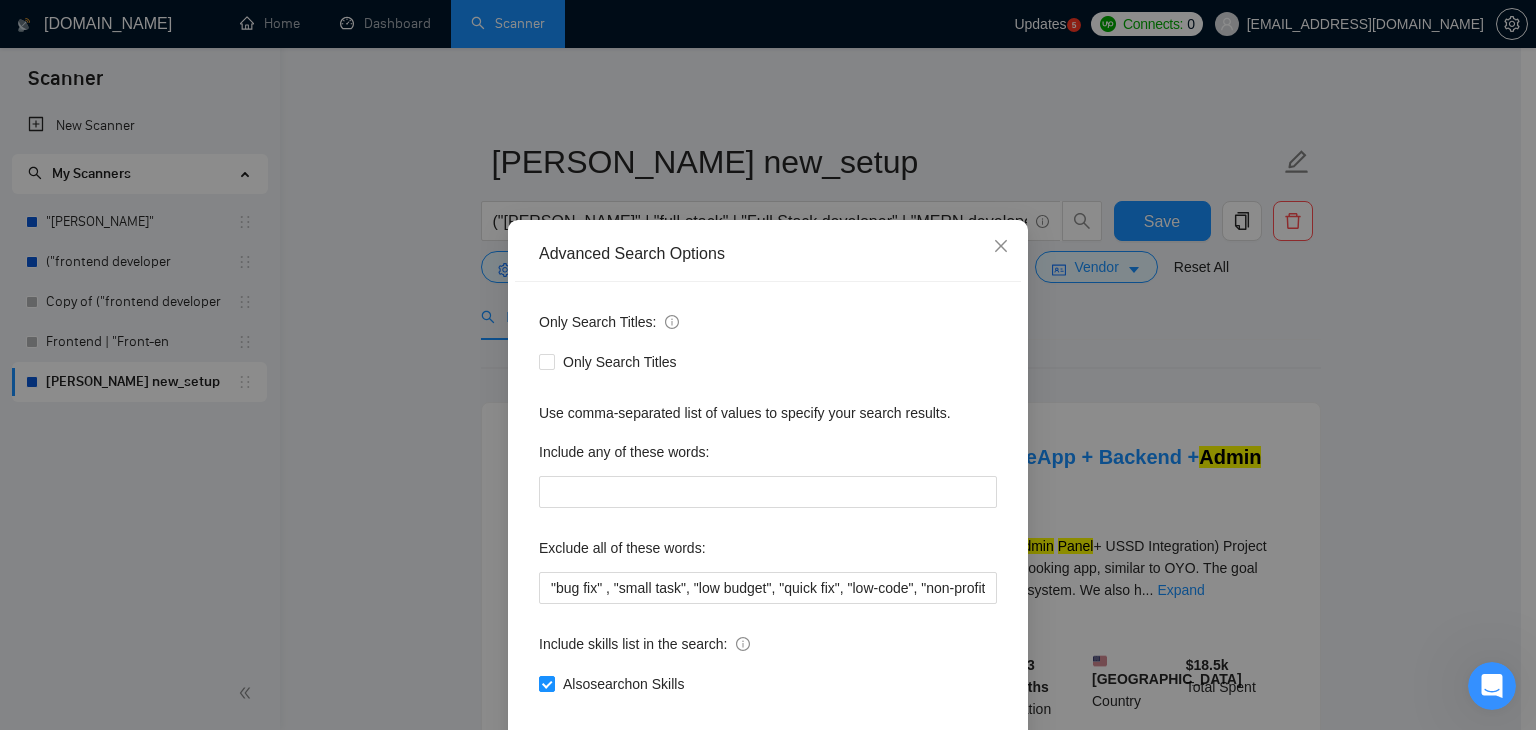 scroll, scrollTop: 58, scrollLeft: 0, axis: vertical 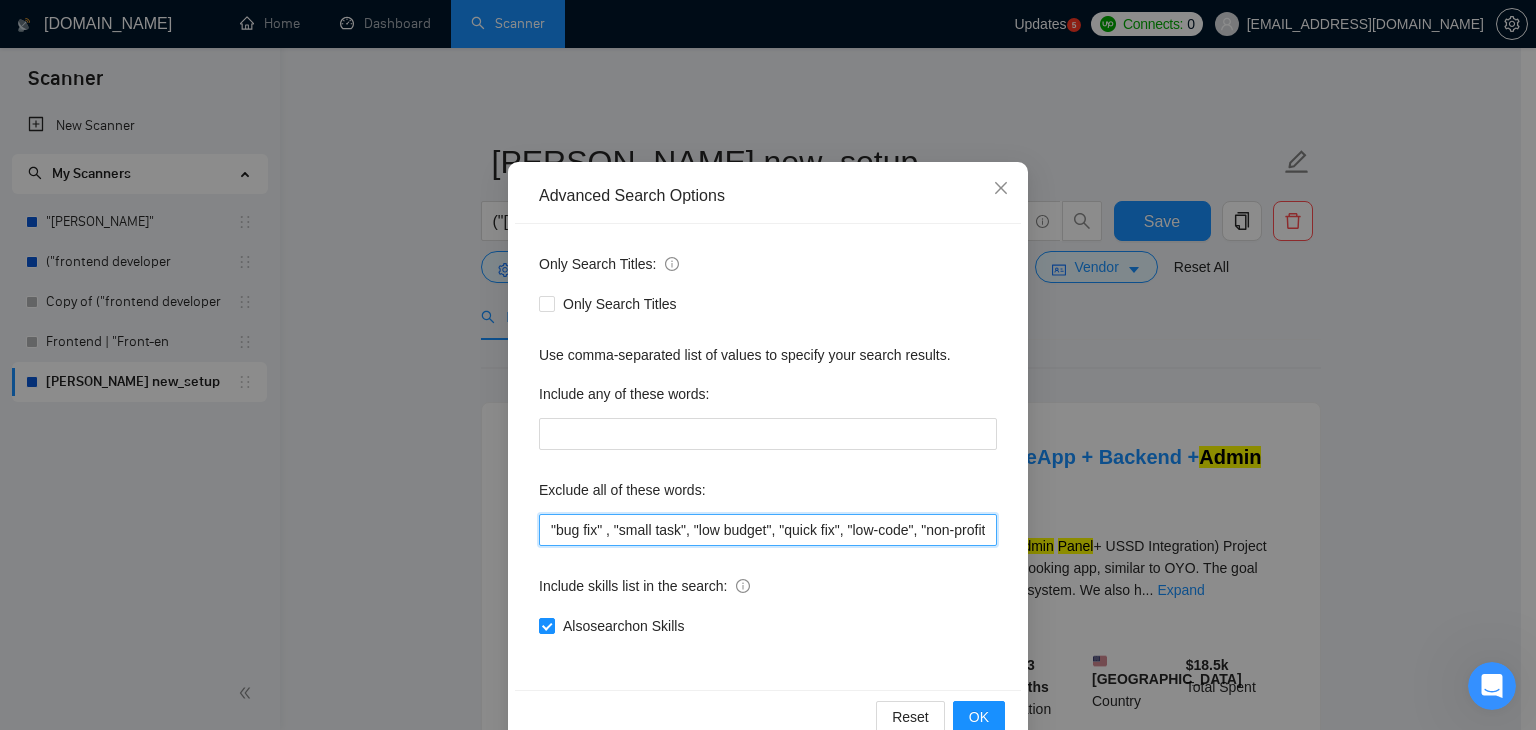 click on ""bug fix" , "small task", "low budget", "quick fix", "low-code", "non-profit", ".NET", "WordPress", "shopify", "python"" at bounding box center [768, 530] 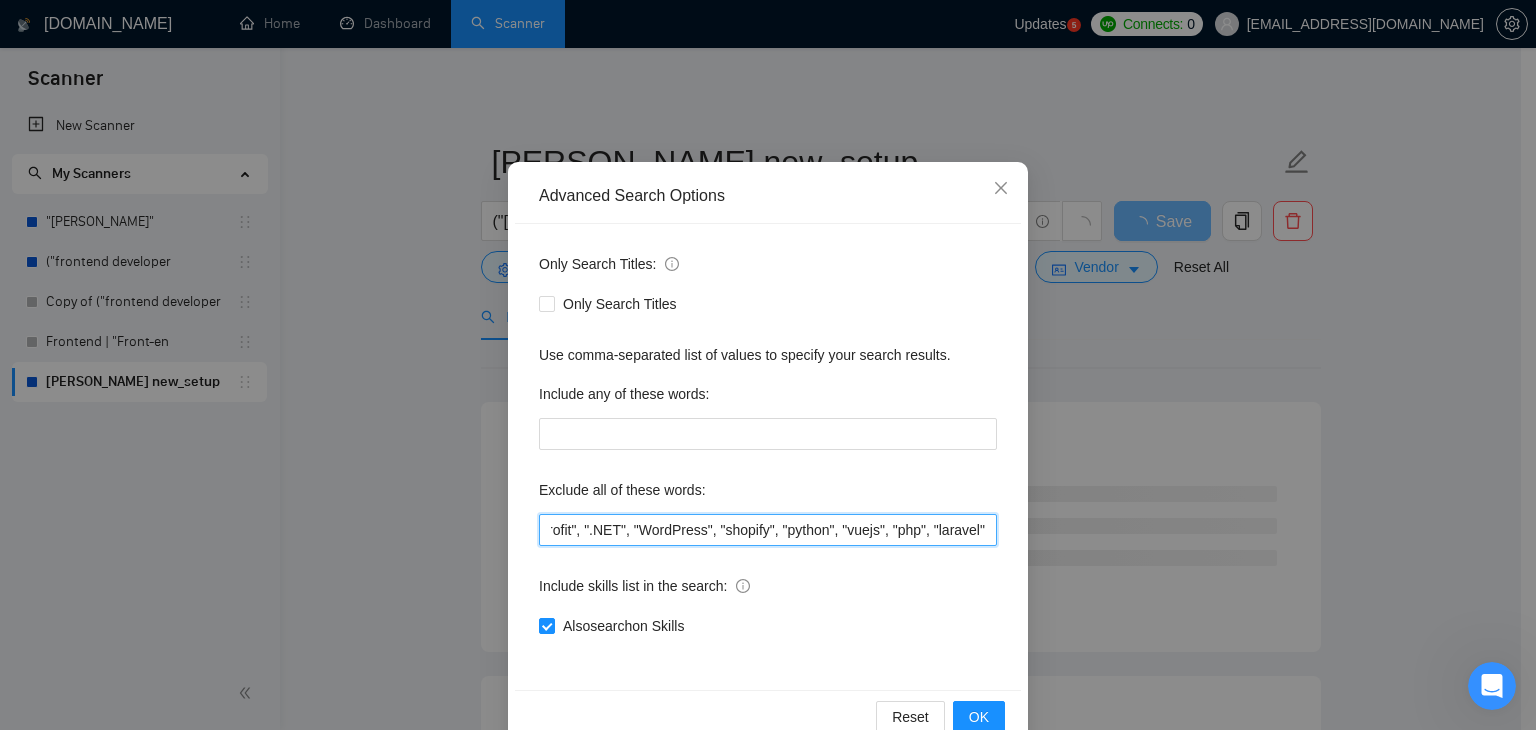 scroll, scrollTop: 0, scrollLeft: 417, axis: horizontal 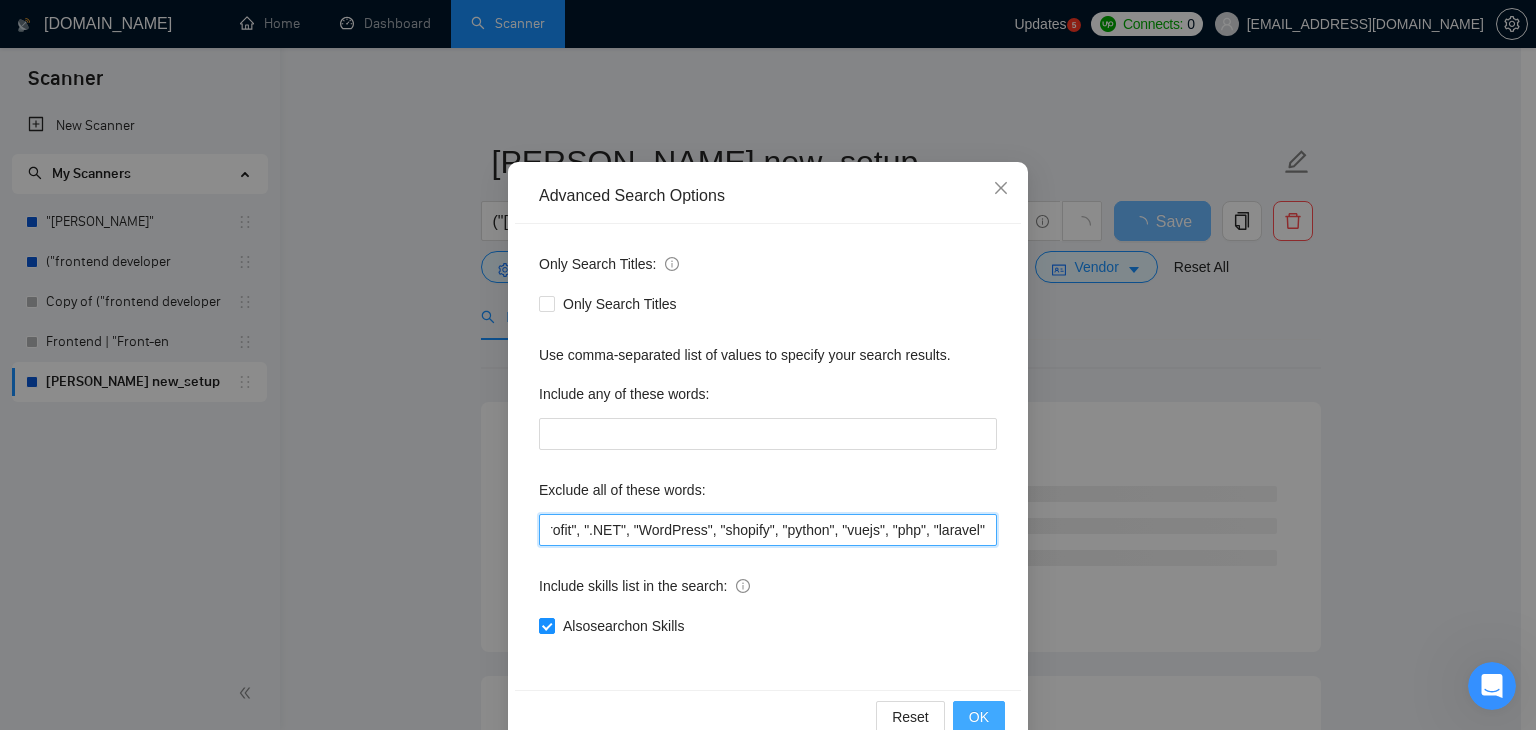 type on ""bug fix" , "small task", "low budget", "quick fix", "low-code", "non-profit", ".NET", "WordPress", "shopify", "python", "vuejs", "php", "laravel"" 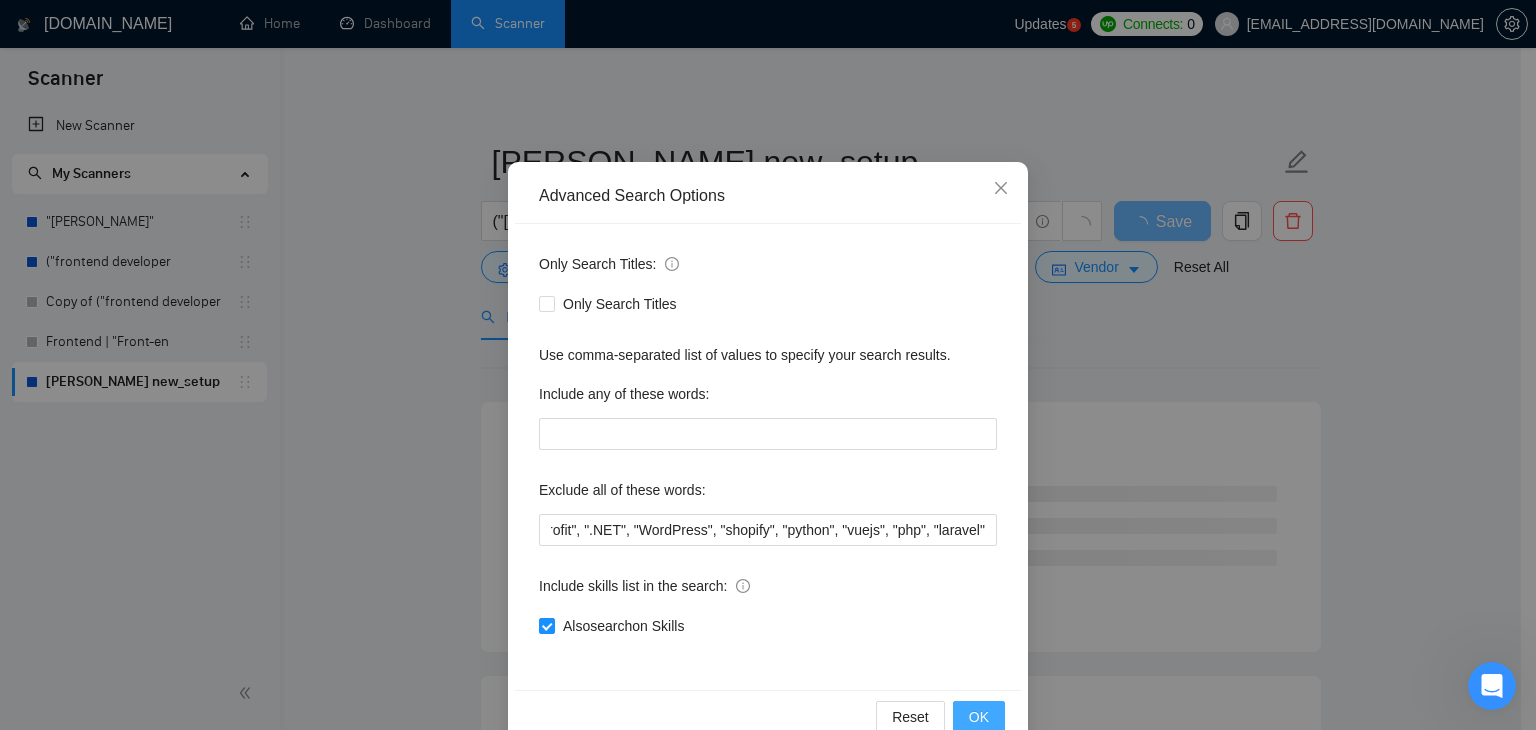 click on "OK" at bounding box center (979, 717) 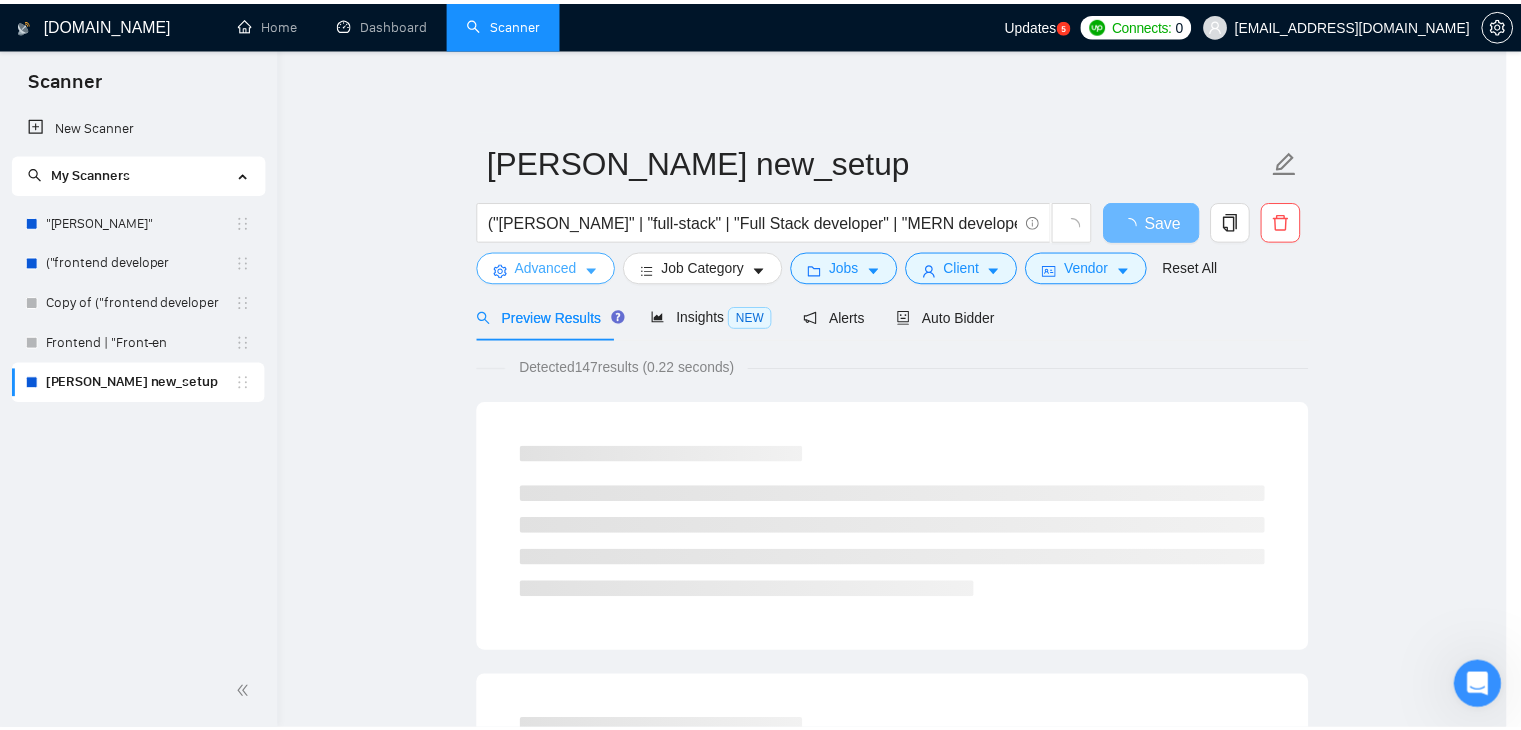 scroll, scrollTop: 0, scrollLeft: 0, axis: both 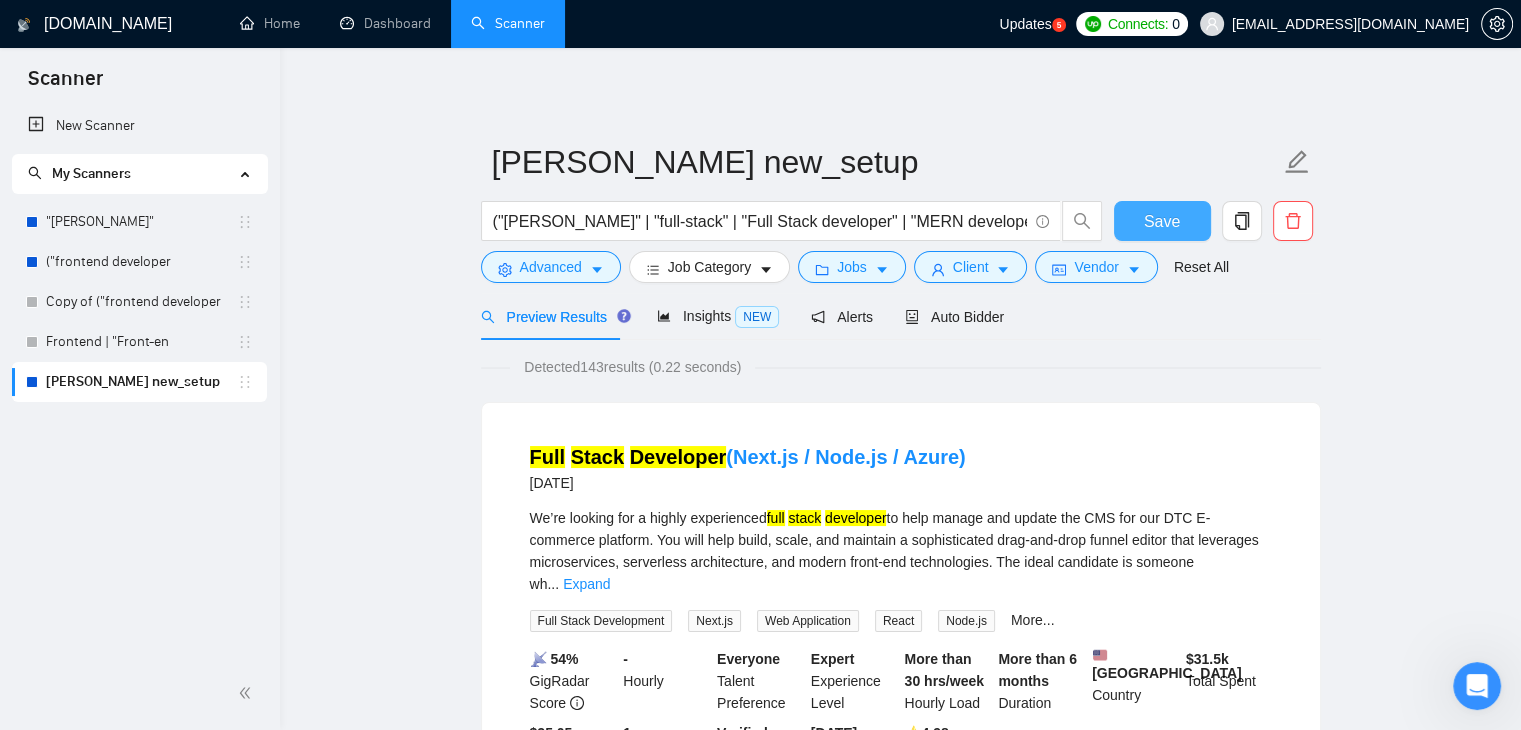 click on "Save" at bounding box center (1162, 221) 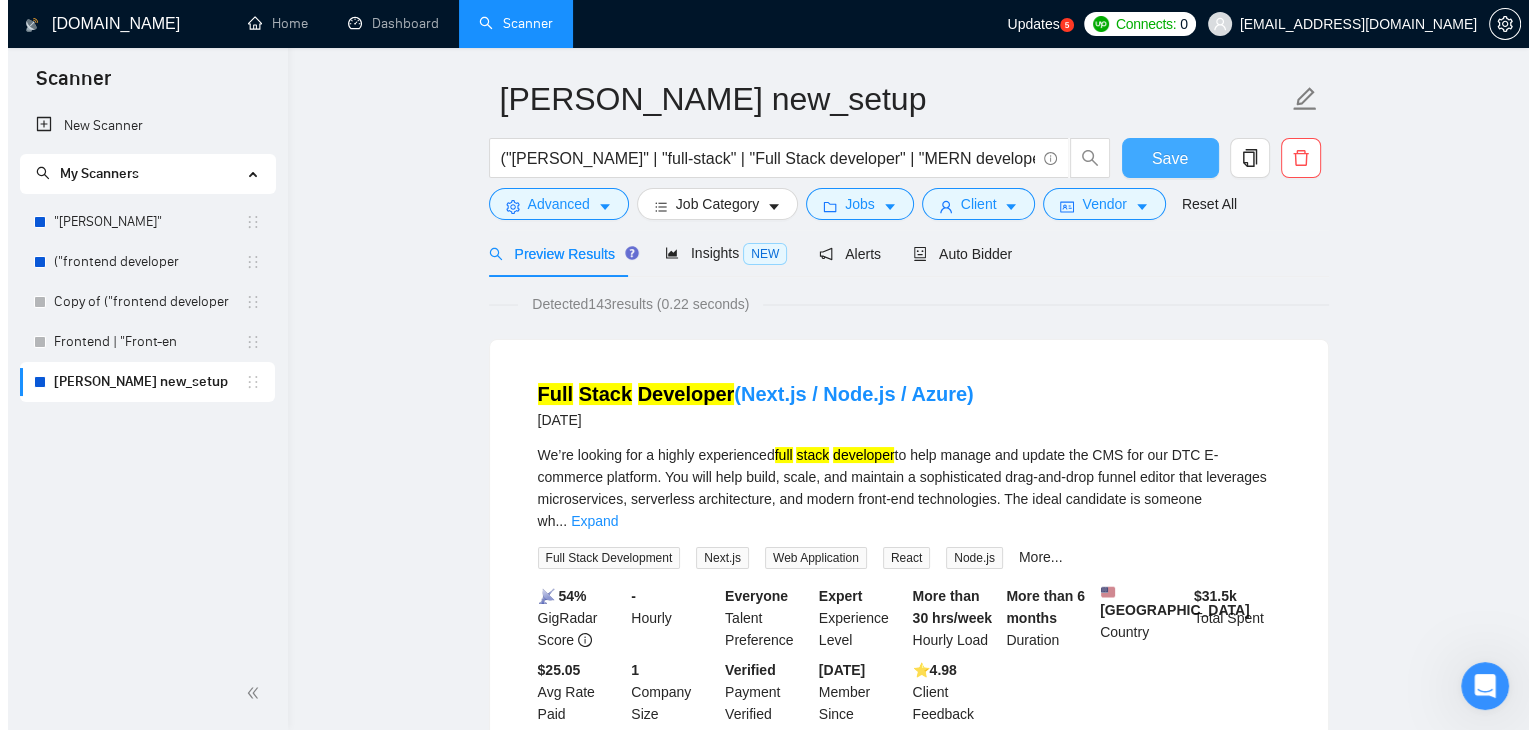 scroll, scrollTop: 64, scrollLeft: 0, axis: vertical 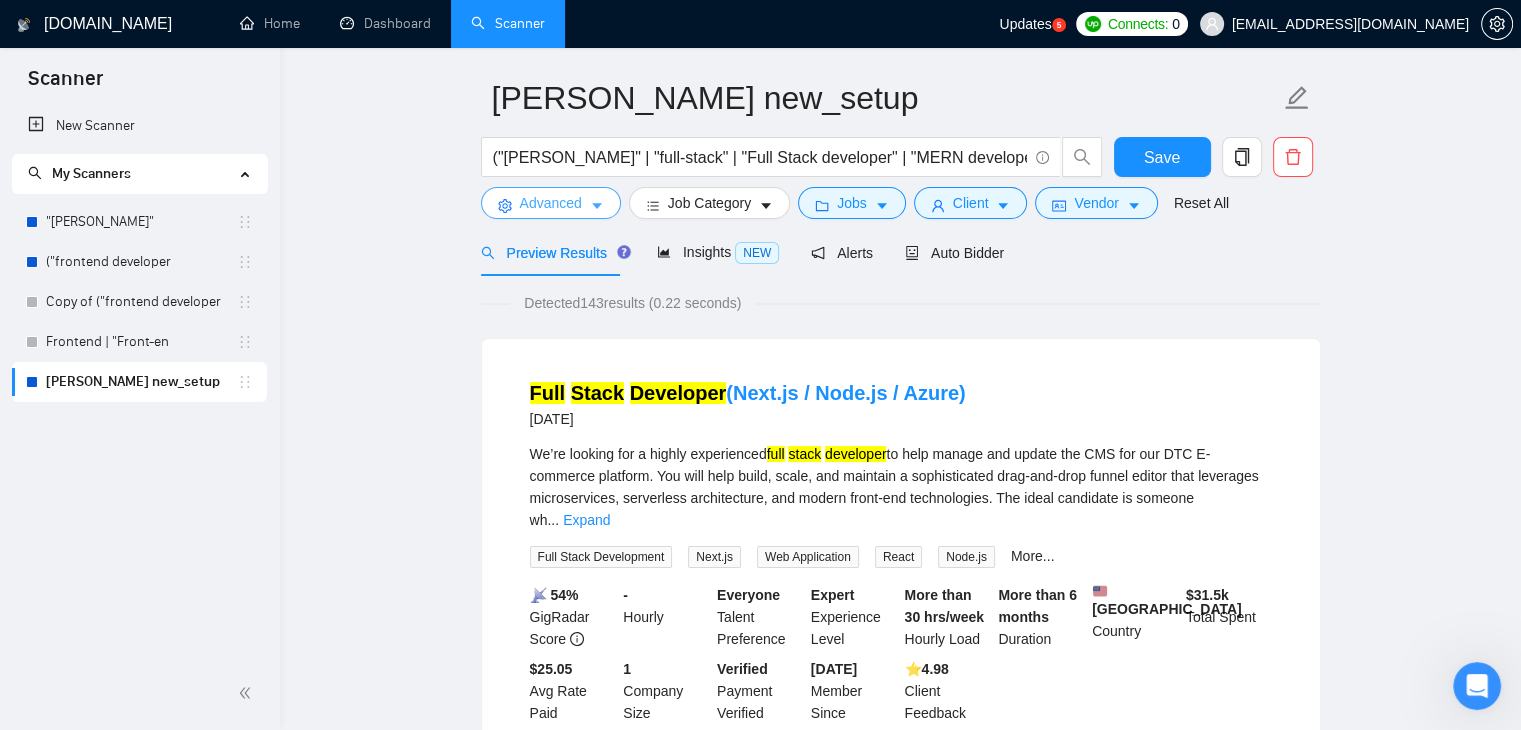 click on "Advanced" at bounding box center [551, 203] 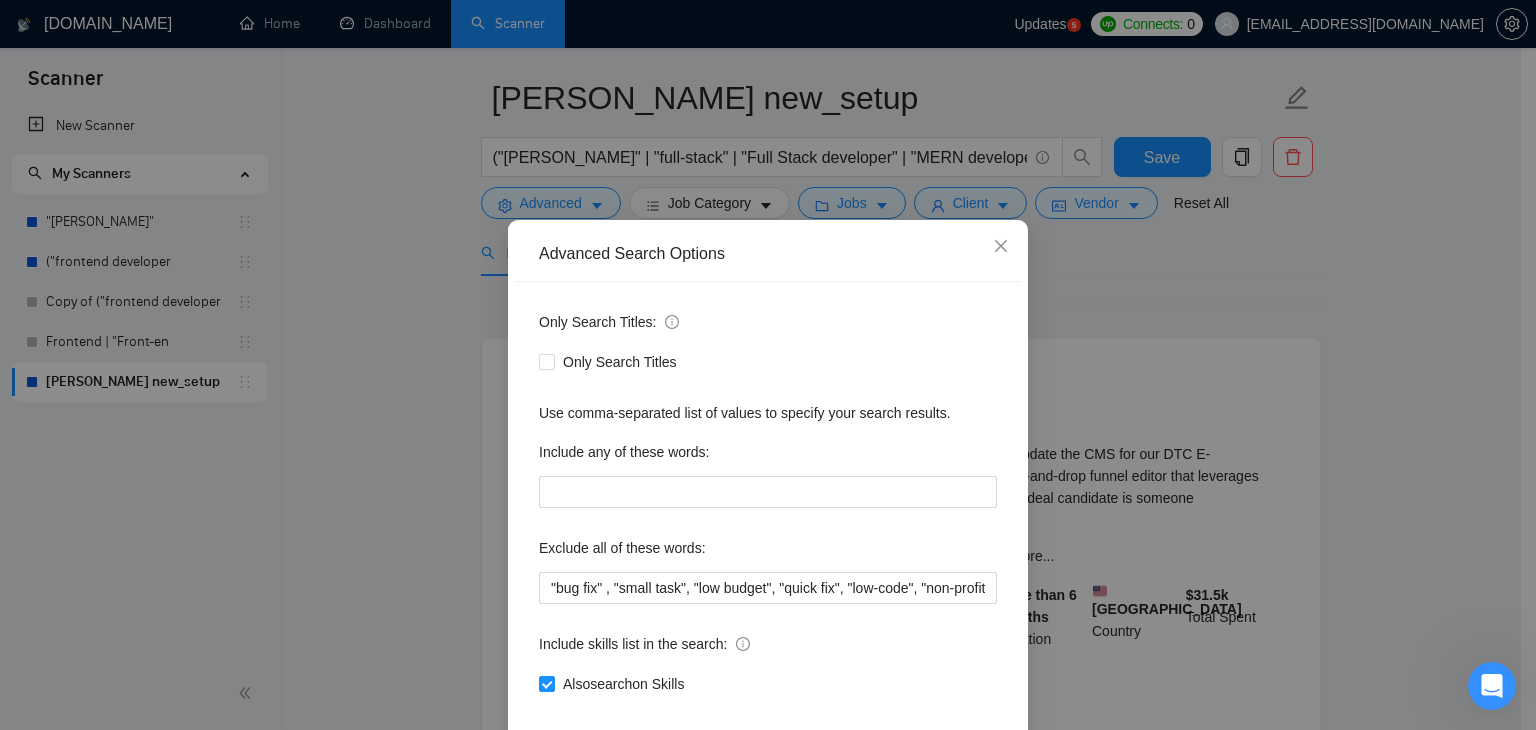 scroll, scrollTop: 22, scrollLeft: 0, axis: vertical 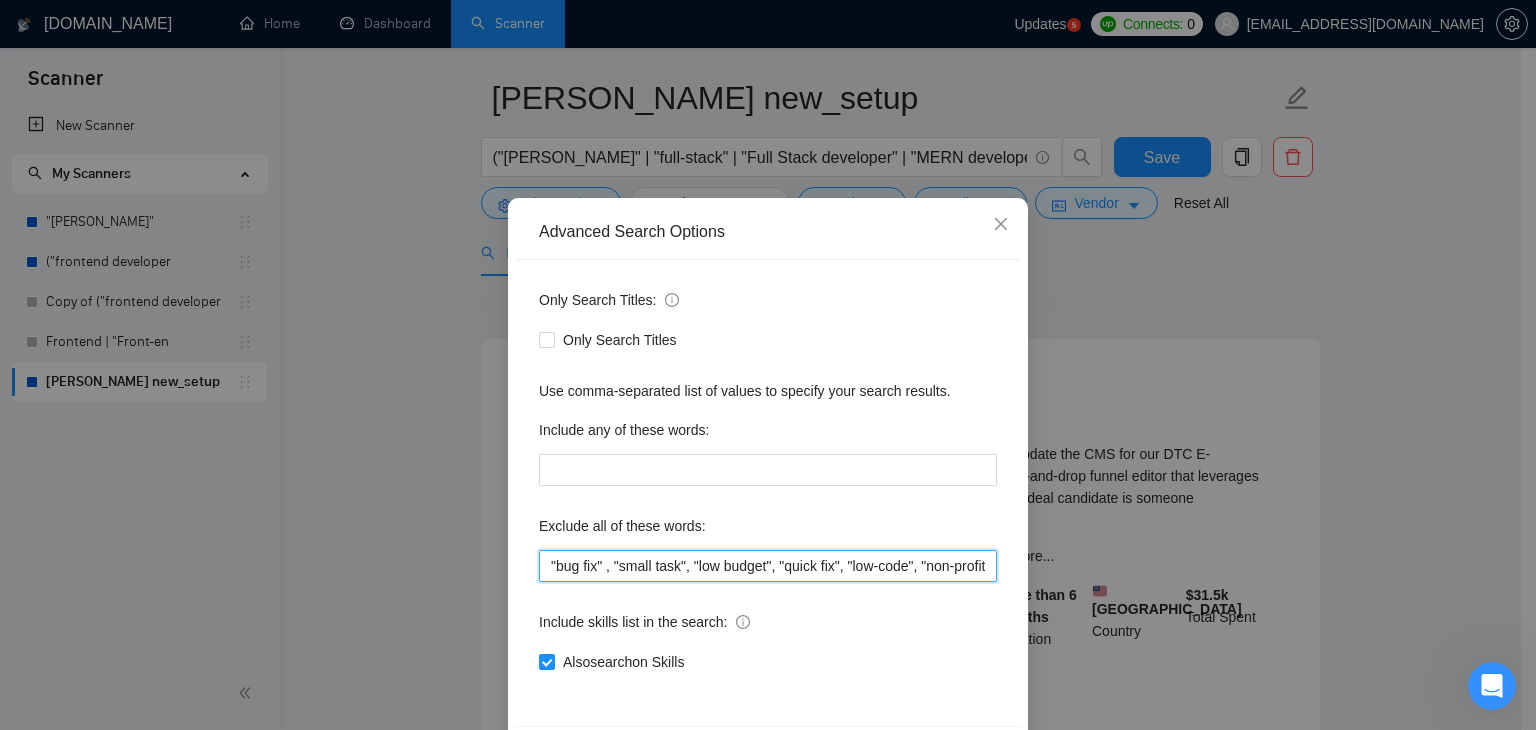 drag, startPoint x: 607, startPoint y: 563, endPoint x: 530, endPoint y: 563, distance: 77 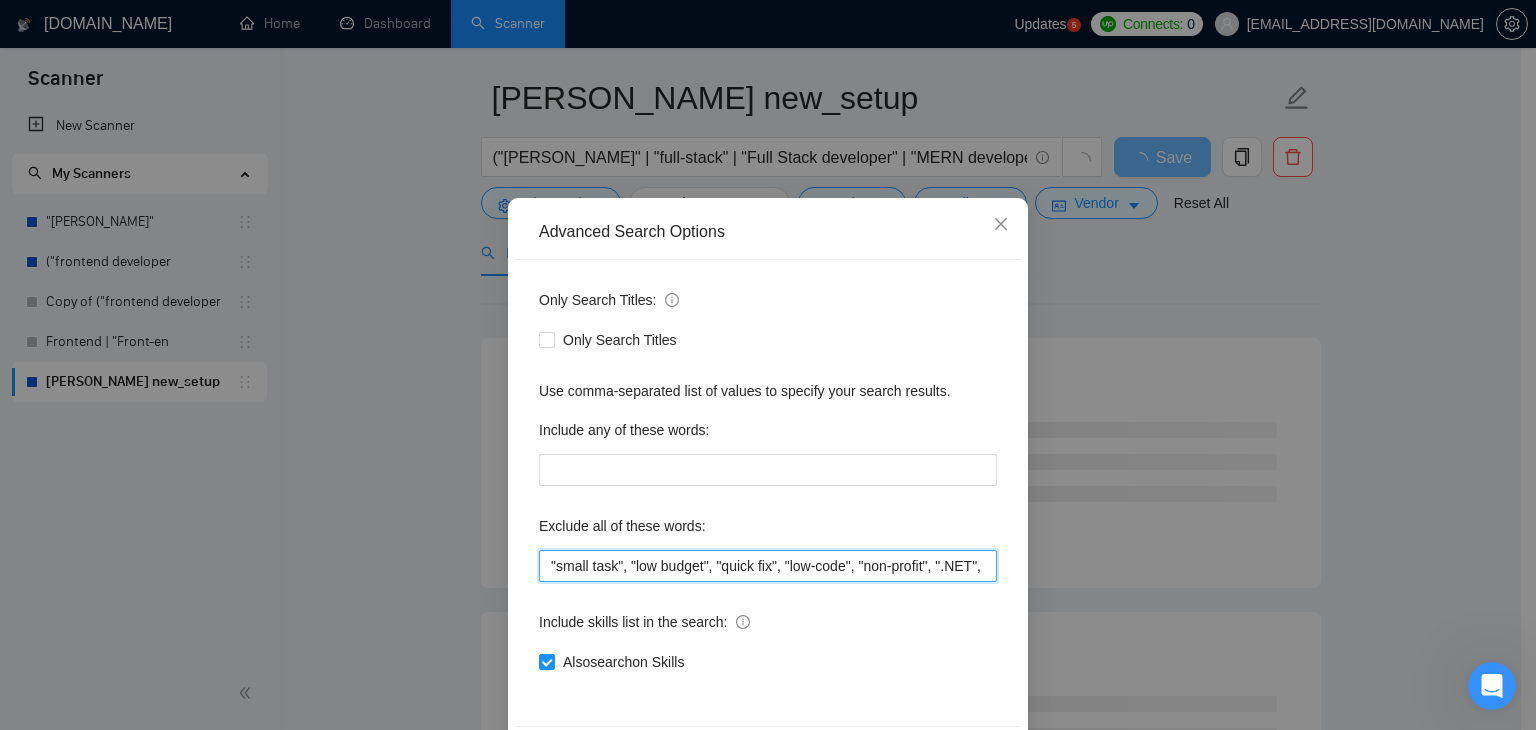 scroll, scrollTop: 102, scrollLeft: 0, axis: vertical 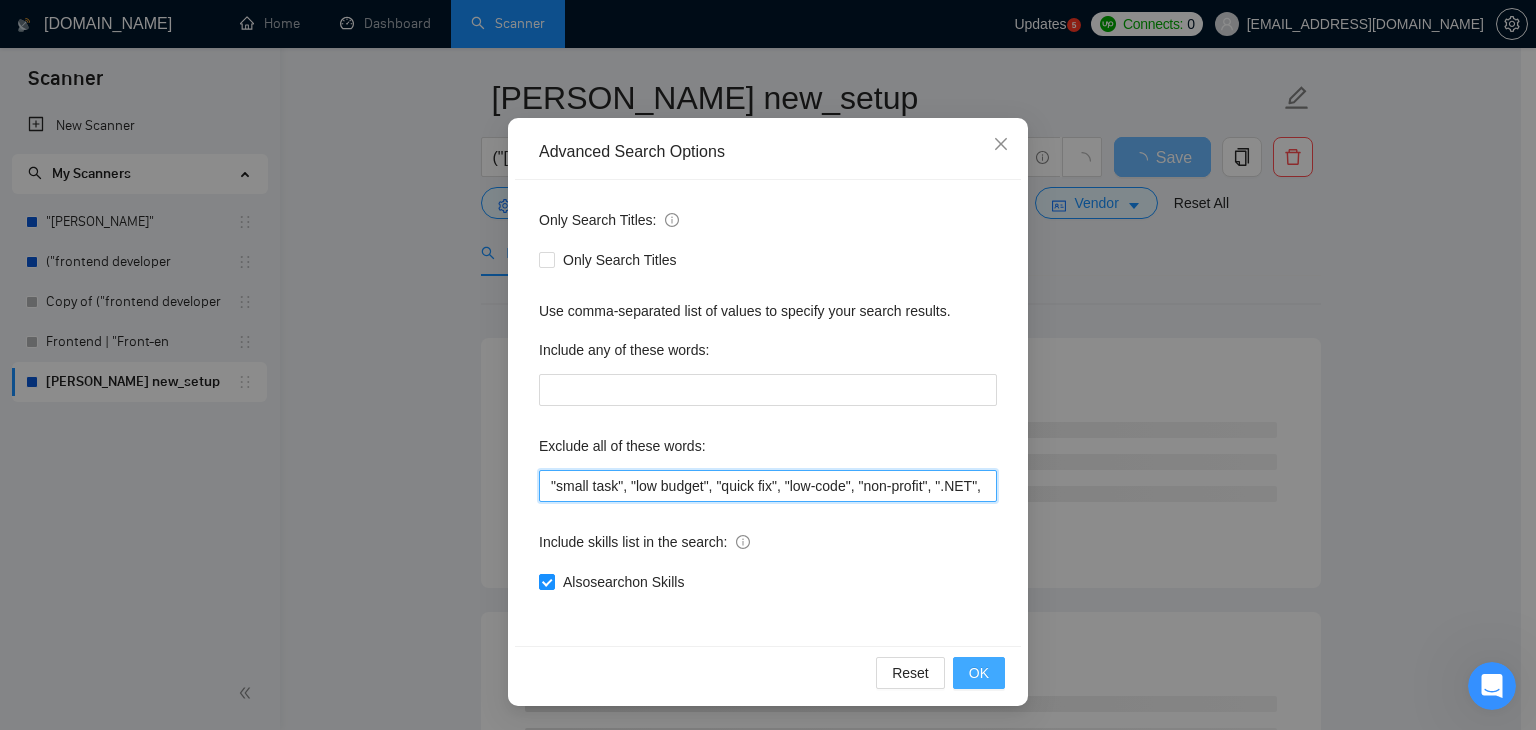 type on ""small task", "low budget", "quick fix", "low-code", "non-profit", ".NET", "WordPress", "shopify", "python", "vuejs", "php", "laravel"" 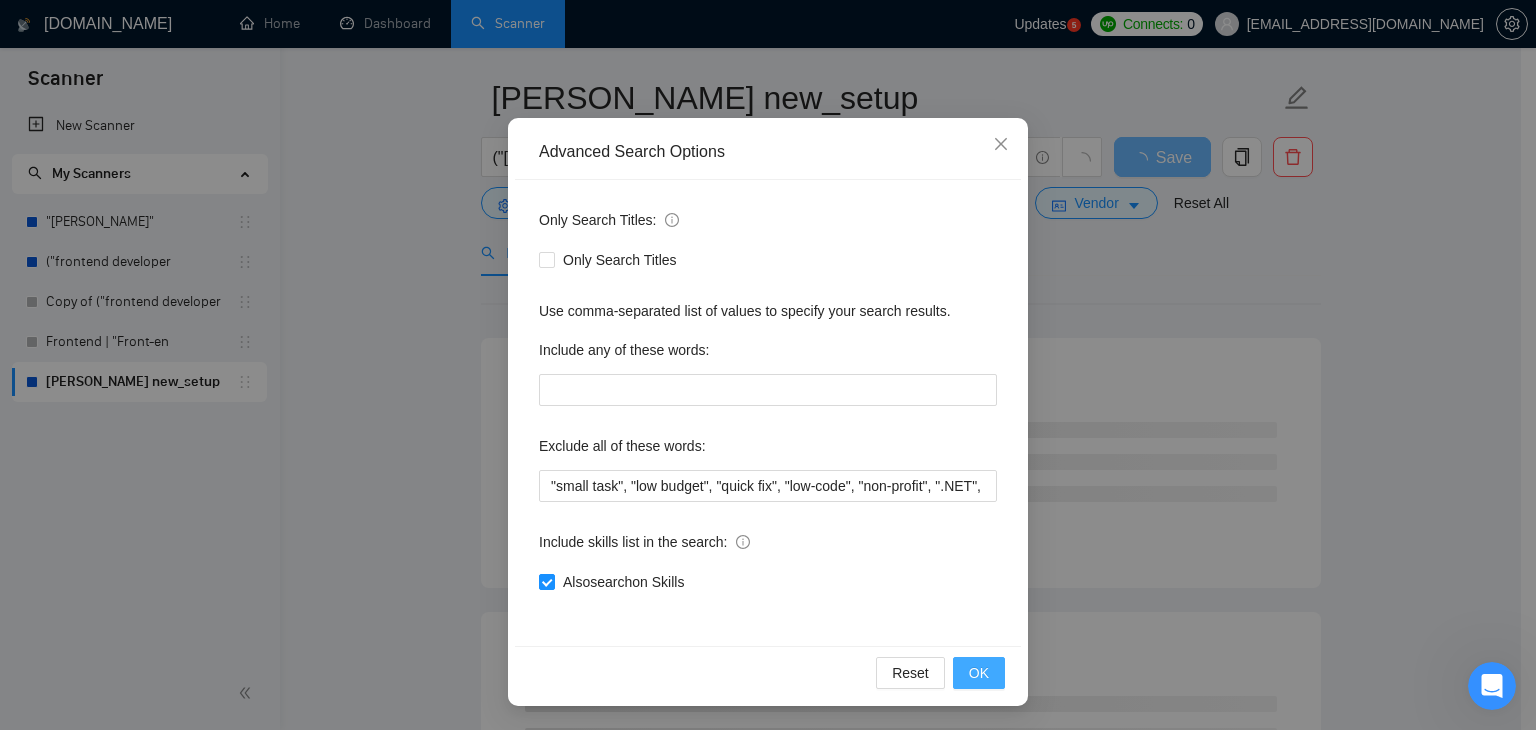 click on "OK" at bounding box center [979, 673] 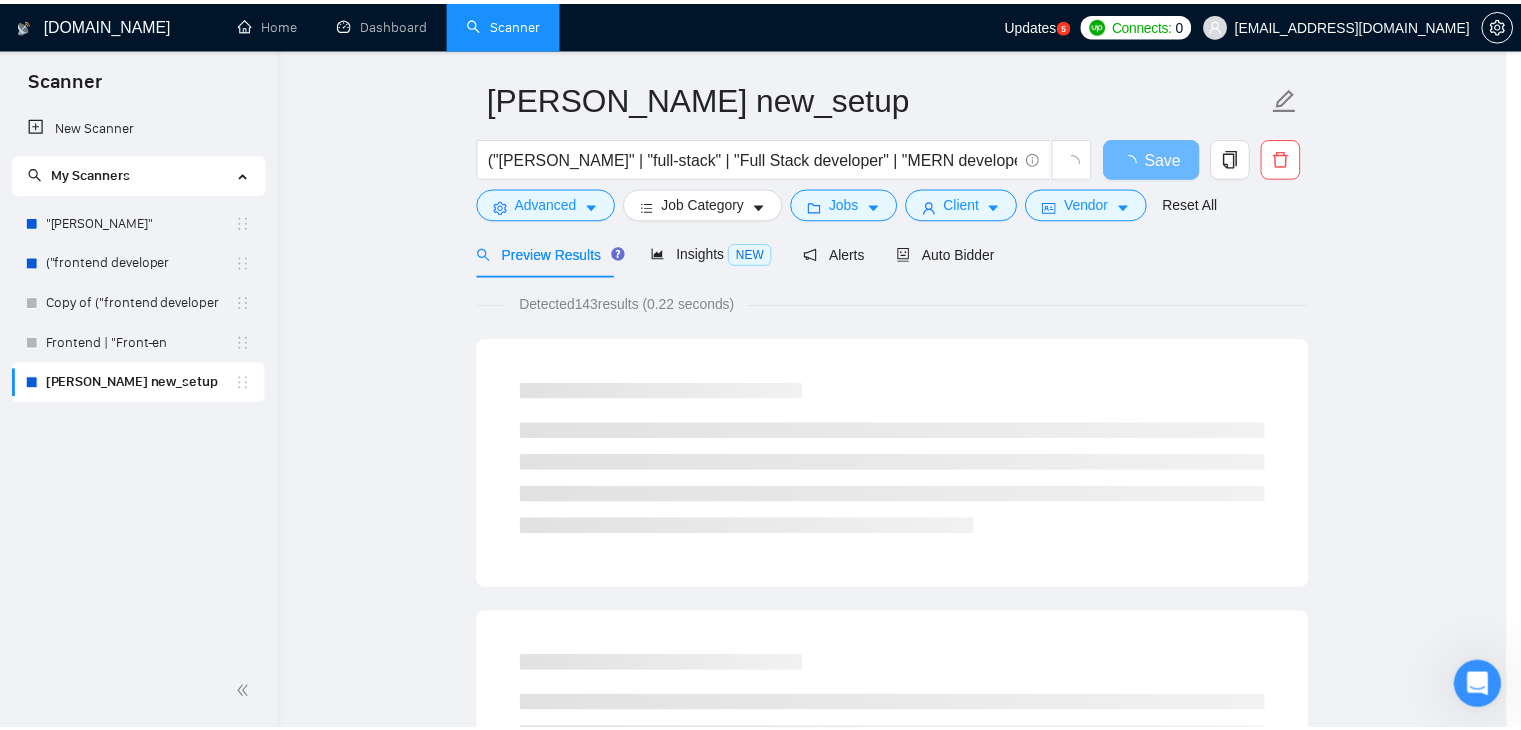 scroll, scrollTop: 2, scrollLeft: 0, axis: vertical 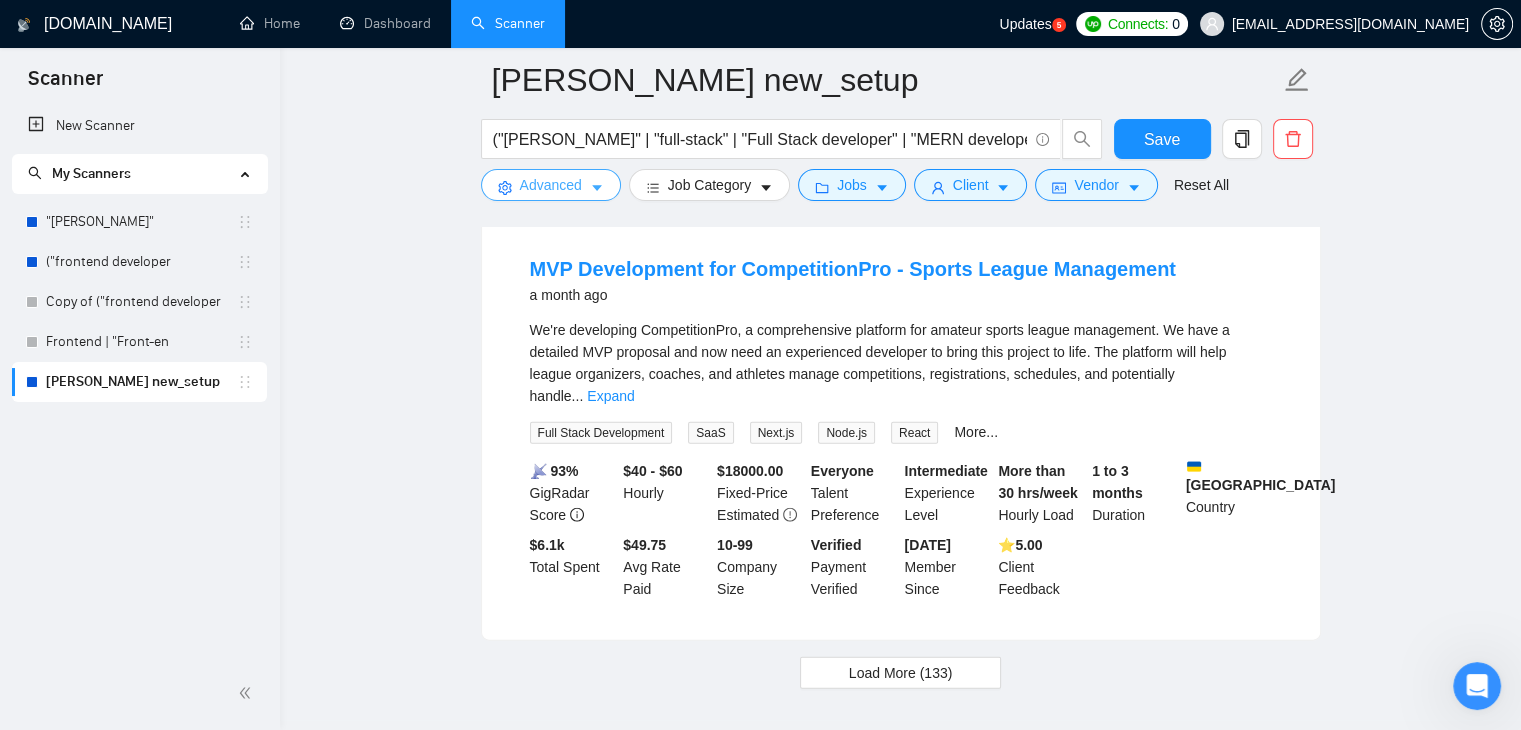 click on "Advanced" at bounding box center [551, 185] 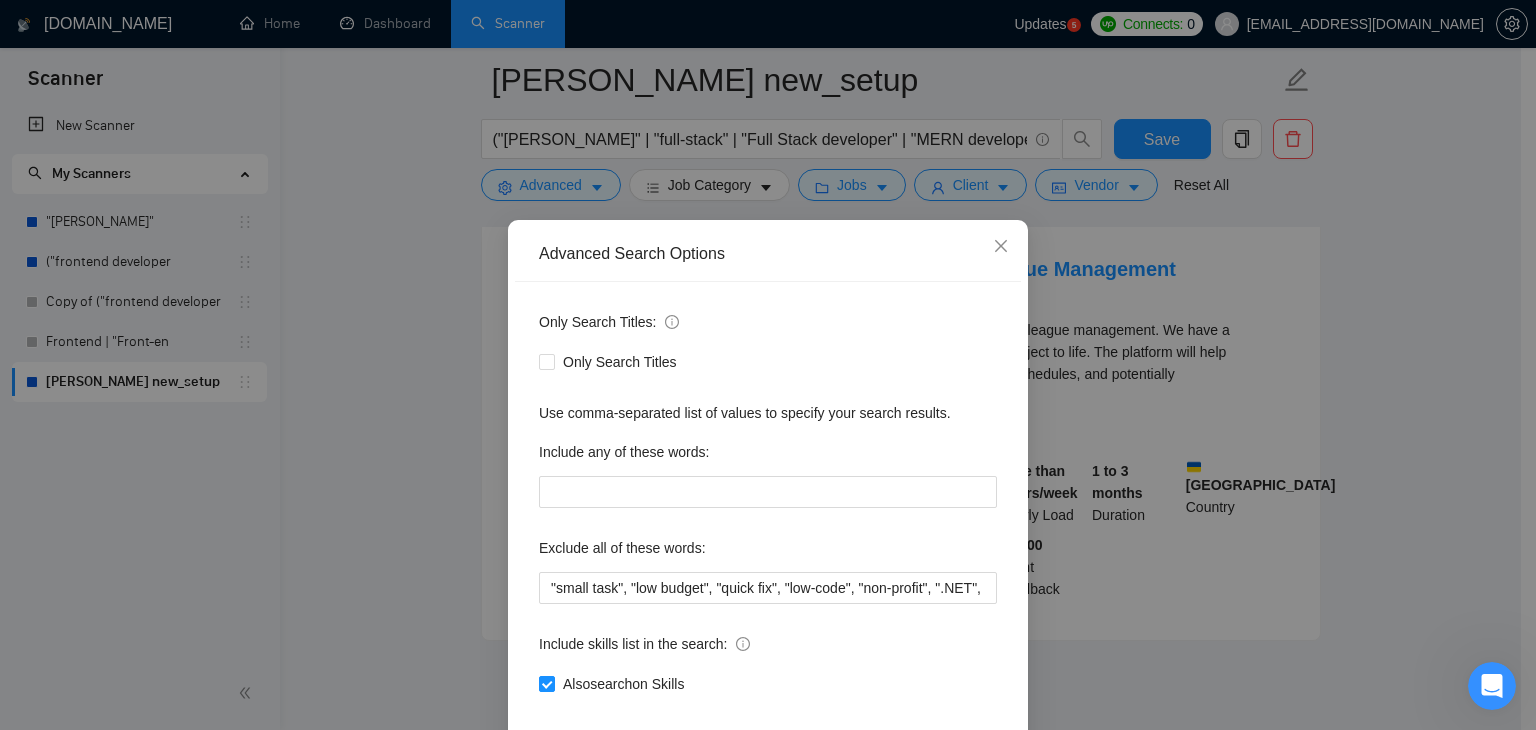 scroll, scrollTop: 102, scrollLeft: 0, axis: vertical 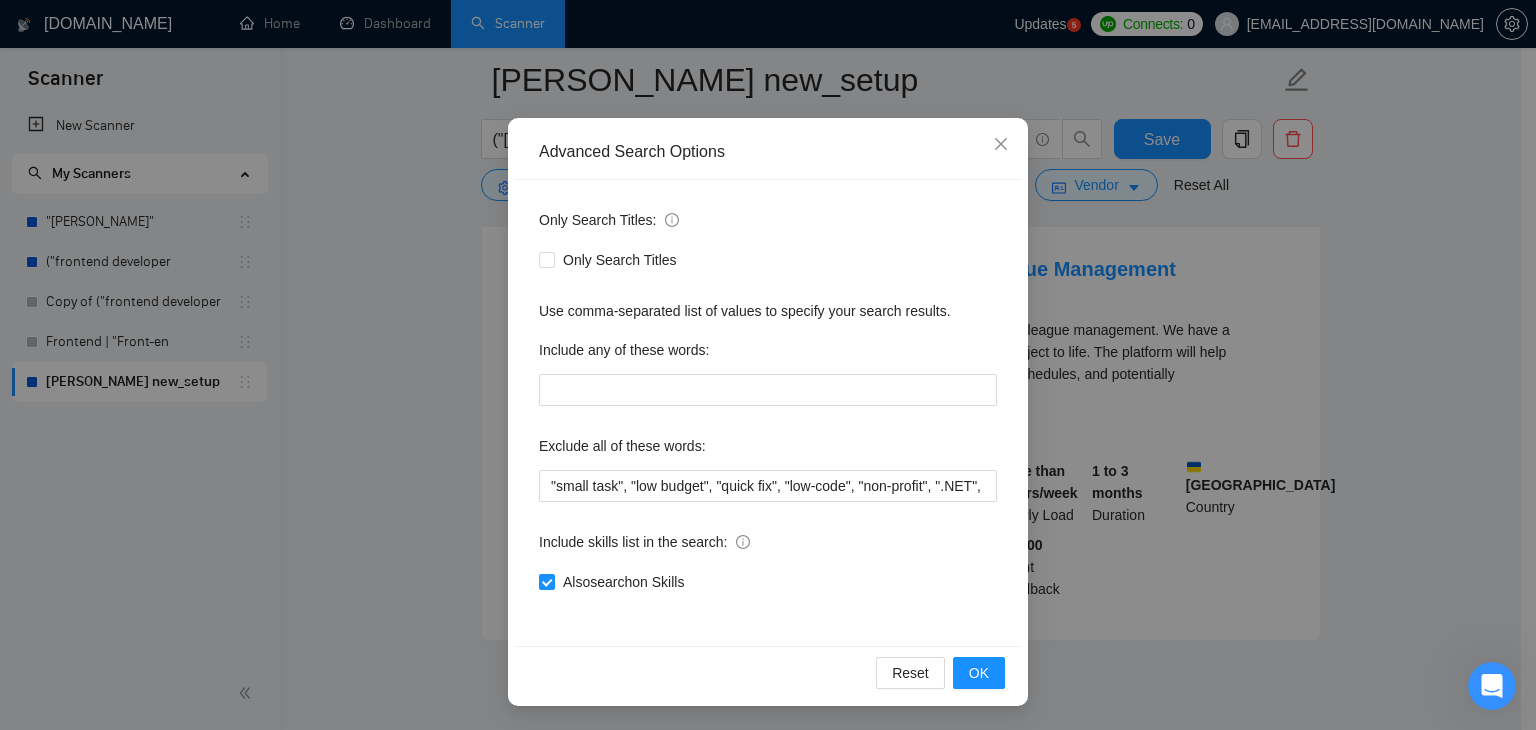 click on "Include skills list in the search:" at bounding box center (644, 542) 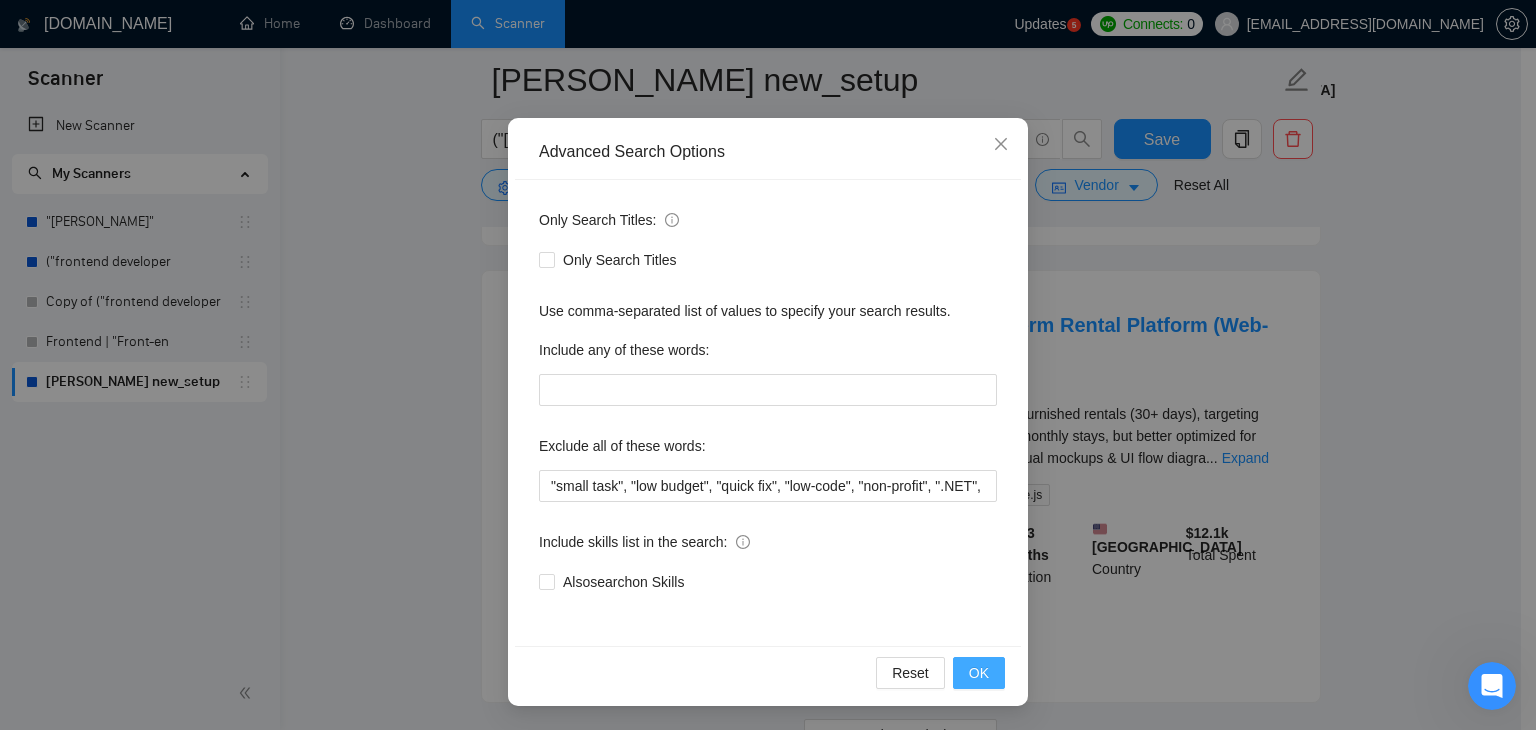 click on "OK" at bounding box center (979, 673) 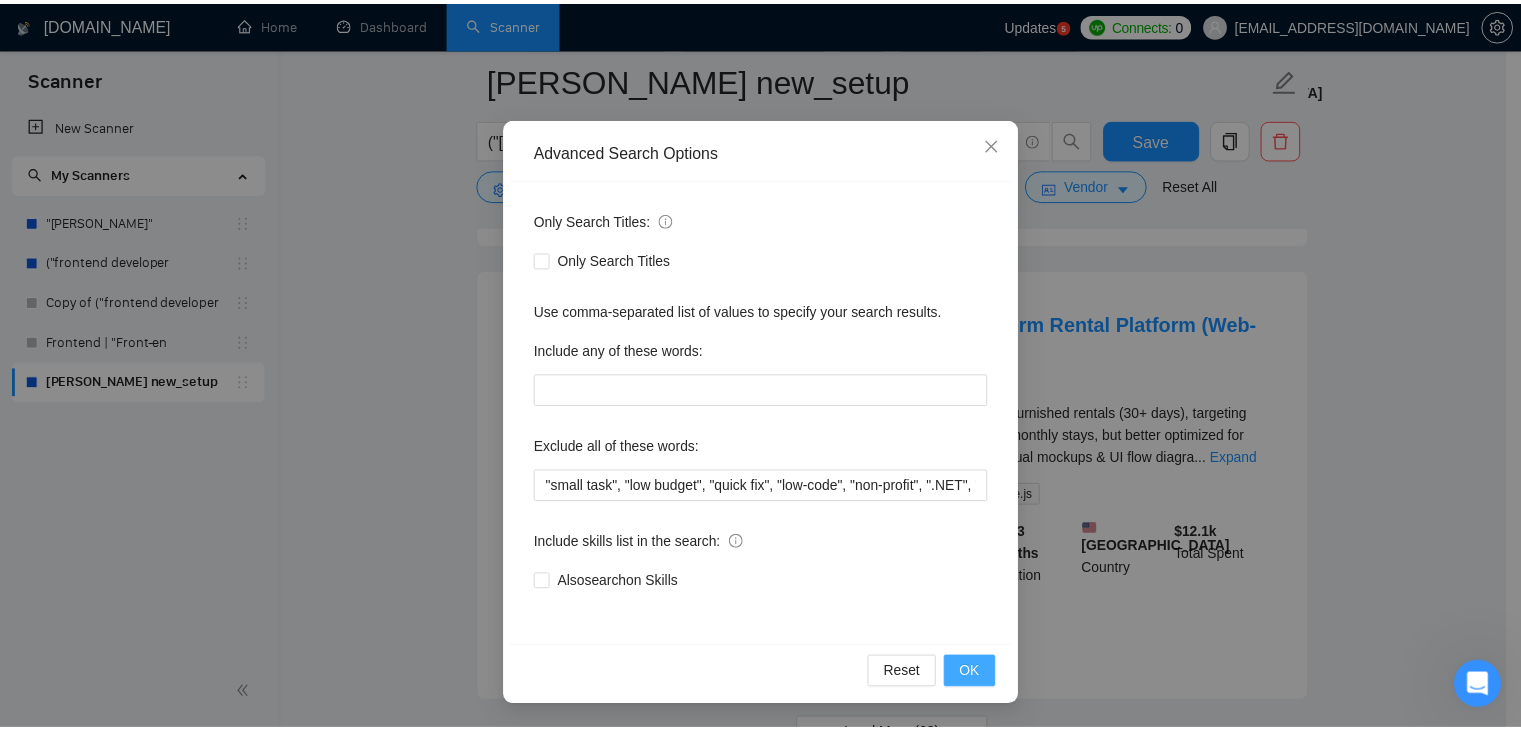 scroll, scrollTop: 2, scrollLeft: 0, axis: vertical 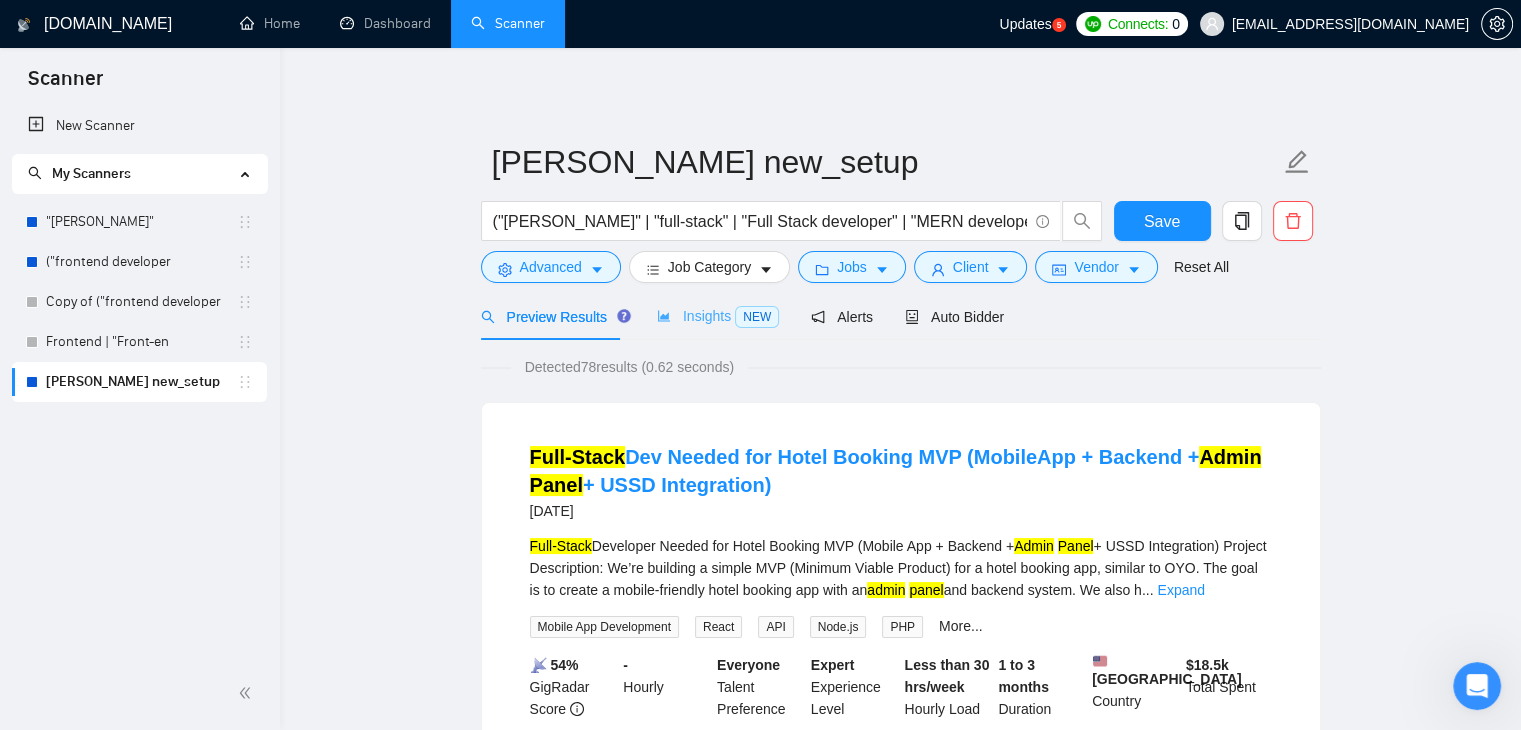 click on "Insights NEW" at bounding box center [718, 316] 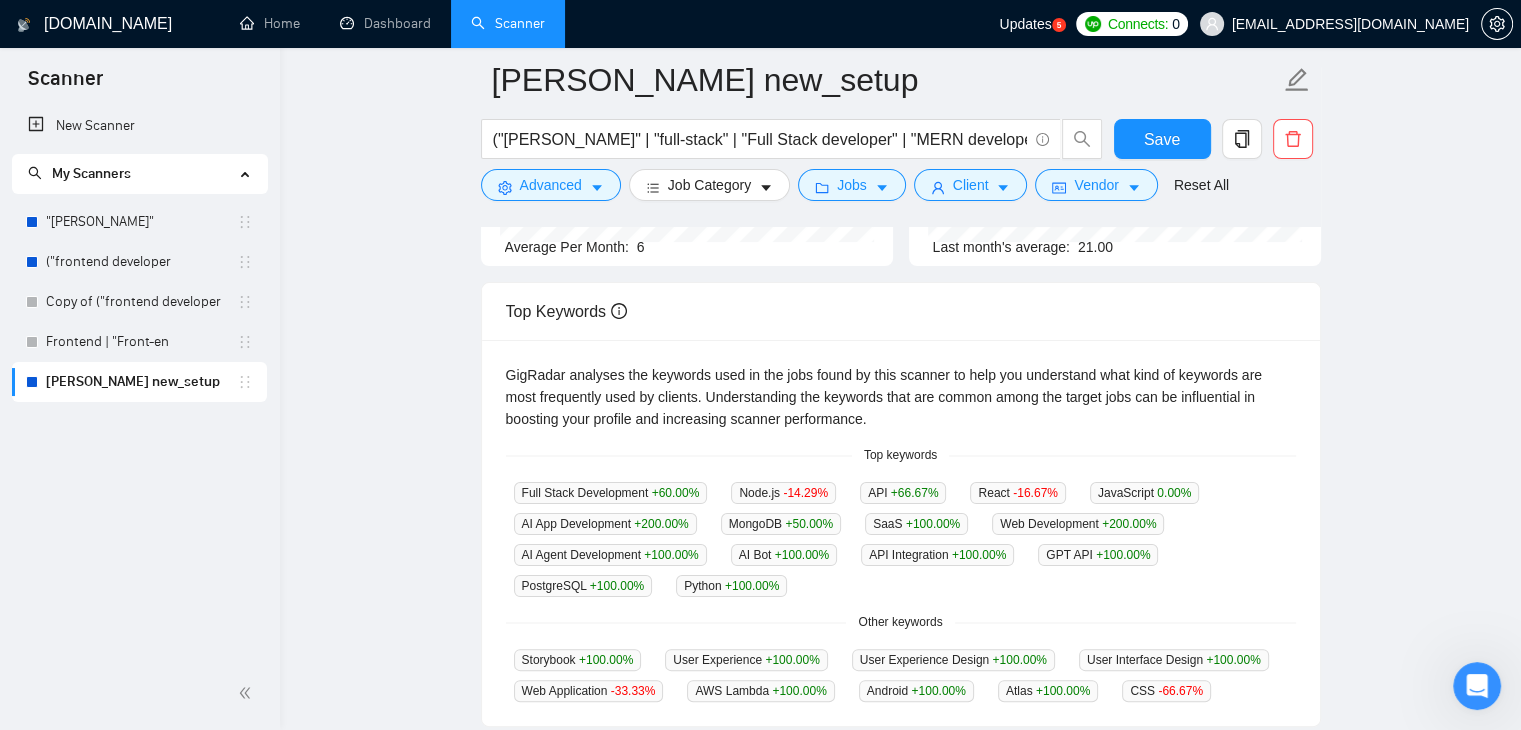 scroll, scrollTop: 314, scrollLeft: 0, axis: vertical 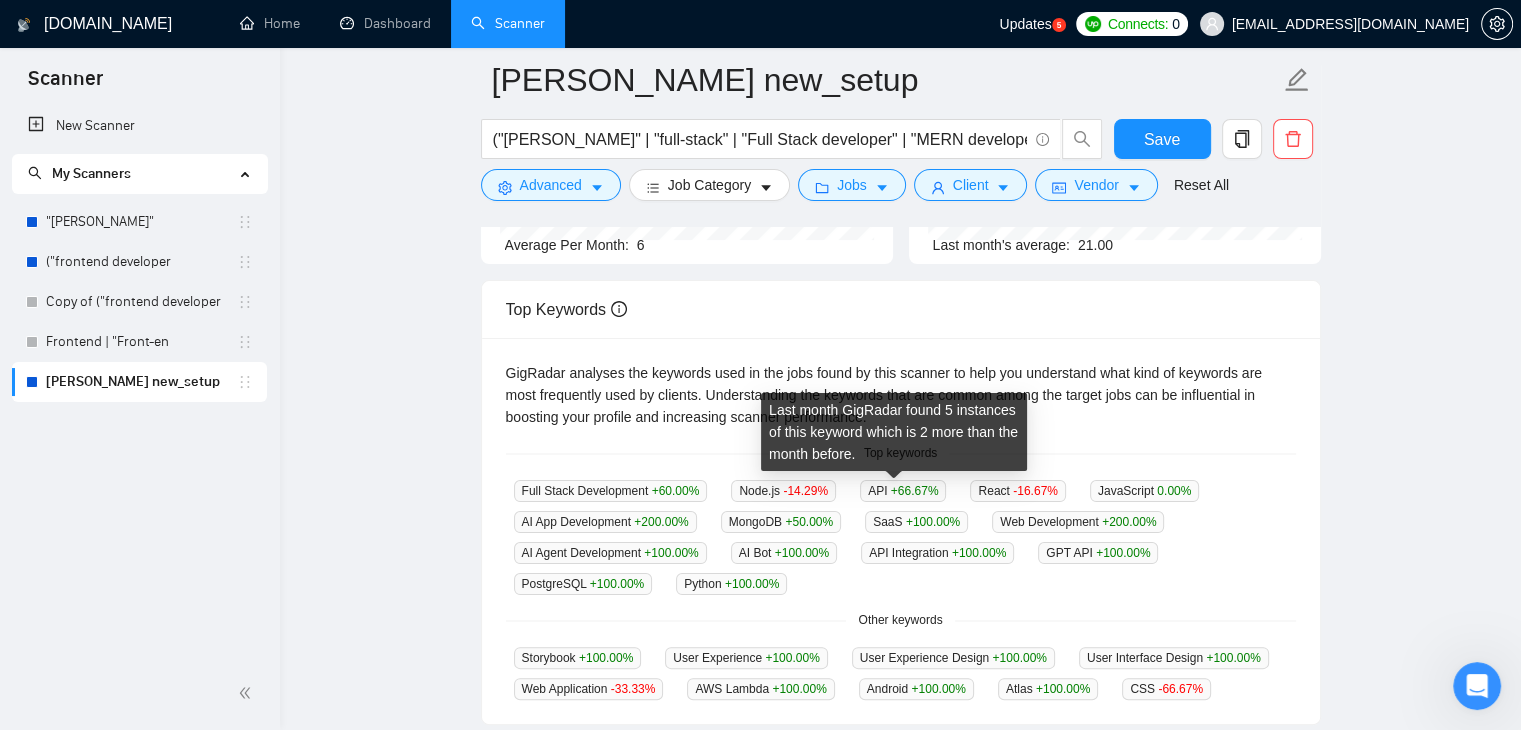 click on "API   +66.67 %" at bounding box center [903, 491] 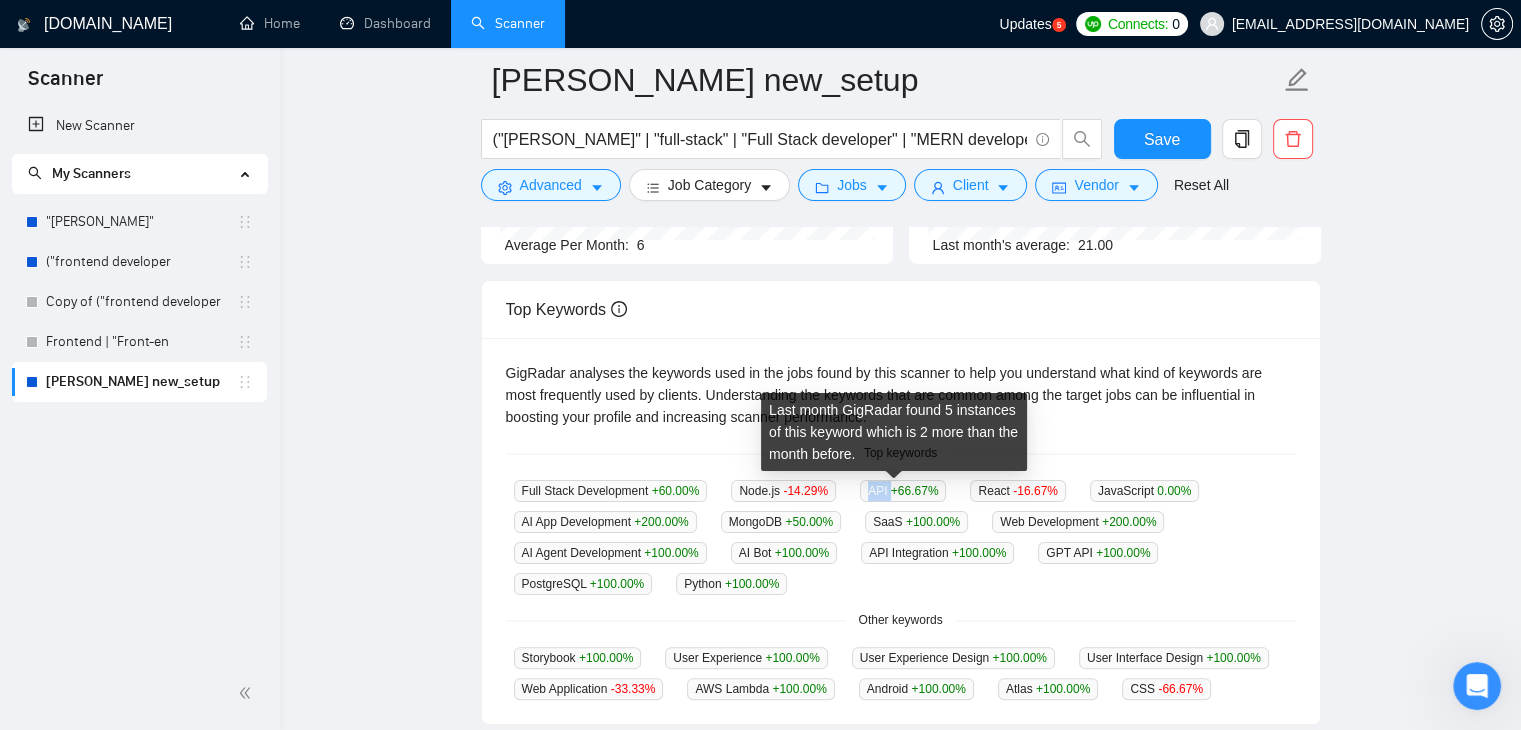 click on "API   +66.67 %" at bounding box center [903, 491] 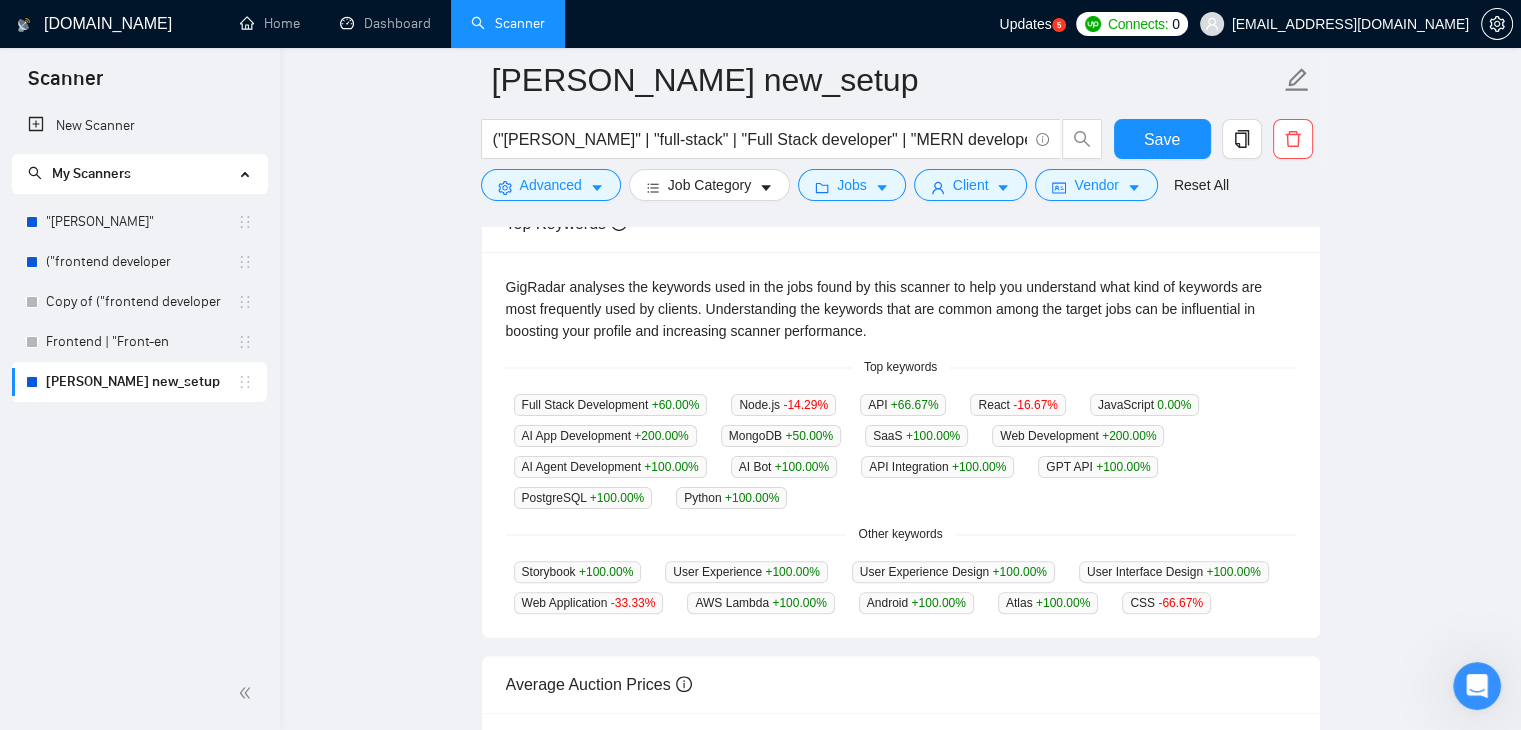 scroll, scrollTop: 402, scrollLeft: 0, axis: vertical 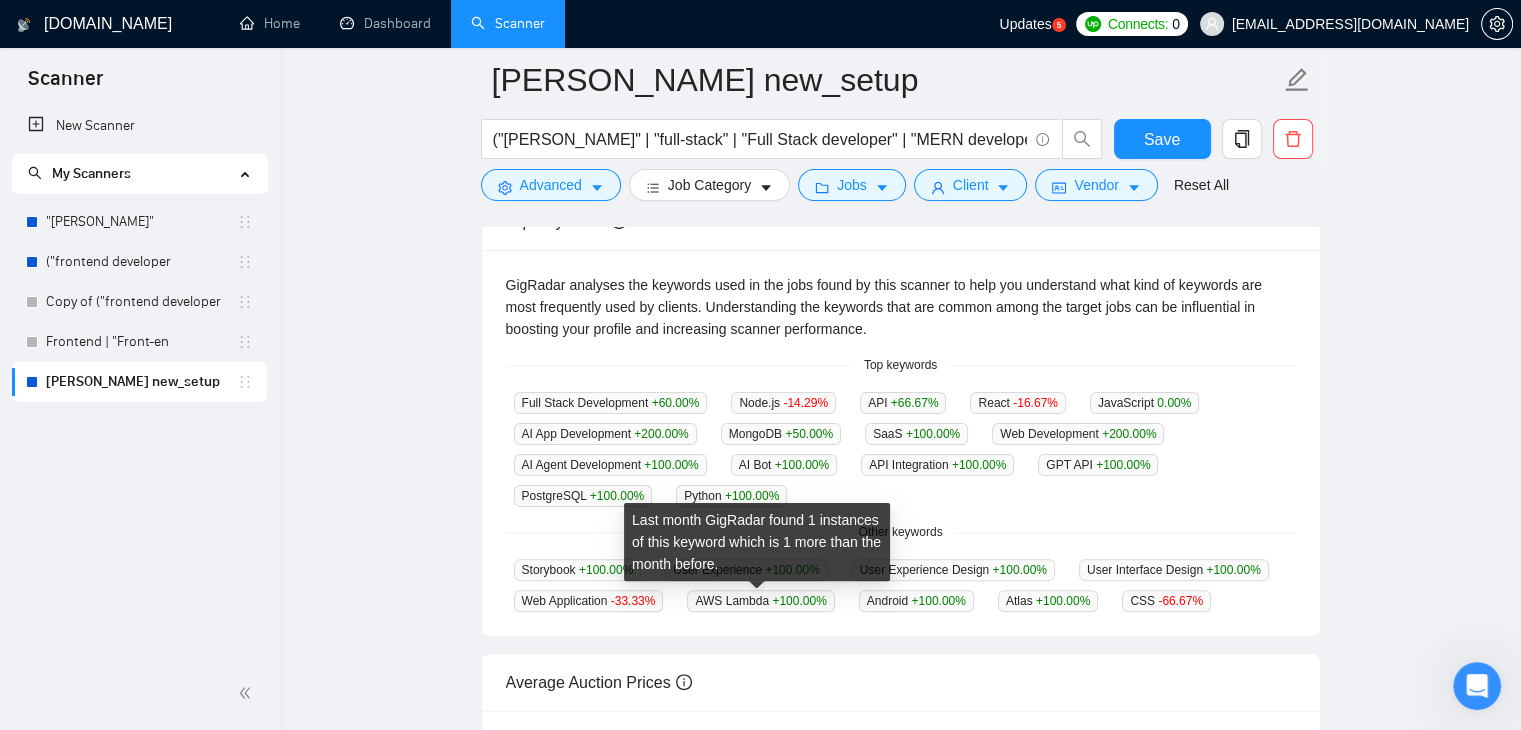 click on "AWS Lambda   +100.00 %" at bounding box center [760, 601] 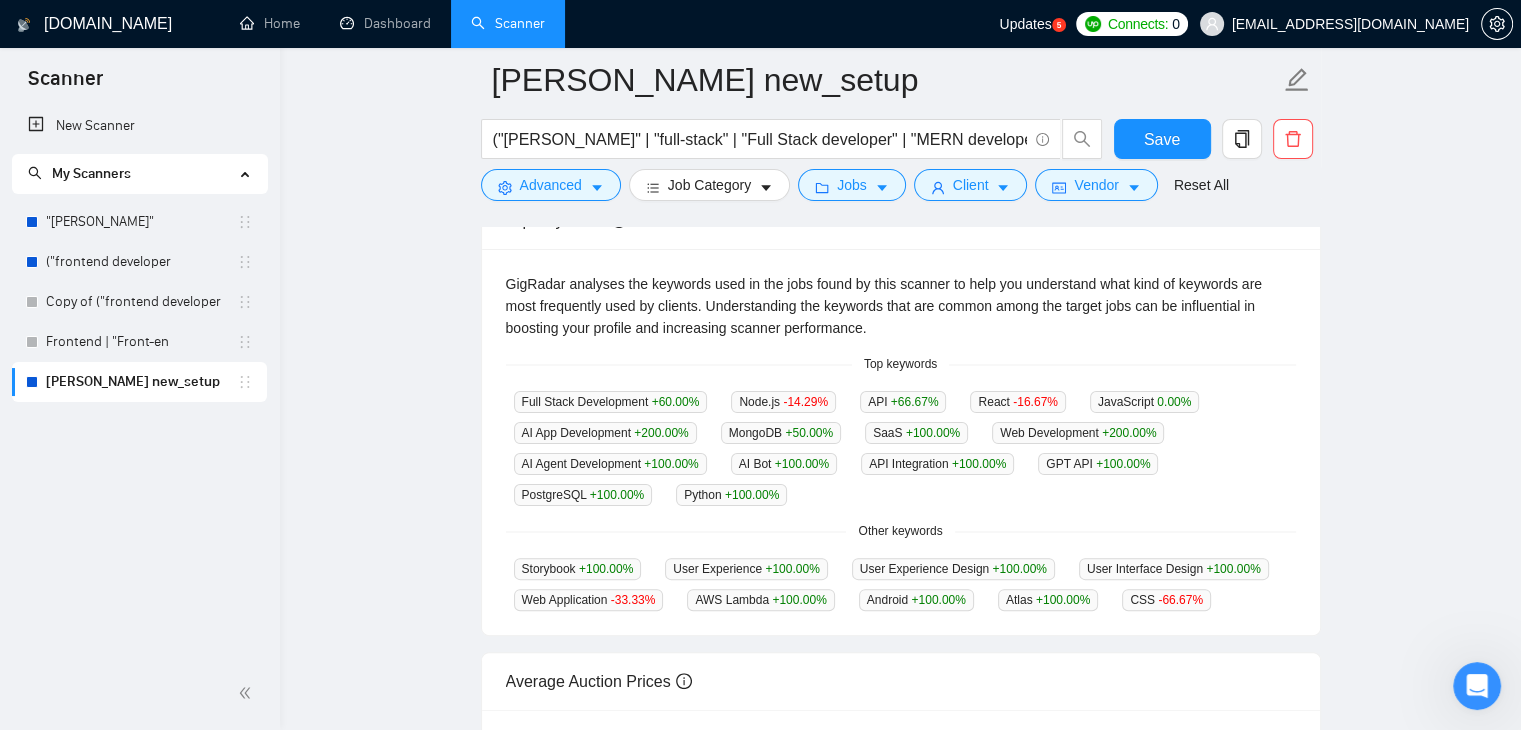 scroll, scrollTop: 375, scrollLeft: 0, axis: vertical 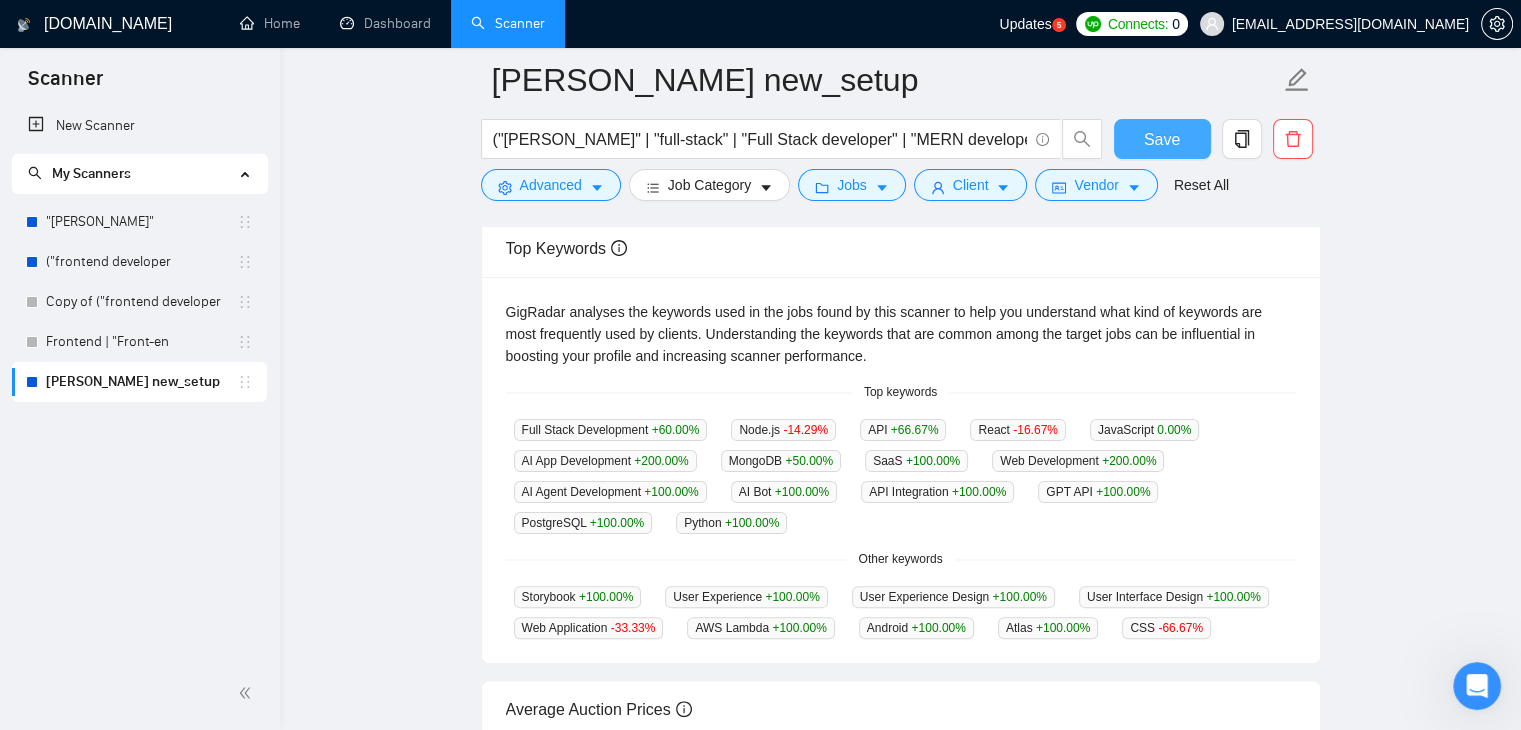 click on "Save" at bounding box center (1162, 139) 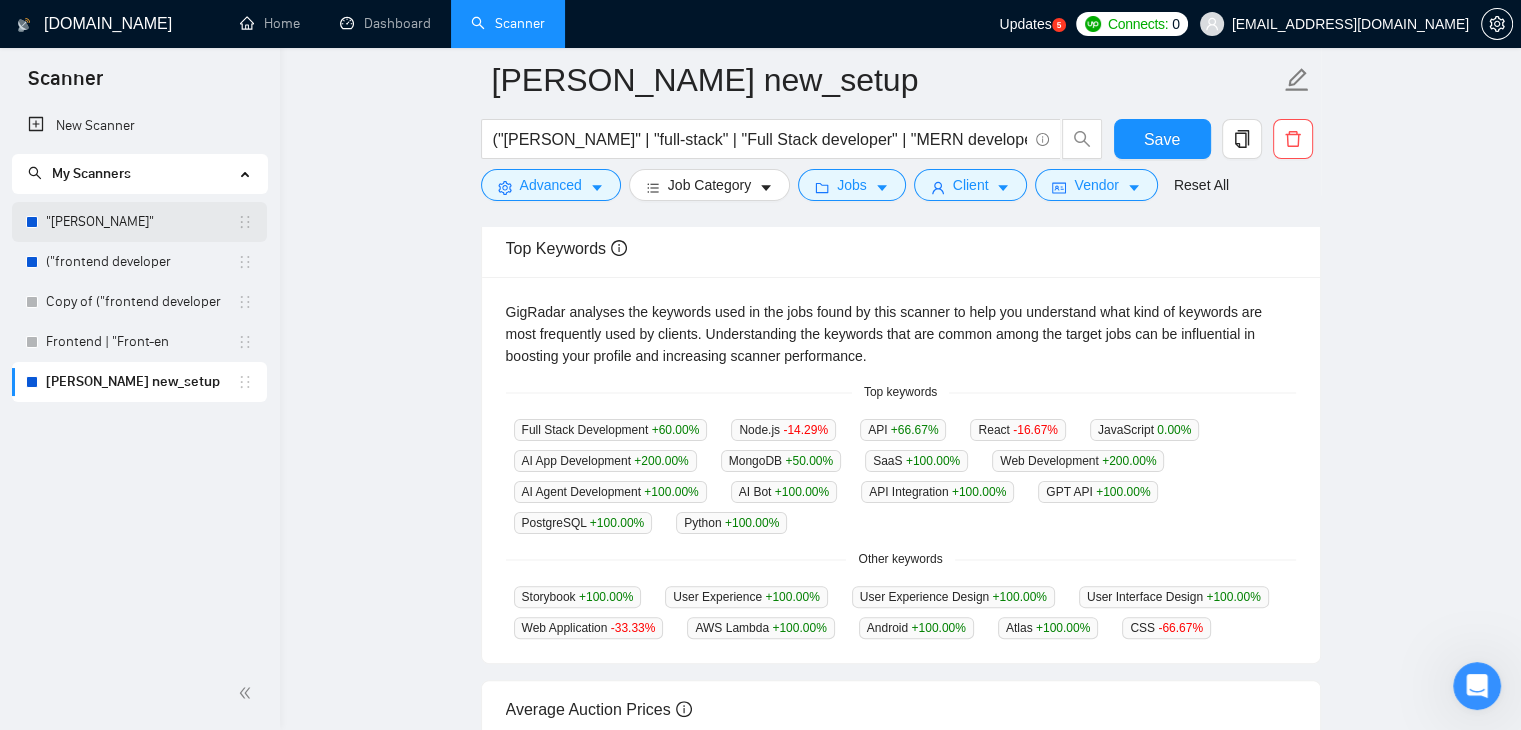 click on ""[PERSON_NAME]"" at bounding box center [141, 222] 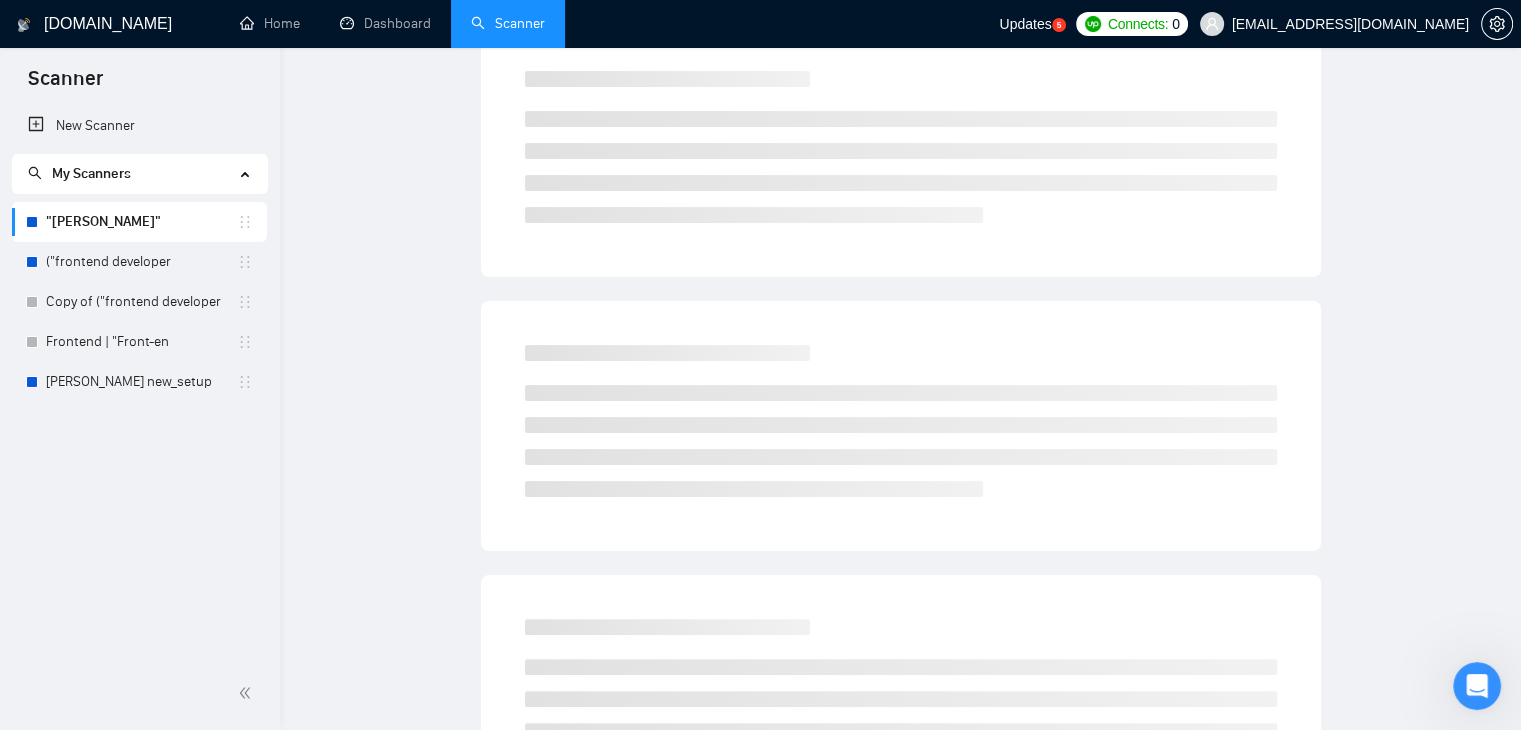 scroll, scrollTop: 0, scrollLeft: 0, axis: both 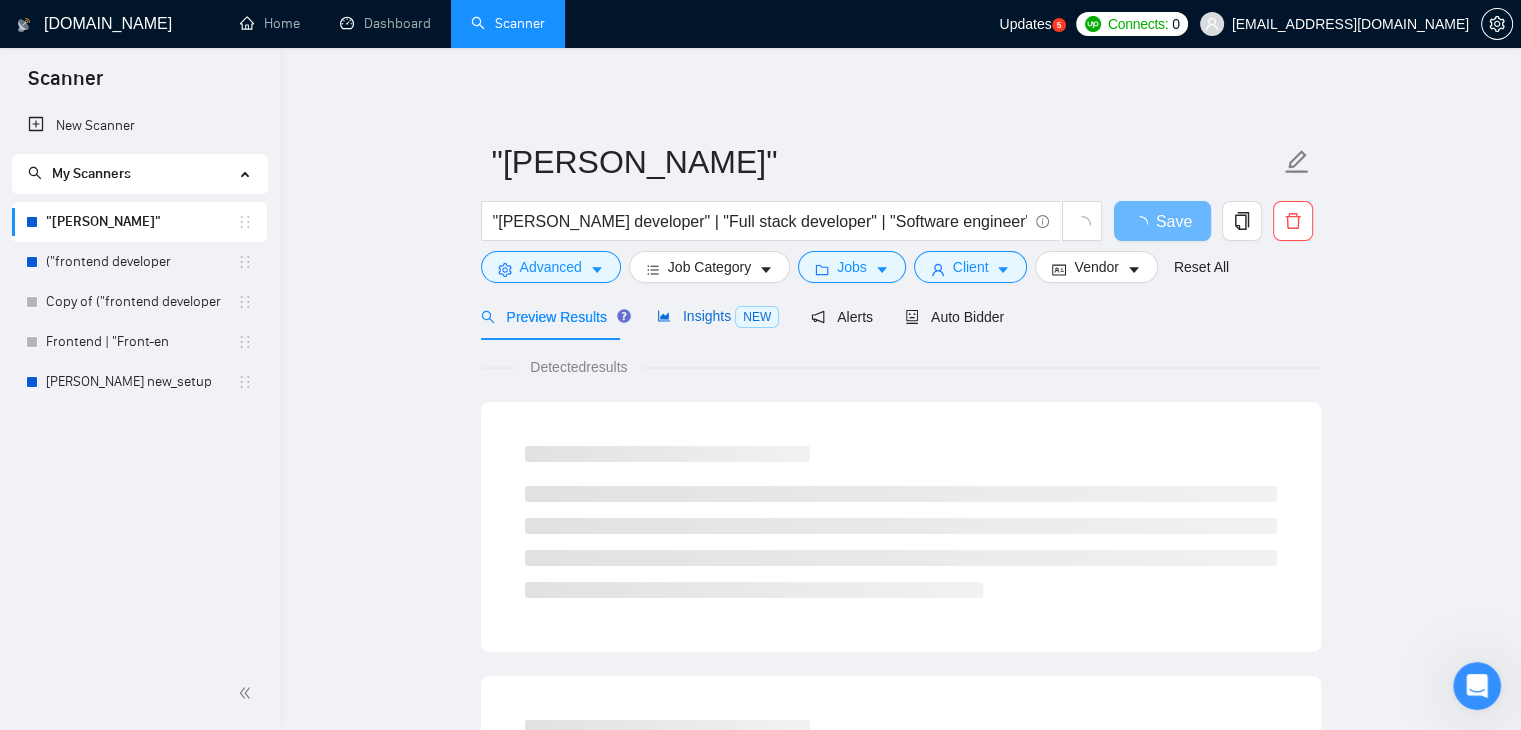 click on "Insights NEW" at bounding box center [718, 316] 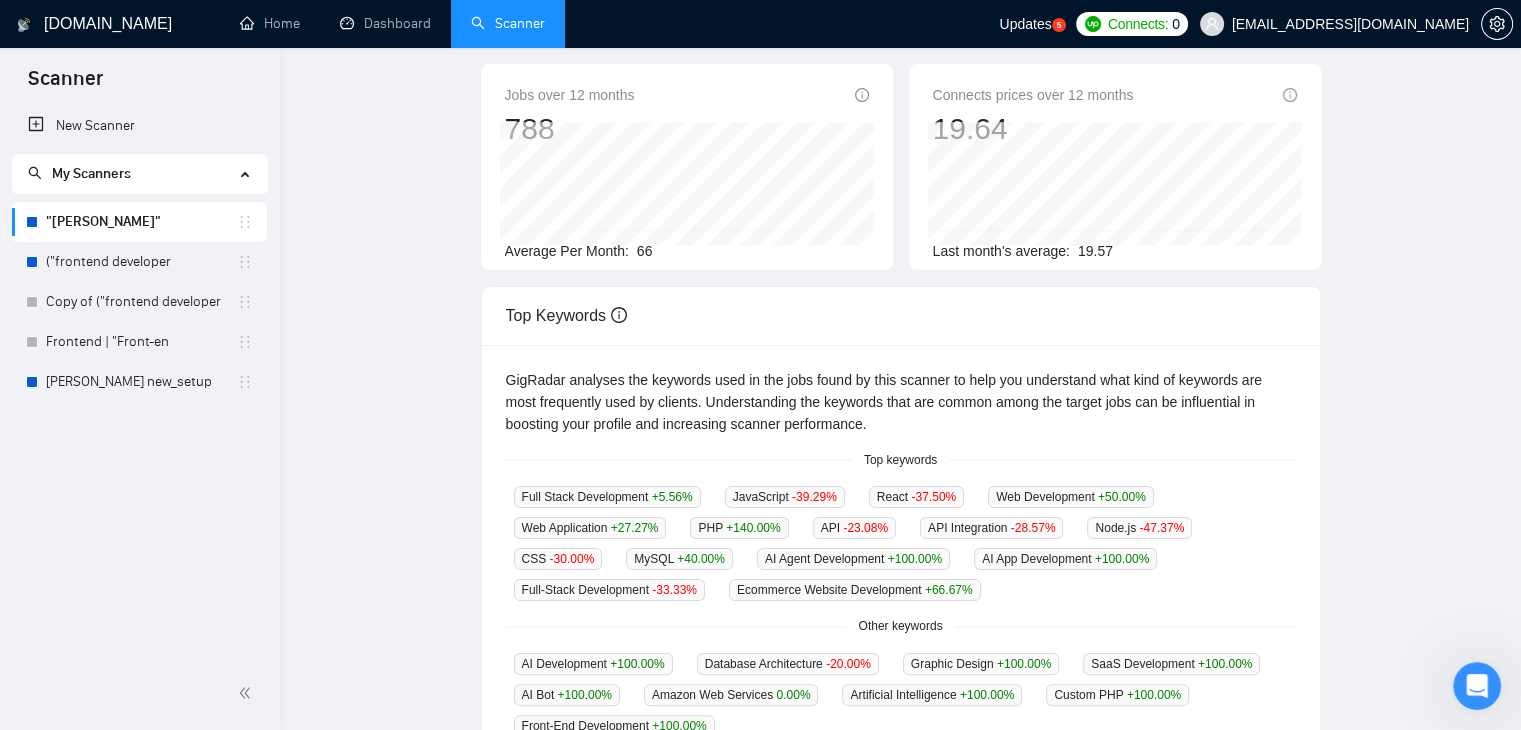 scroll, scrollTop: 0, scrollLeft: 0, axis: both 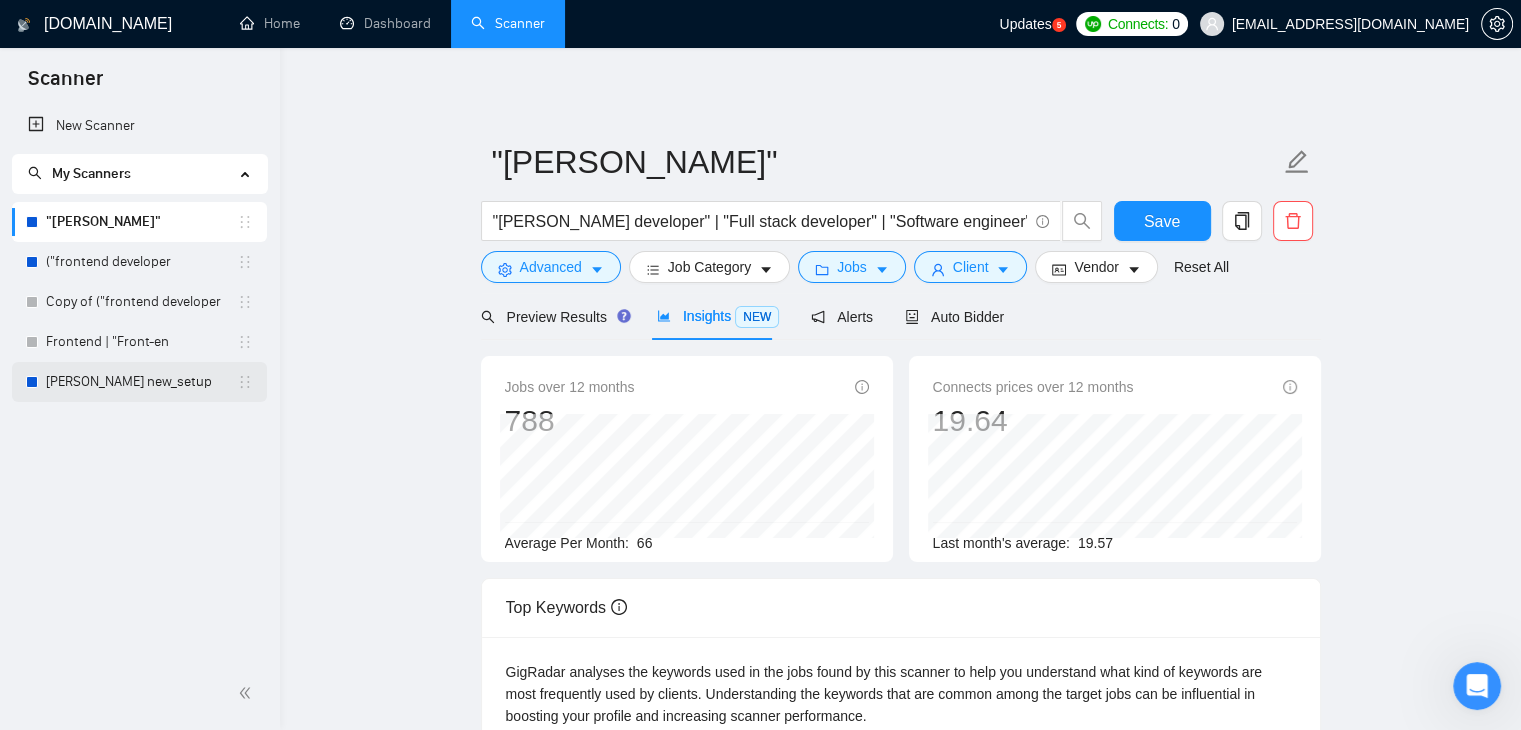 click on "[PERSON_NAME] new_setup" at bounding box center [141, 382] 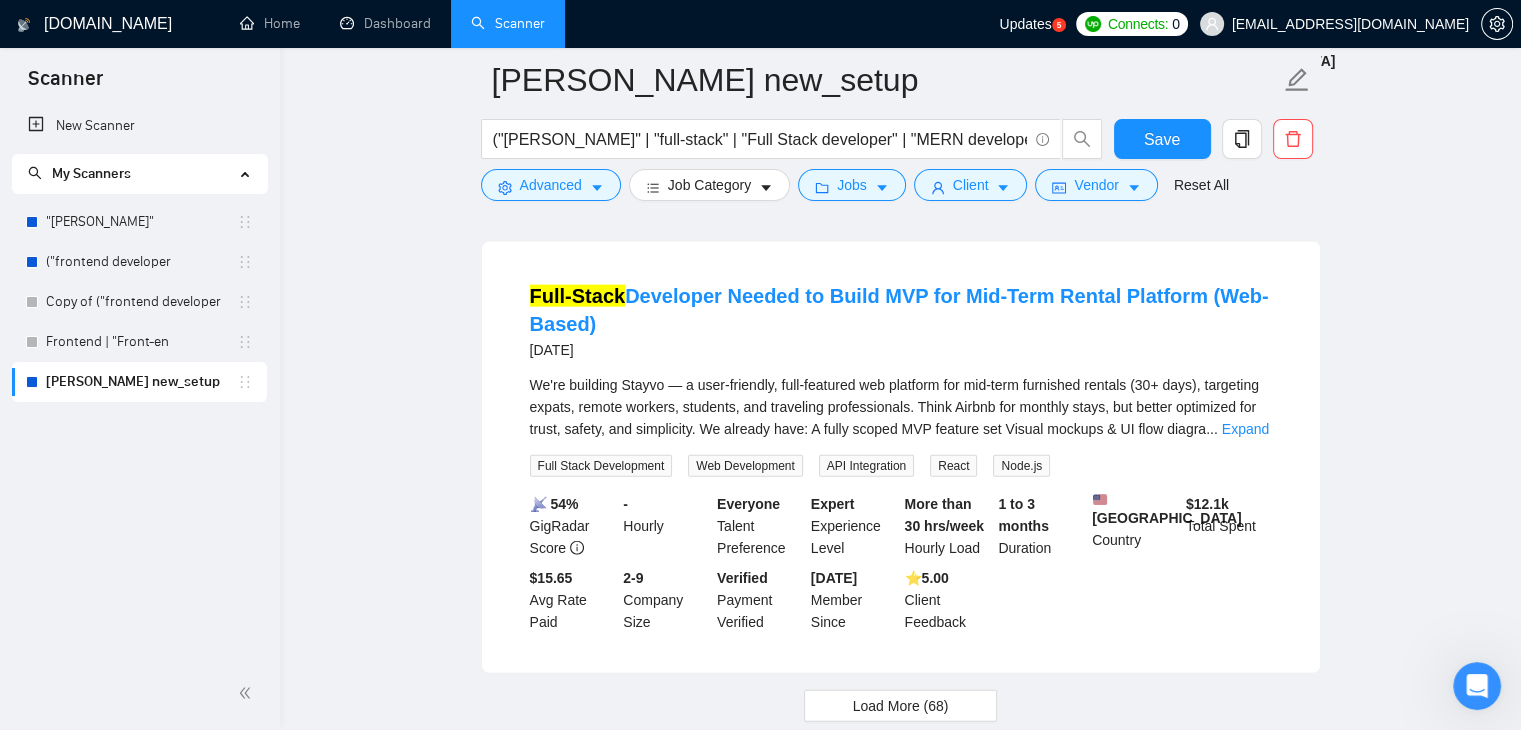 scroll, scrollTop: 4451, scrollLeft: 0, axis: vertical 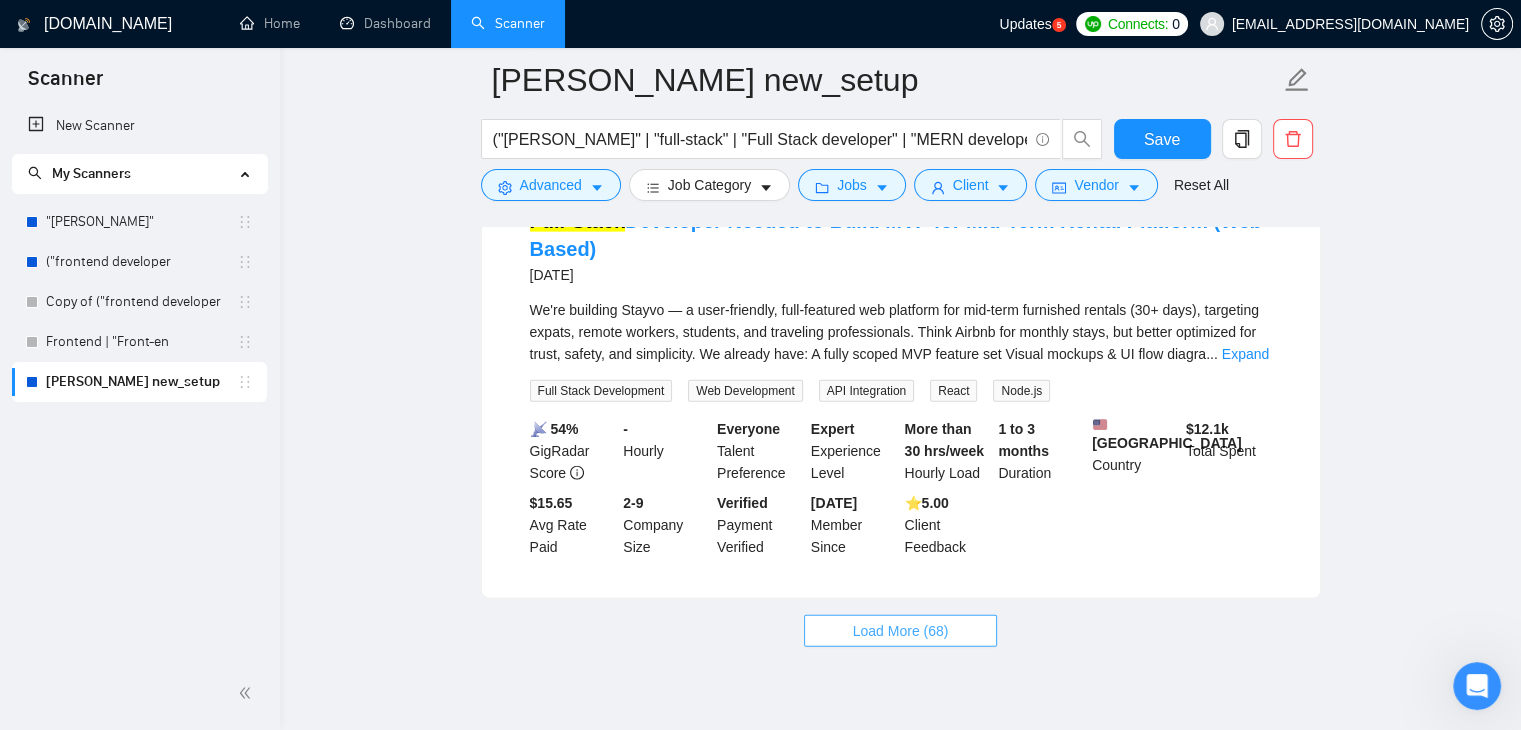 click on "Load More (68)" at bounding box center (901, 631) 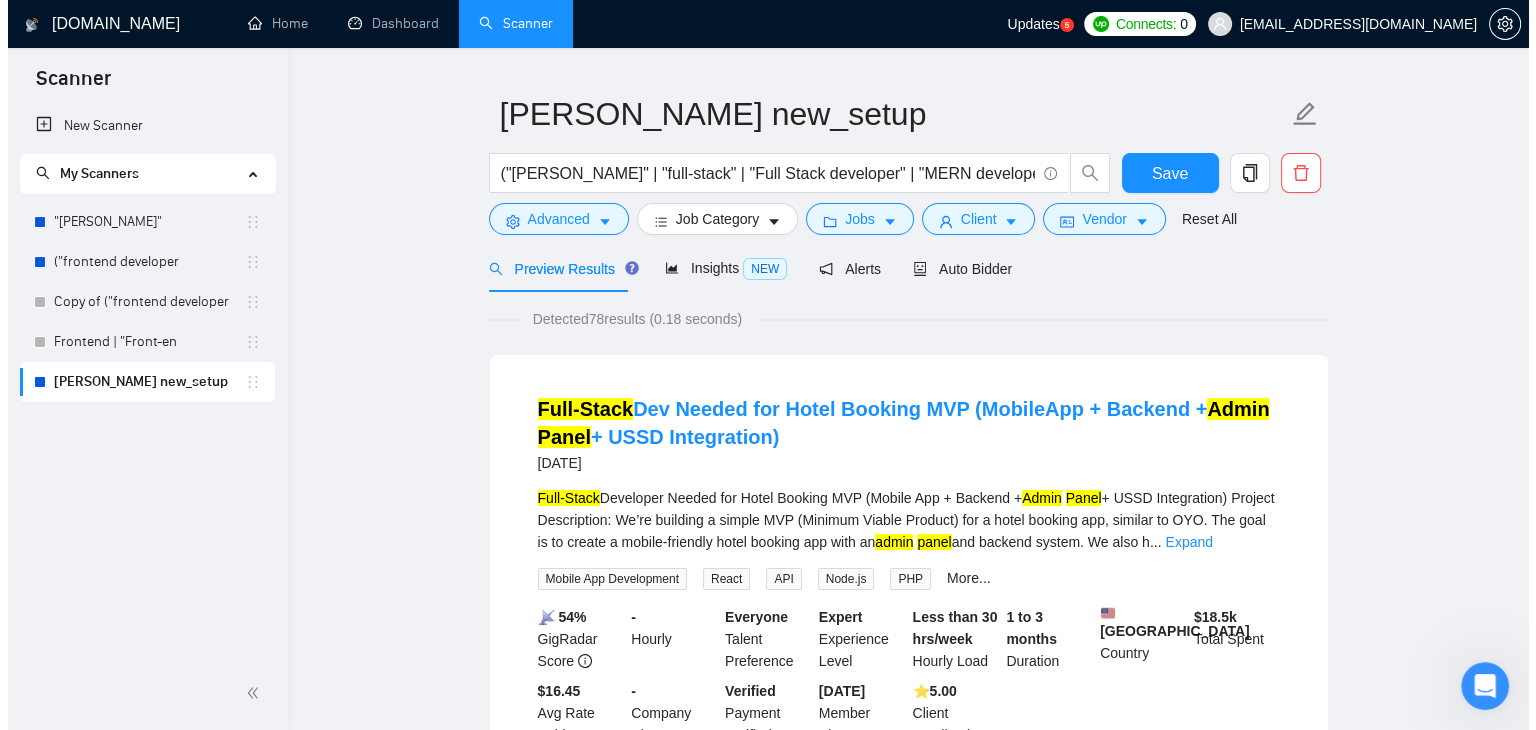scroll, scrollTop: 0, scrollLeft: 0, axis: both 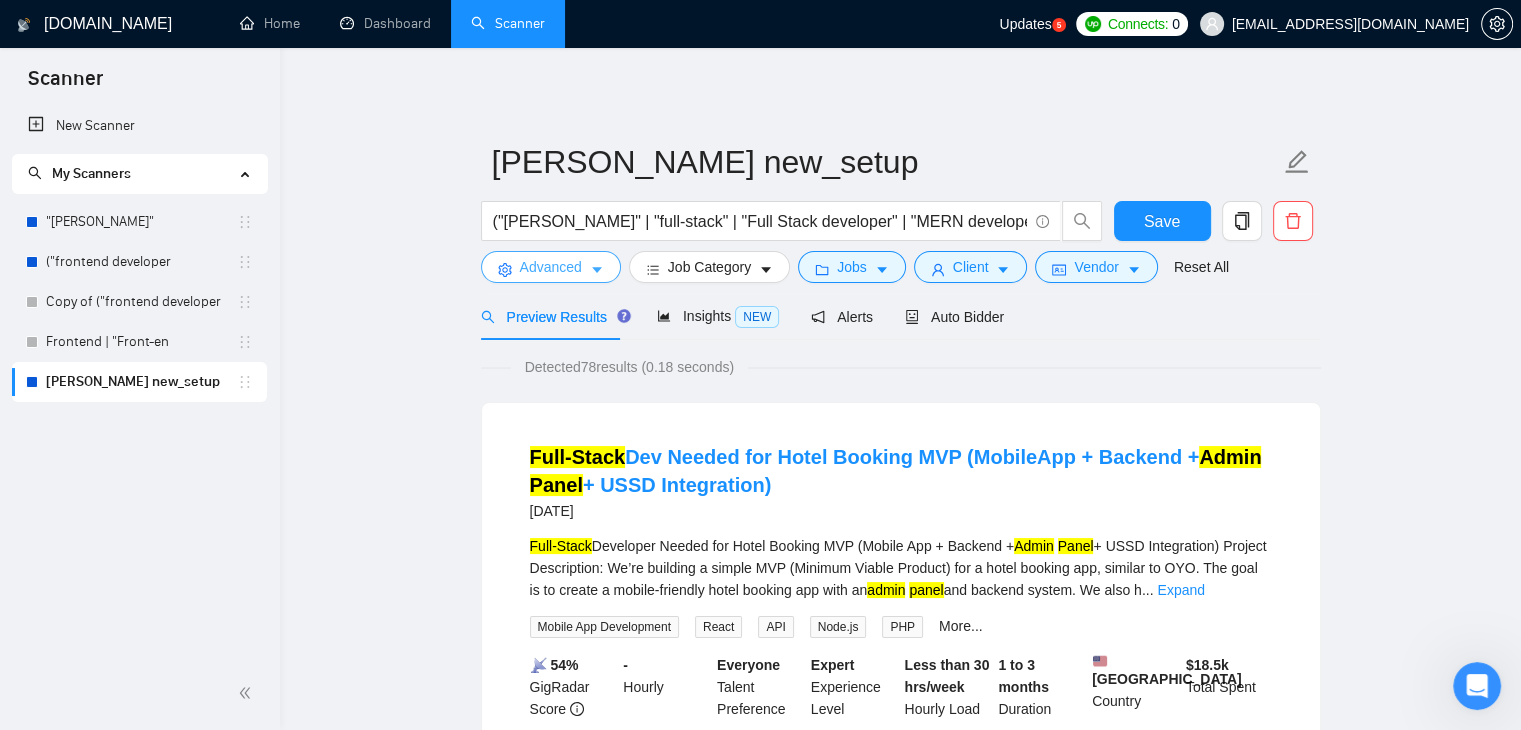 click on "Advanced" at bounding box center [551, 267] 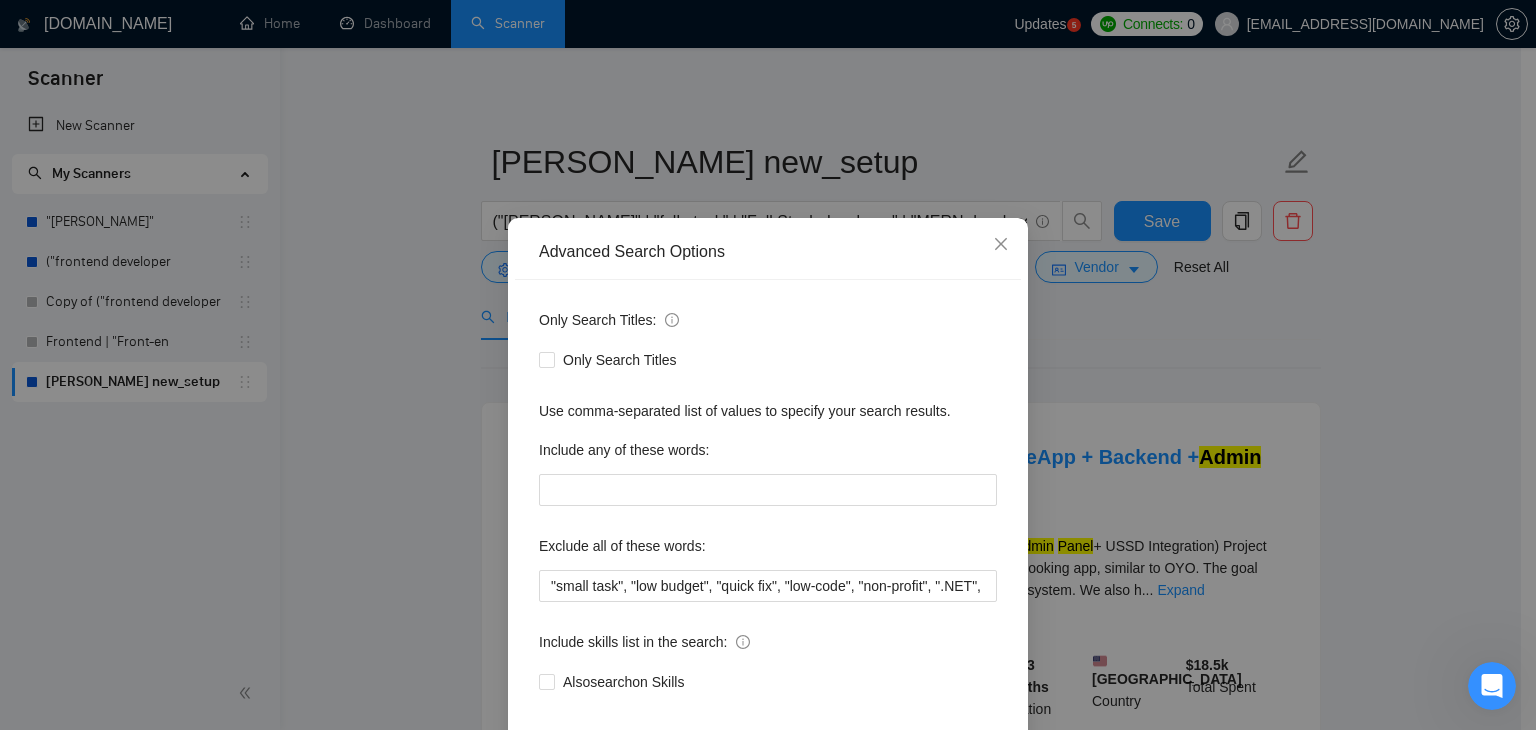 scroll, scrollTop: 60, scrollLeft: 0, axis: vertical 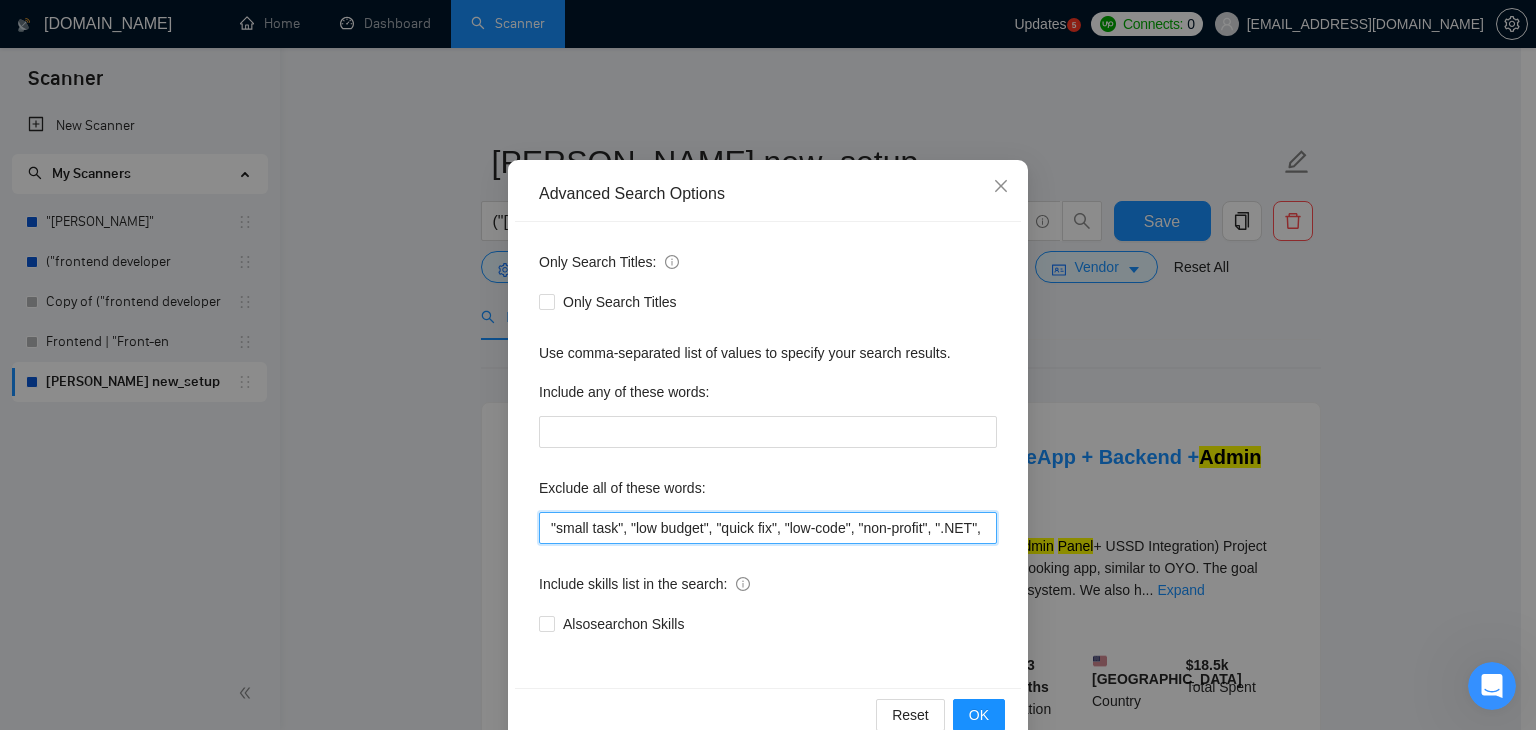 click on ""small task", "low budget", "quick fix", "low-code", "non-profit", ".NET", "WordPress", "shopify", "python", "vuejs", "php", "laravel"" at bounding box center [768, 528] 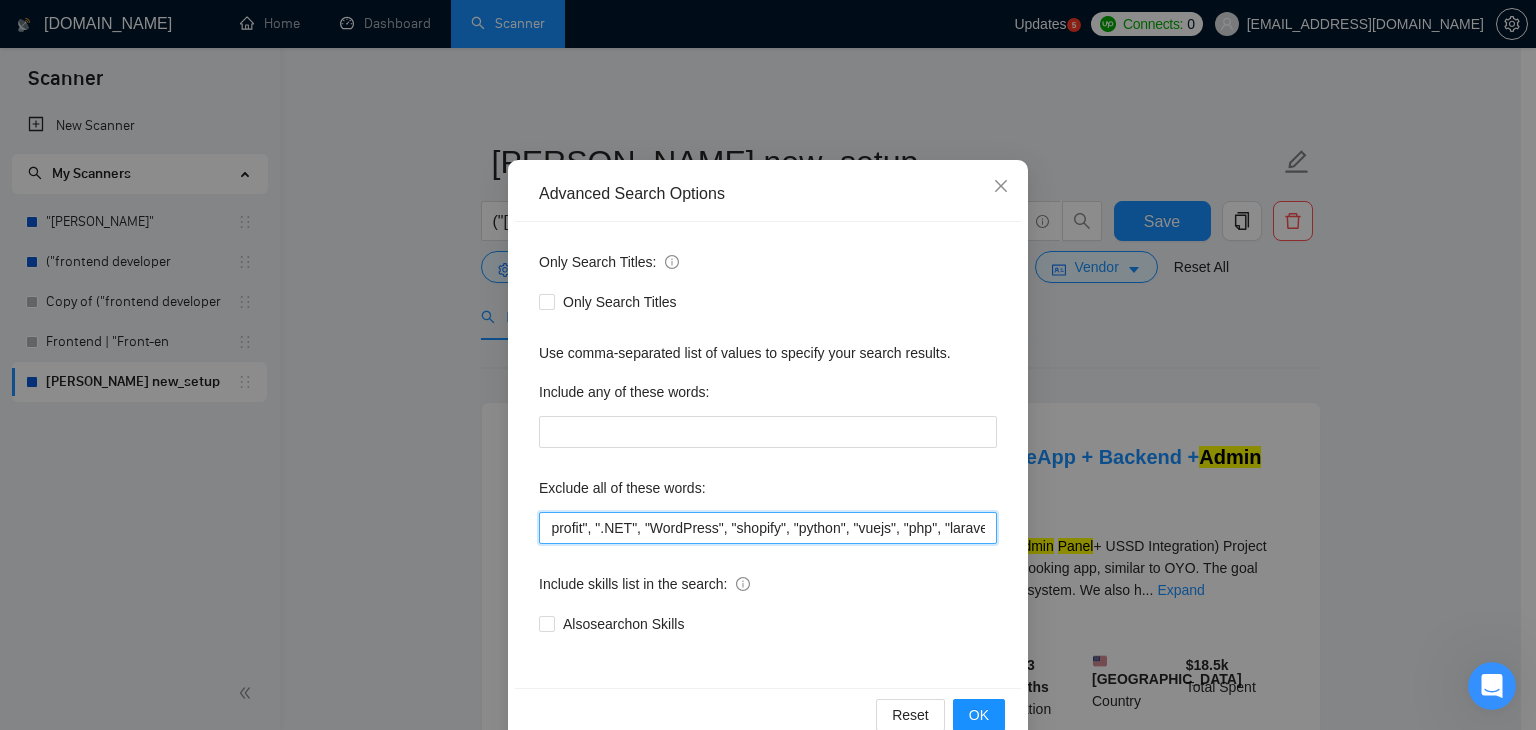 scroll, scrollTop: 0, scrollLeft: 353, axis: horizontal 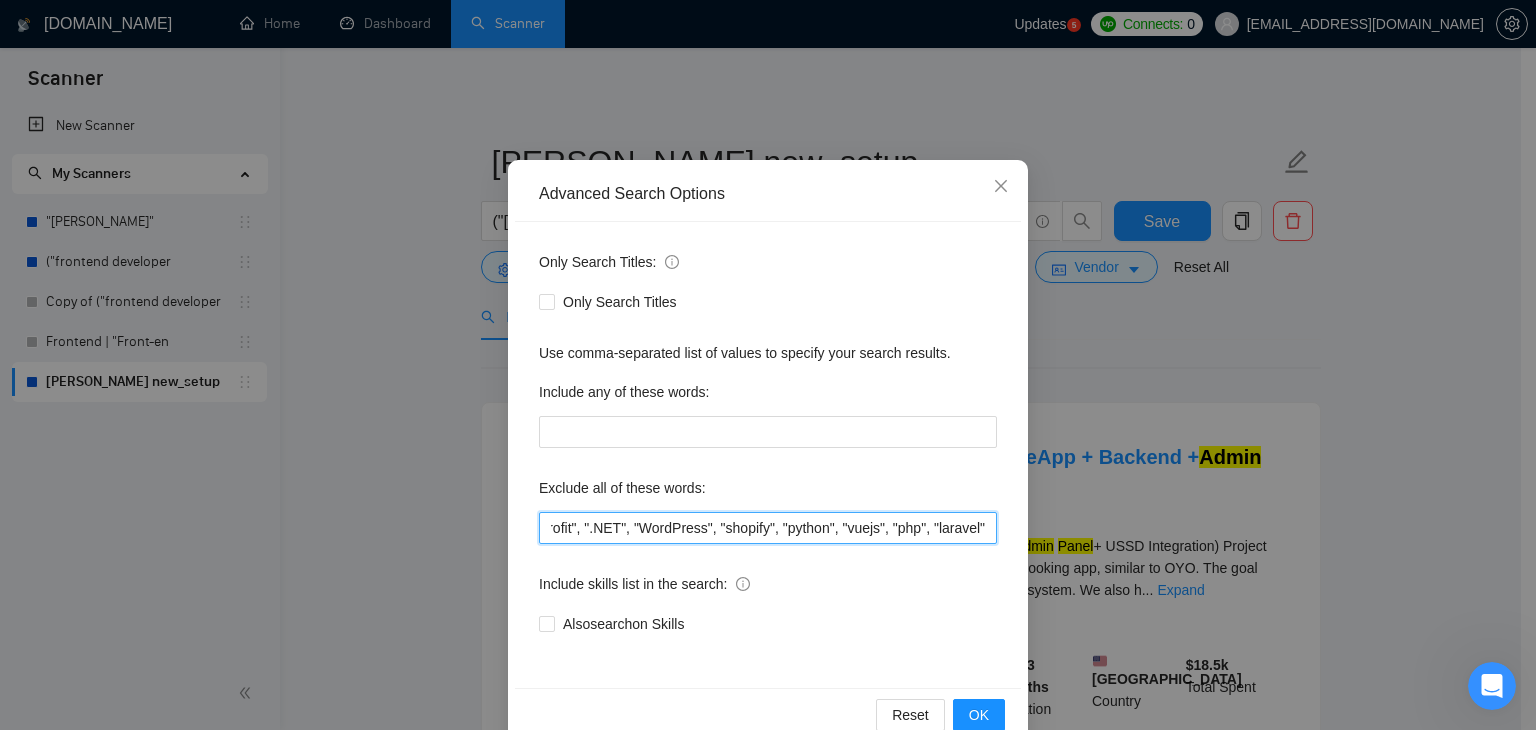 click on ""small task", "low budget", "quick fix", "low-code", "non-profit", ".NET", "WordPress", "shopify", "python", "vuejs", "php", "laravel"" at bounding box center (768, 528) 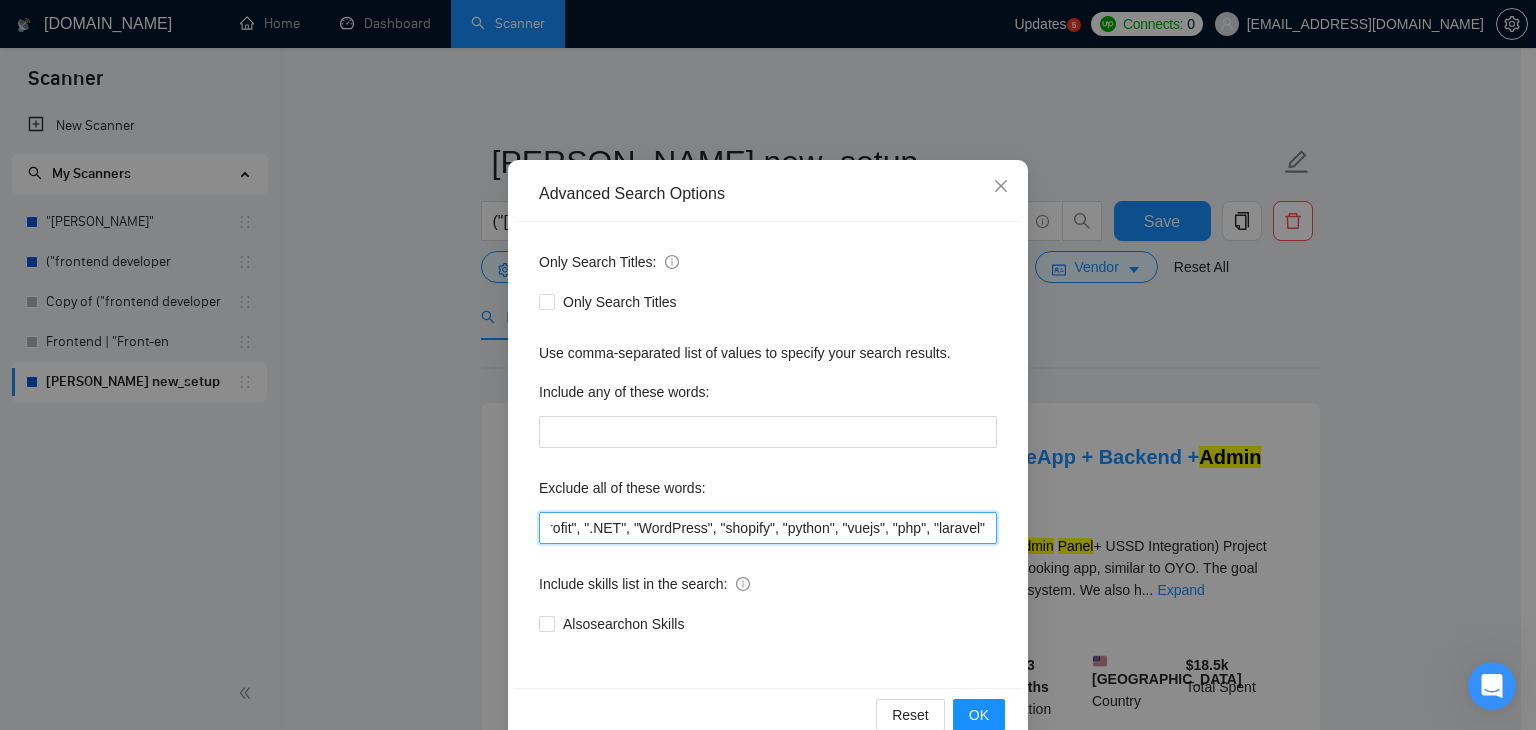 click on ""small task", "low budget", "quick fix", "low-code", "non-profit", ".NET", "WordPress", "shopify", "python", "vuejs", "php", "laravel"" at bounding box center [768, 528] 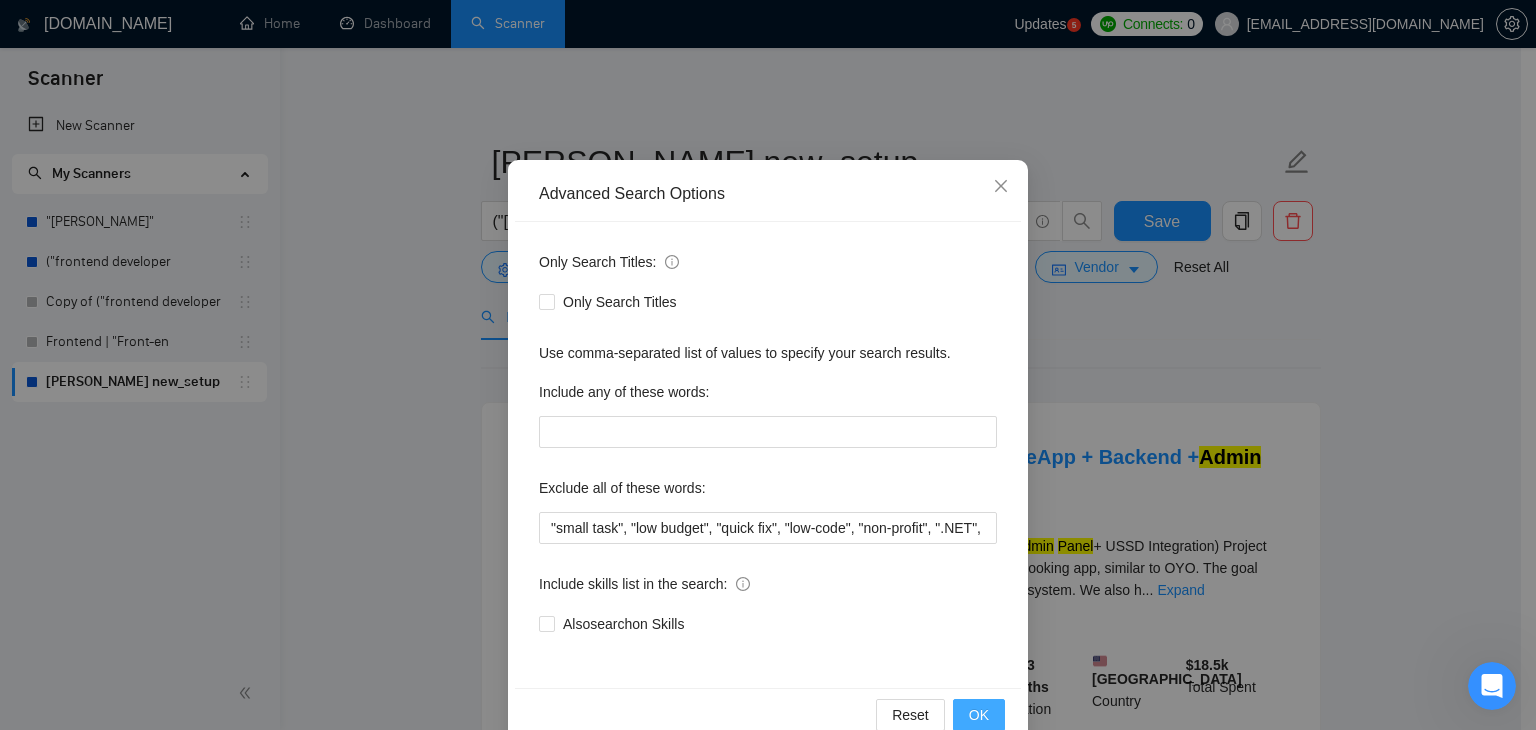click on "OK" at bounding box center (979, 715) 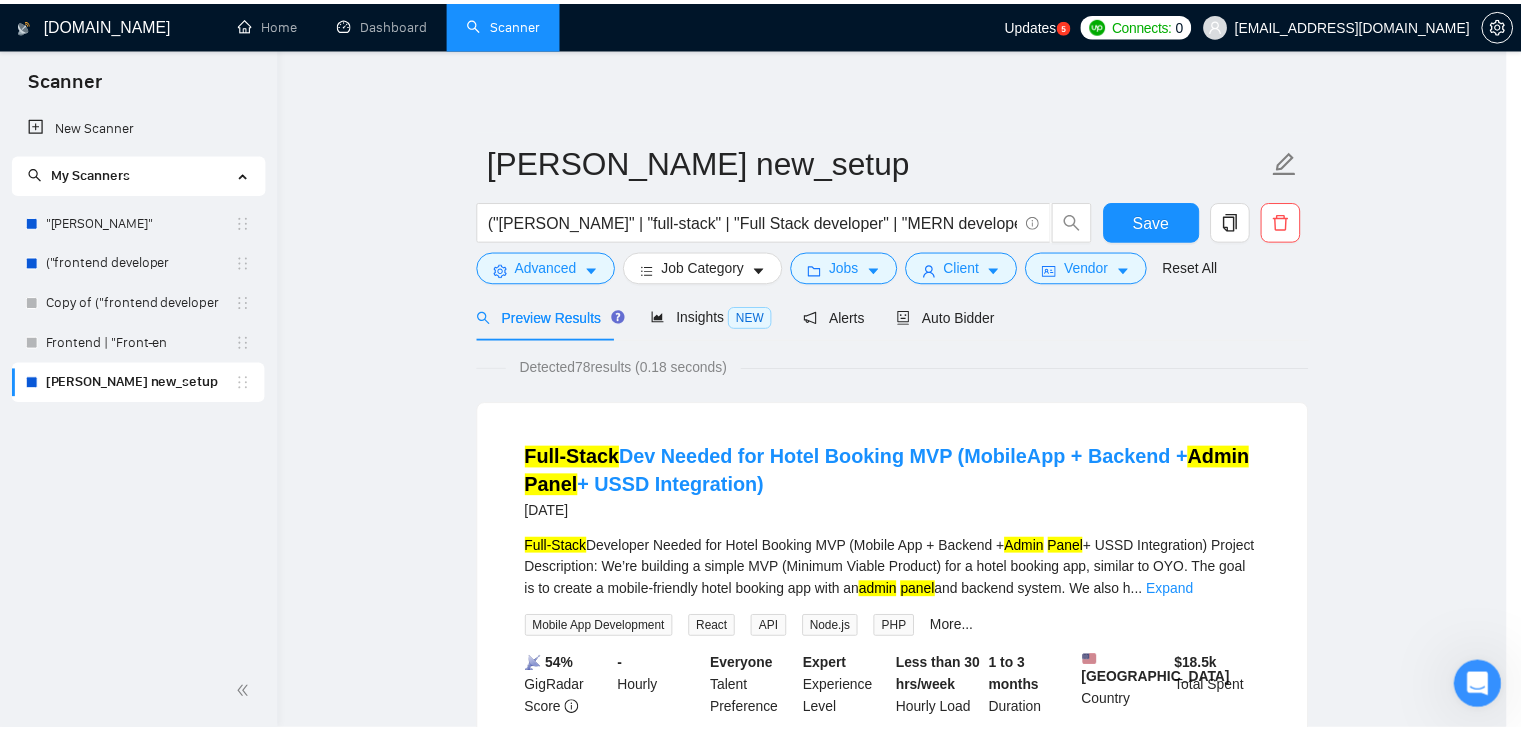 scroll, scrollTop: 2, scrollLeft: 0, axis: vertical 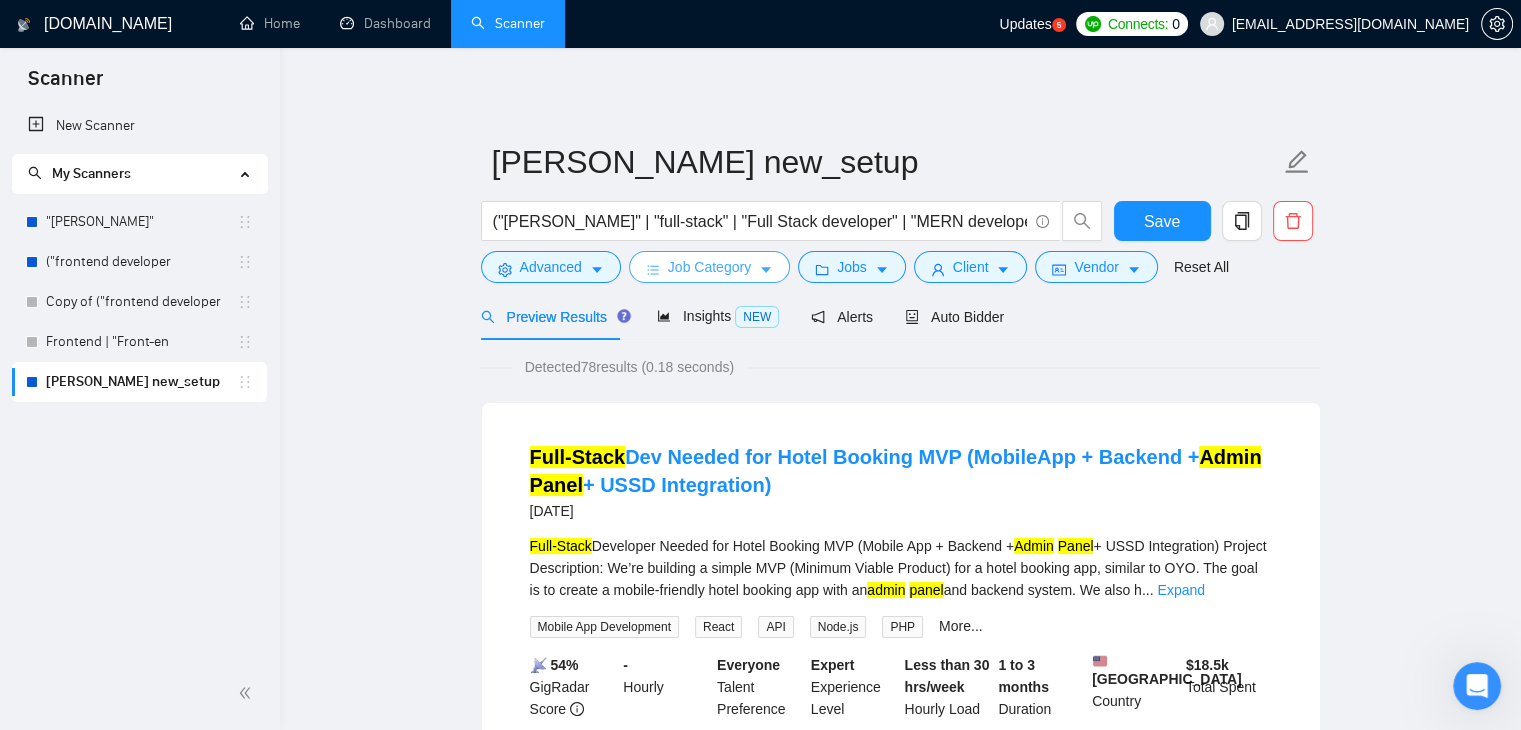 click on "Job Category" at bounding box center (709, 267) 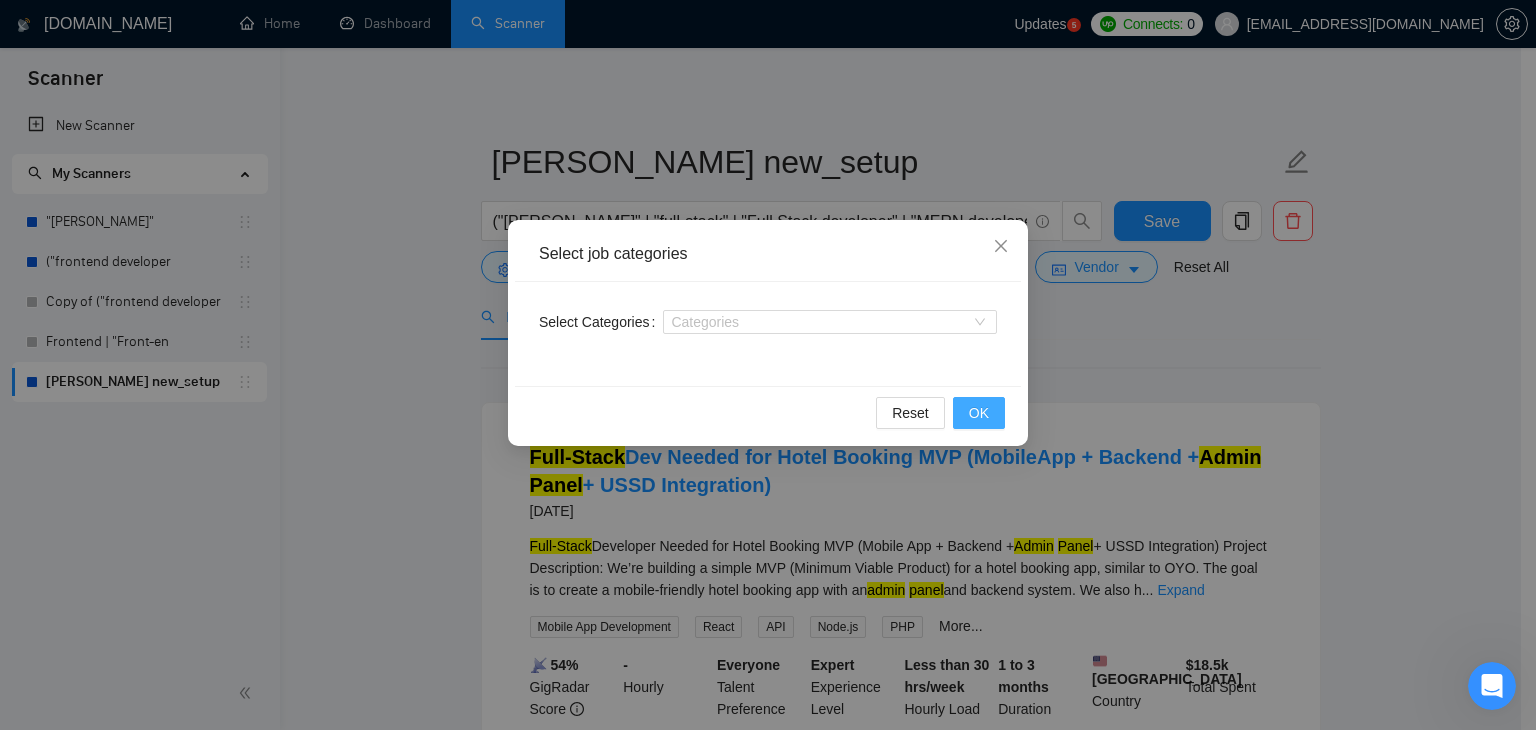 click on "OK" at bounding box center (979, 413) 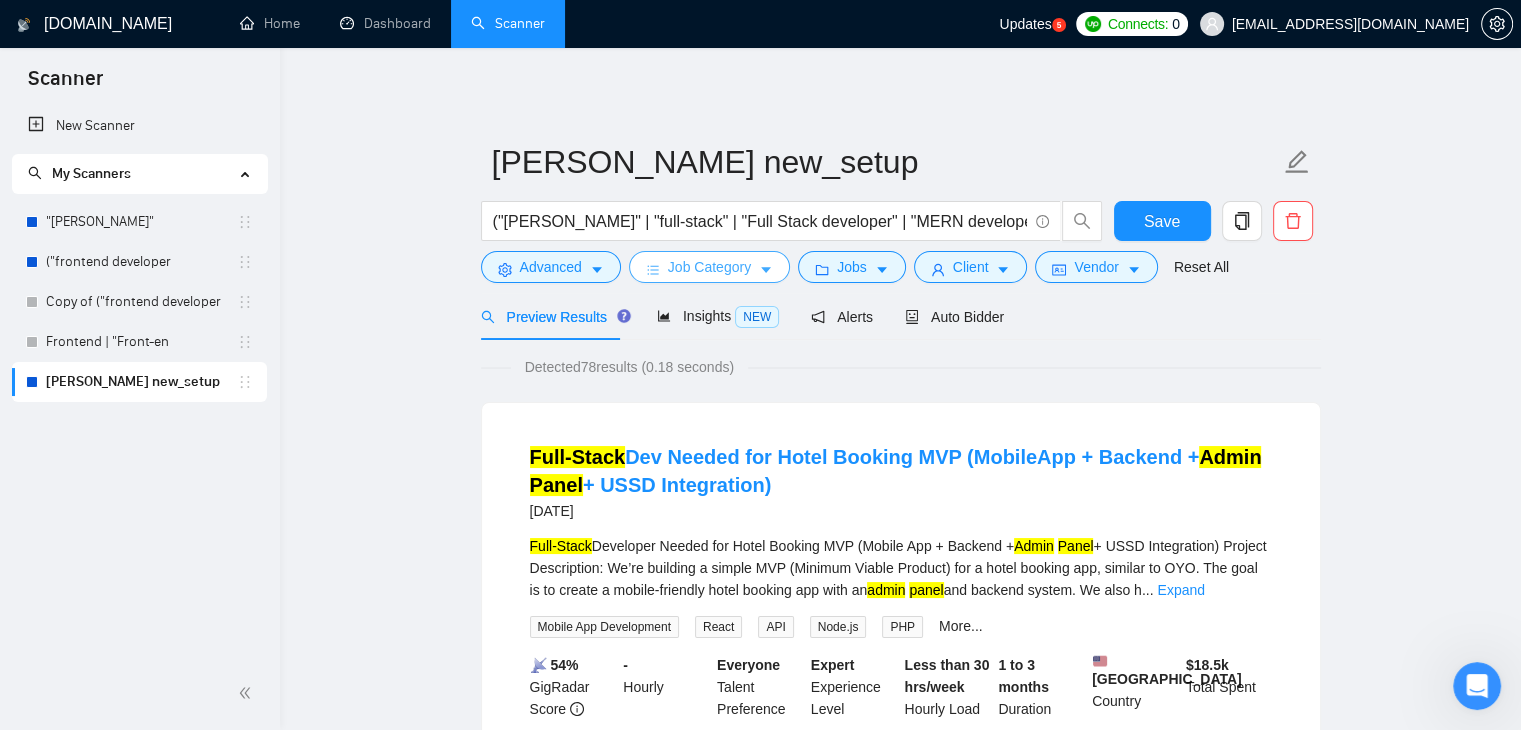 click on "Job Category" at bounding box center (709, 267) 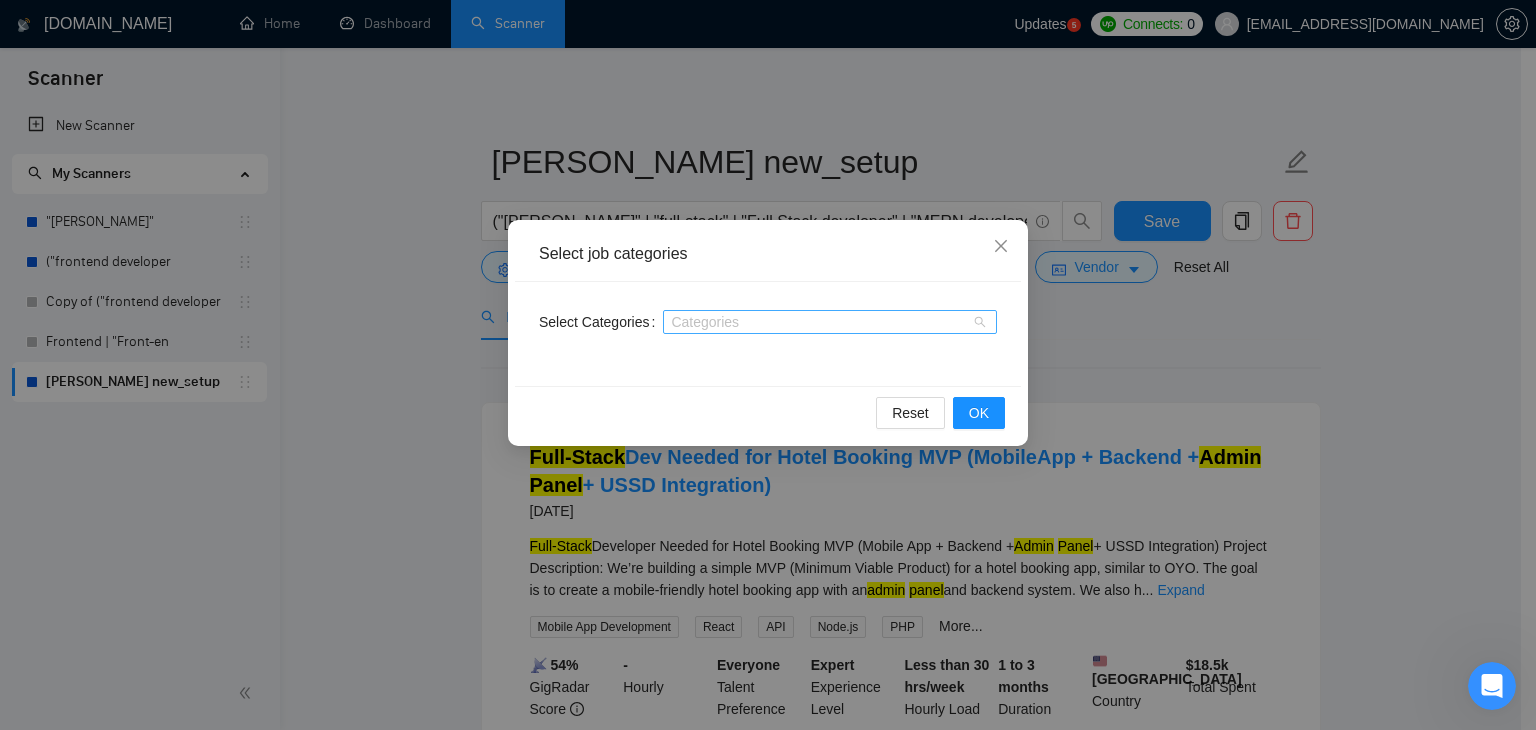 click on "Categories" at bounding box center (830, 322) 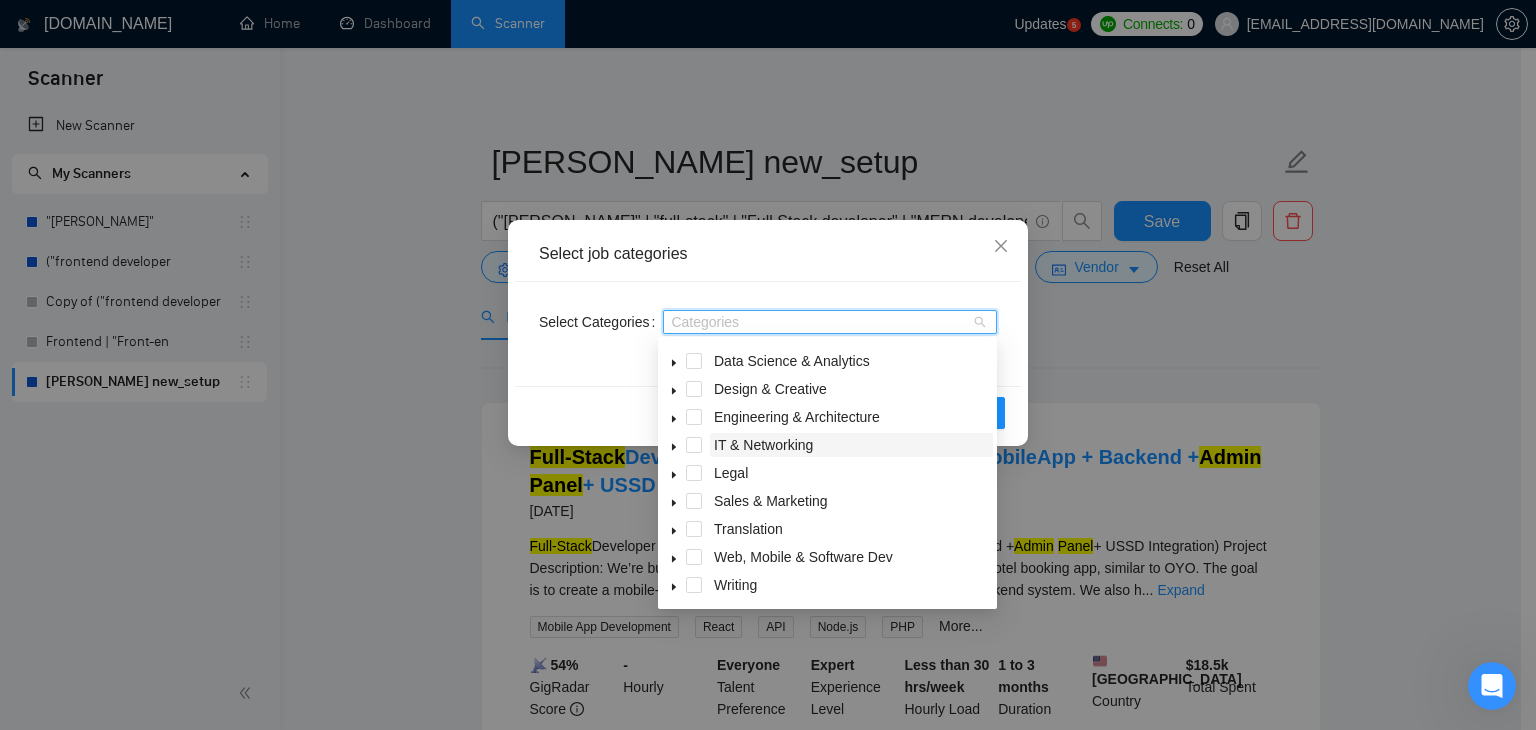scroll, scrollTop: 0, scrollLeft: 0, axis: both 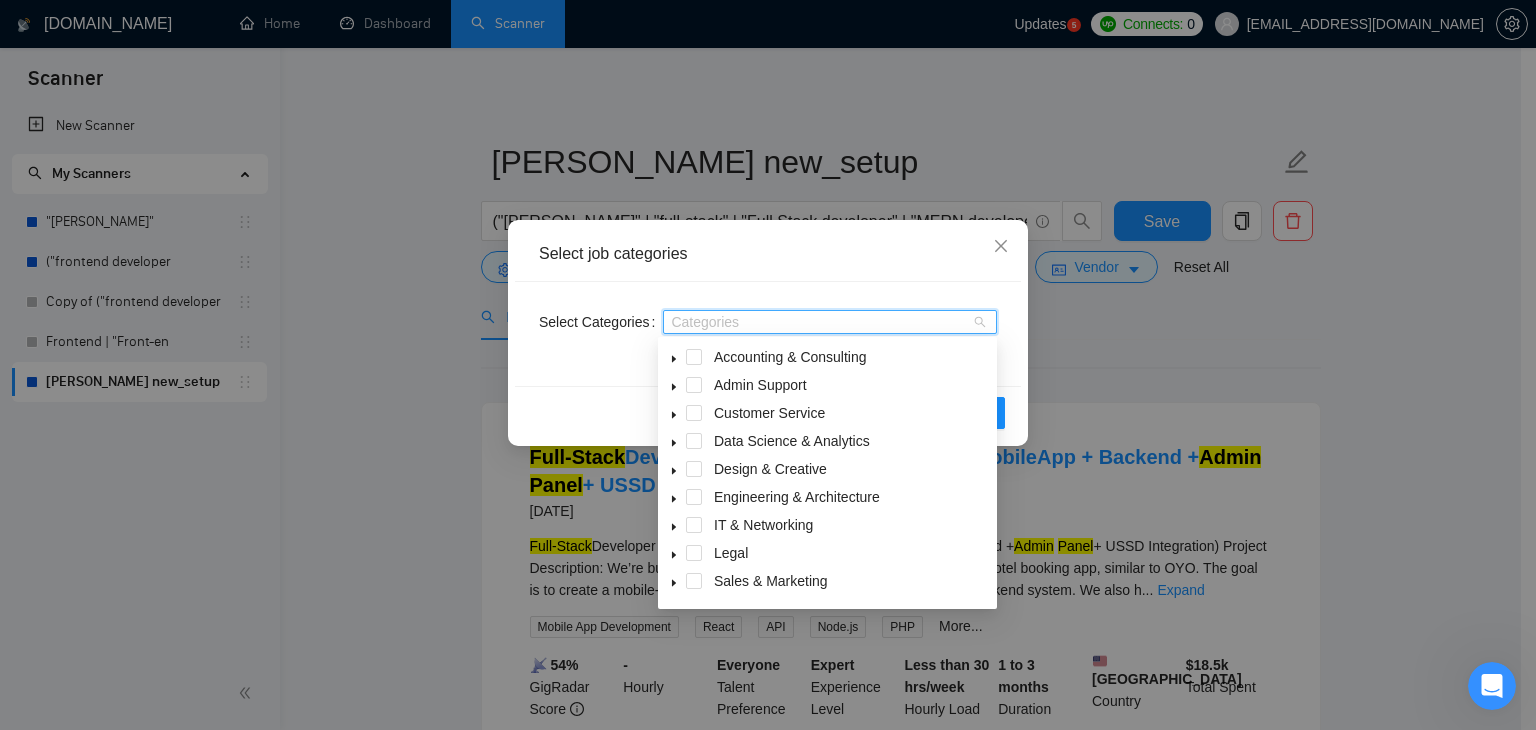 click on "Select job categories Select Categories   Categories Reset OK" at bounding box center (768, 365) 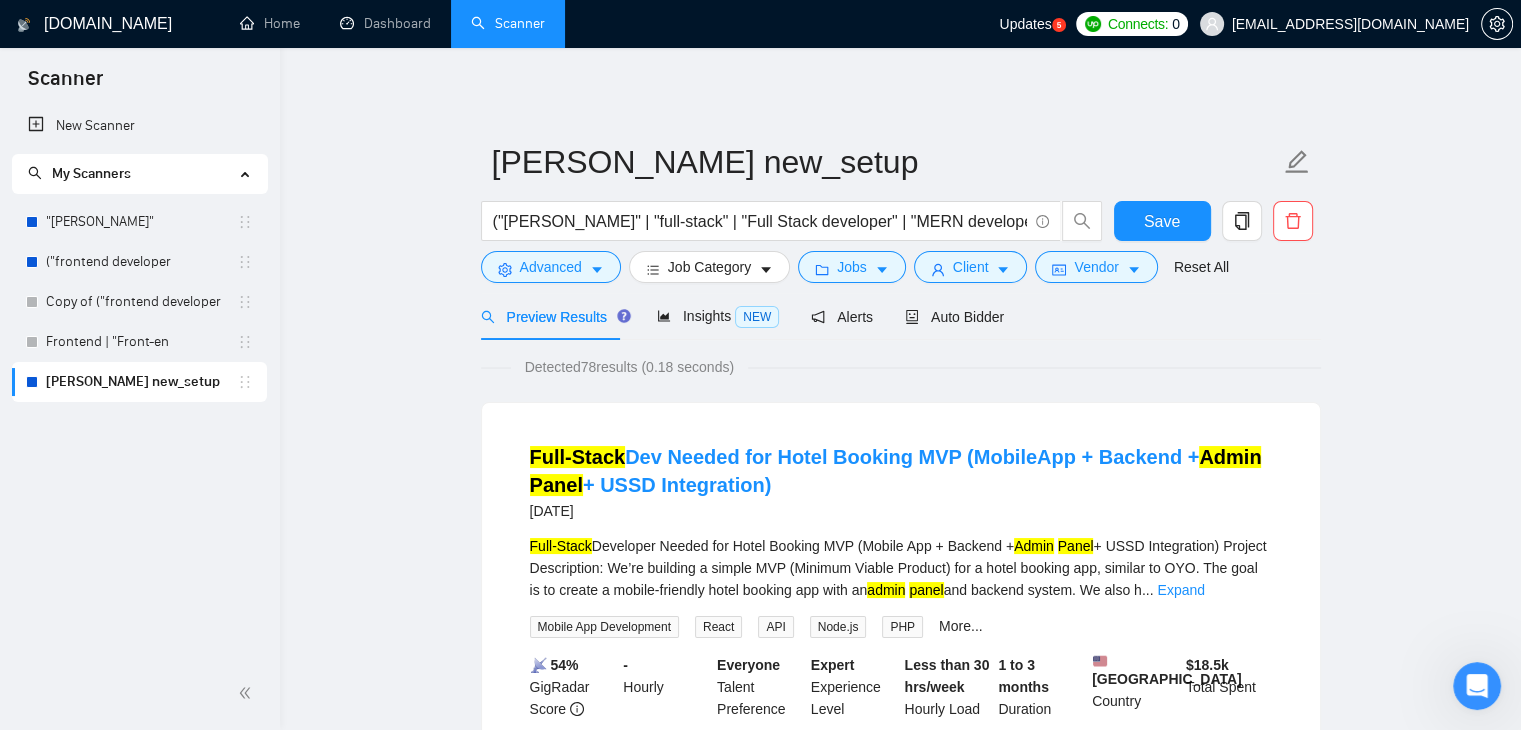 click on "Updates
5" at bounding box center [1032, 24] 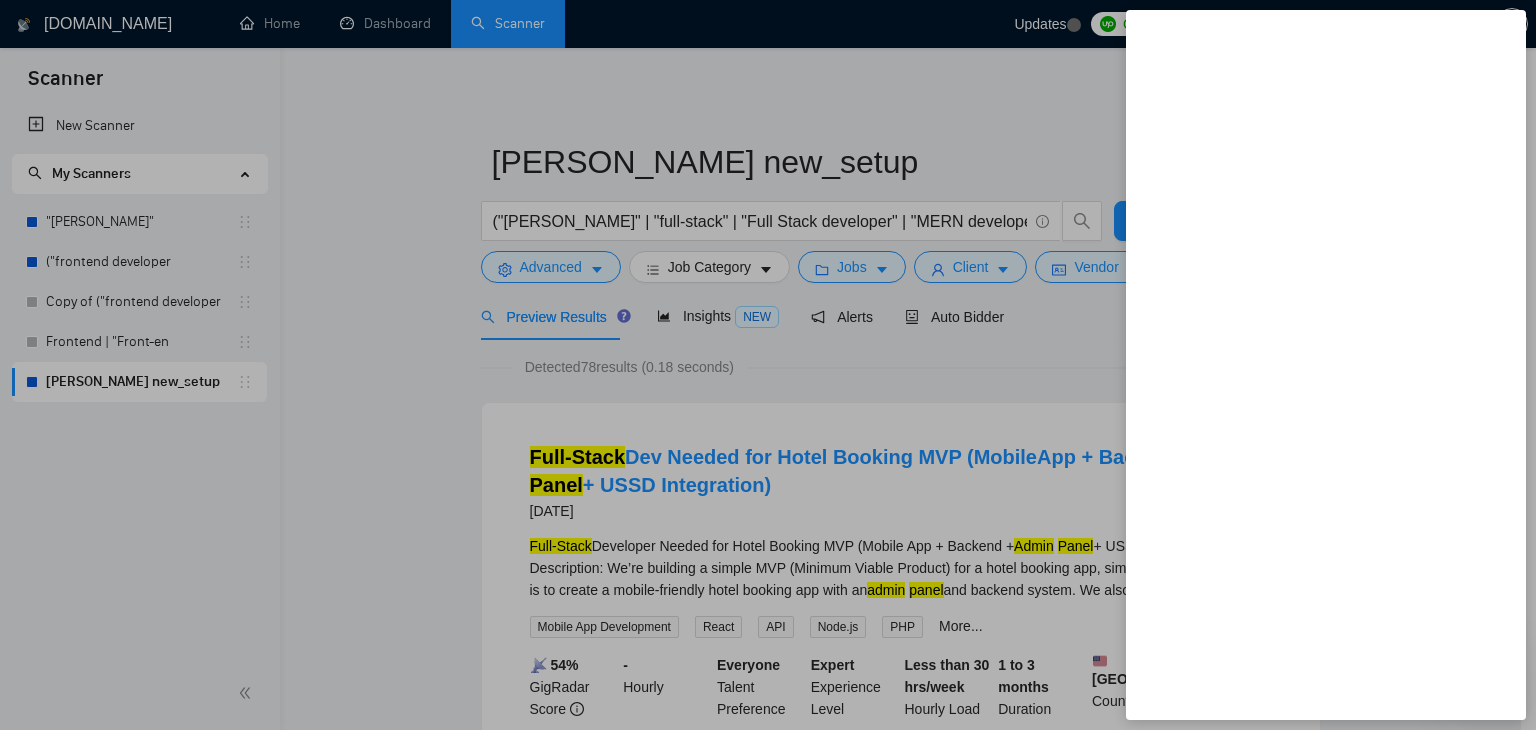 click at bounding box center (768, 365) 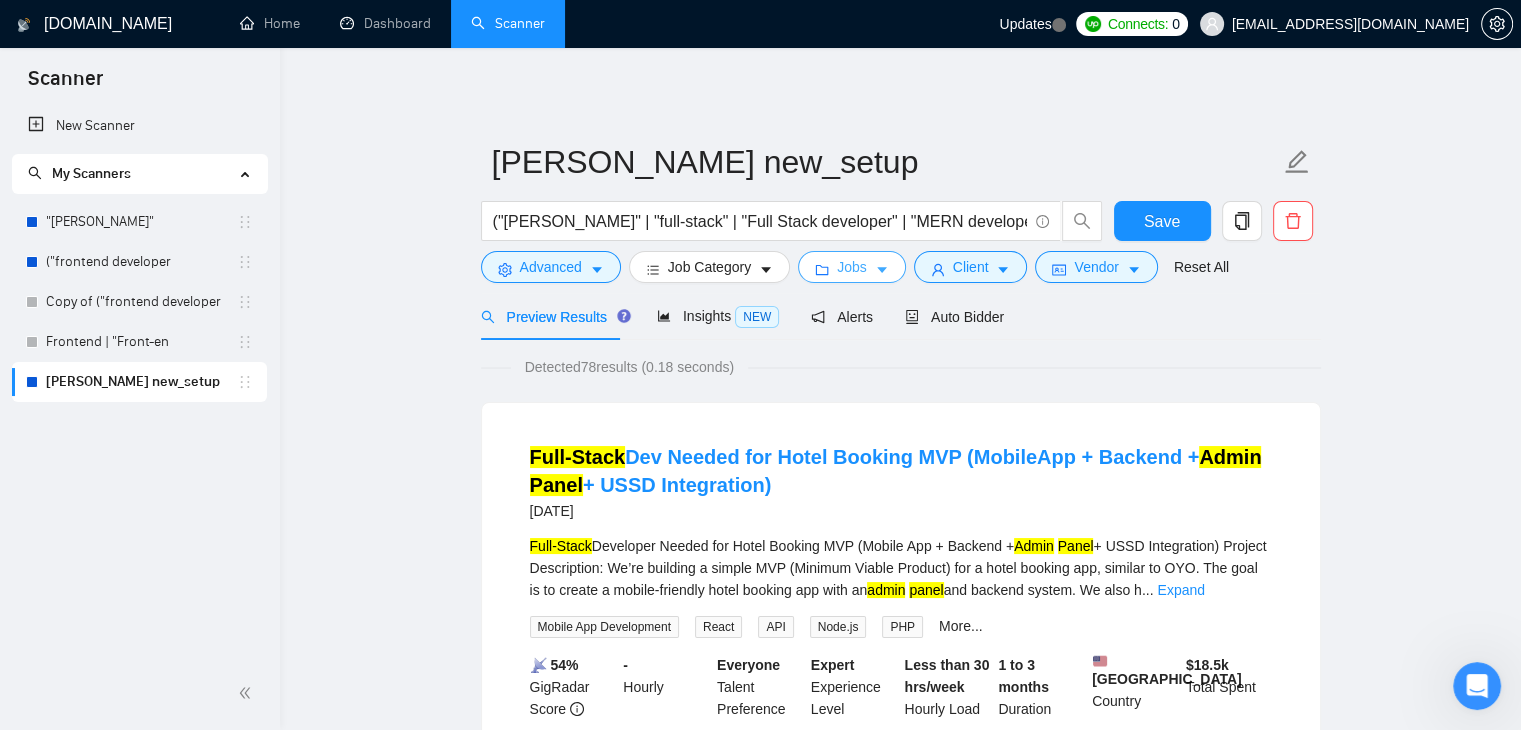 click on "Jobs" at bounding box center [852, 267] 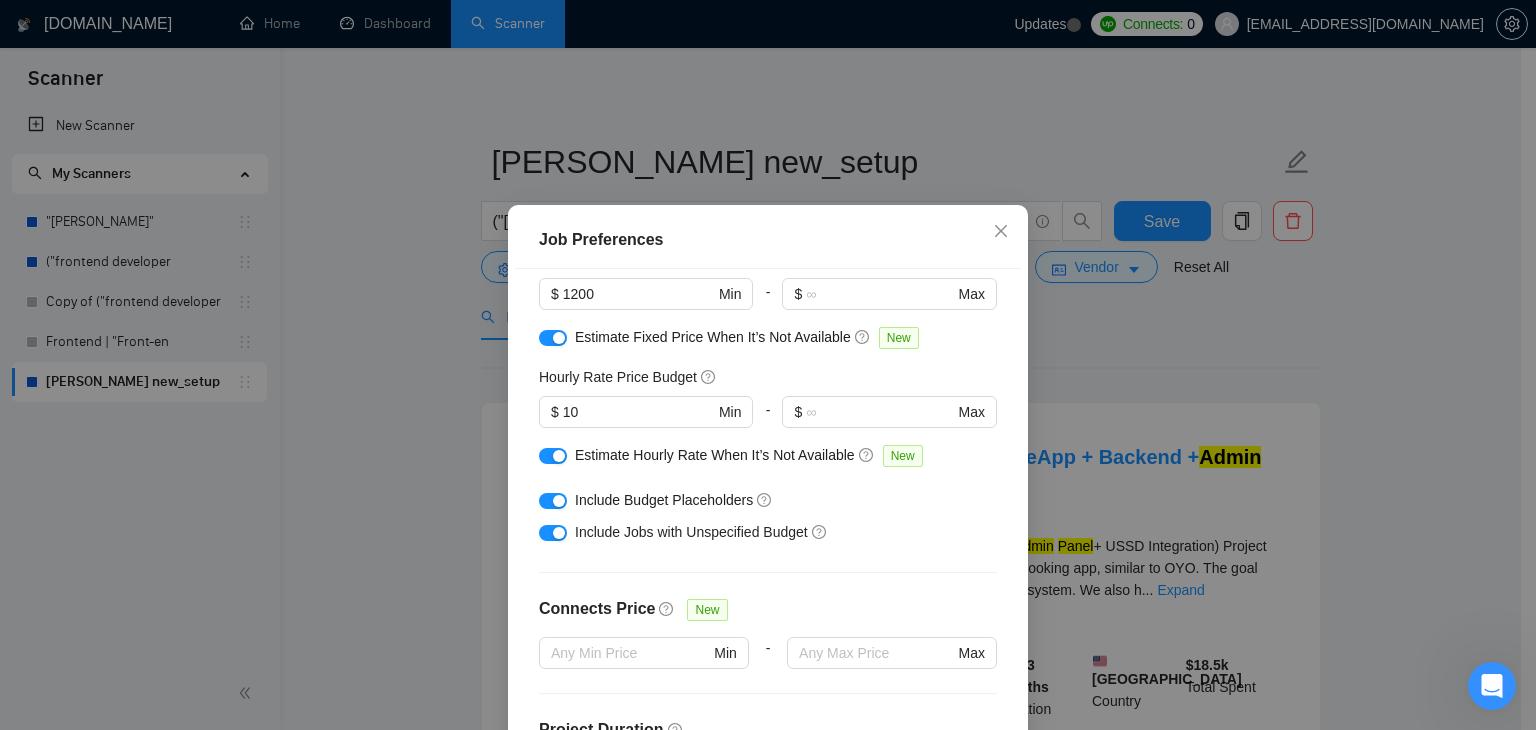 scroll, scrollTop: 152, scrollLeft: 0, axis: vertical 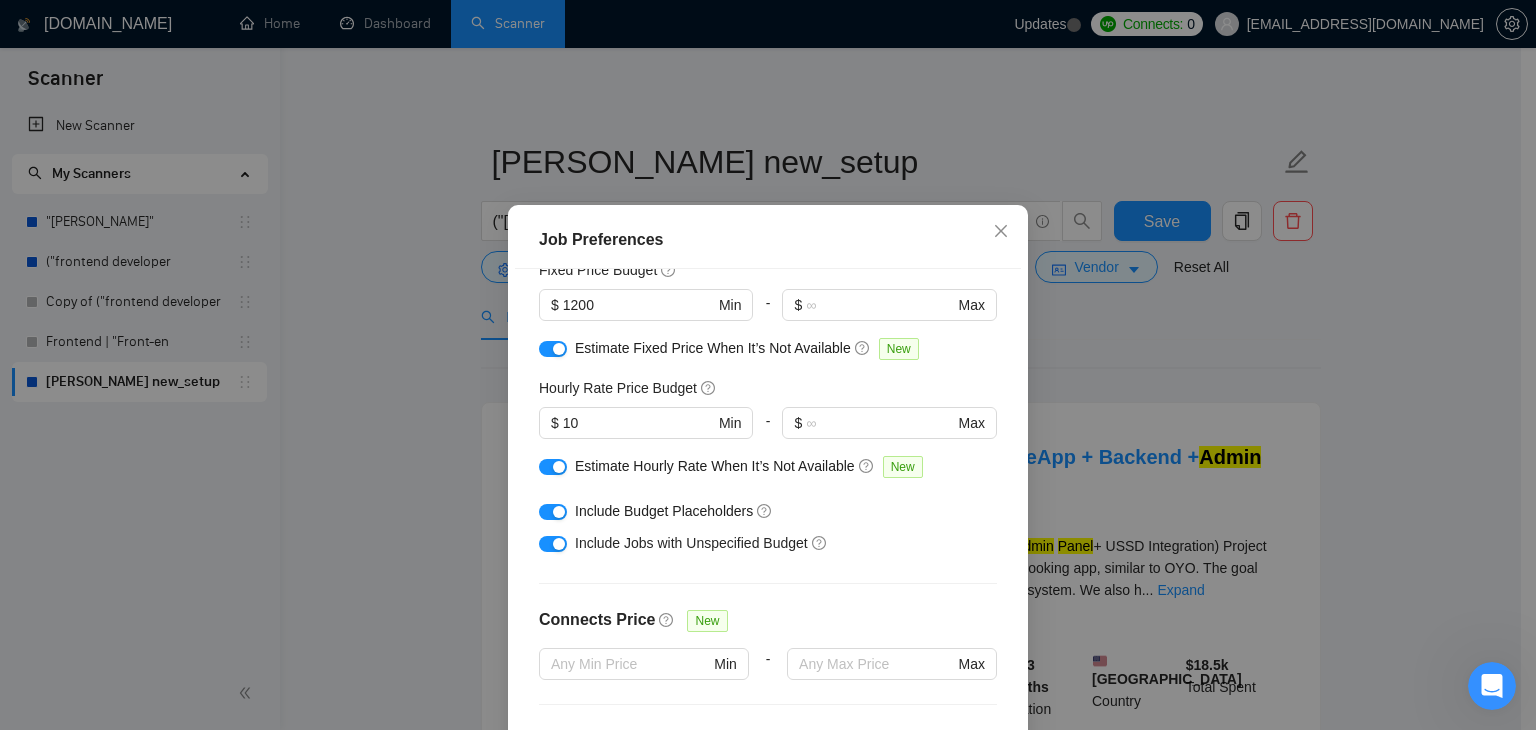 click at bounding box center (559, 349) 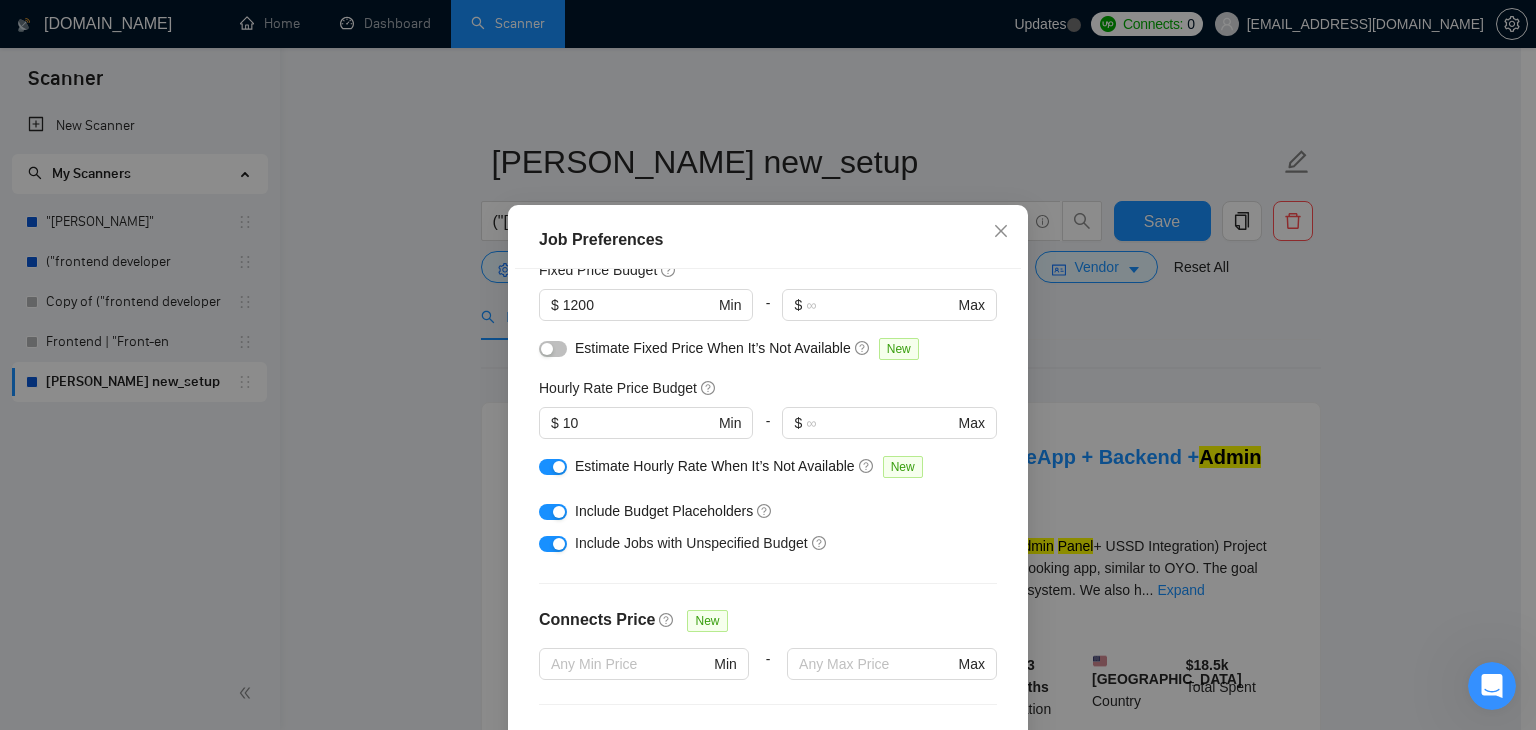 click at bounding box center (553, 467) 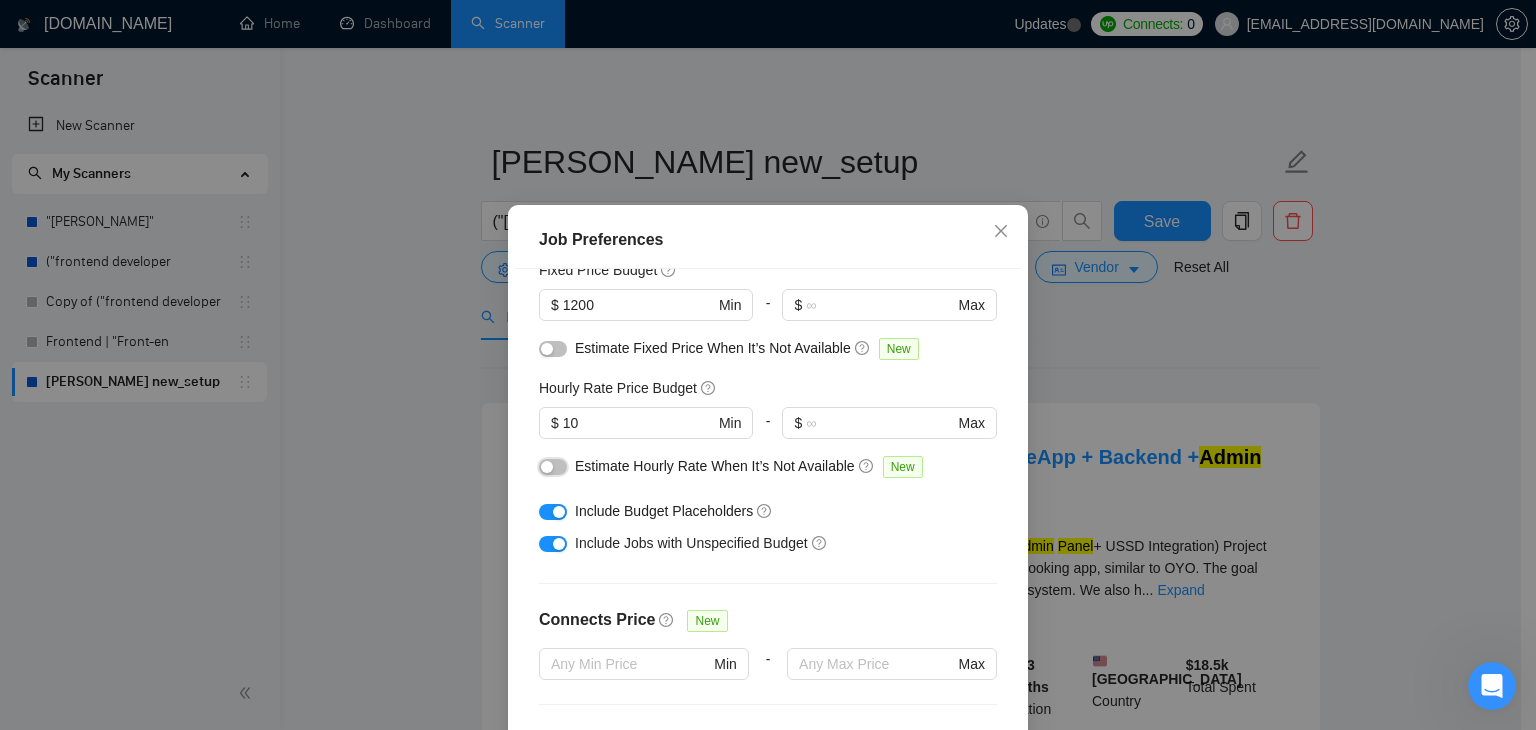 type 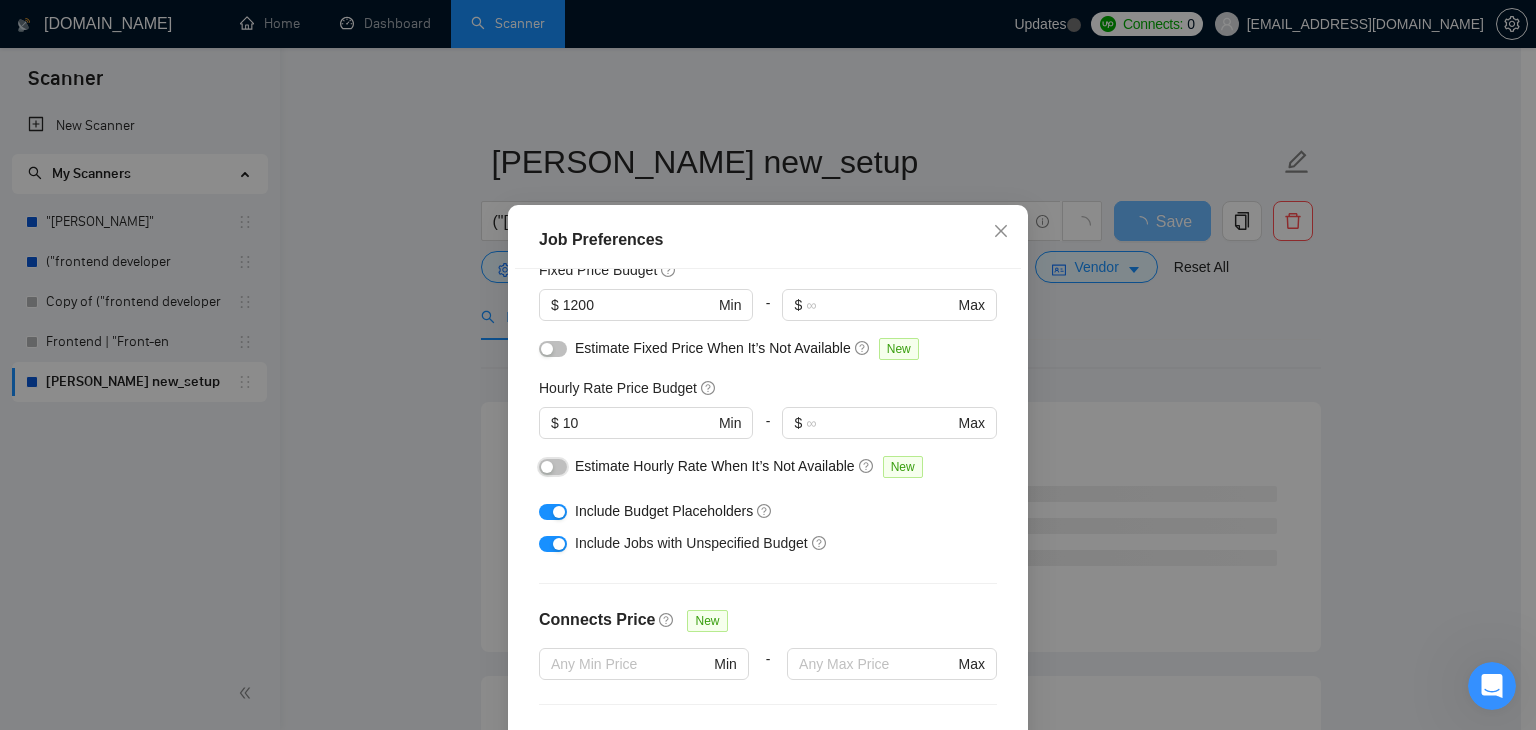 scroll, scrollTop: 616, scrollLeft: 0, axis: vertical 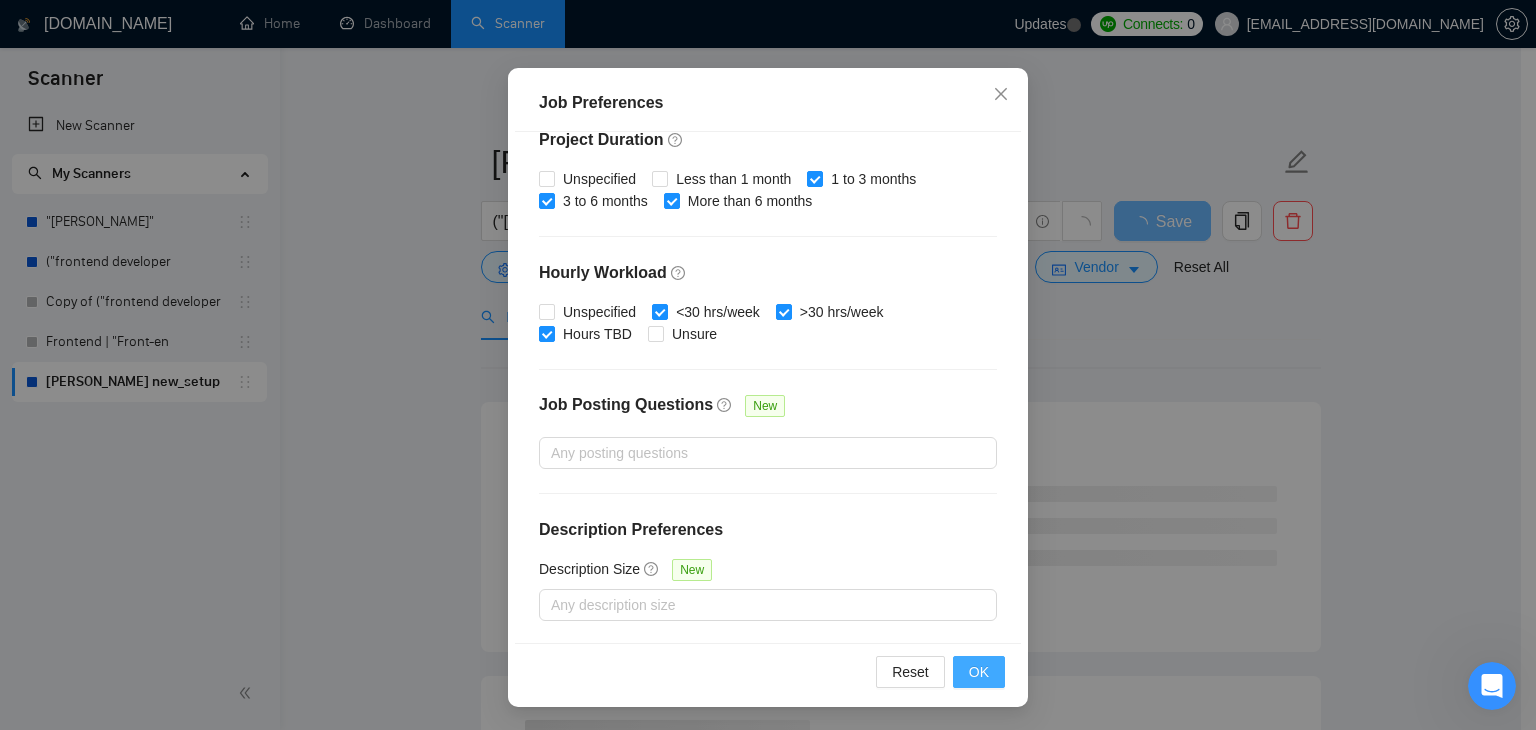 click on "OK" at bounding box center (979, 672) 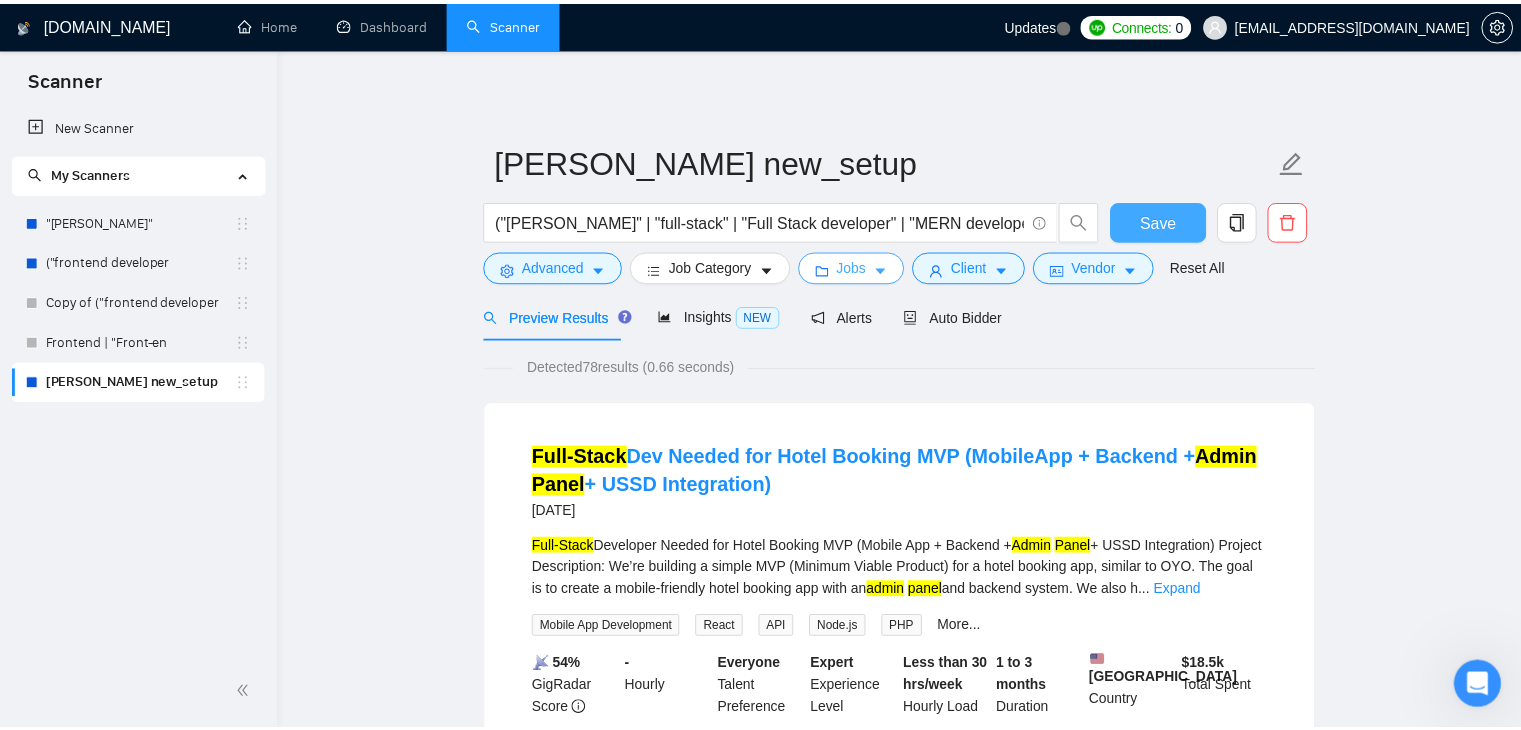 scroll, scrollTop: 0, scrollLeft: 0, axis: both 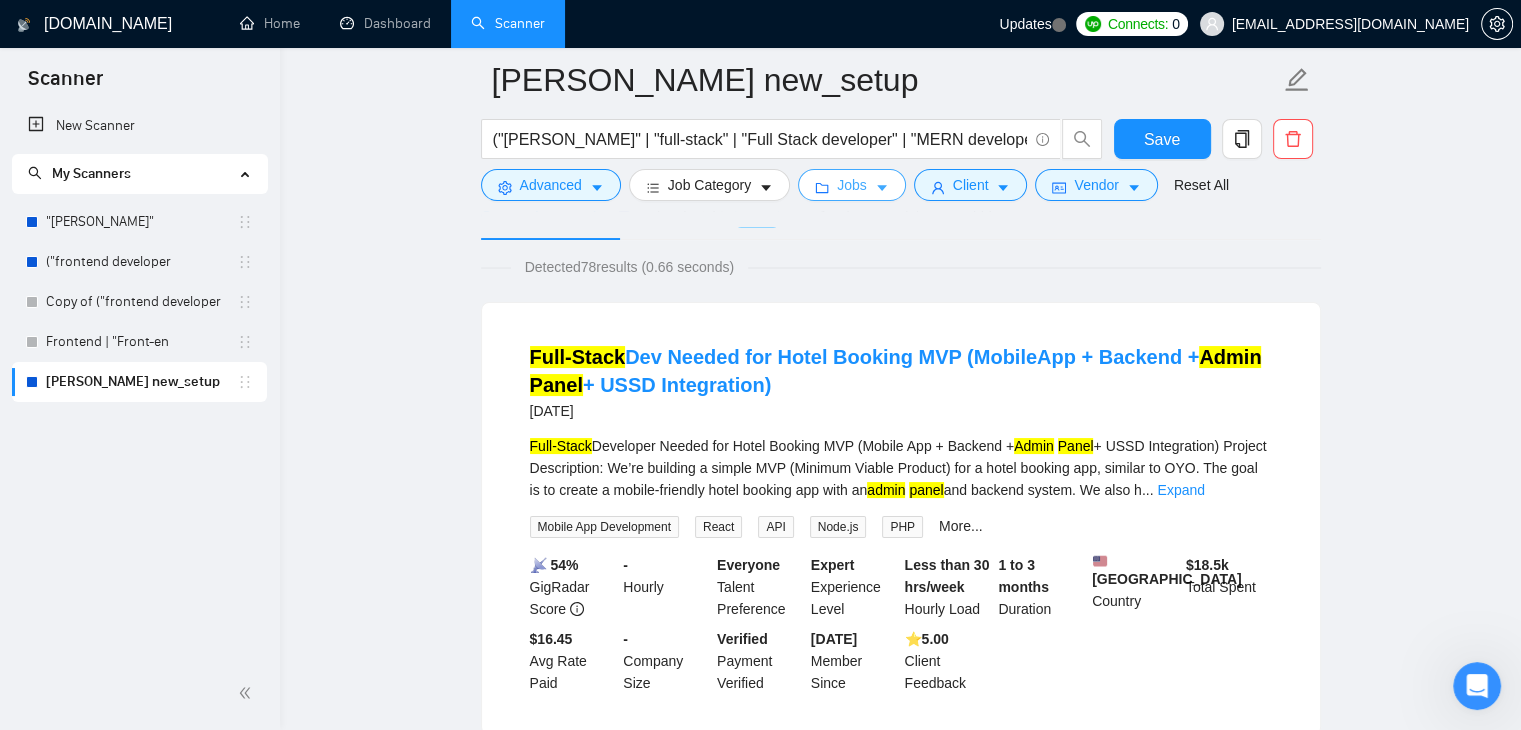 click on "Jobs" at bounding box center (852, 185) 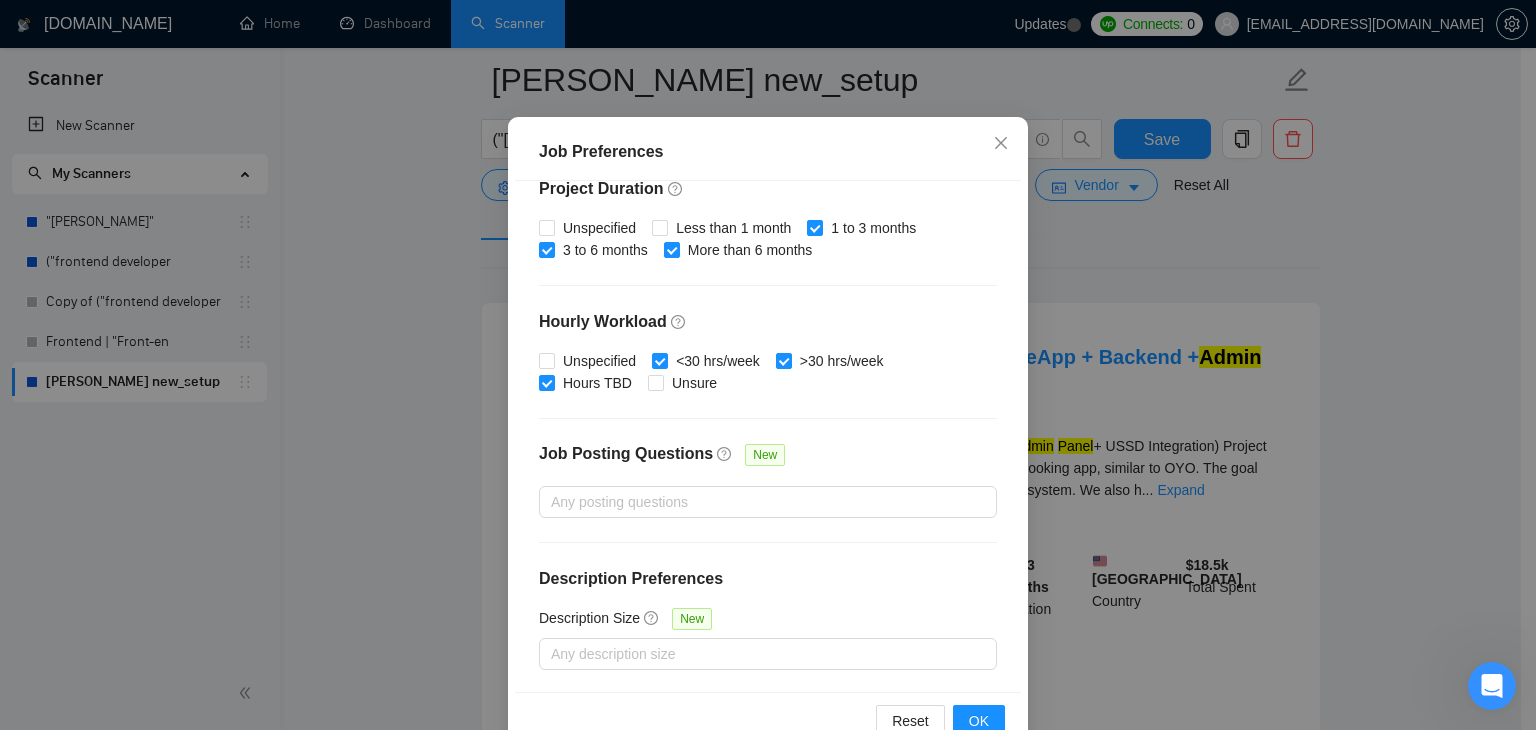 scroll, scrollTop: 0, scrollLeft: 0, axis: both 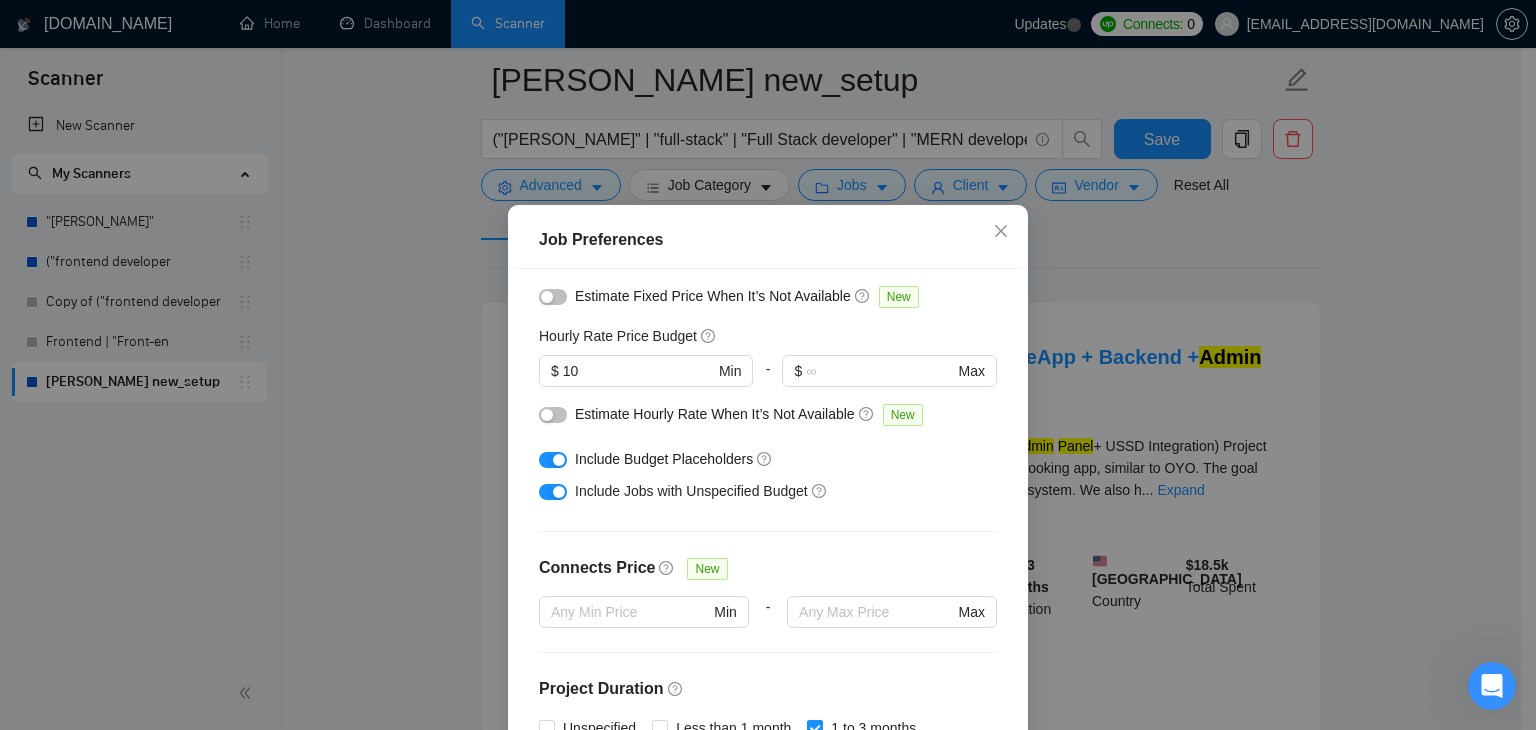 click at bounding box center (559, 460) 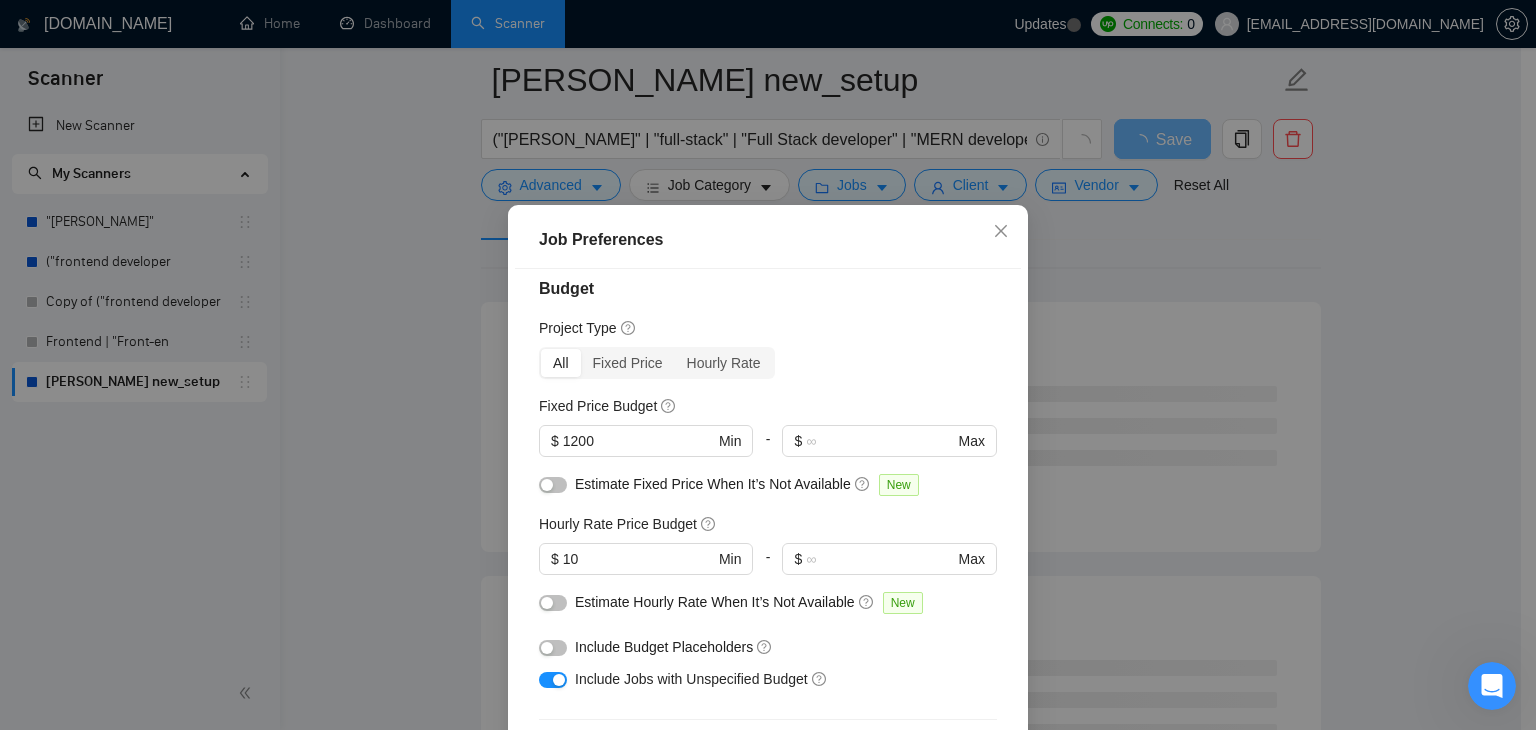 scroll, scrollTop: 61, scrollLeft: 0, axis: vertical 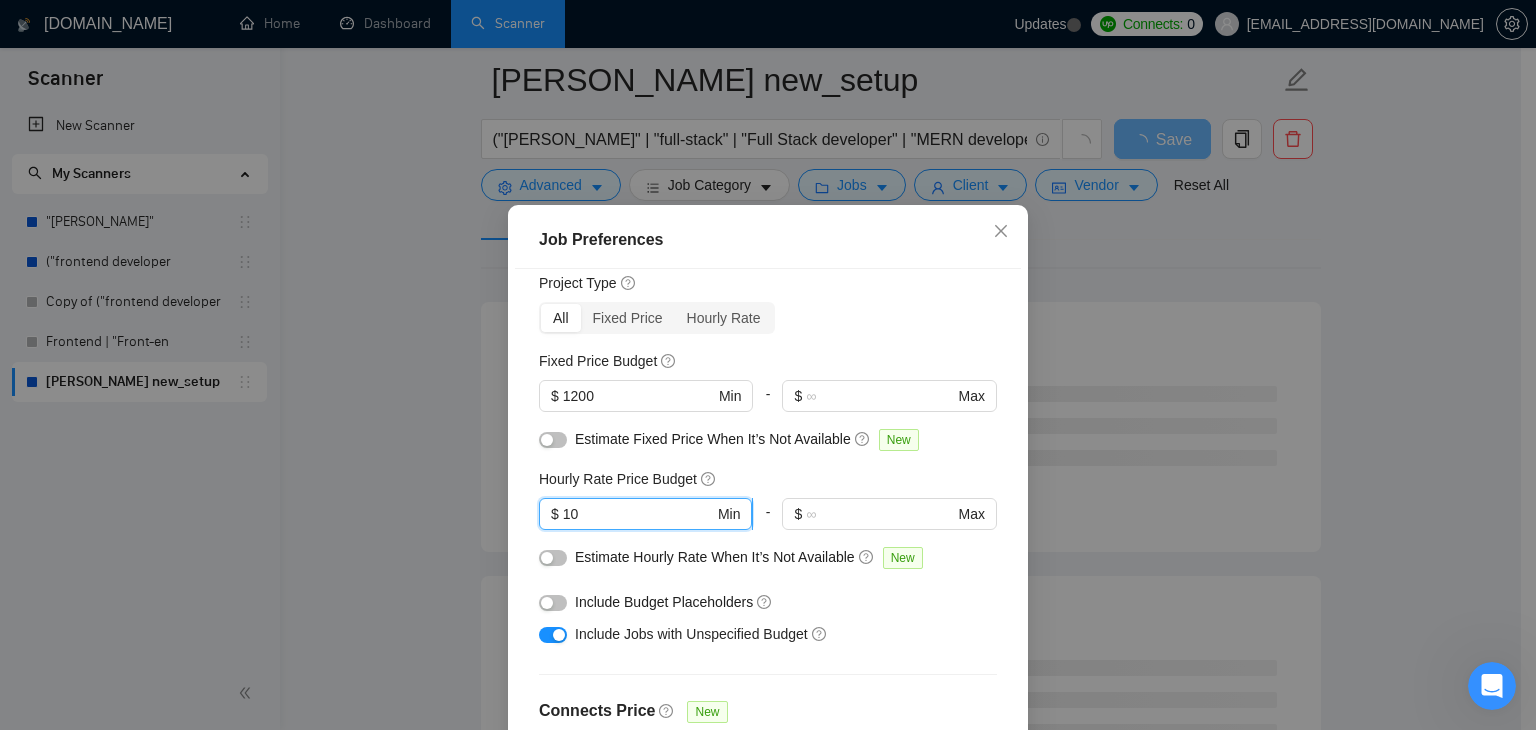 click on "10" at bounding box center [638, 514] 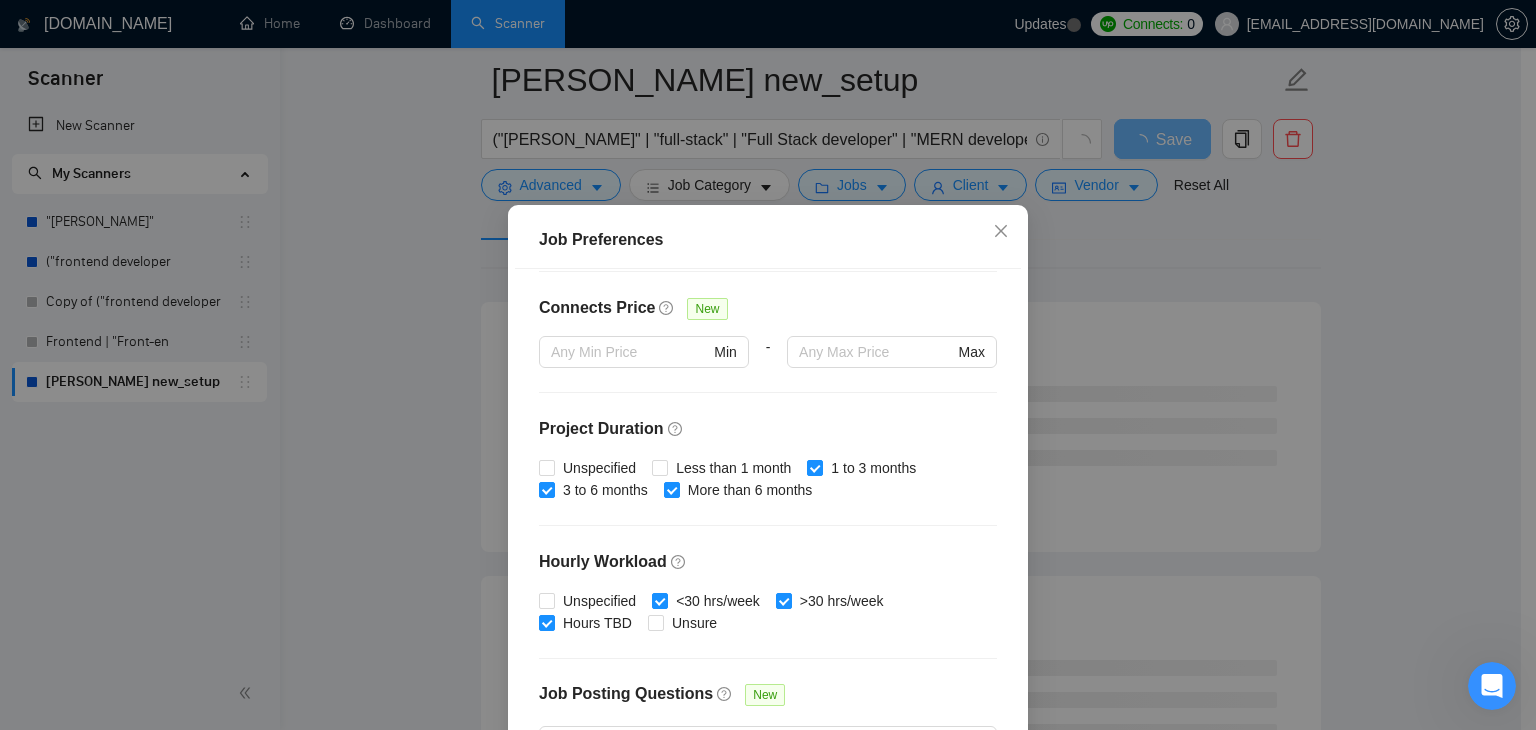 scroll, scrollTop: 616, scrollLeft: 0, axis: vertical 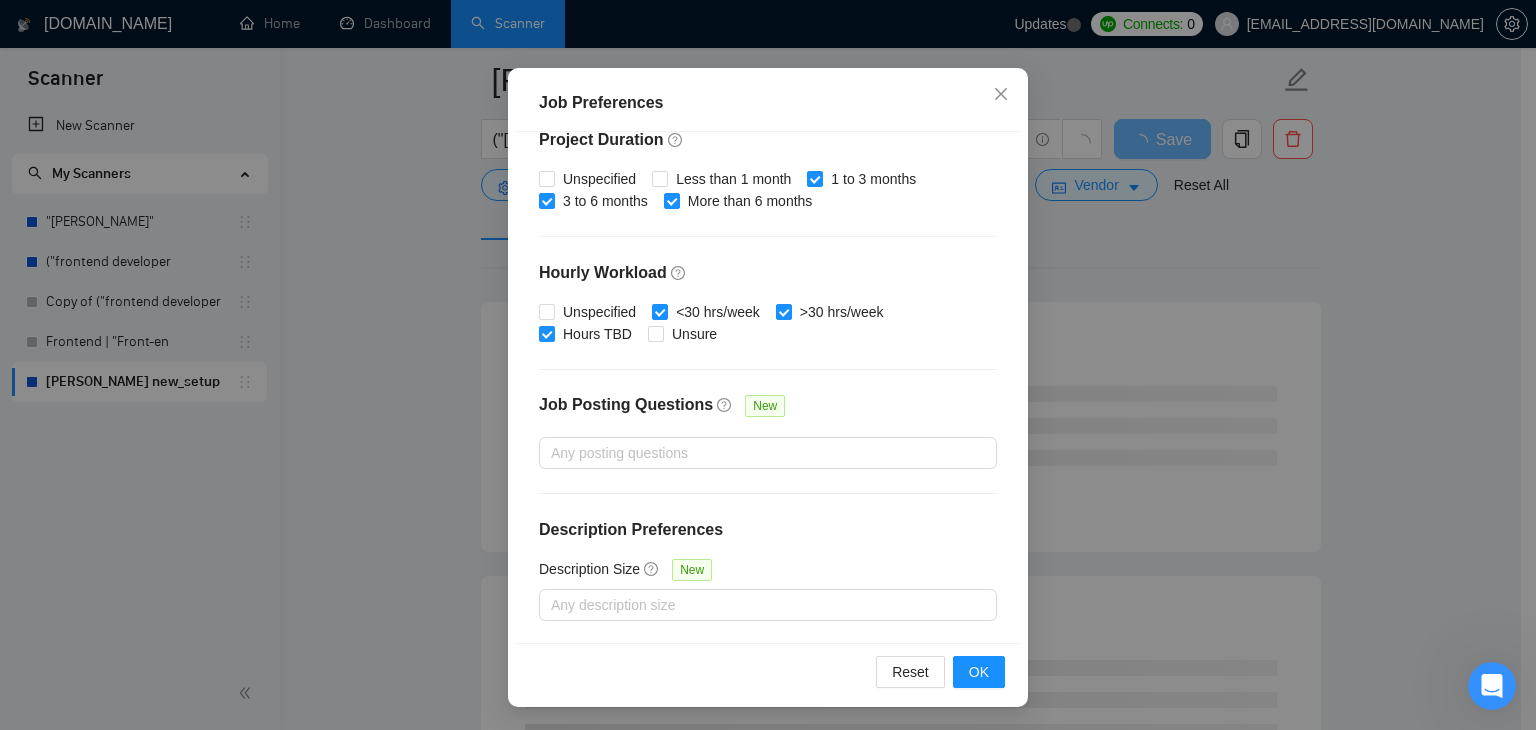 type on "15" 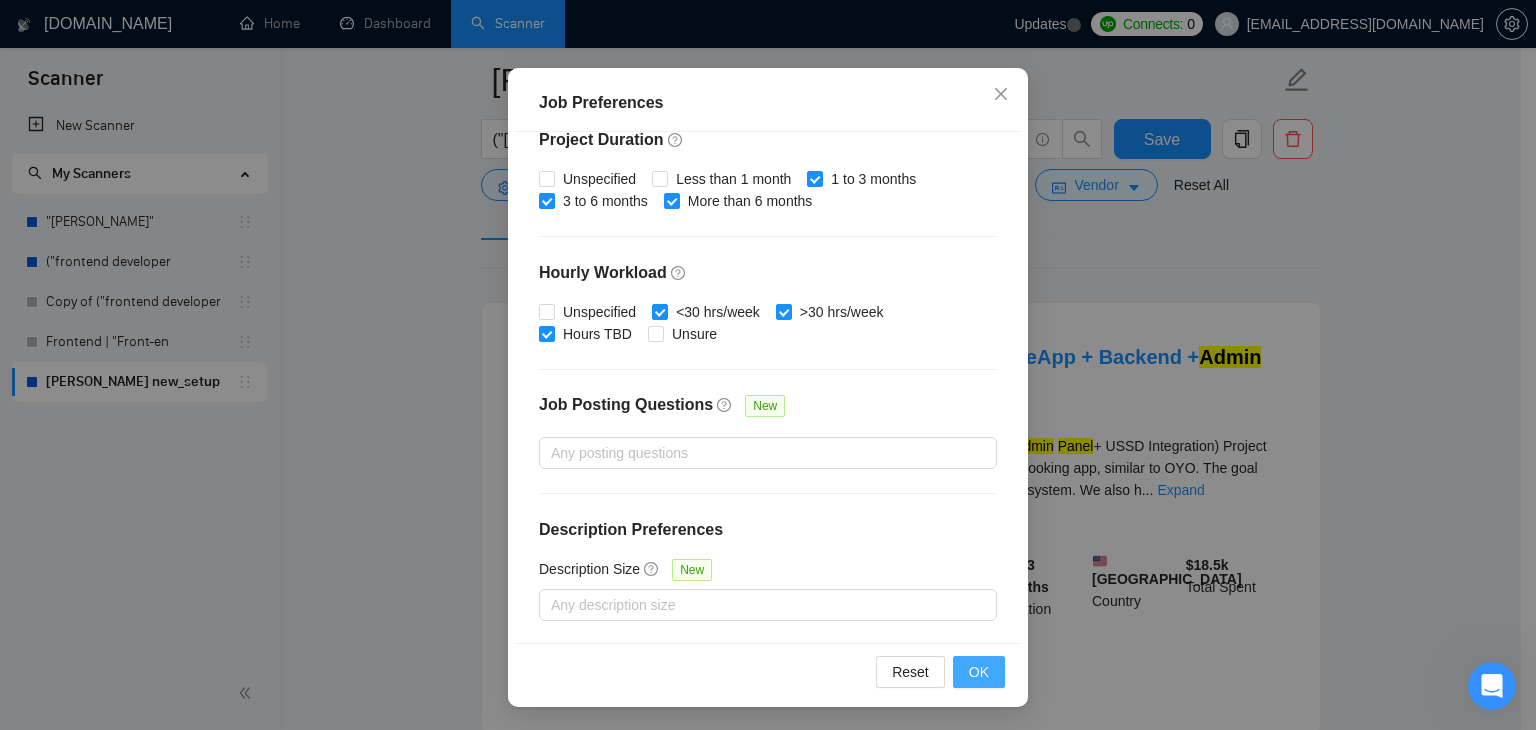 click on "OK" at bounding box center [979, 672] 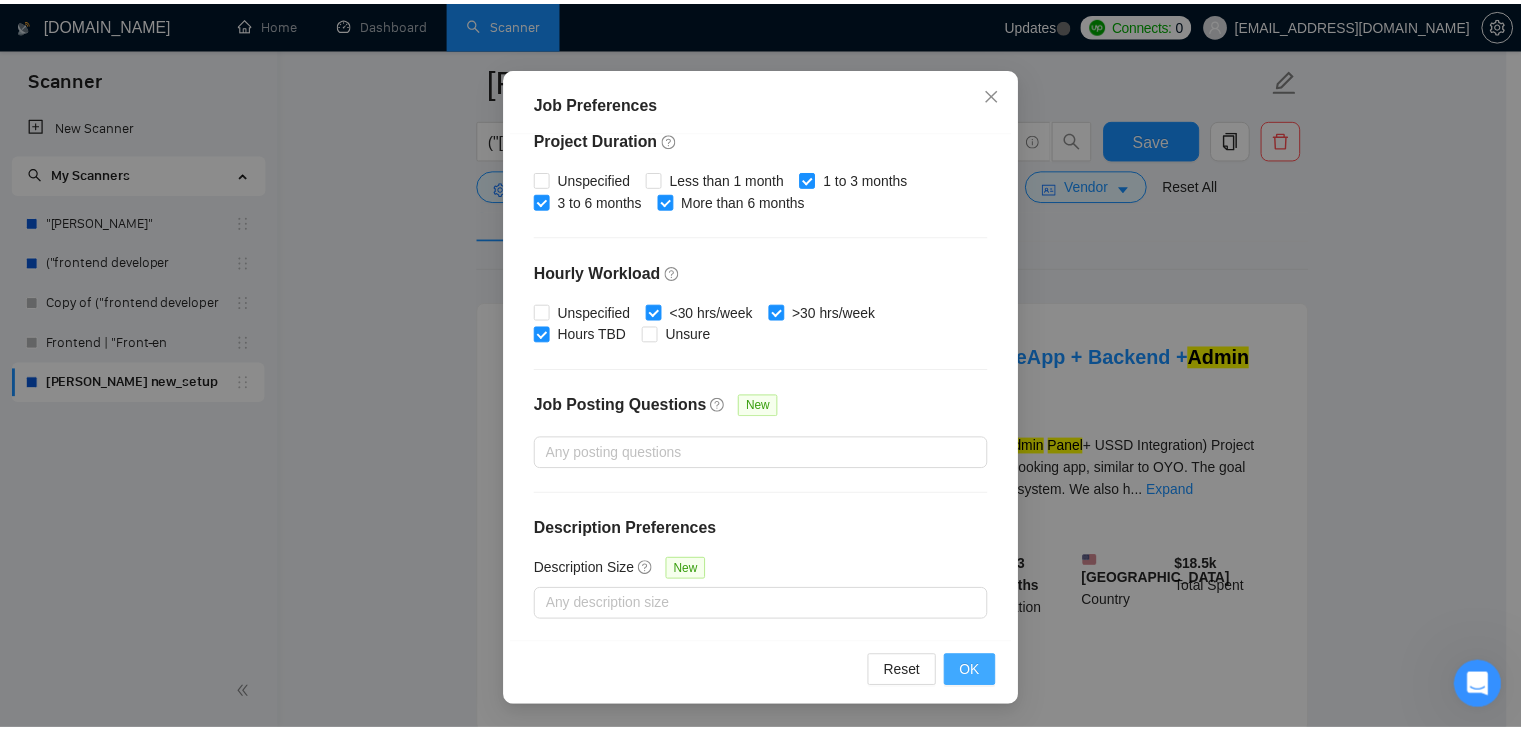 scroll, scrollTop: 52, scrollLeft: 0, axis: vertical 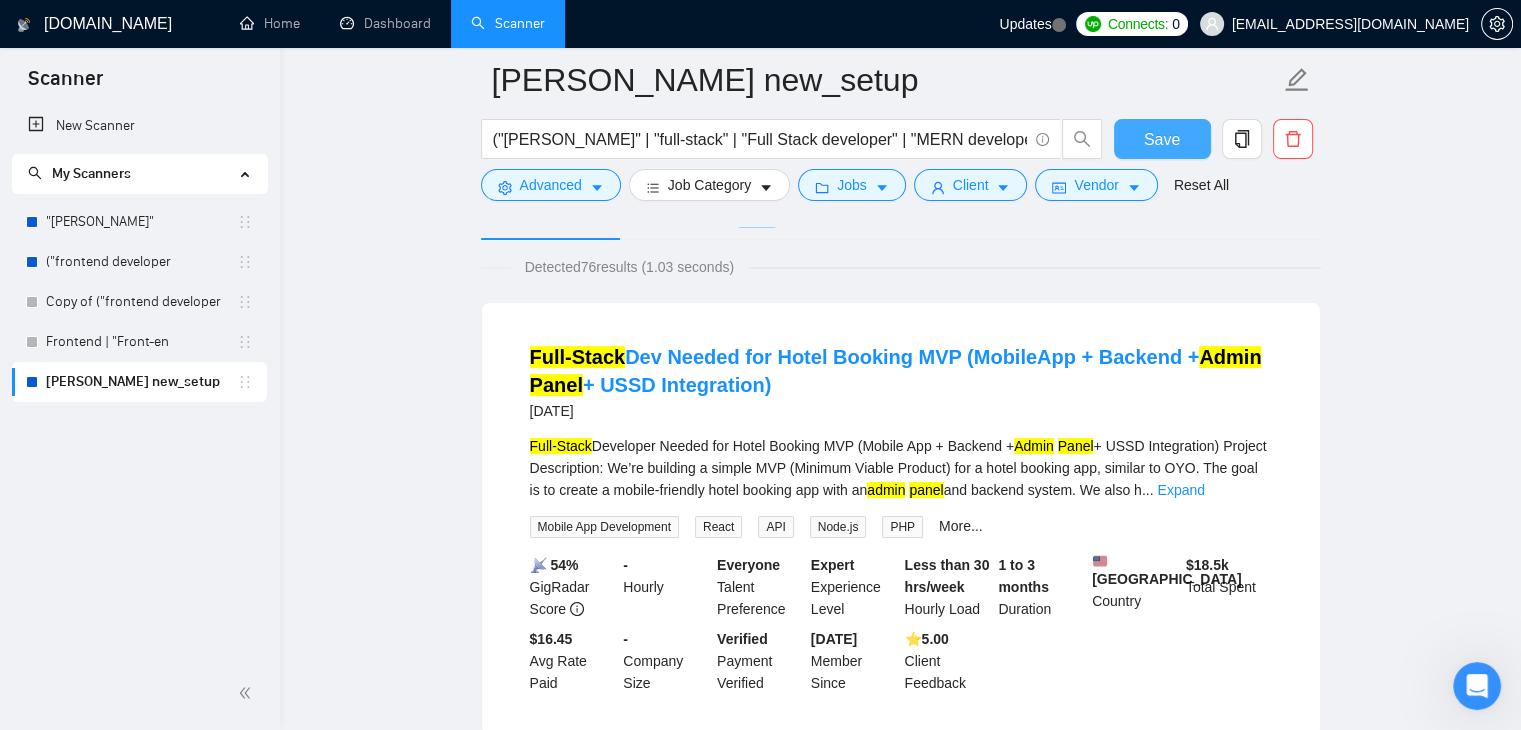 click on "Save" at bounding box center [1162, 139] 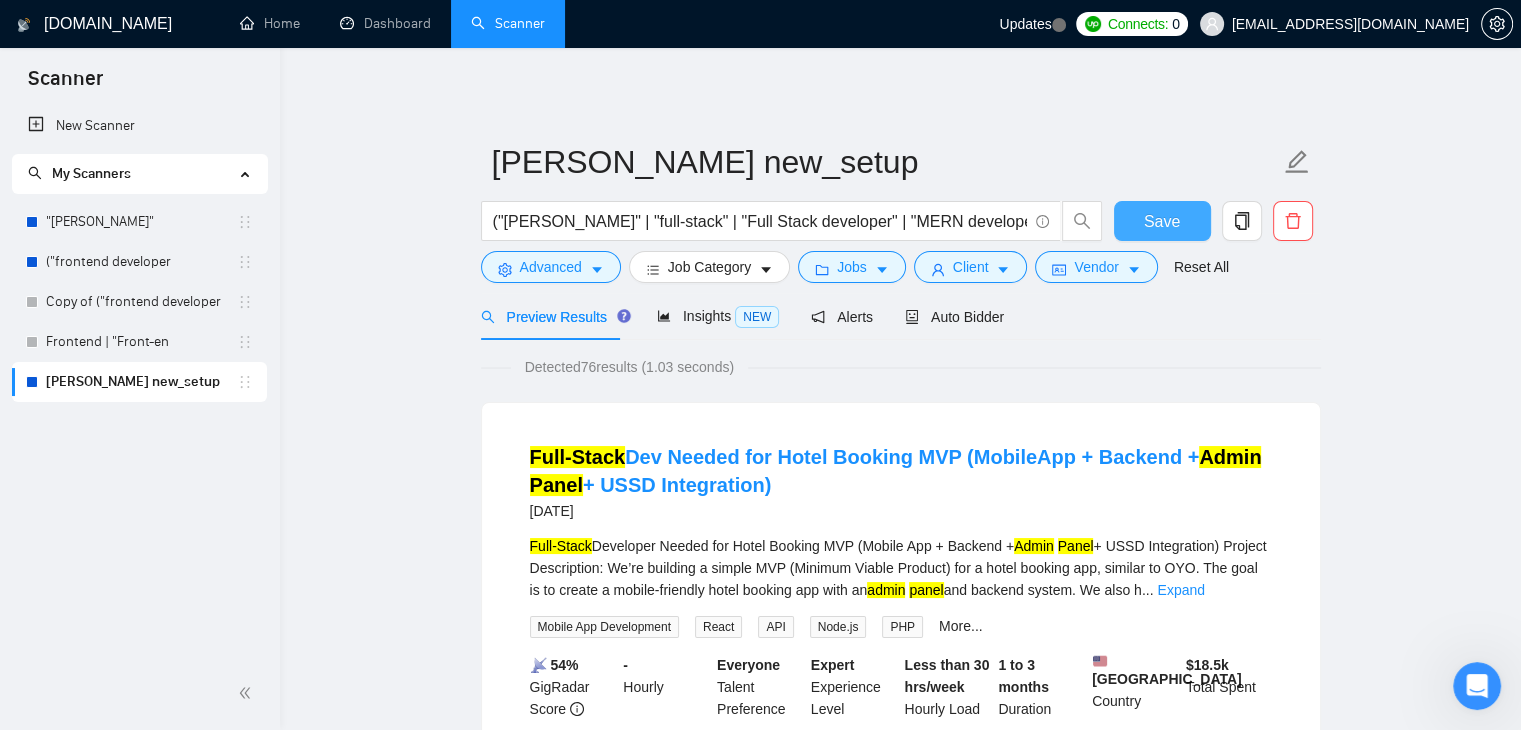 scroll, scrollTop: 0, scrollLeft: 0, axis: both 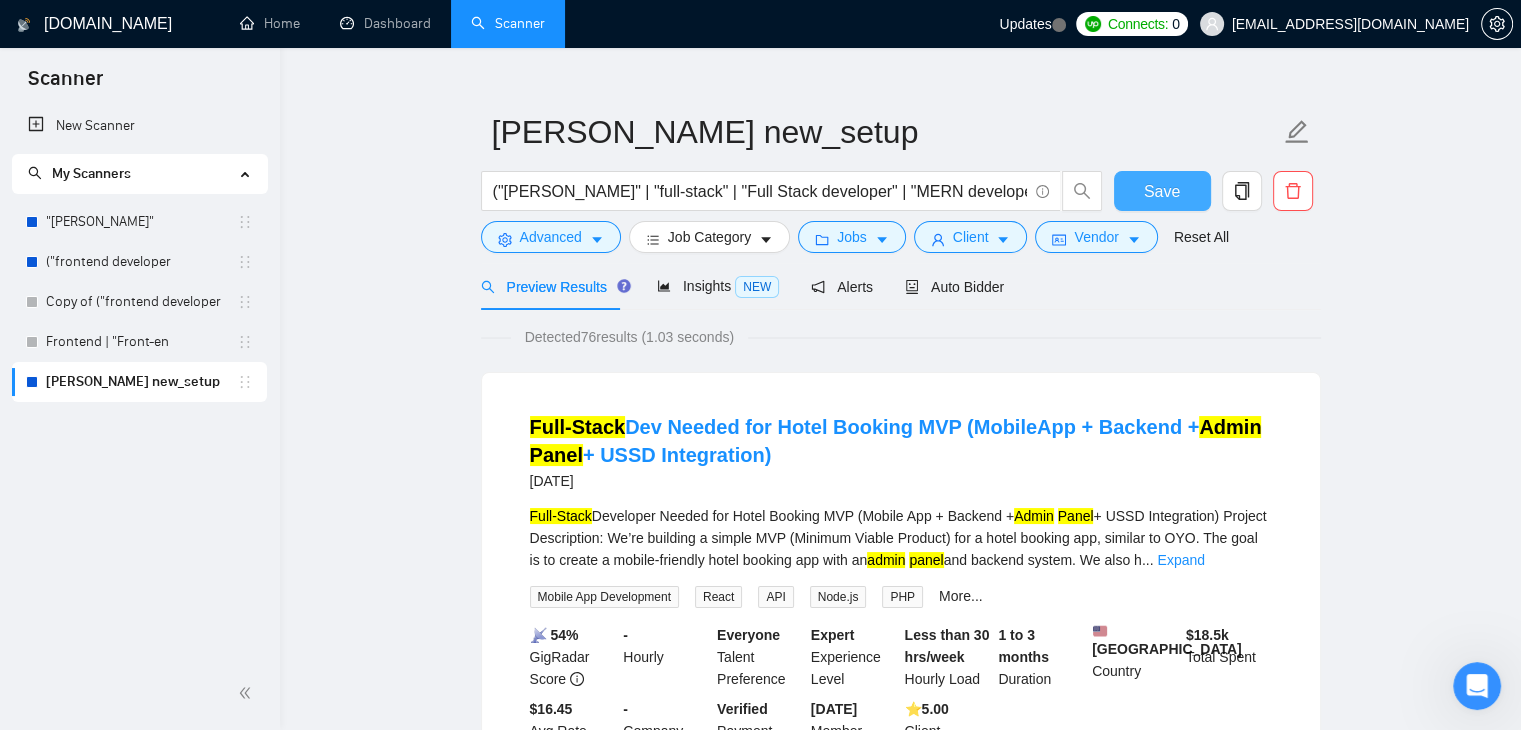 click on "Save" at bounding box center [1162, 191] 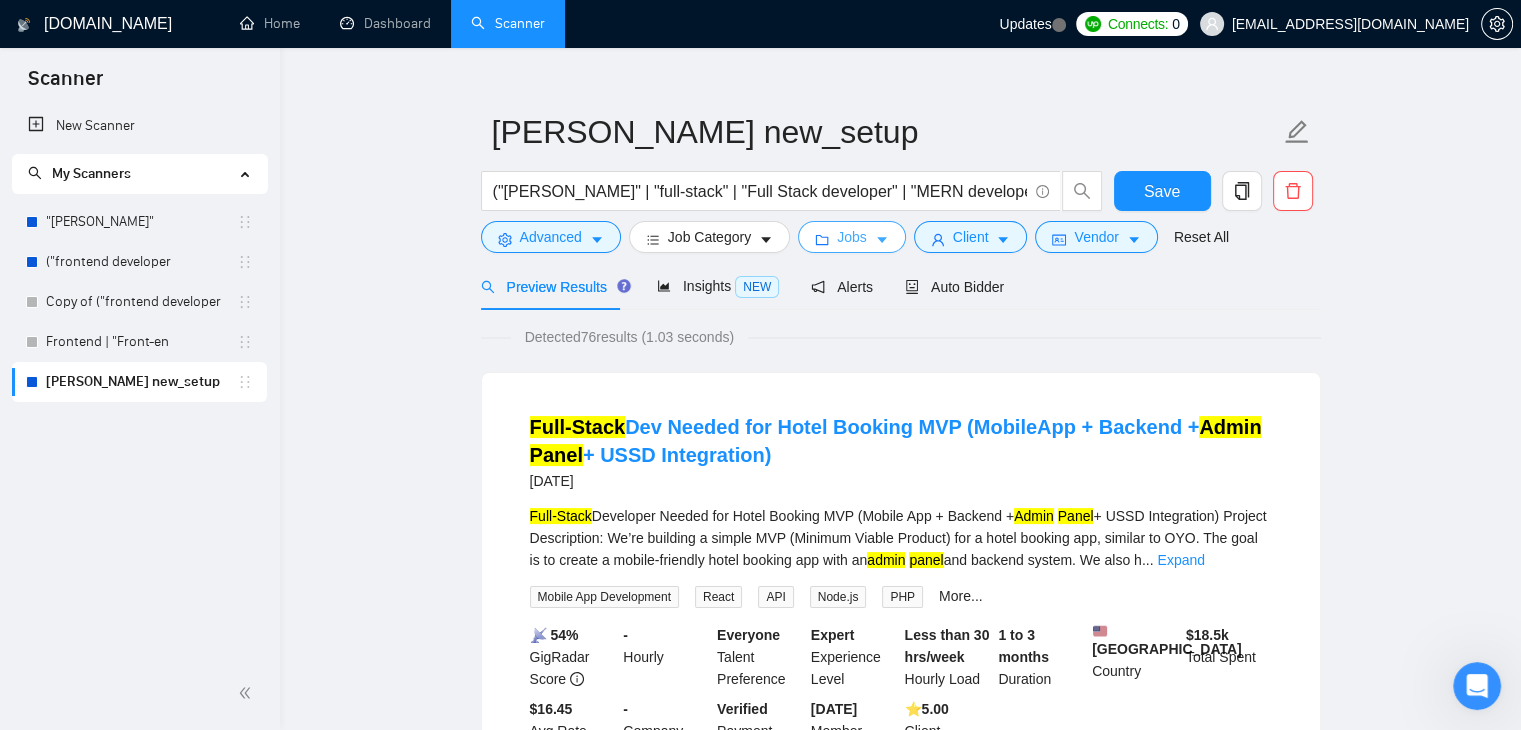 click 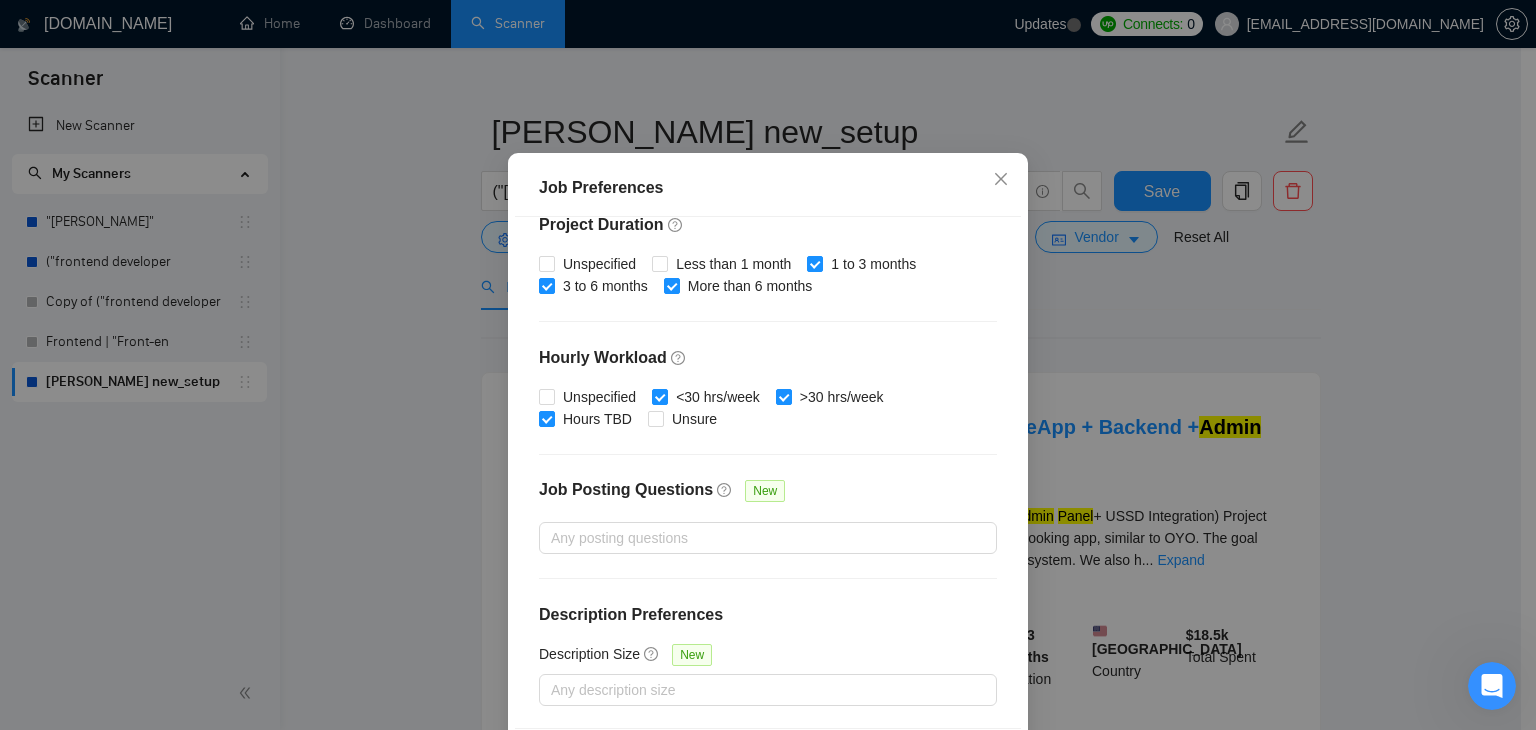 scroll, scrollTop: 137, scrollLeft: 0, axis: vertical 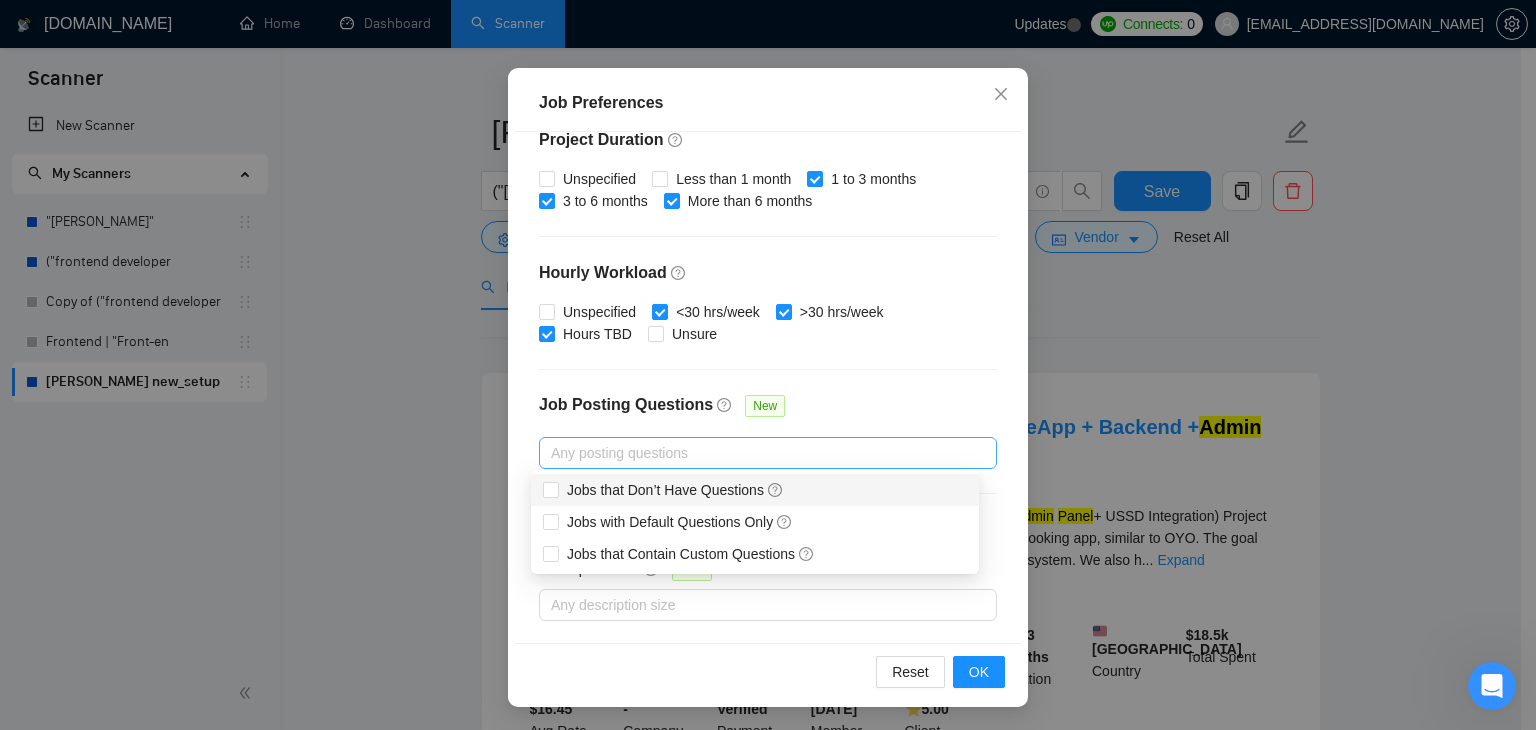 click at bounding box center (758, 453) 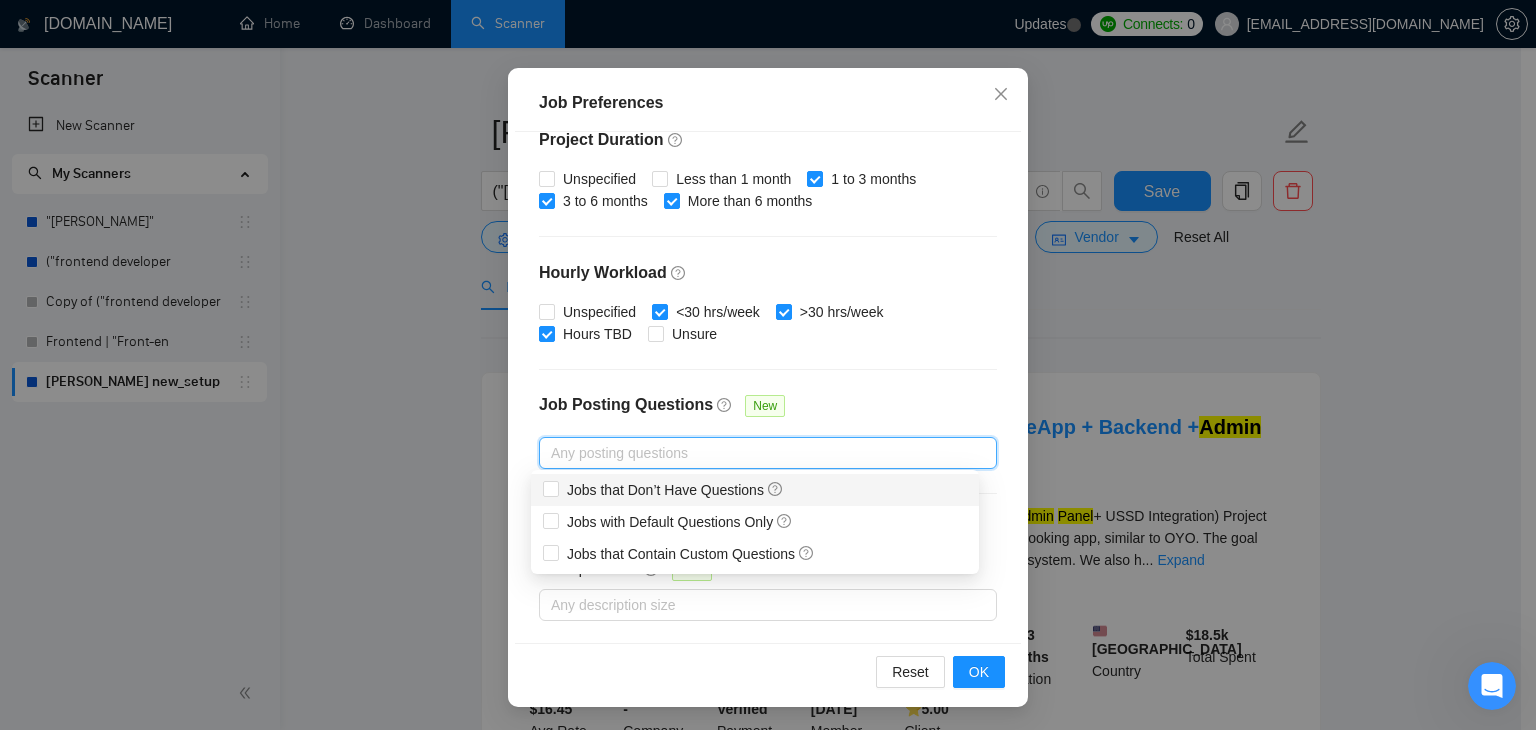 click on "Jobs that Don’t Have Questions" at bounding box center [755, 490] 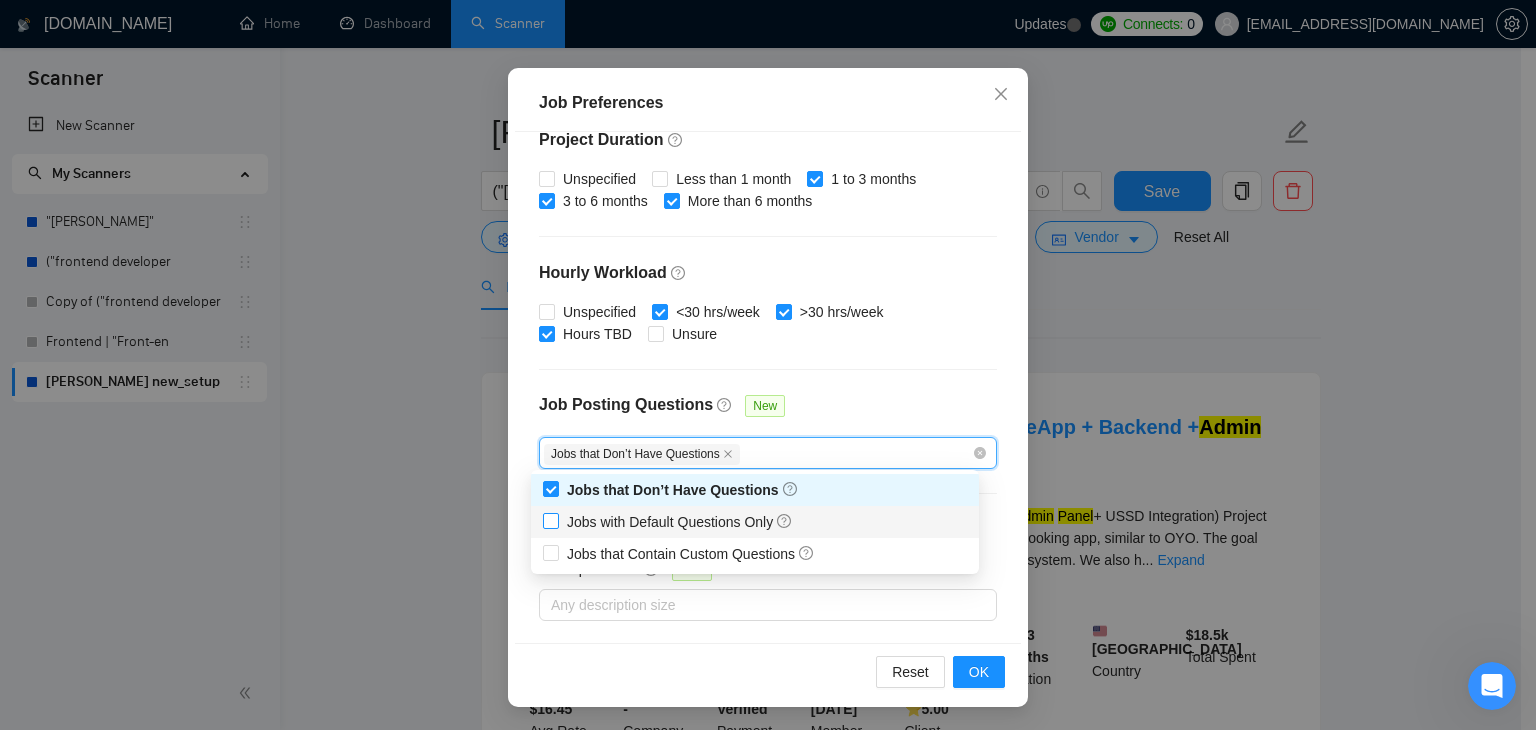 click on "Jobs with Default Questions Only" at bounding box center (680, 522) 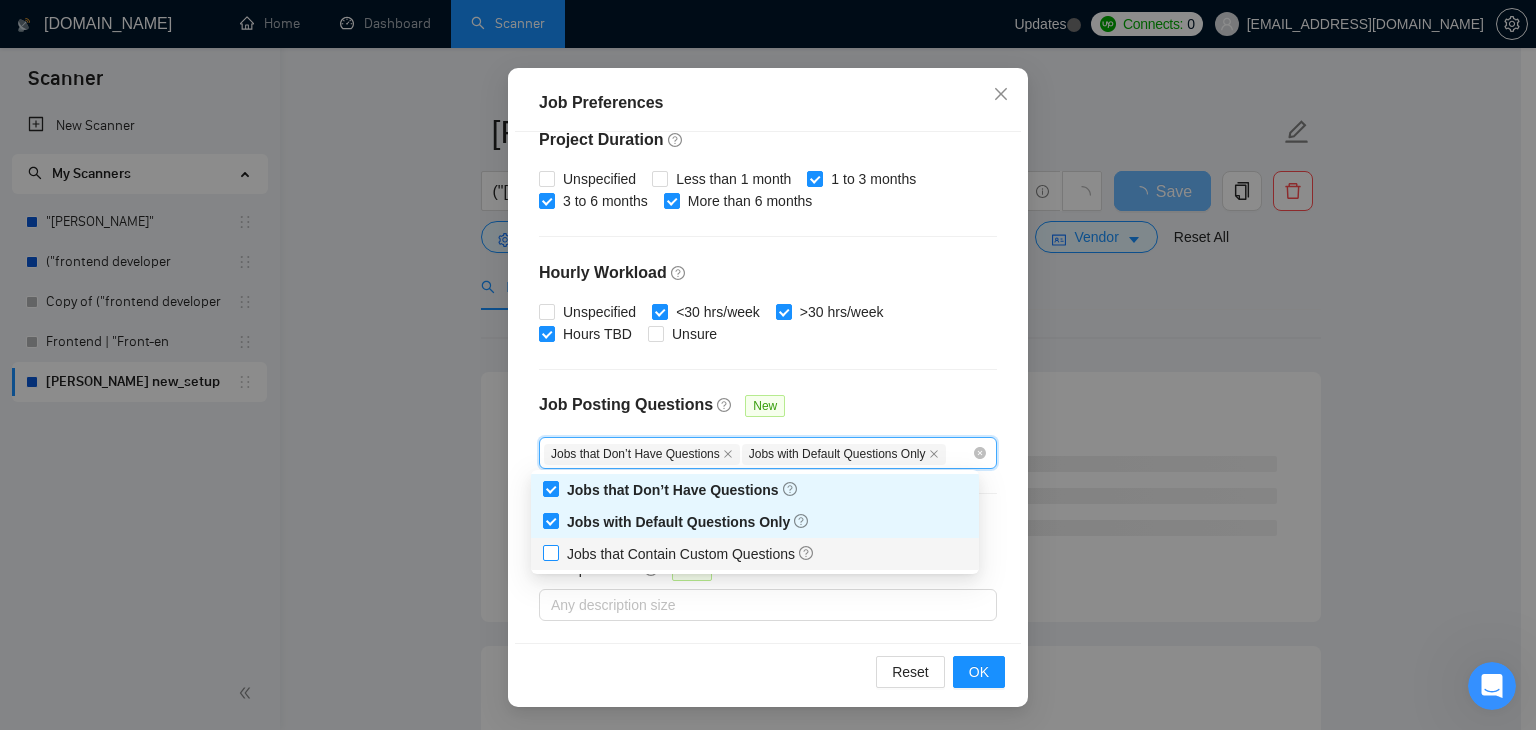 click on "Jobs that Contain Custom Questions" at bounding box center [691, 554] 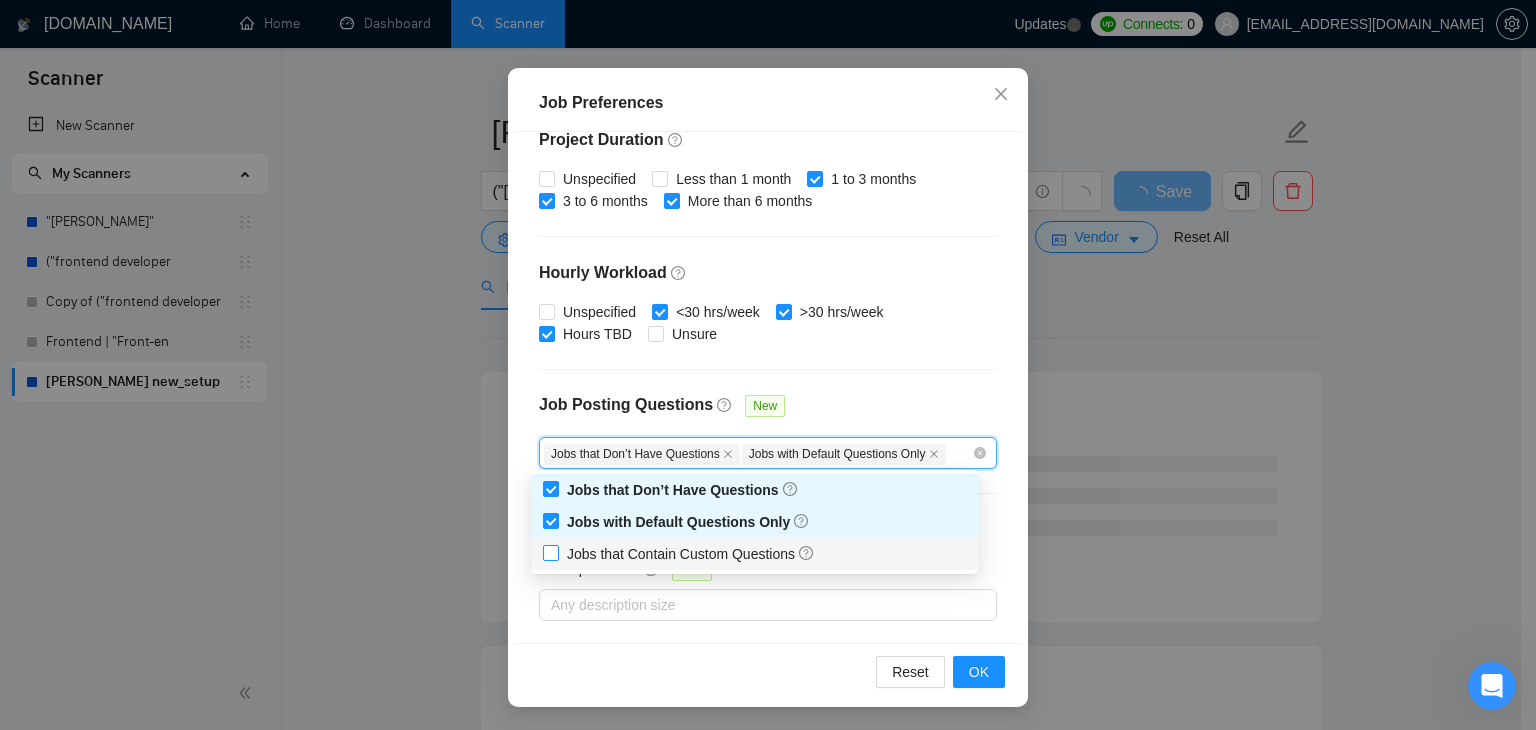 click on "Jobs that Contain Custom Questions" at bounding box center (550, 552) 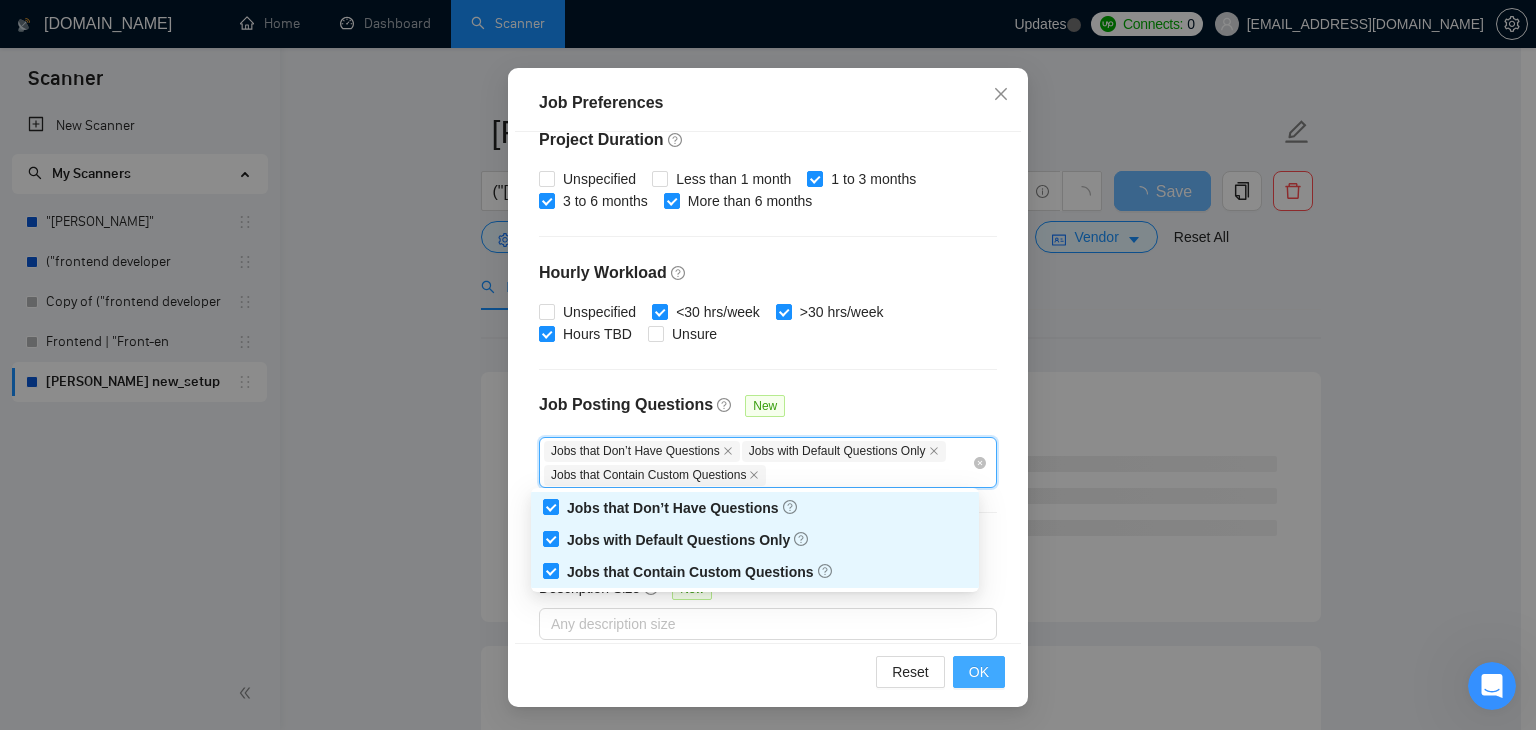 click on "OK" at bounding box center (979, 672) 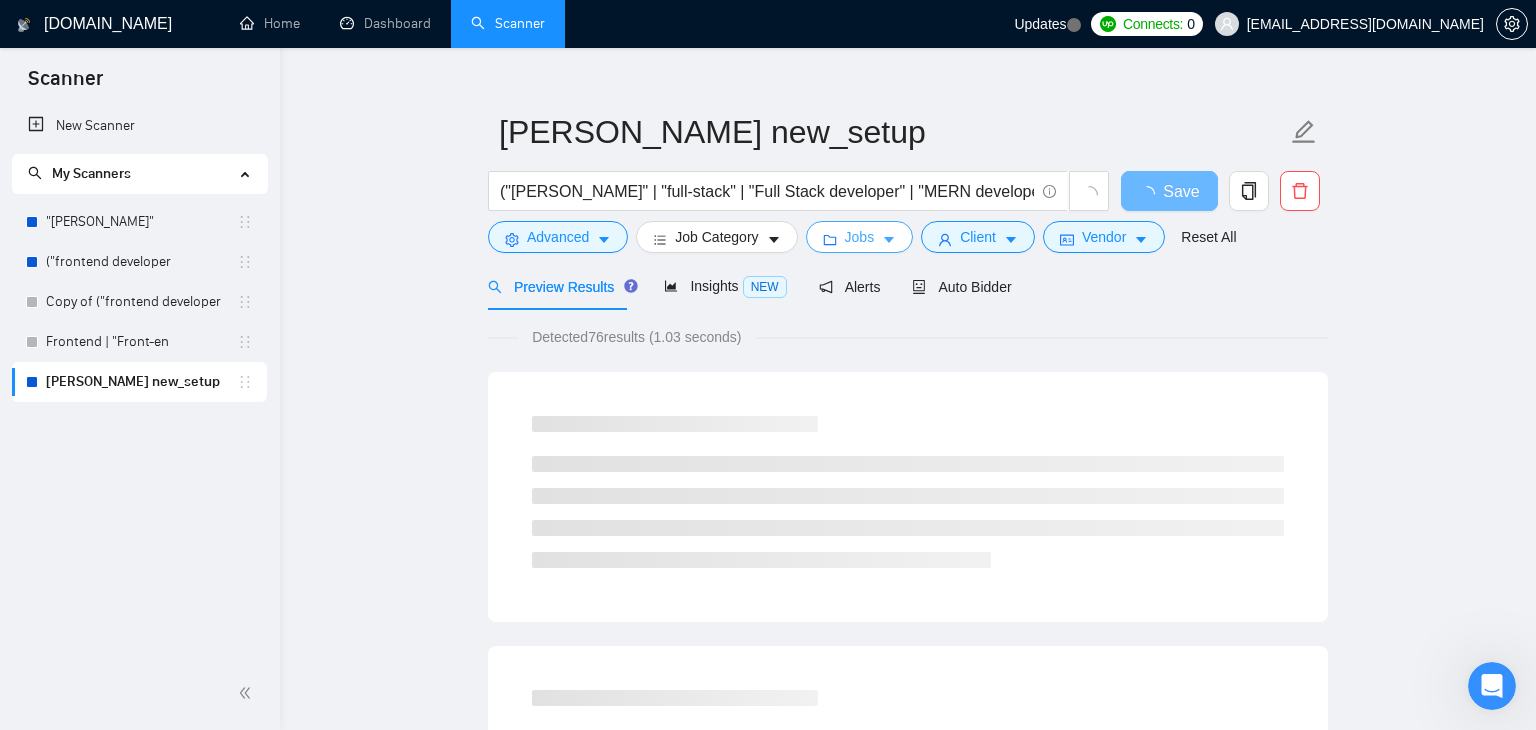 scroll, scrollTop: 0, scrollLeft: 0, axis: both 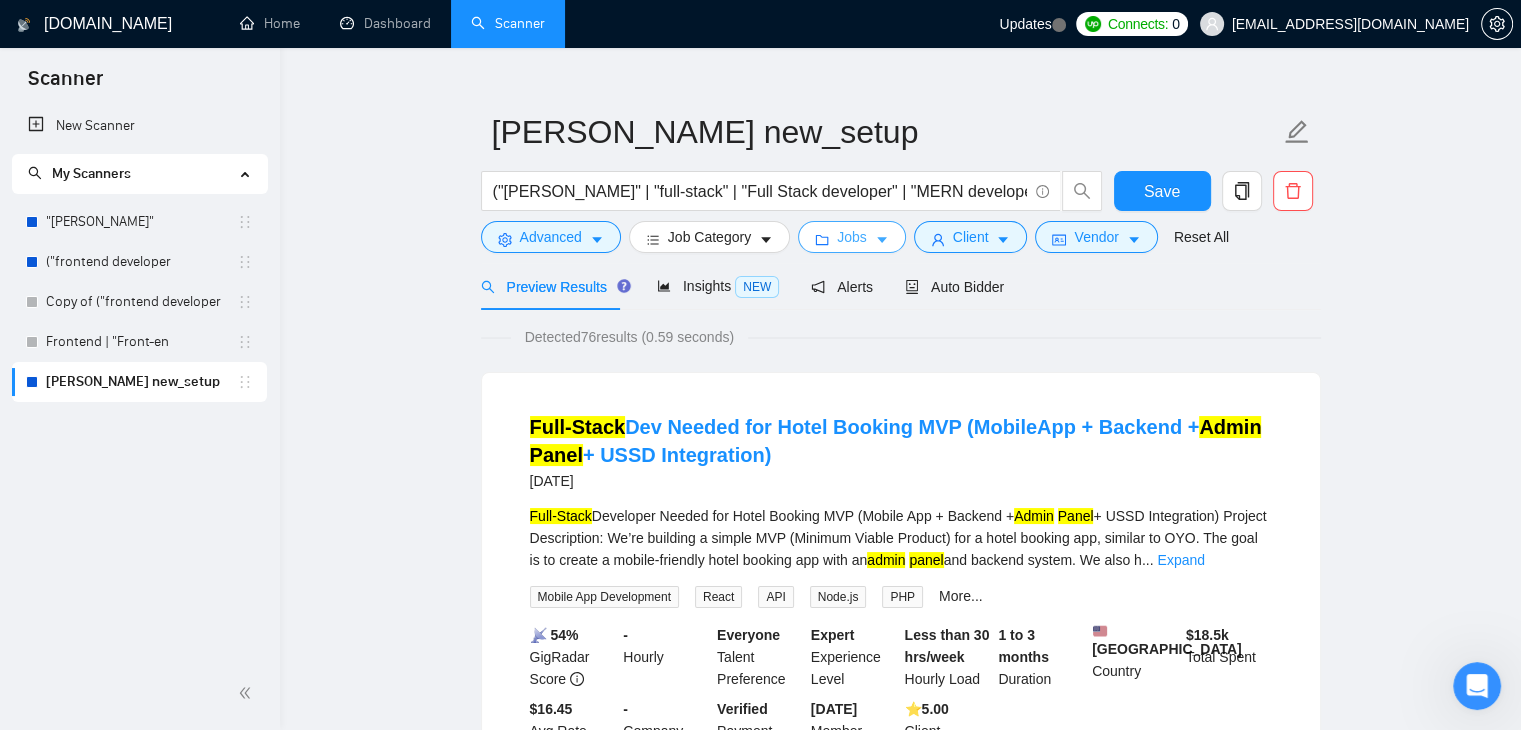 click on "Jobs" at bounding box center (852, 237) 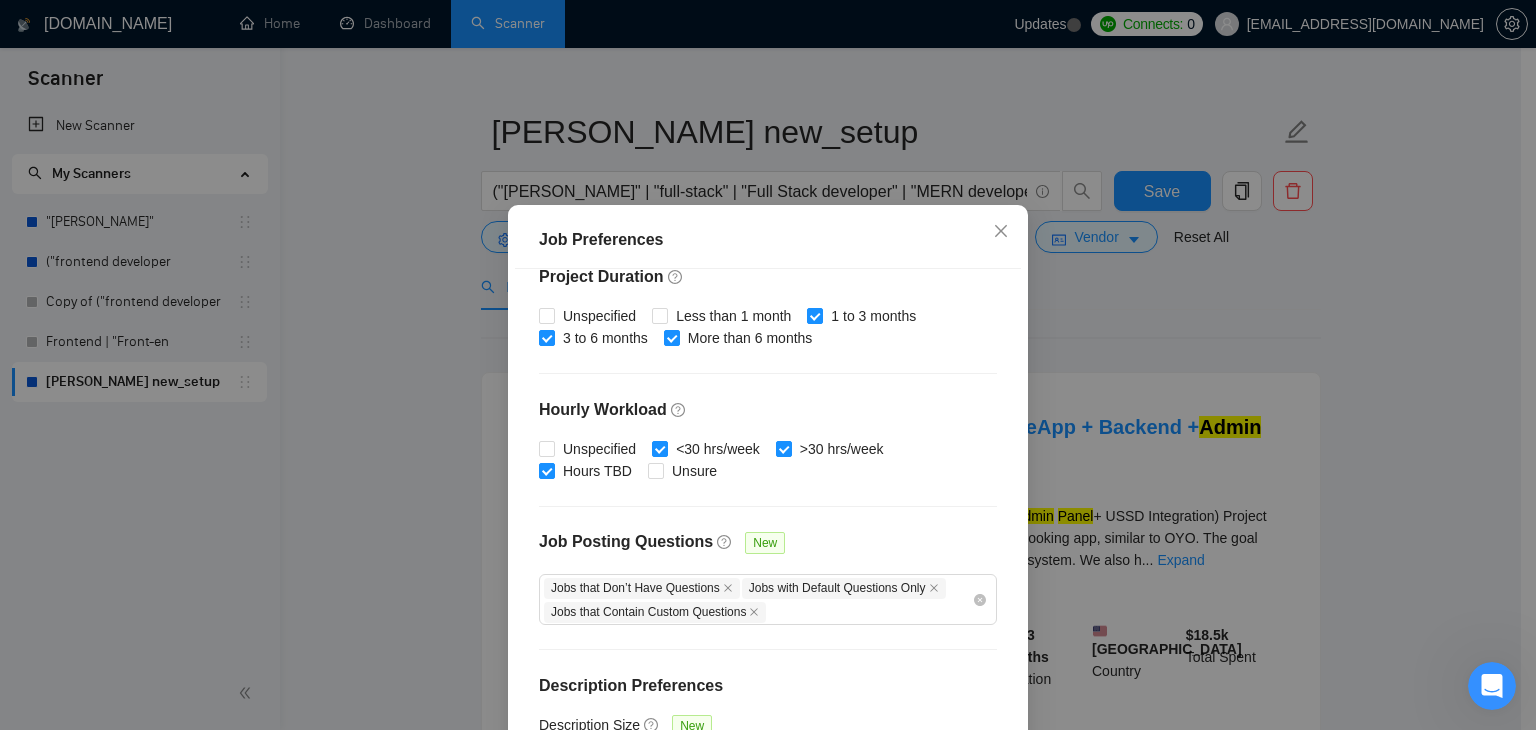 scroll, scrollTop: 636, scrollLeft: 0, axis: vertical 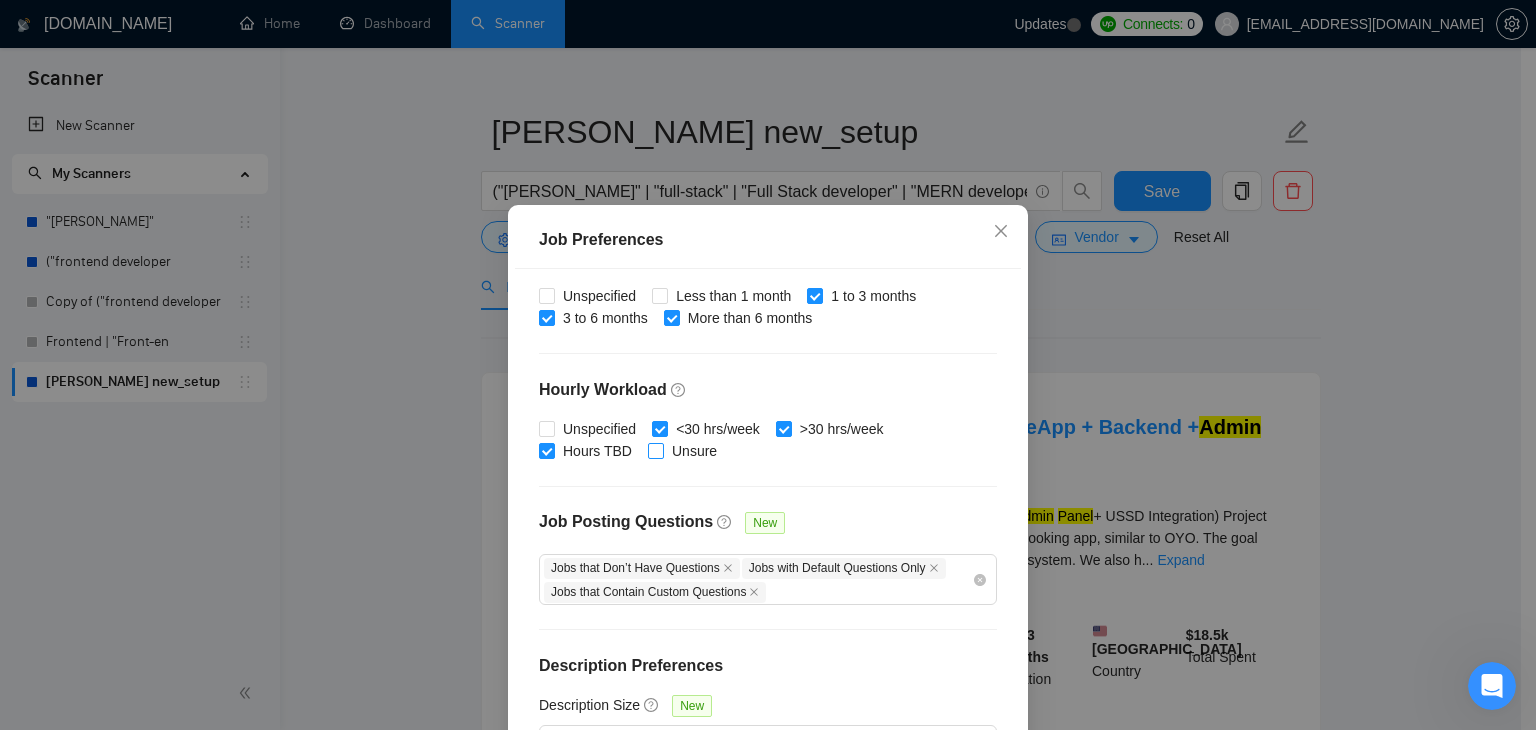 click on "Unsure" at bounding box center [694, 451] 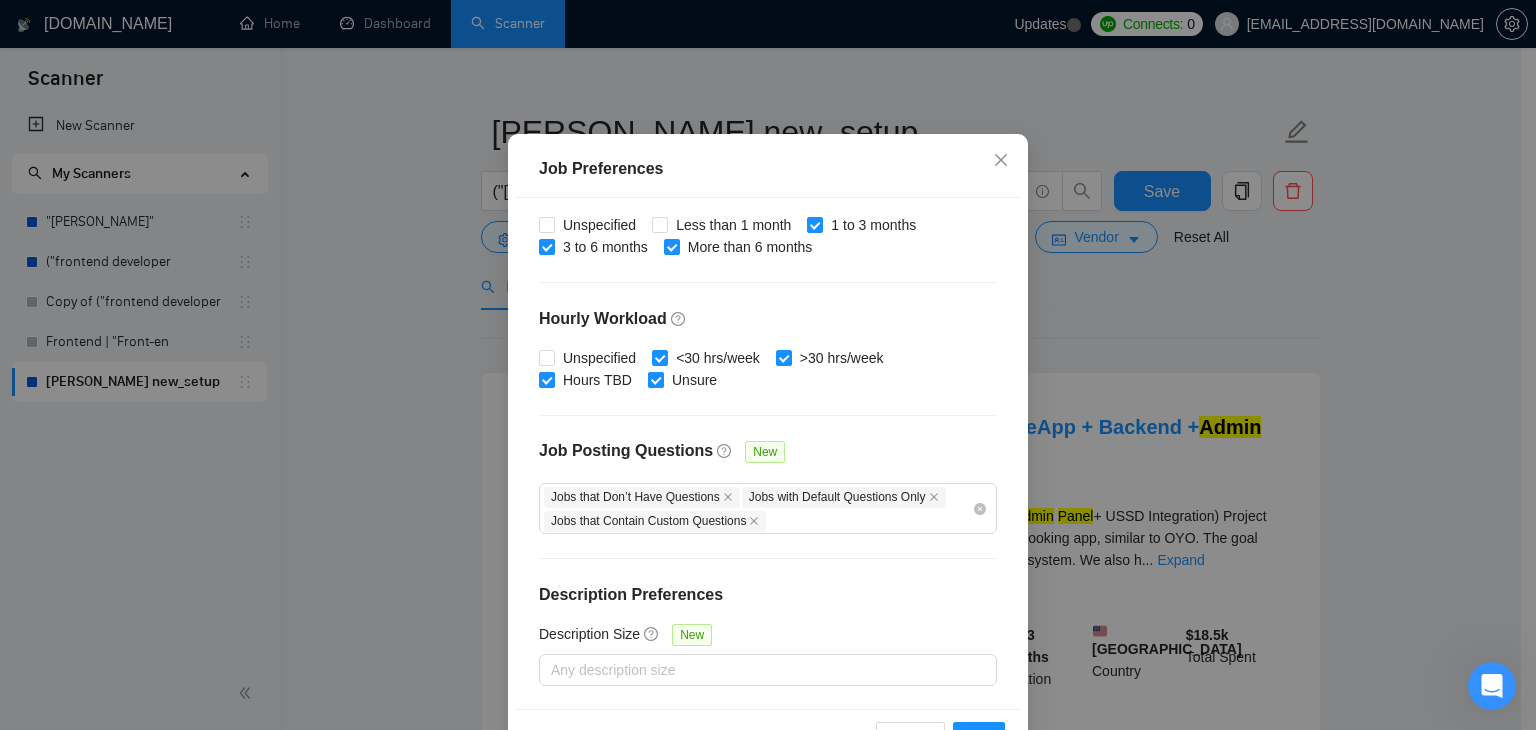 scroll, scrollTop: 137, scrollLeft: 0, axis: vertical 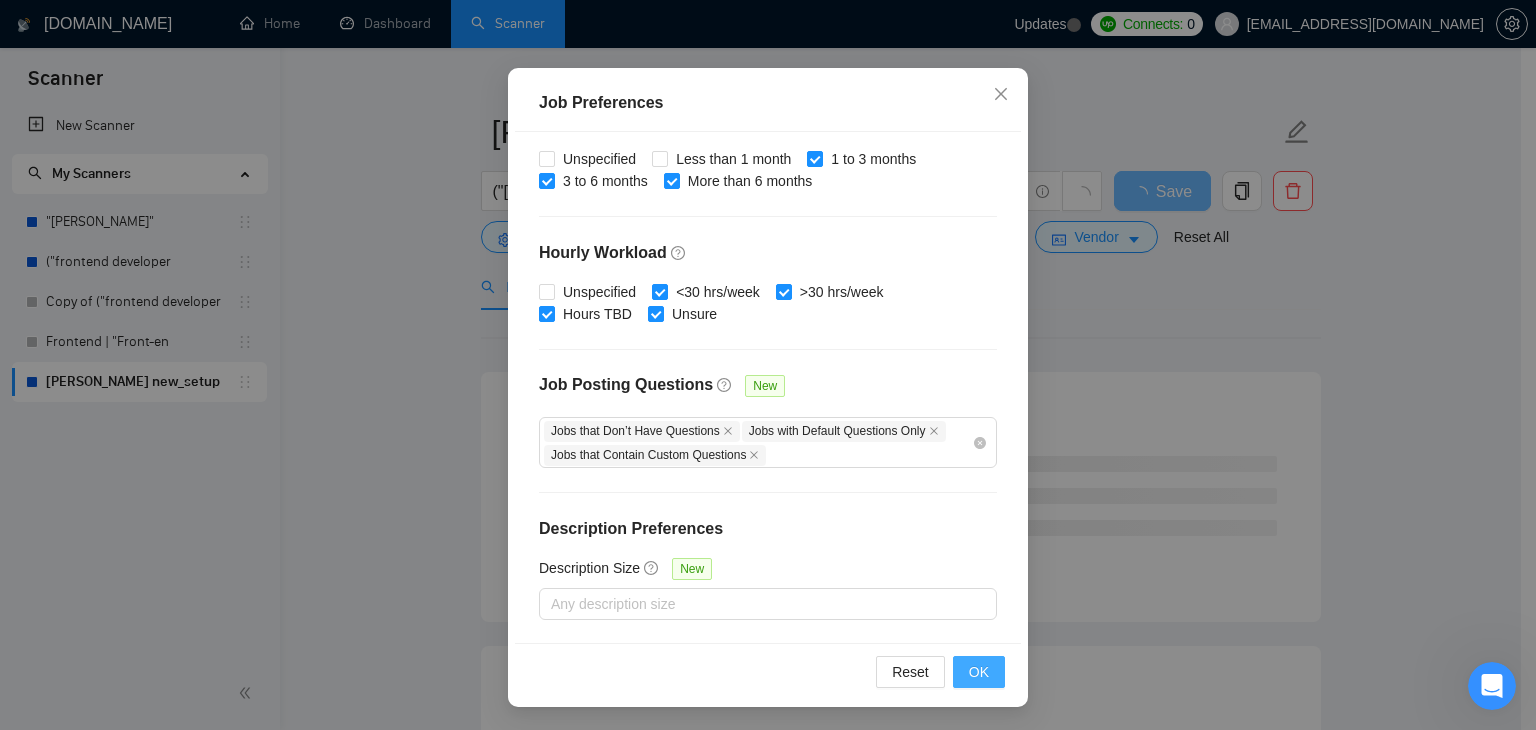 click on "OK" at bounding box center [979, 672] 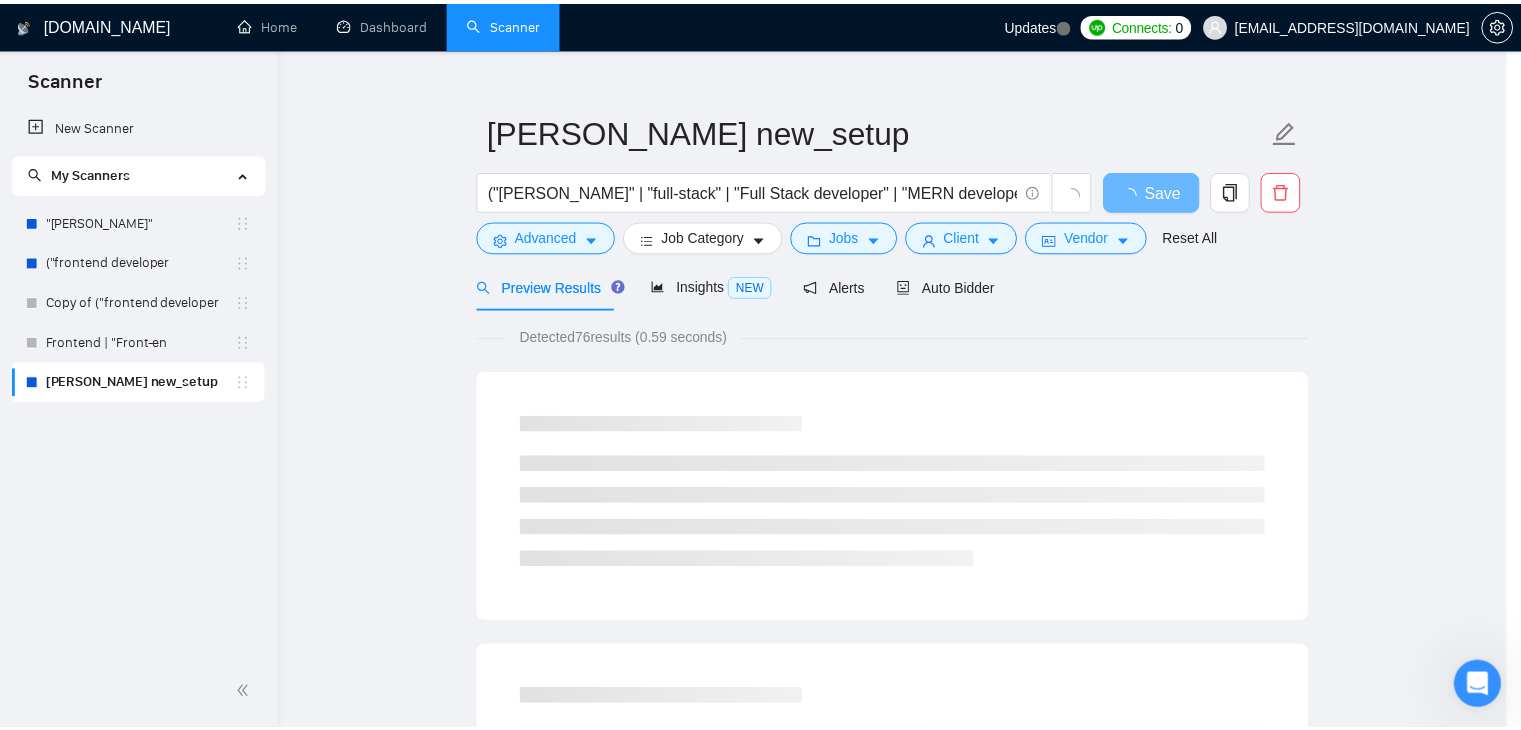 scroll, scrollTop: 52, scrollLeft: 0, axis: vertical 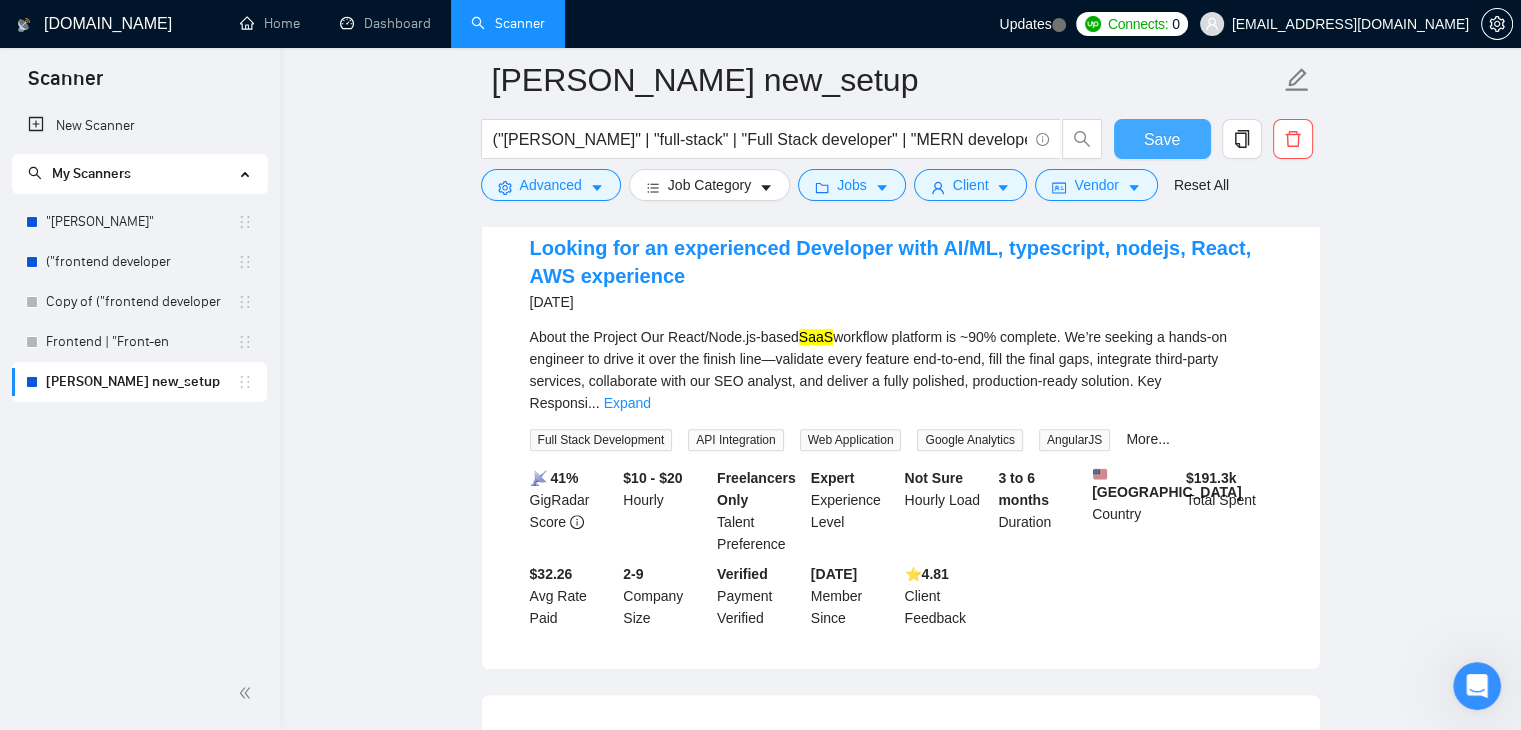 click on "Save" at bounding box center [1162, 139] 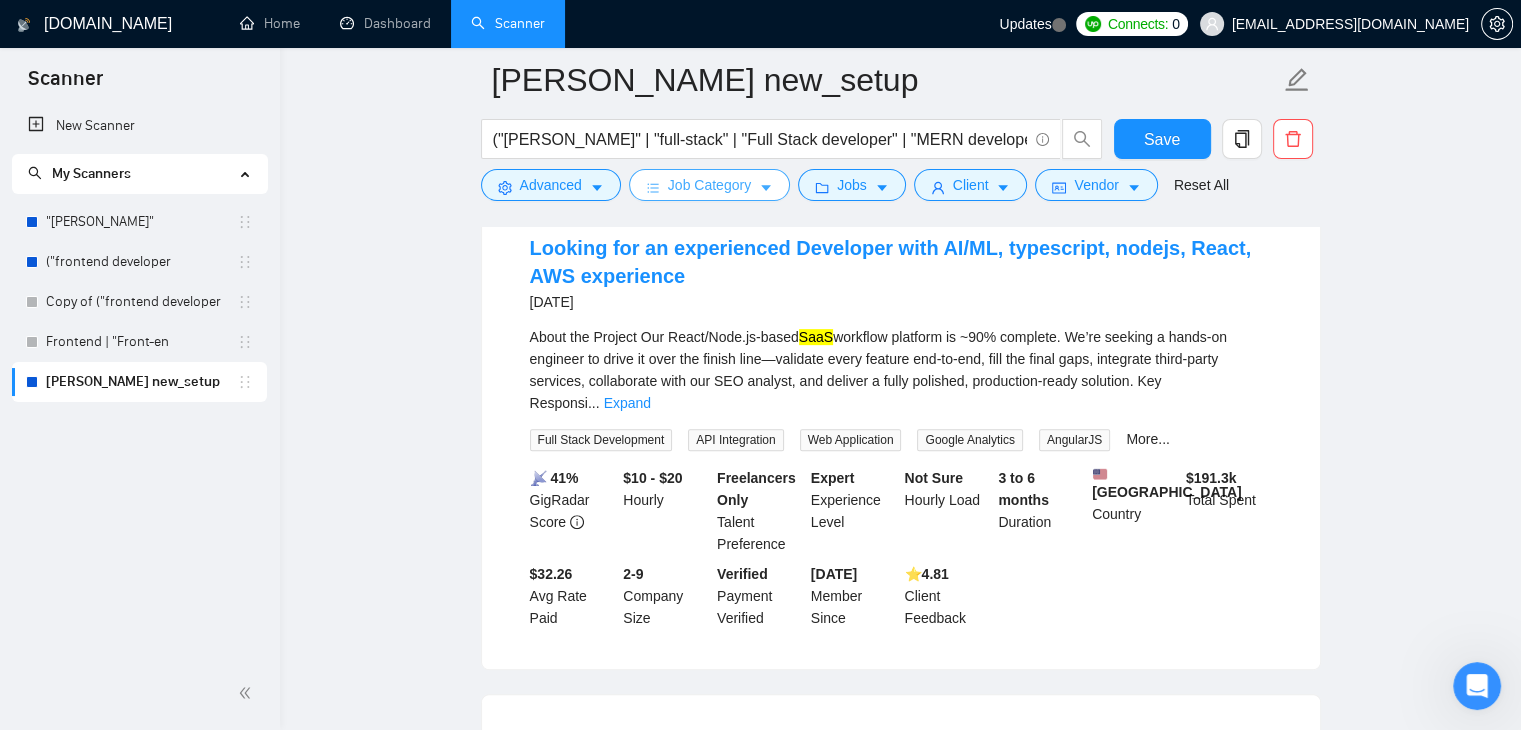 click at bounding box center [766, 187] 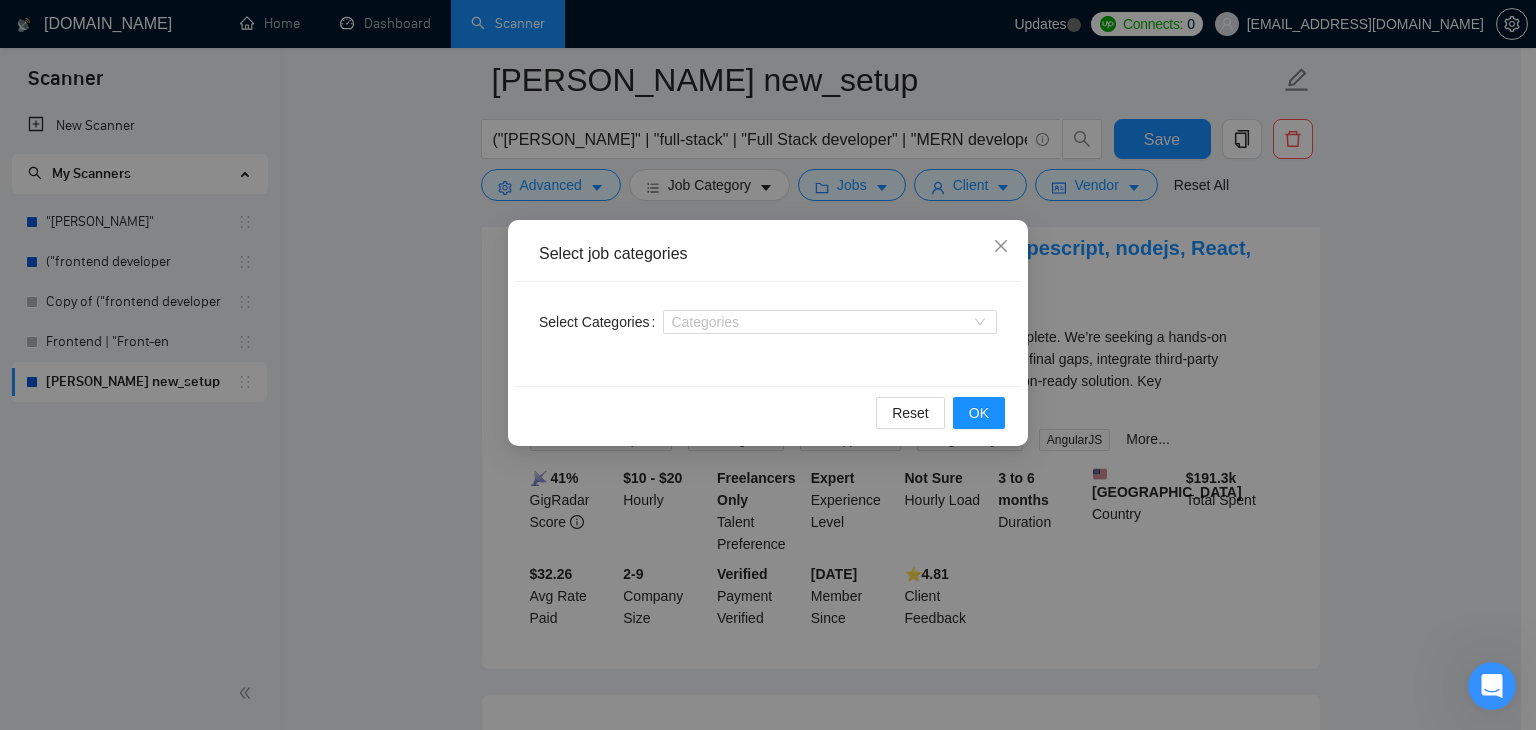 click on "Select job categories Select Categories   Categories Reset OK" at bounding box center [768, 365] 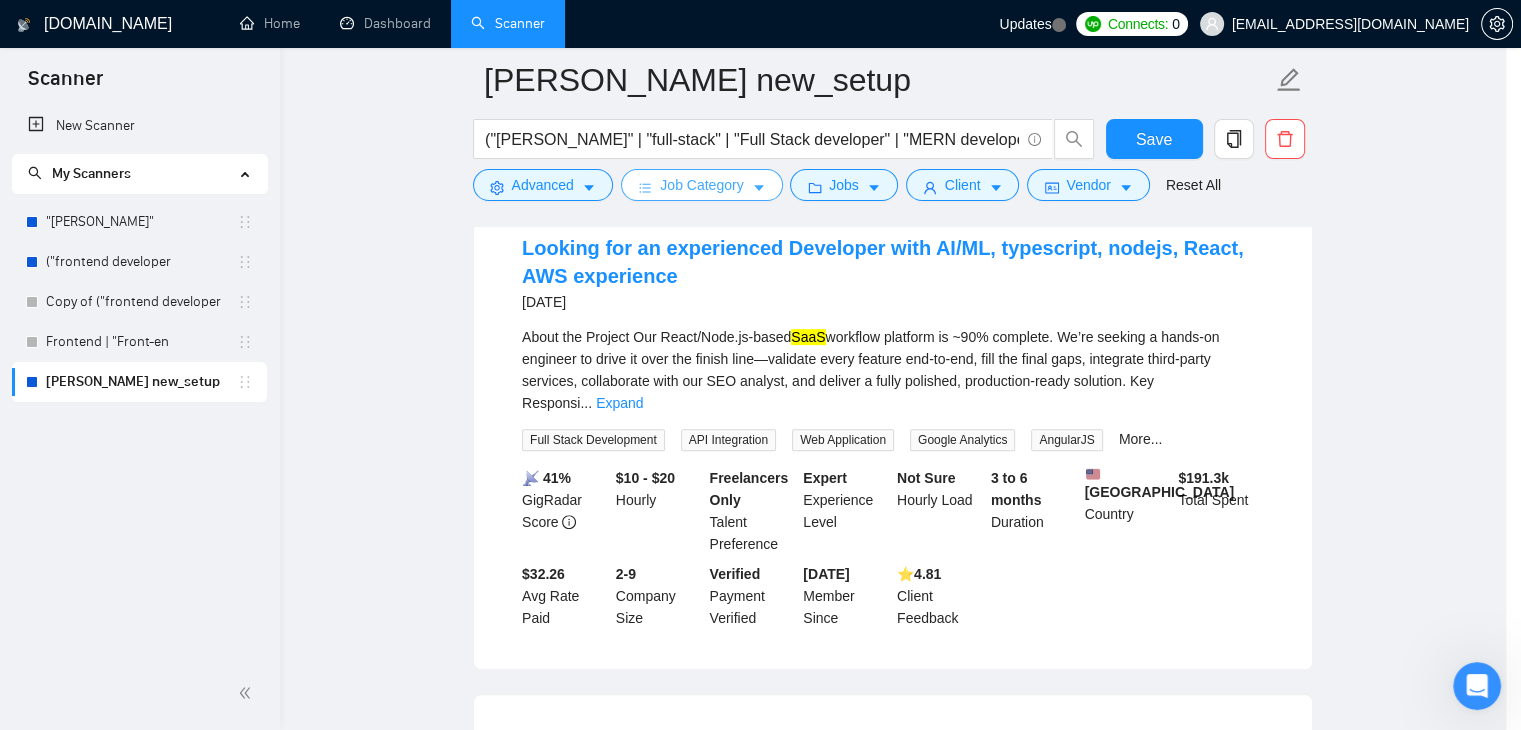 click on "Scanner New Scanner My Scanners "[PERSON_NAME]"  ("frontend developer Copy of ("frontend developer Frontend | "Front-en [PERSON_NAME] new_setup [DOMAIN_NAME] Home Dashboard Scanner Updates
Connects: 0 [EMAIL_ADDRESS][DOMAIN_NAME] [PERSON_NAME] new_setup ("[PERSON_NAME]" | "full-stack" | "Full Stack developer" | "MERN developer") ("React*" | "Node*" | "MongoDB") ("web application" | dashboard | SaaS | "admin panel") Save Advanced   Job Category   Jobs   Client   Vendor   Reset All Preview Results Insights NEW Alerts Auto Bidder Detected   77  results   (2.31 seconds) Full-Stack  Dev Needed for Hotel Booking MVP (MobileApp + Backend +  Admin   Panel  + USSD Integration) [DATE] Full-Stack  Developer Needed for Hotel Booking MVP (Mobile App + Backend +  Admin   Panel admin   panel  and backend system. We also h ... Expand Mobile App Development React API Node.js PHP More... 📡   54% GigRadar Score   - Hourly Everyone Talent Preference Expert Experience Level" at bounding box center (753, -317) 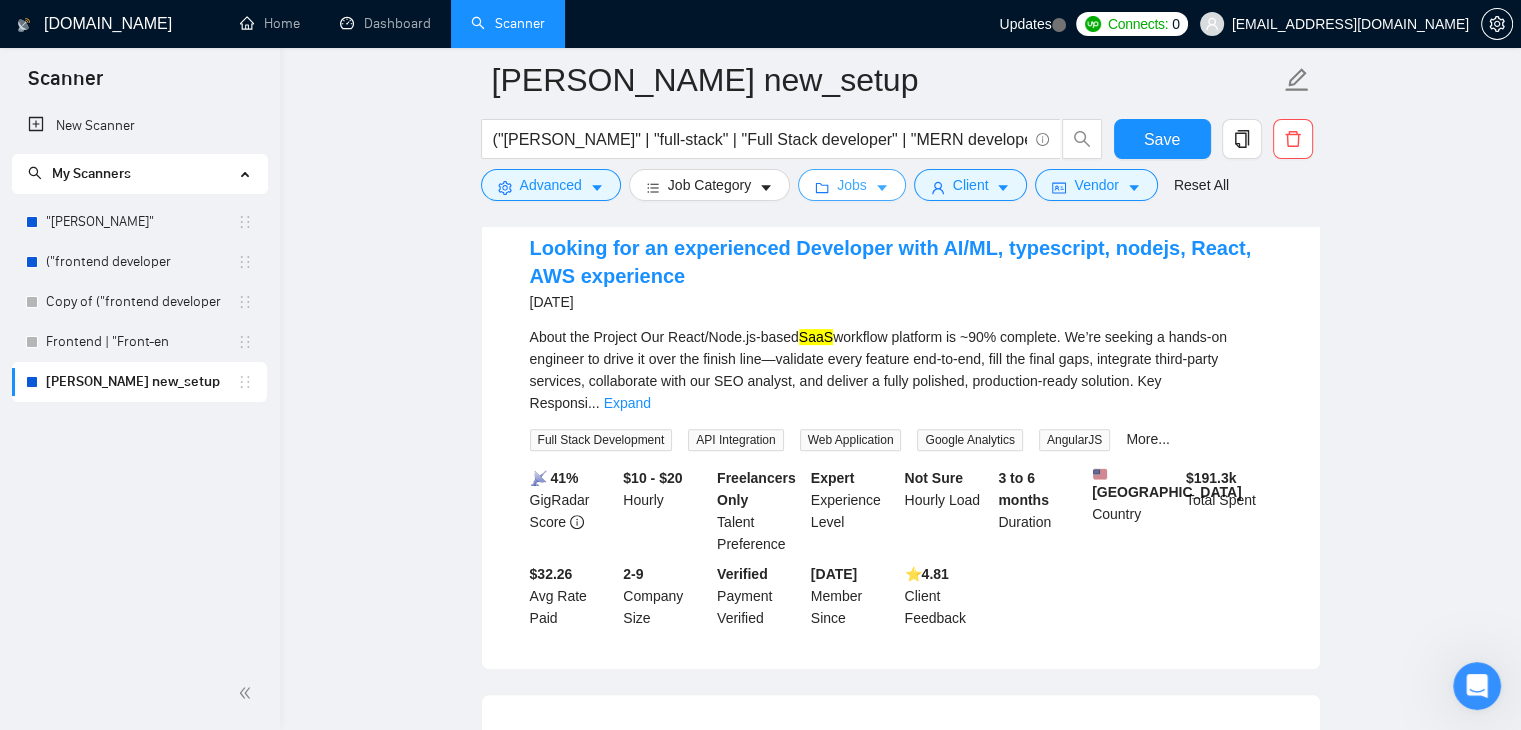 click on "Jobs" at bounding box center (852, 185) 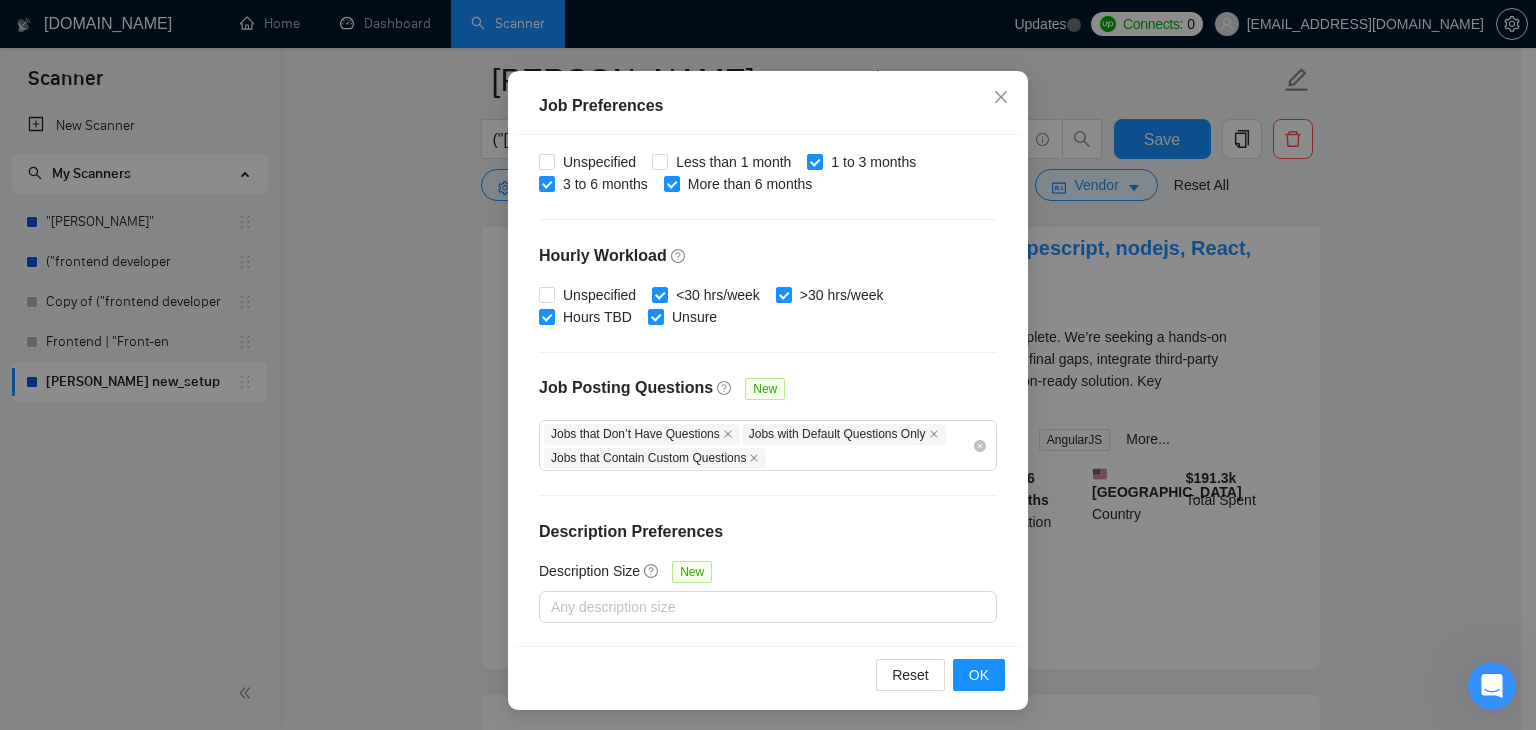 scroll, scrollTop: 137, scrollLeft: 0, axis: vertical 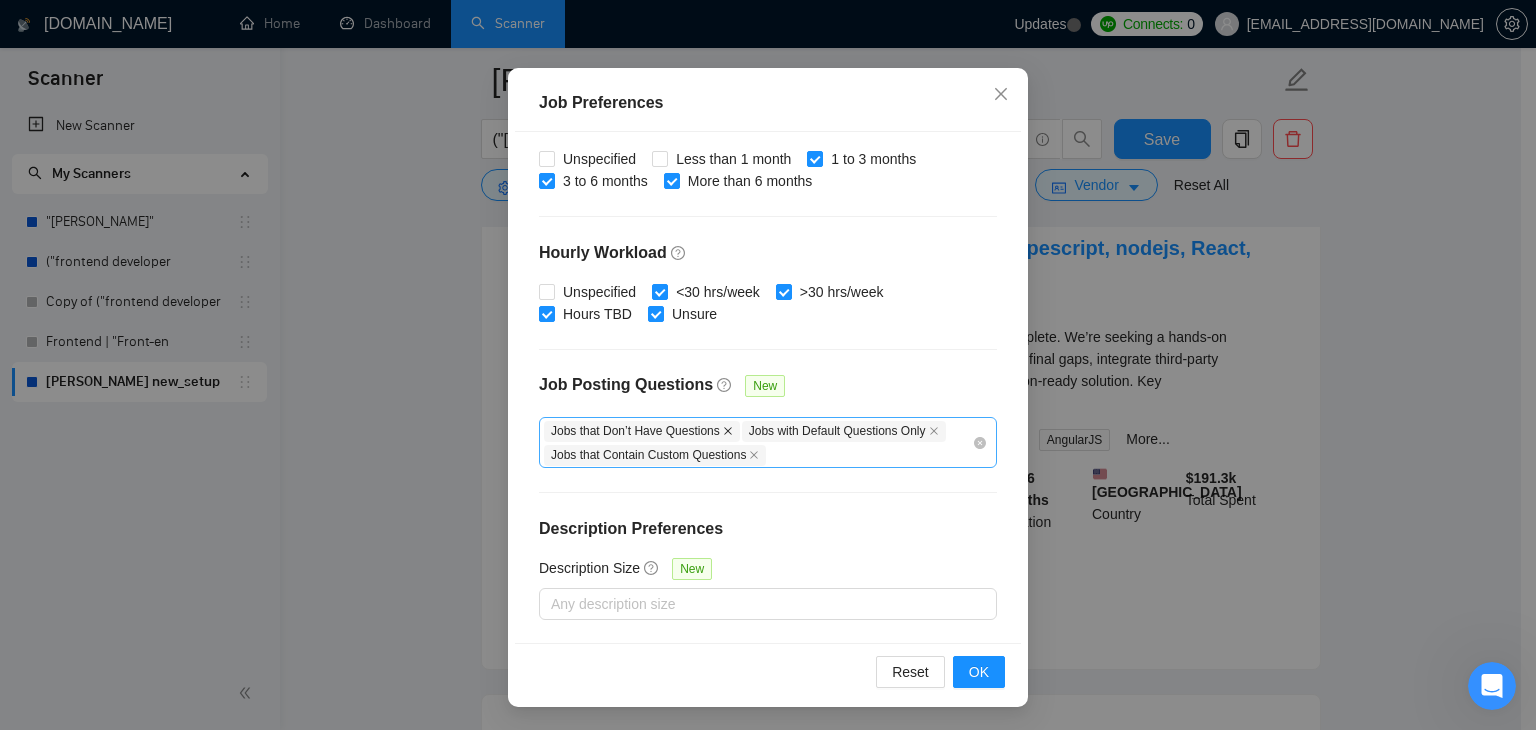 click 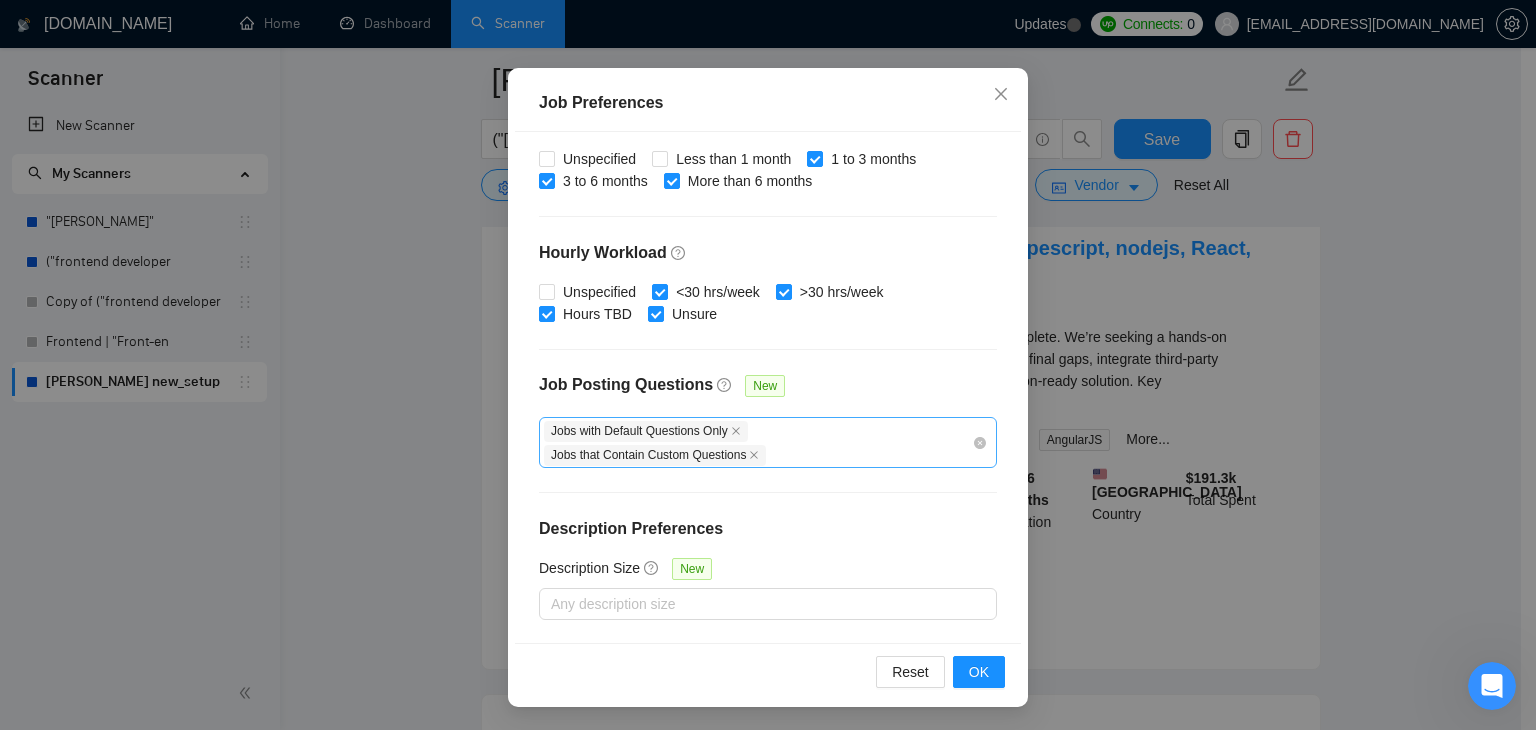 click on "Jobs with Default Questions Only" at bounding box center [646, 431] 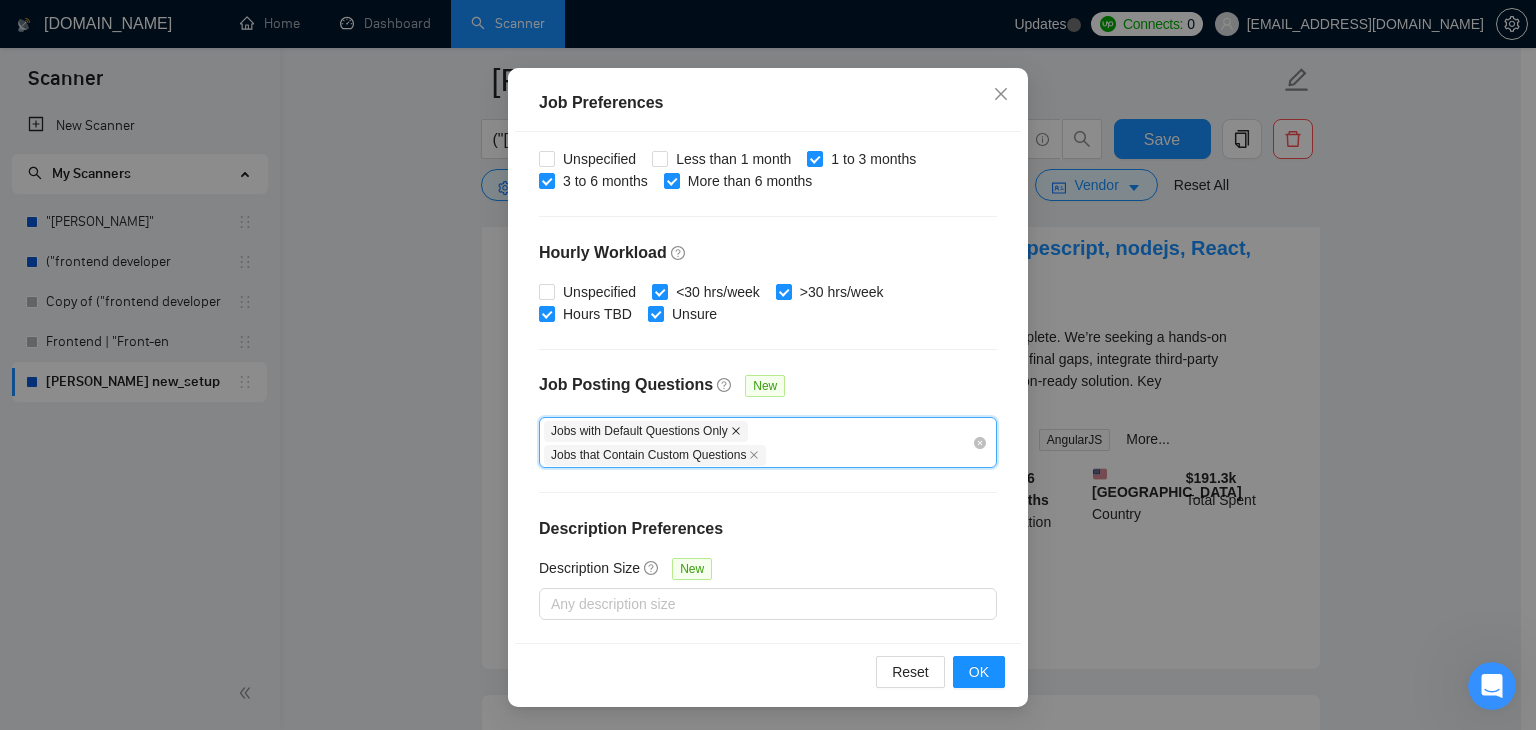 click 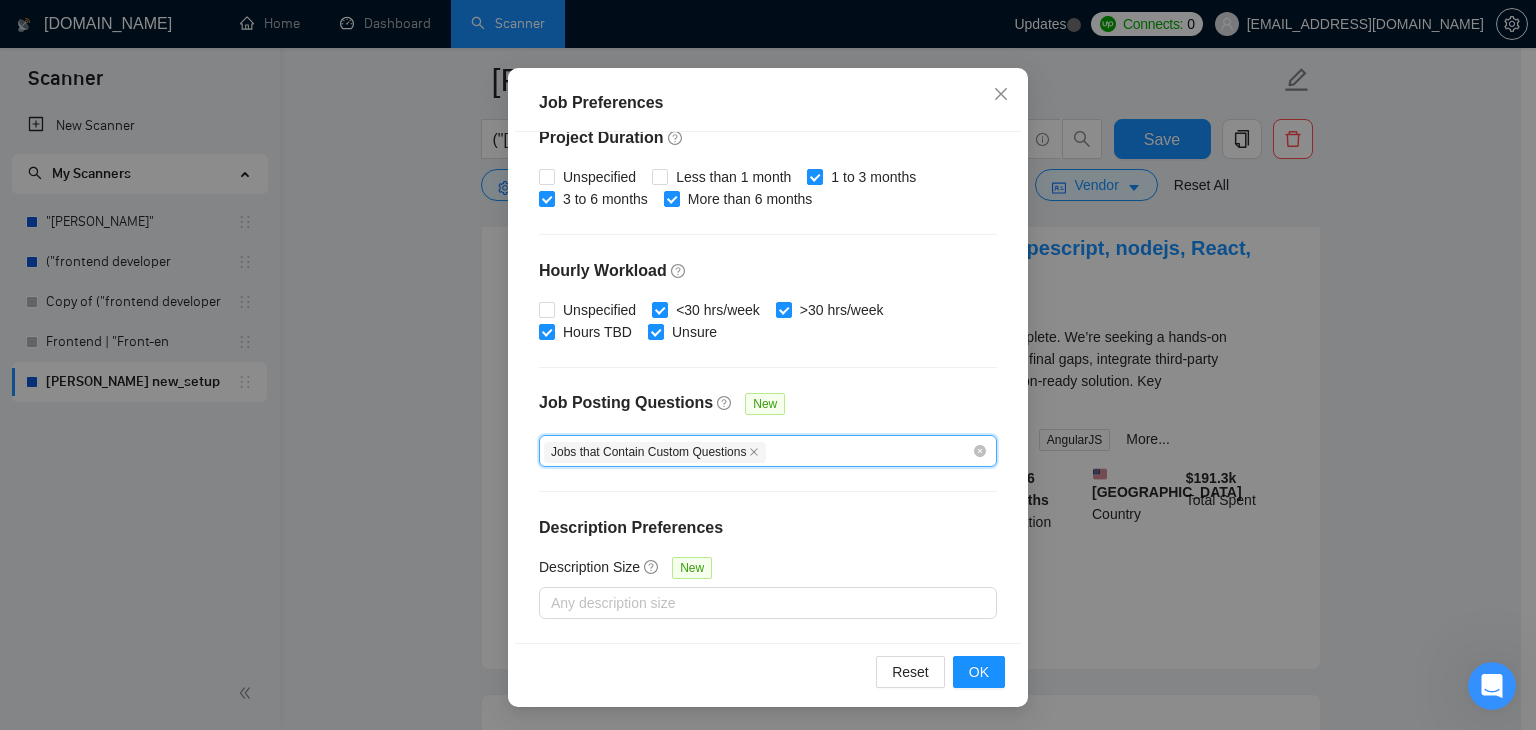 scroll, scrollTop: 617, scrollLeft: 0, axis: vertical 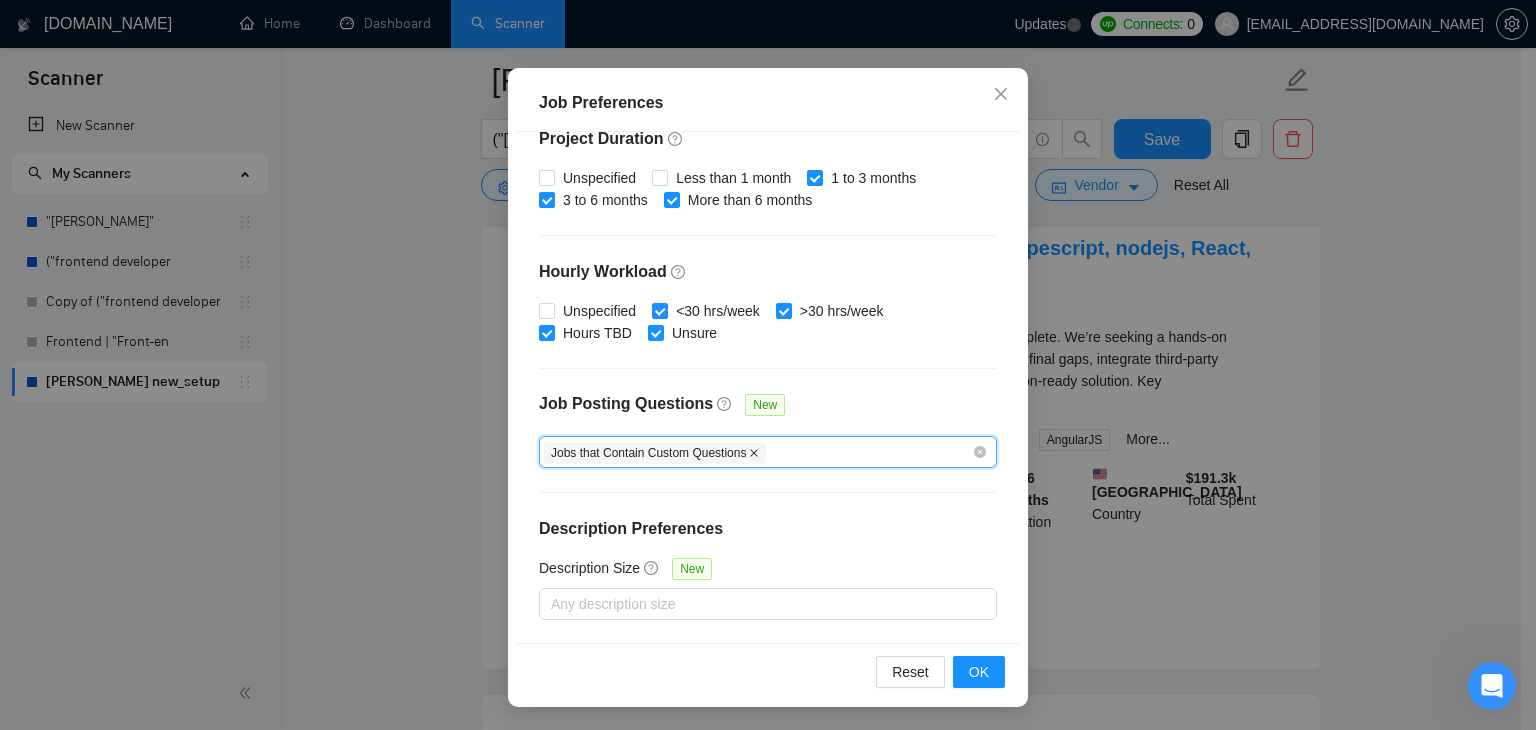 click at bounding box center (754, 453) 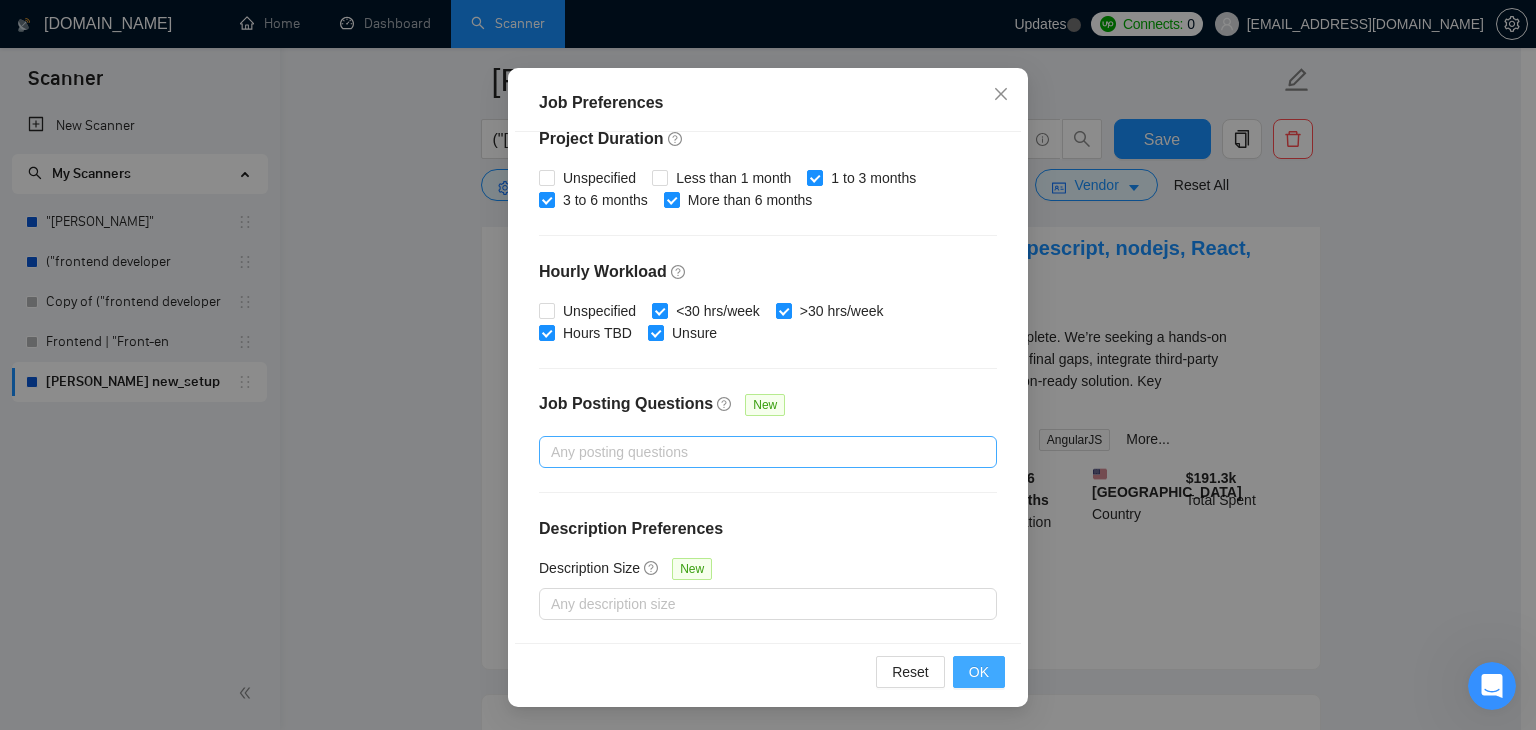click on "OK" at bounding box center (979, 672) 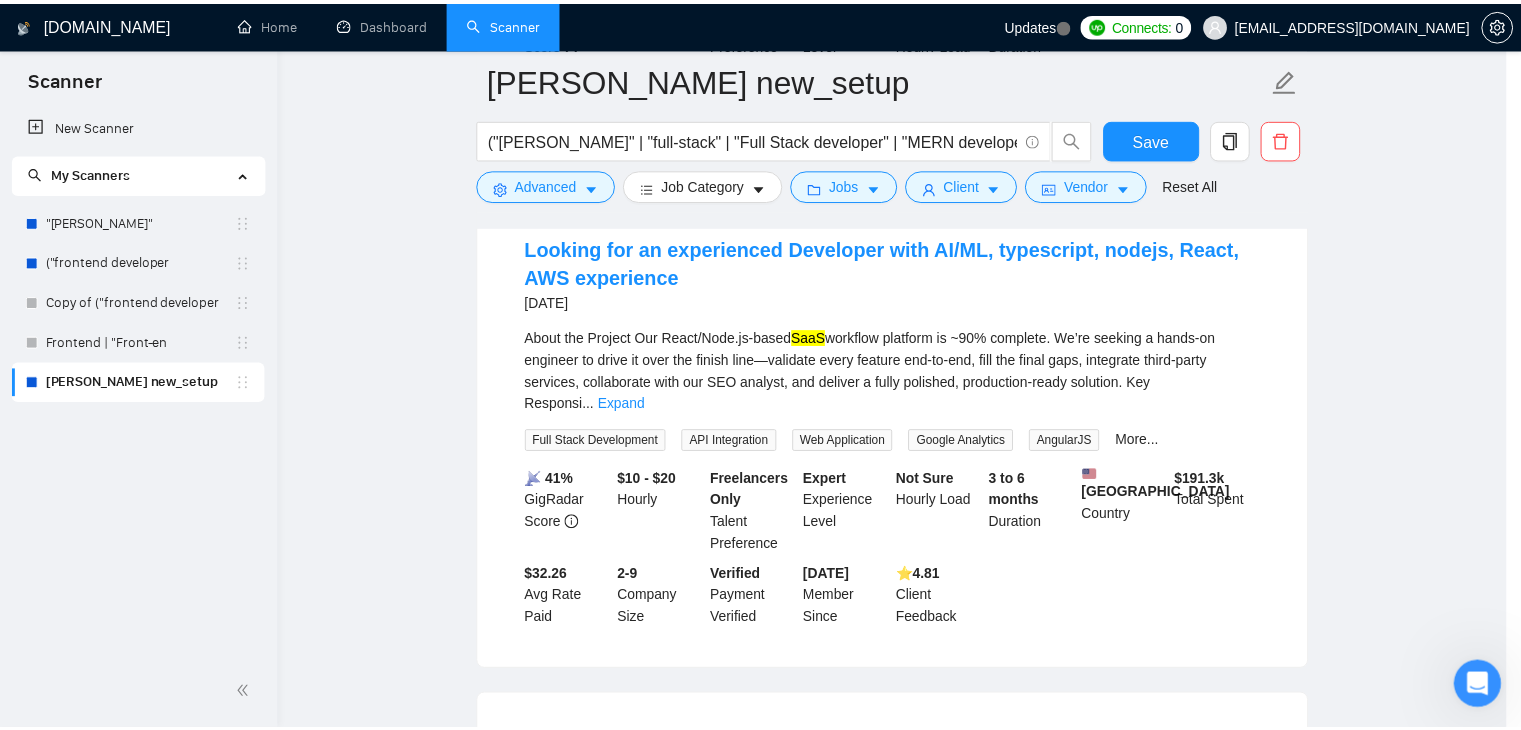 scroll, scrollTop: 52, scrollLeft: 0, axis: vertical 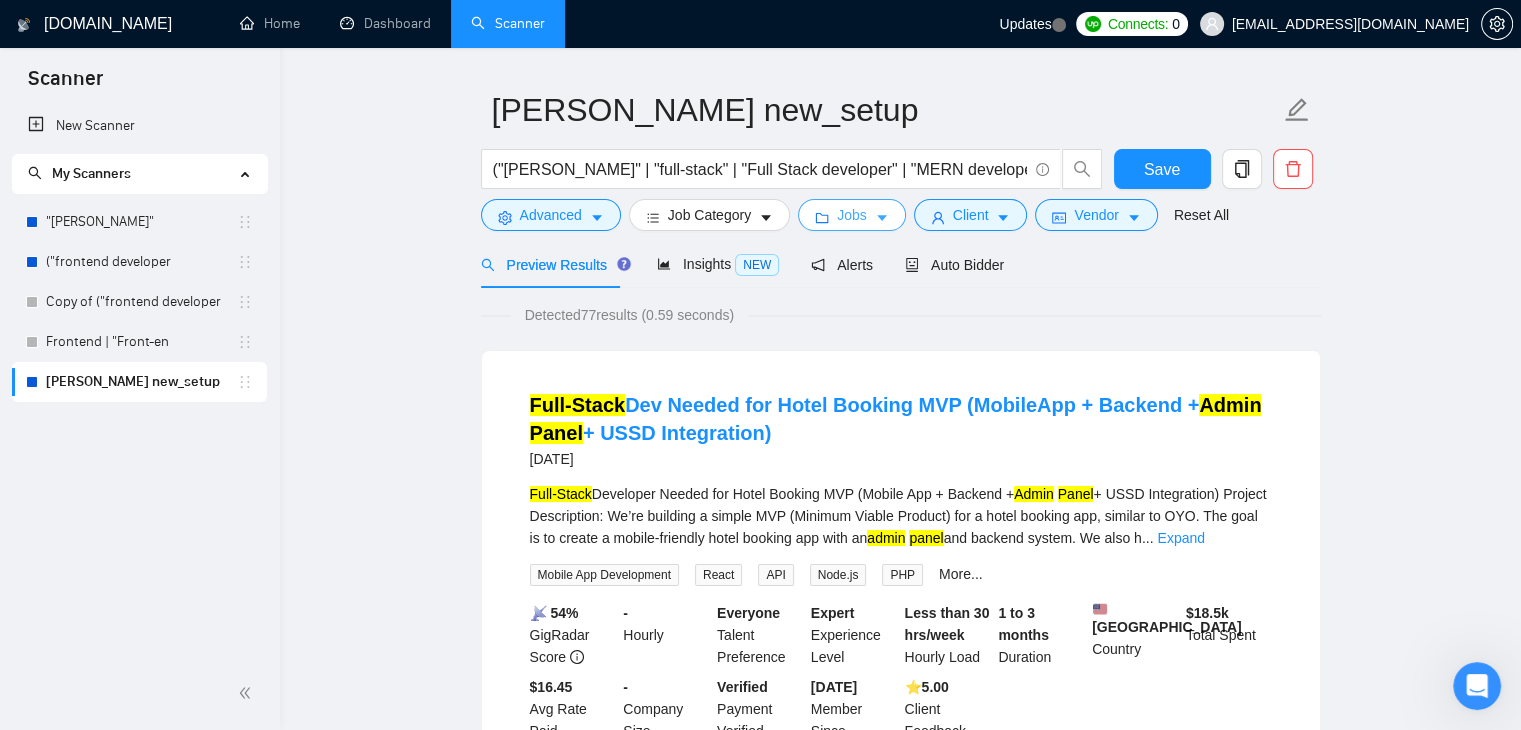click on "Jobs" at bounding box center (852, 215) 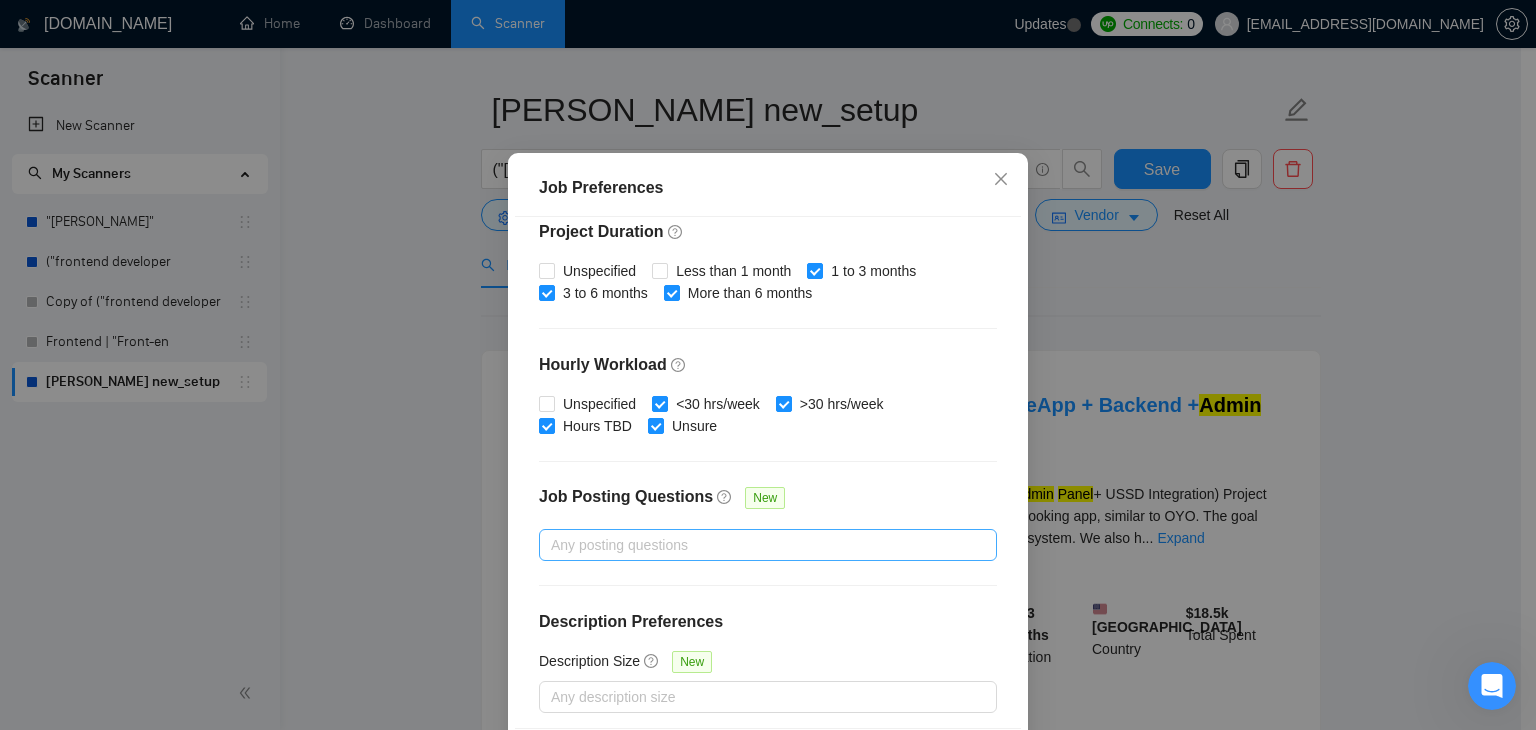 scroll, scrollTop: 616, scrollLeft: 0, axis: vertical 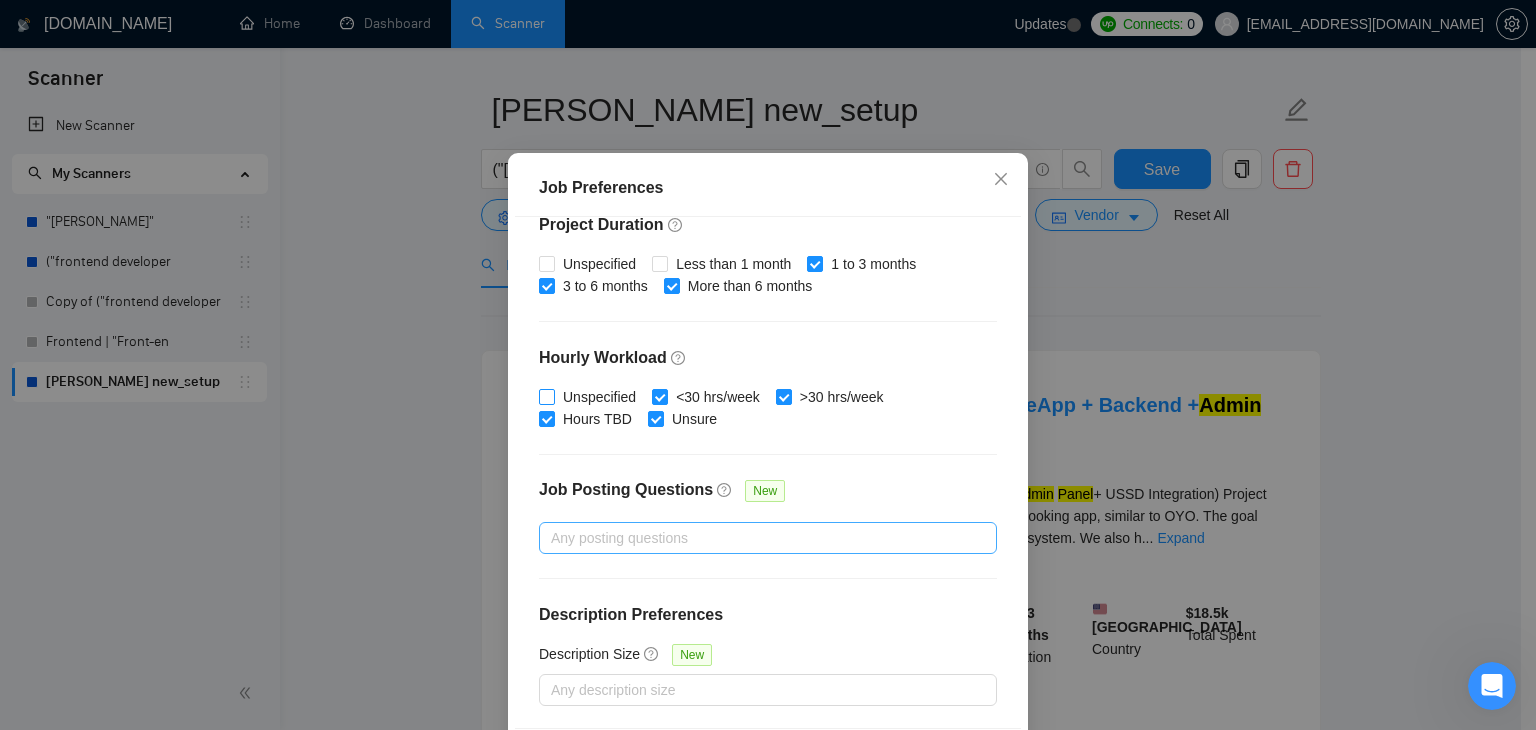 click on "Unspecified" at bounding box center (599, 397) 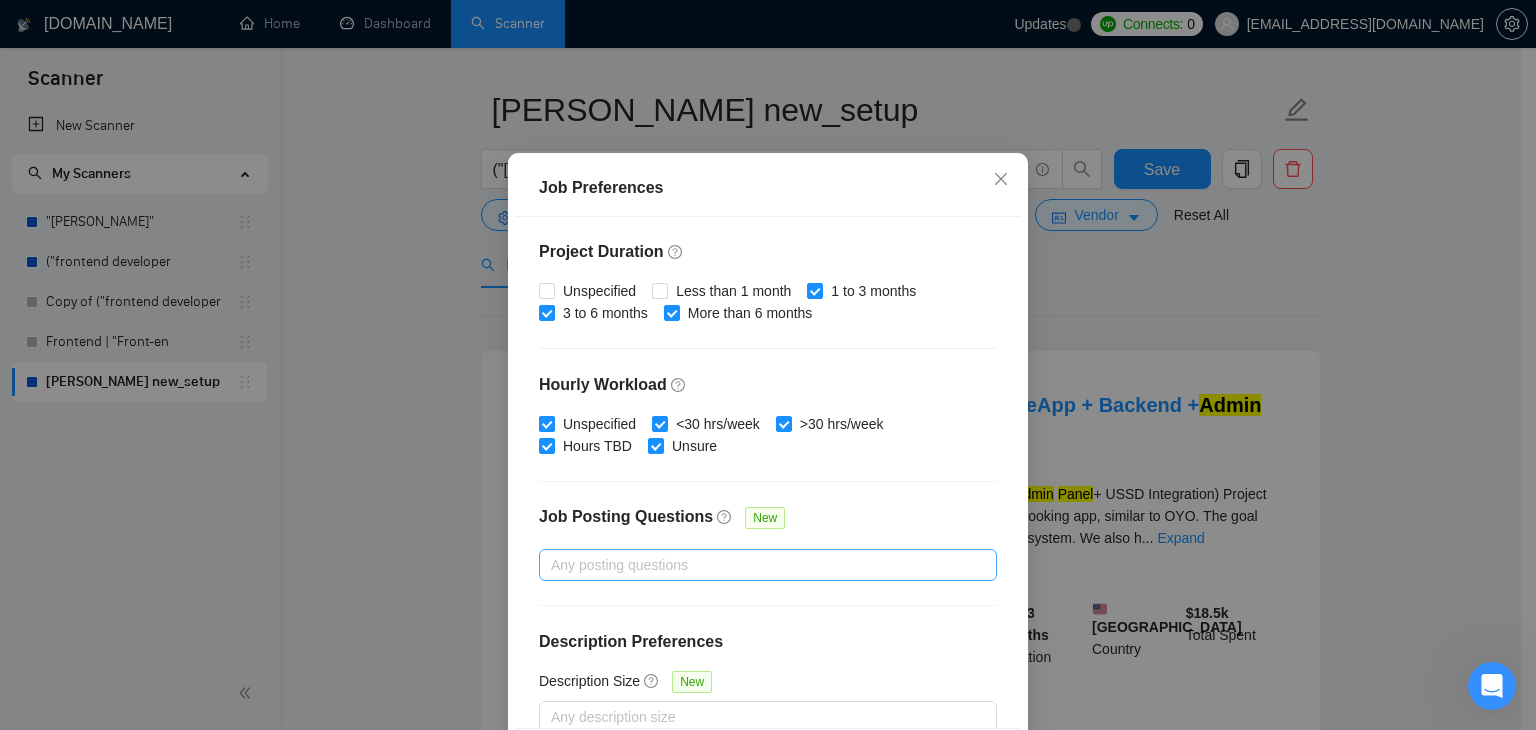 scroll, scrollTop: 588, scrollLeft: 0, axis: vertical 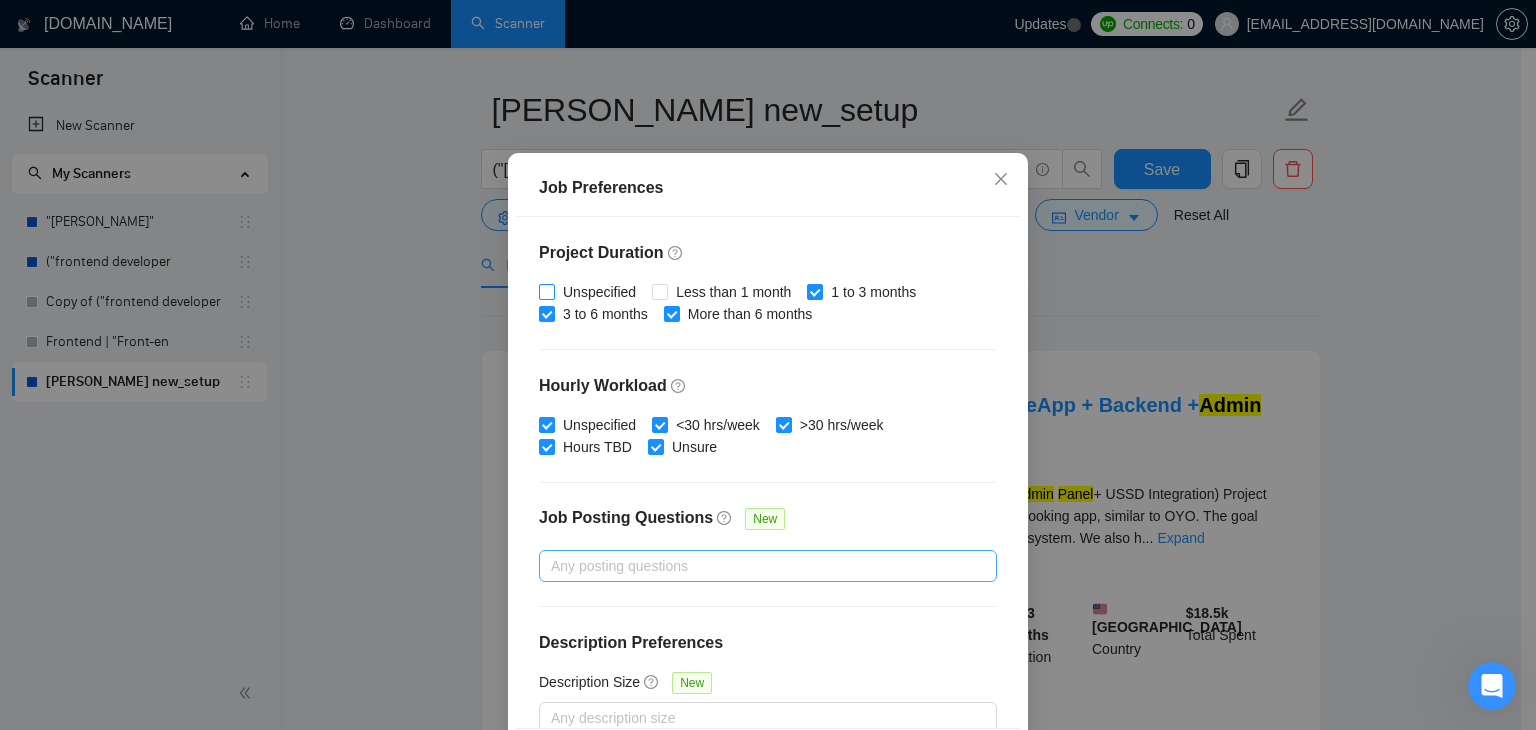 click on "Unspecified" at bounding box center [599, 292] 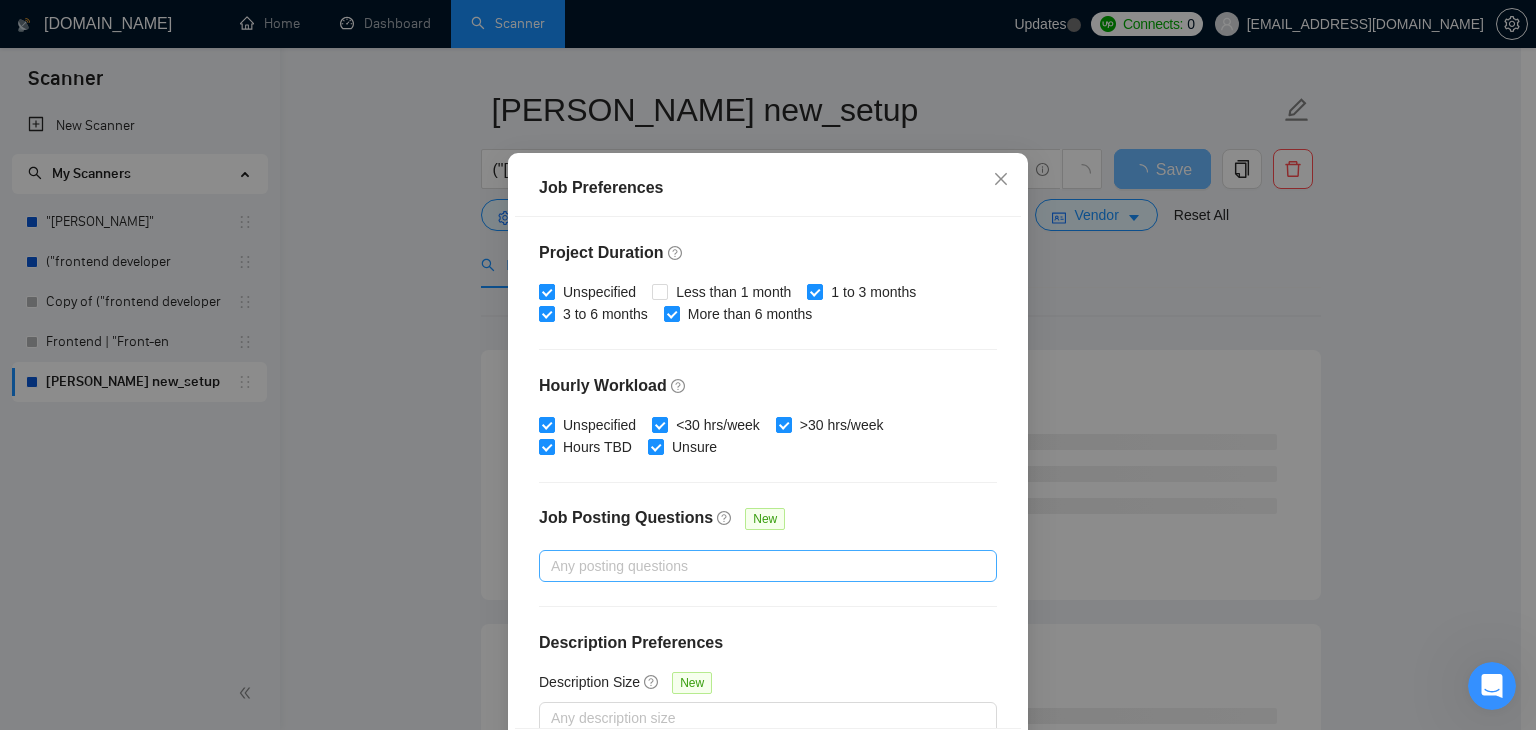 click on "Unspecified" at bounding box center (599, 292) 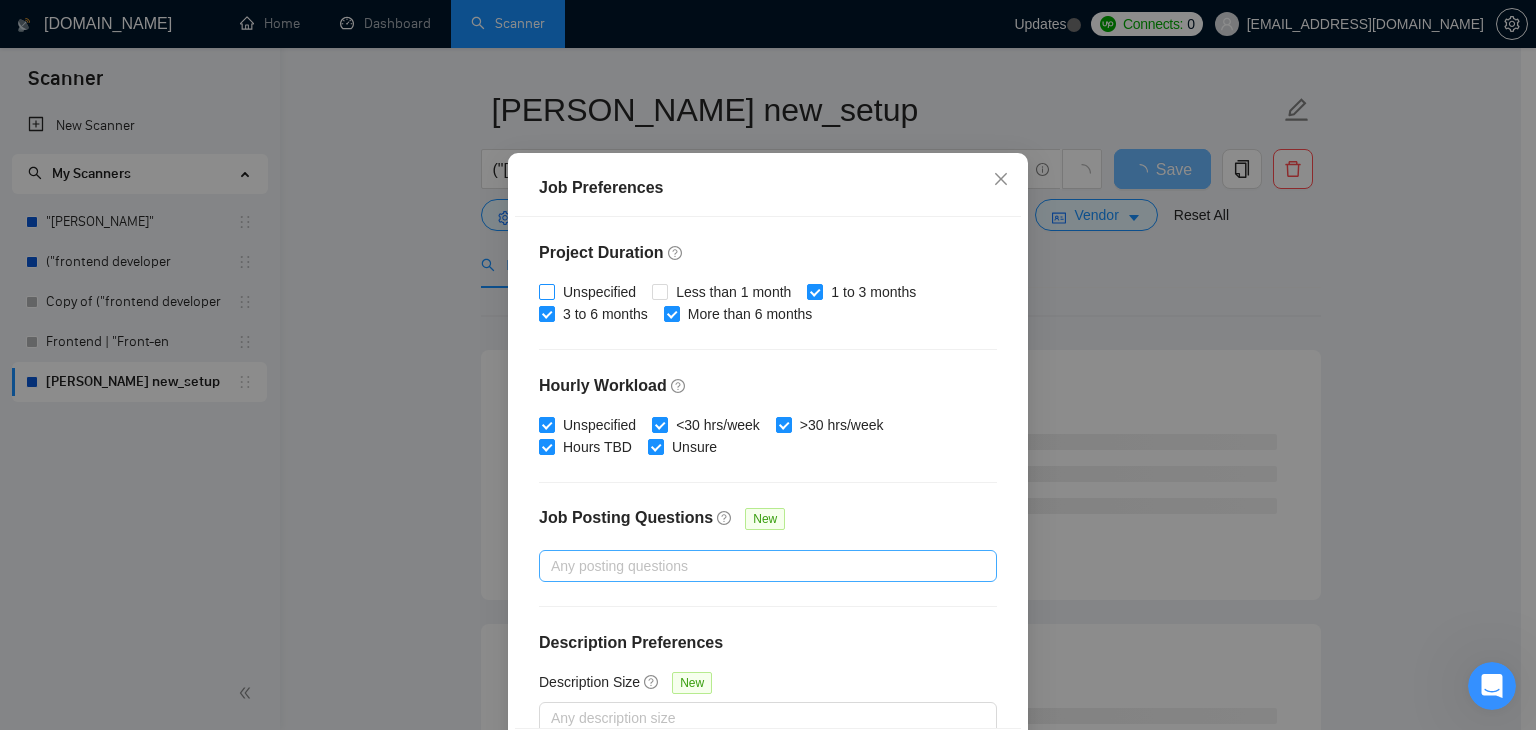 click on "Unspecified" at bounding box center [599, 292] 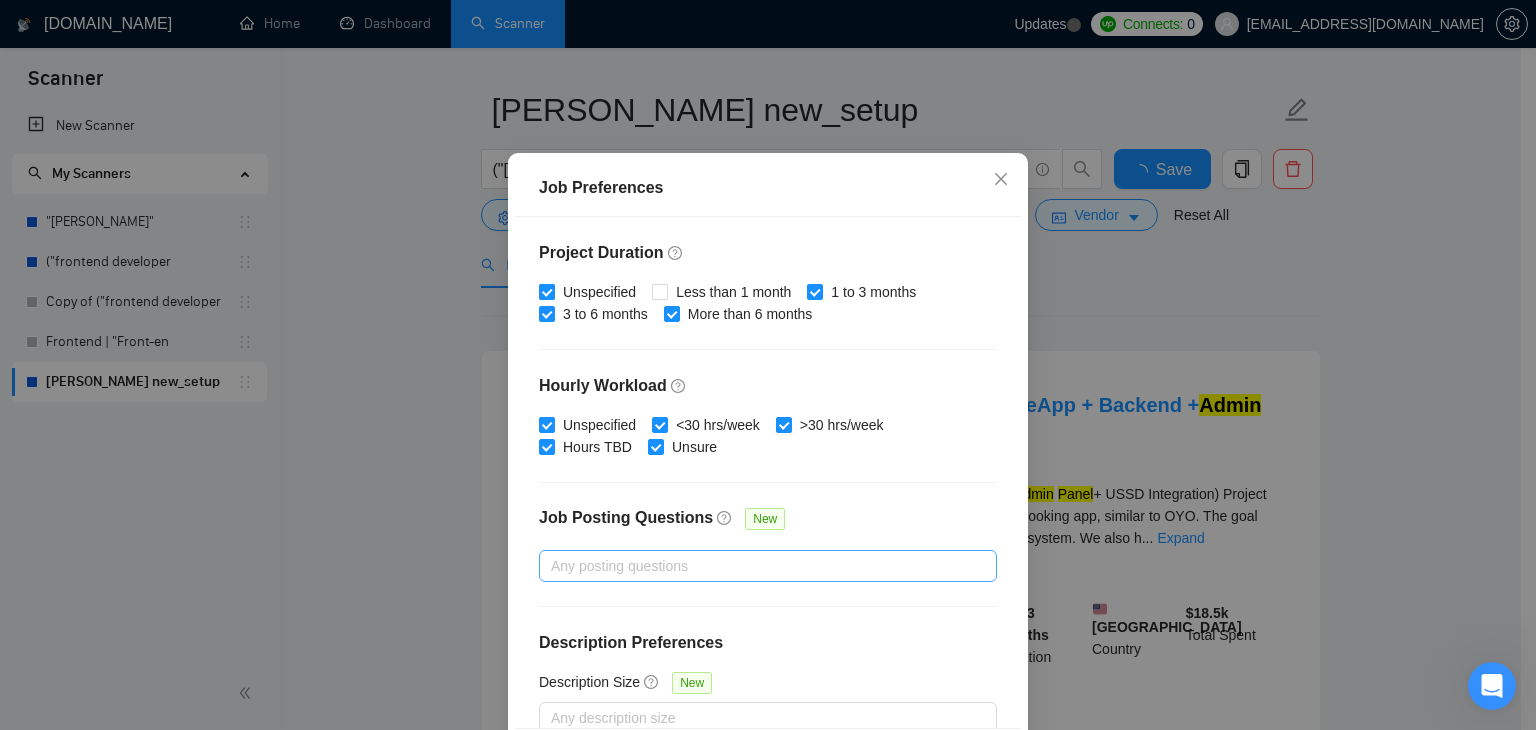 checkbox on "true" 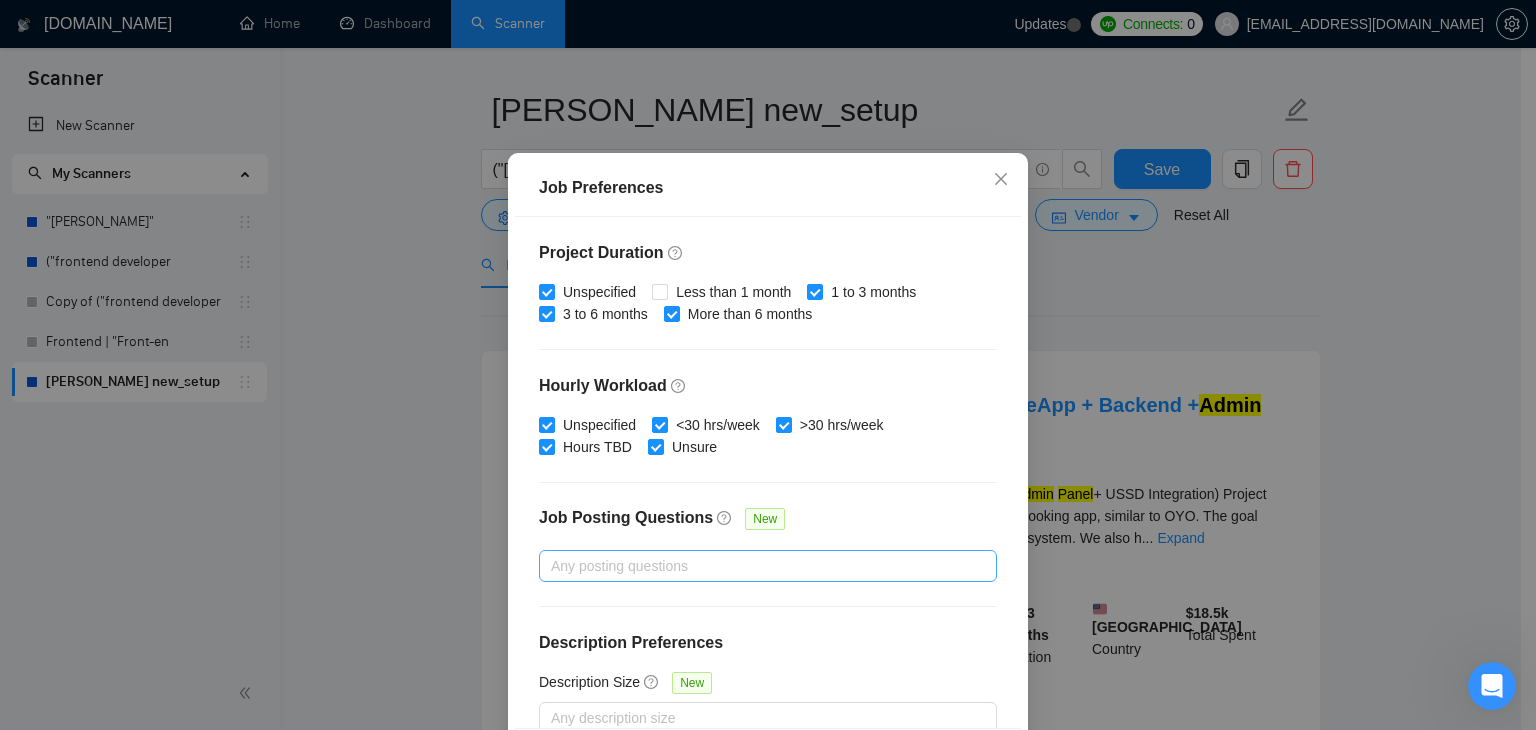 scroll, scrollTop: 616, scrollLeft: 0, axis: vertical 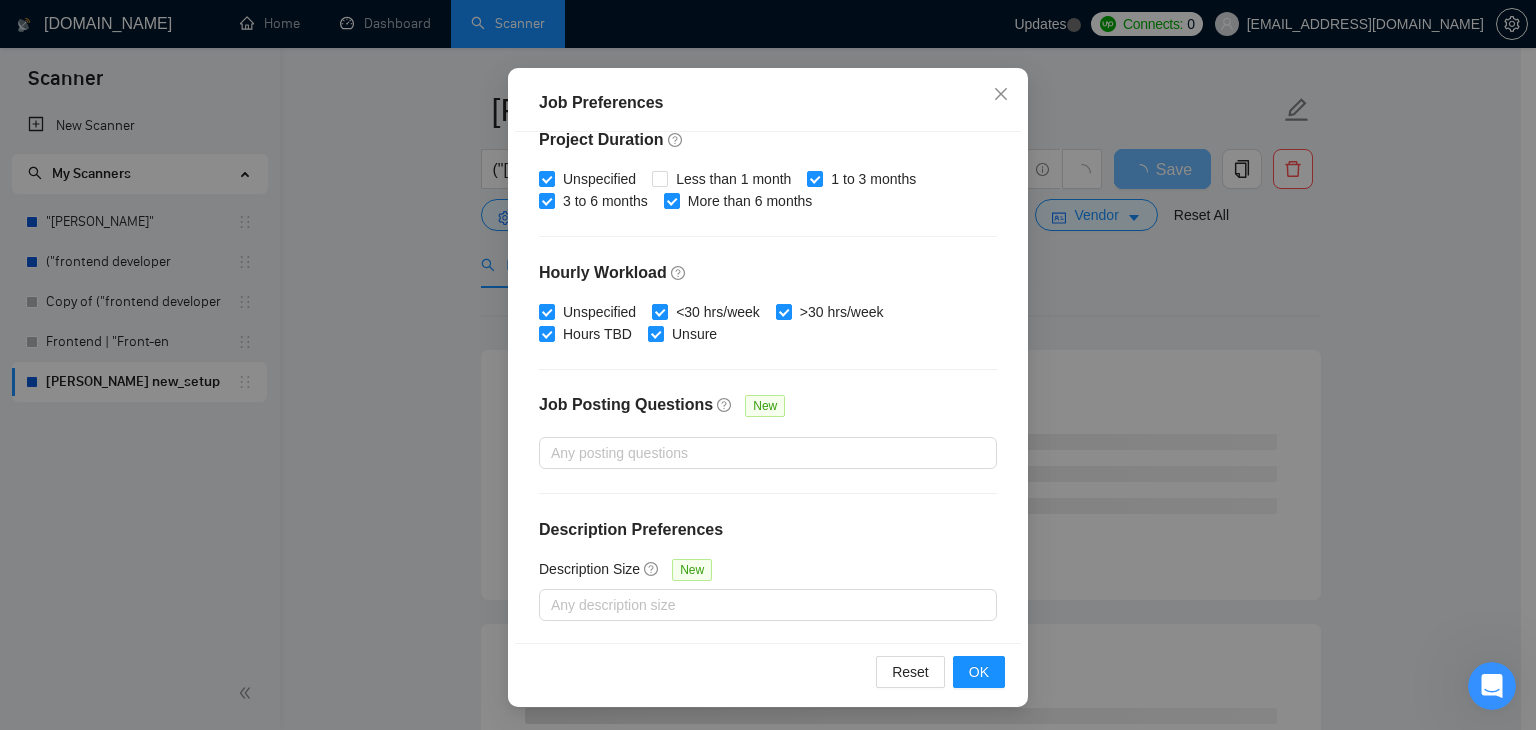 click on "Reset OK" at bounding box center [768, 671] 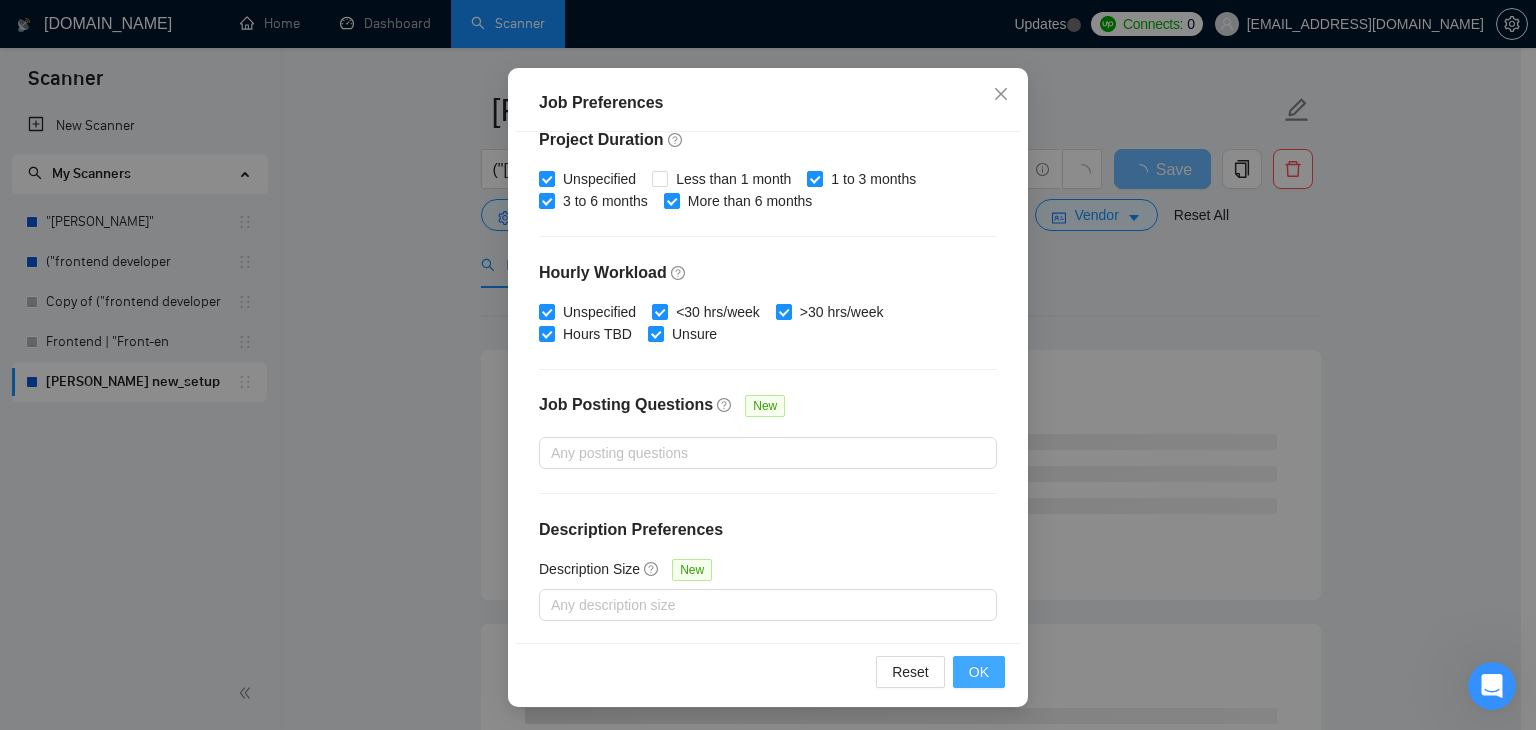 click on "OK" at bounding box center (979, 672) 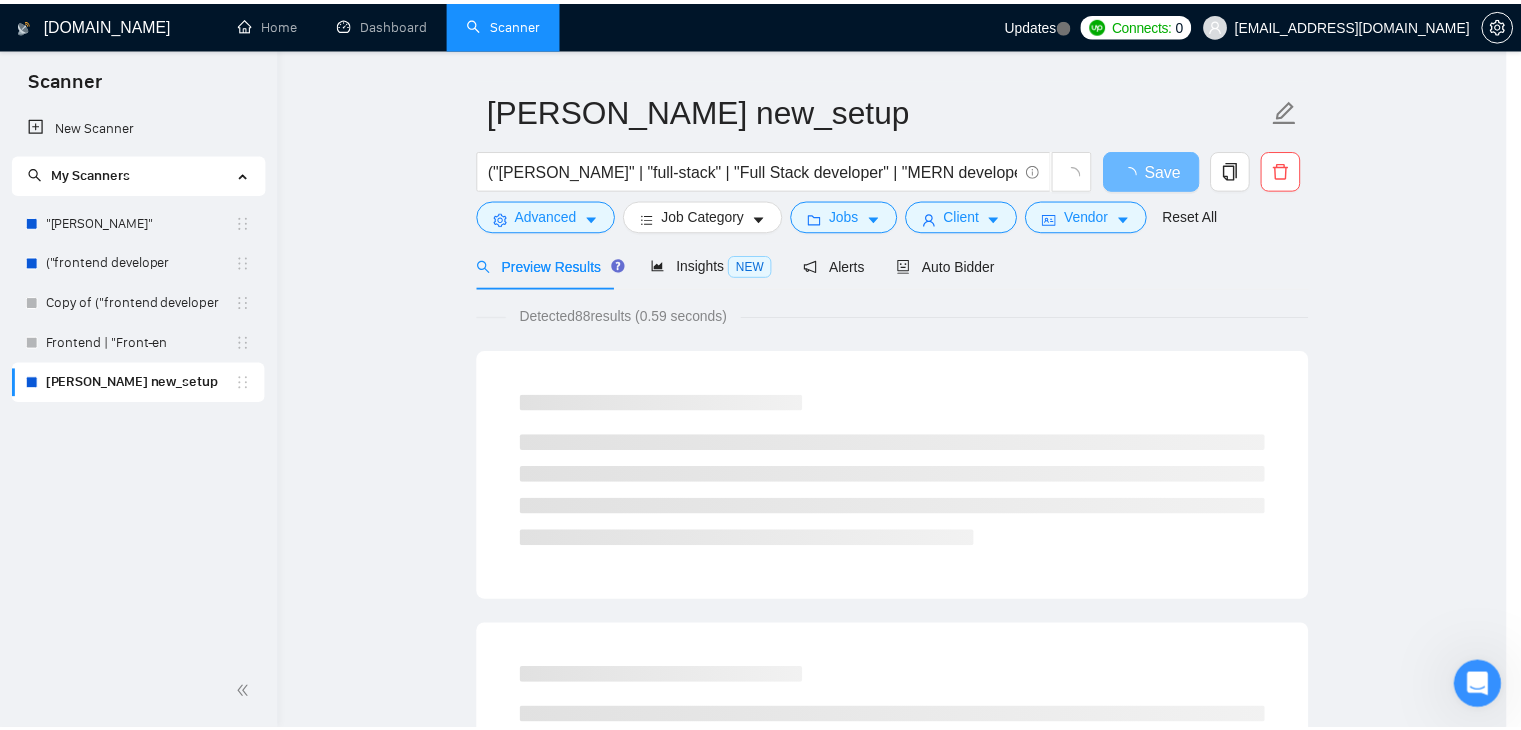 scroll, scrollTop: 52, scrollLeft: 0, axis: vertical 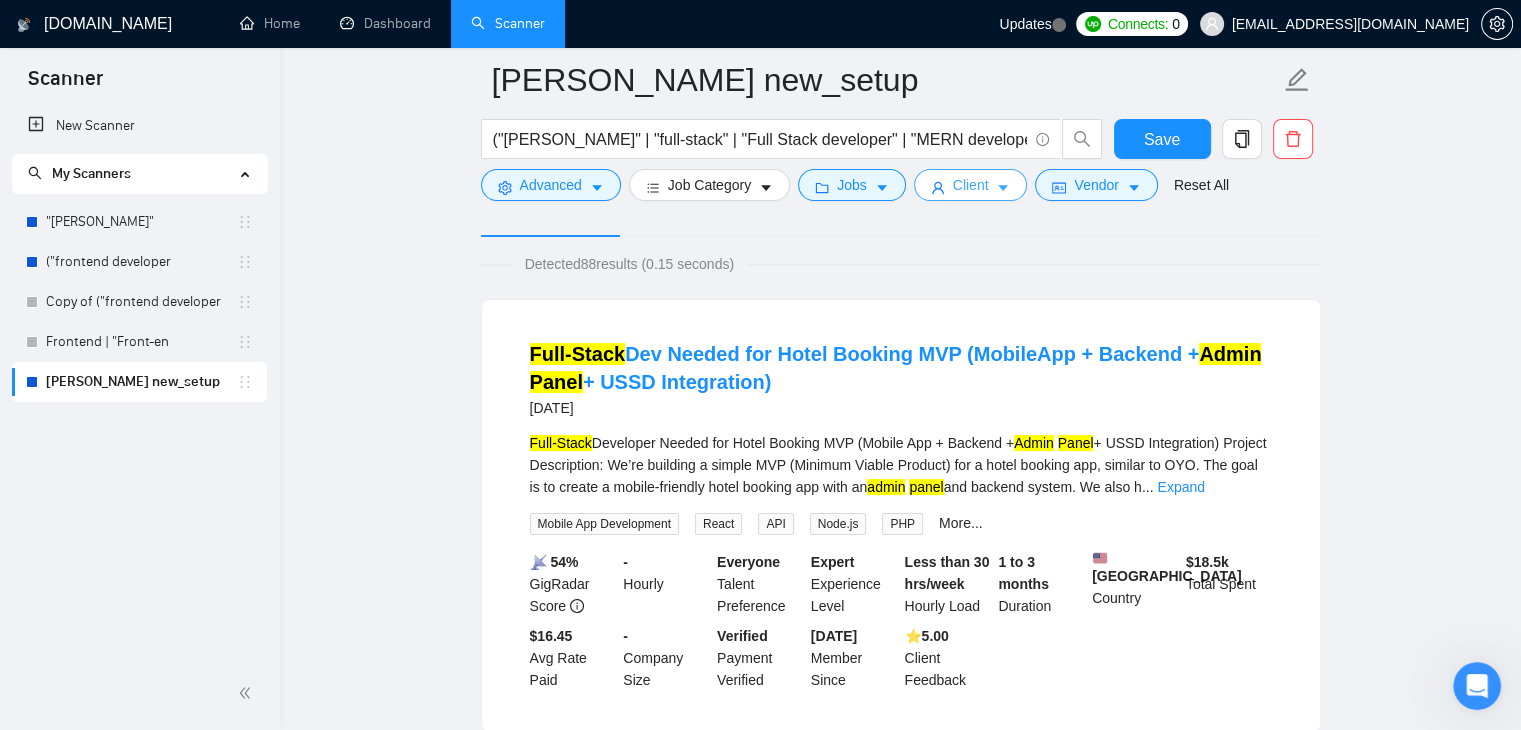 click on "Client" at bounding box center [971, 185] 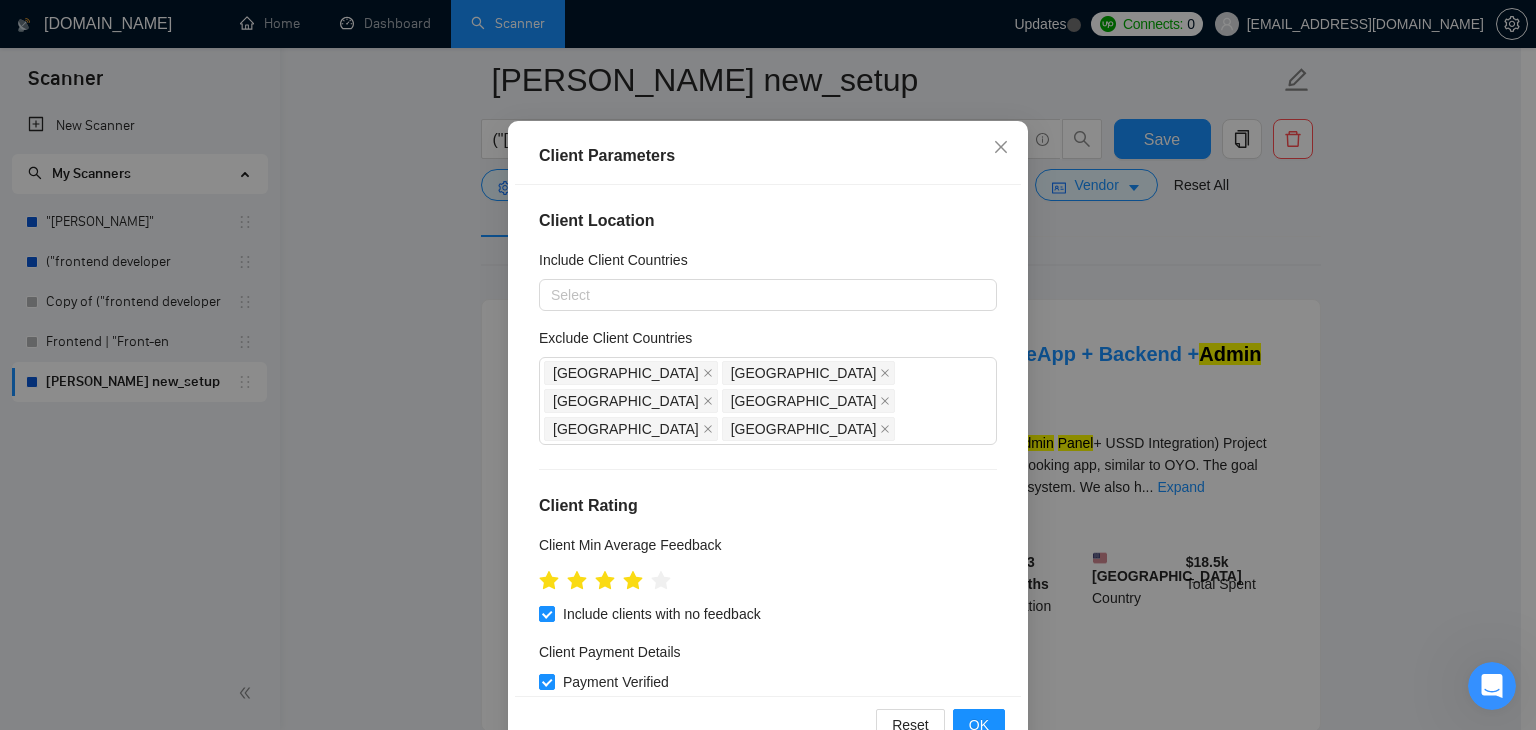 scroll, scrollTop: 0, scrollLeft: 0, axis: both 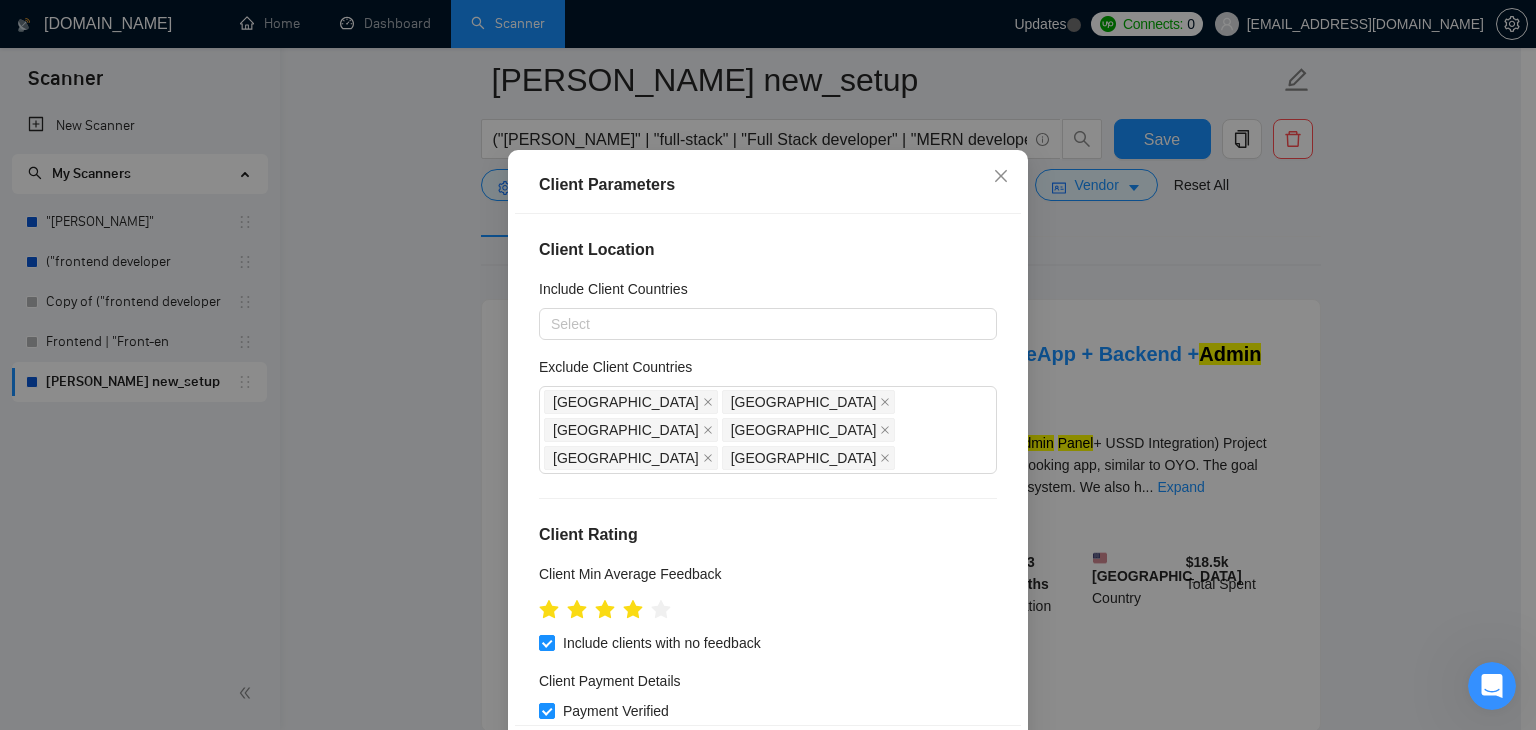 click on "Client Parameters Client Location Include Client Countries   Select Exclude Client Countries [GEOGRAPHIC_DATA] [GEOGRAPHIC_DATA] [GEOGRAPHIC_DATA] [GEOGRAPHIC_DATA] [GEOGRAPHIC_DATA] [GEOGRAPHIC_DATA]   Client Rating Client Min Average Feedback Include clients with no feedback Client Payment Details Payment Verified Hire Rate Stats   Client Total Spent $ 4000 Min - $ Max Client Hire Rate New Mid Rates     Avg Hourly Rate Paid New $ 7 Min - $ Max Include Clients without Sufficient History Client Profile Client Industry New   Any industry Client Company Size   Any company size Enterprise Clients New   Any clients Reset OK" at bounding box center [768, 365] 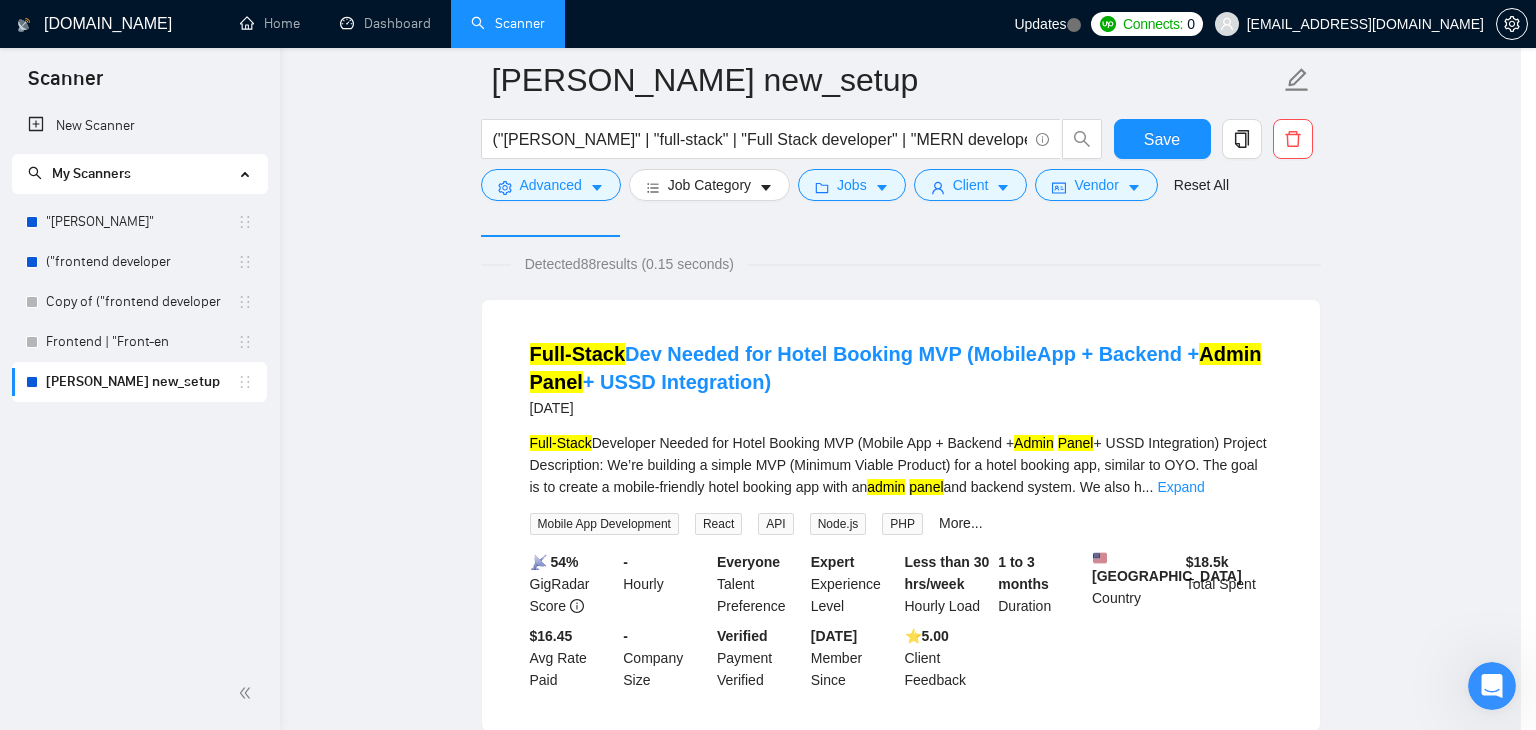 scroll, scrollTop: 52, scrollLeft: 0, axis: vertical 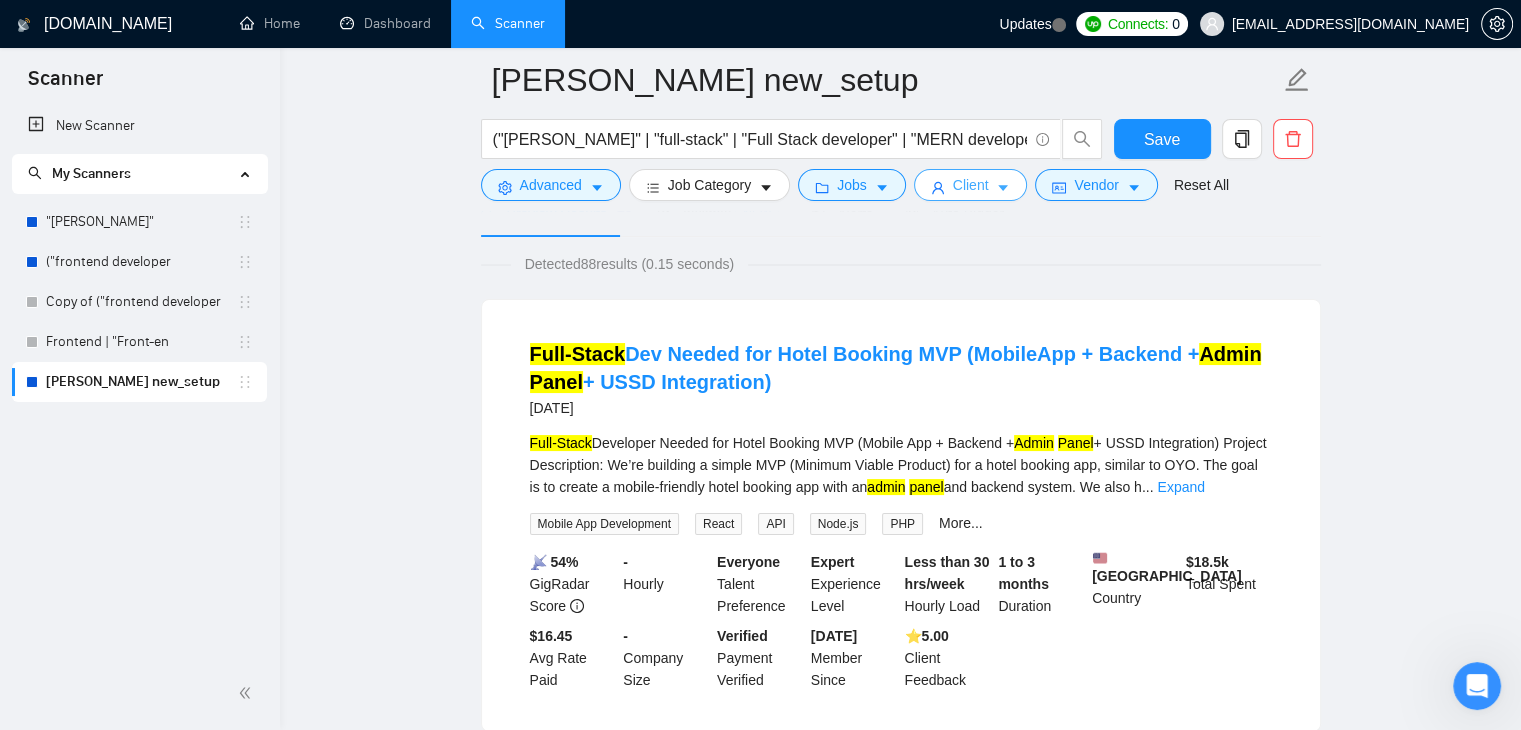 click on "Client" at bounding box center (971, 185) 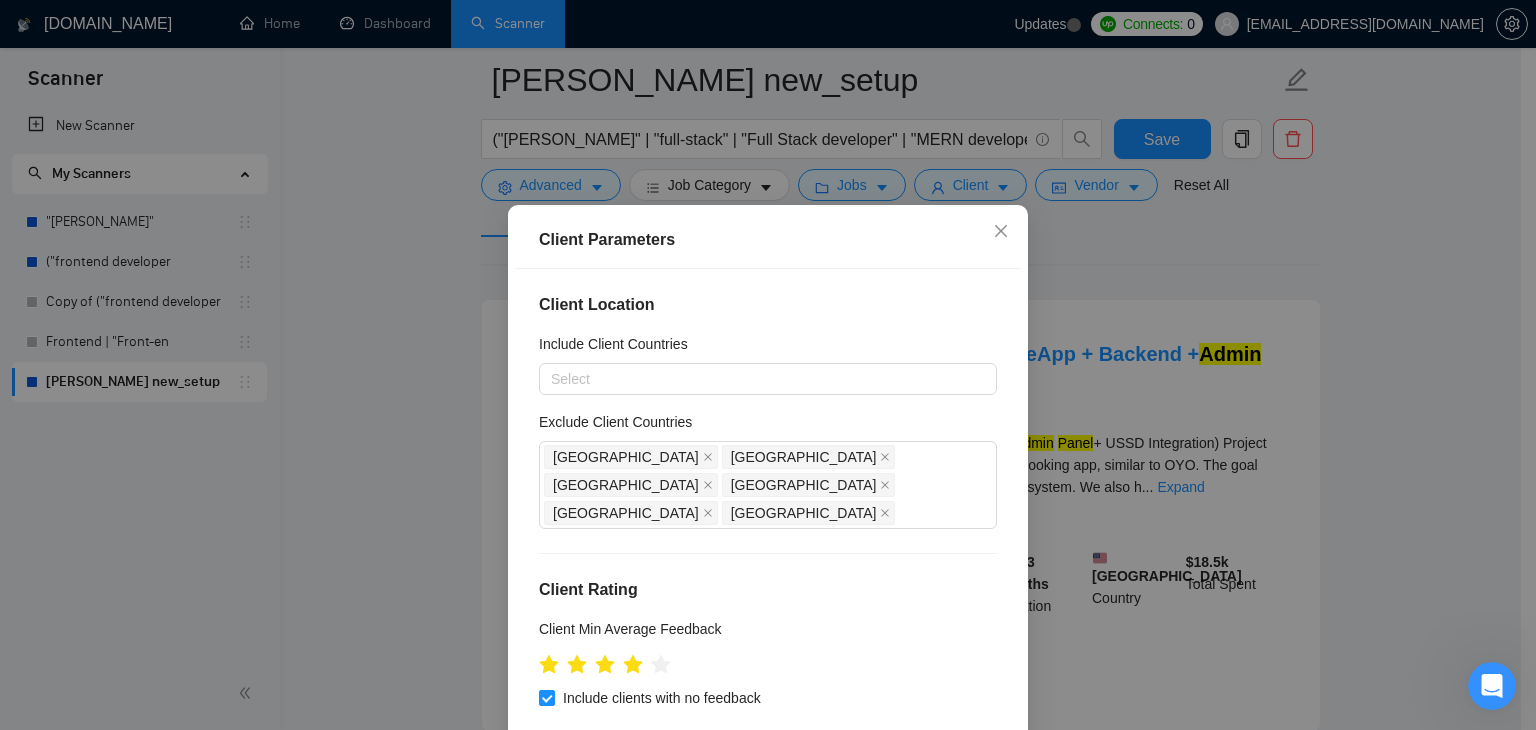 scroll, scrollTop: 137, scrollLeft: 0, axis: vertical 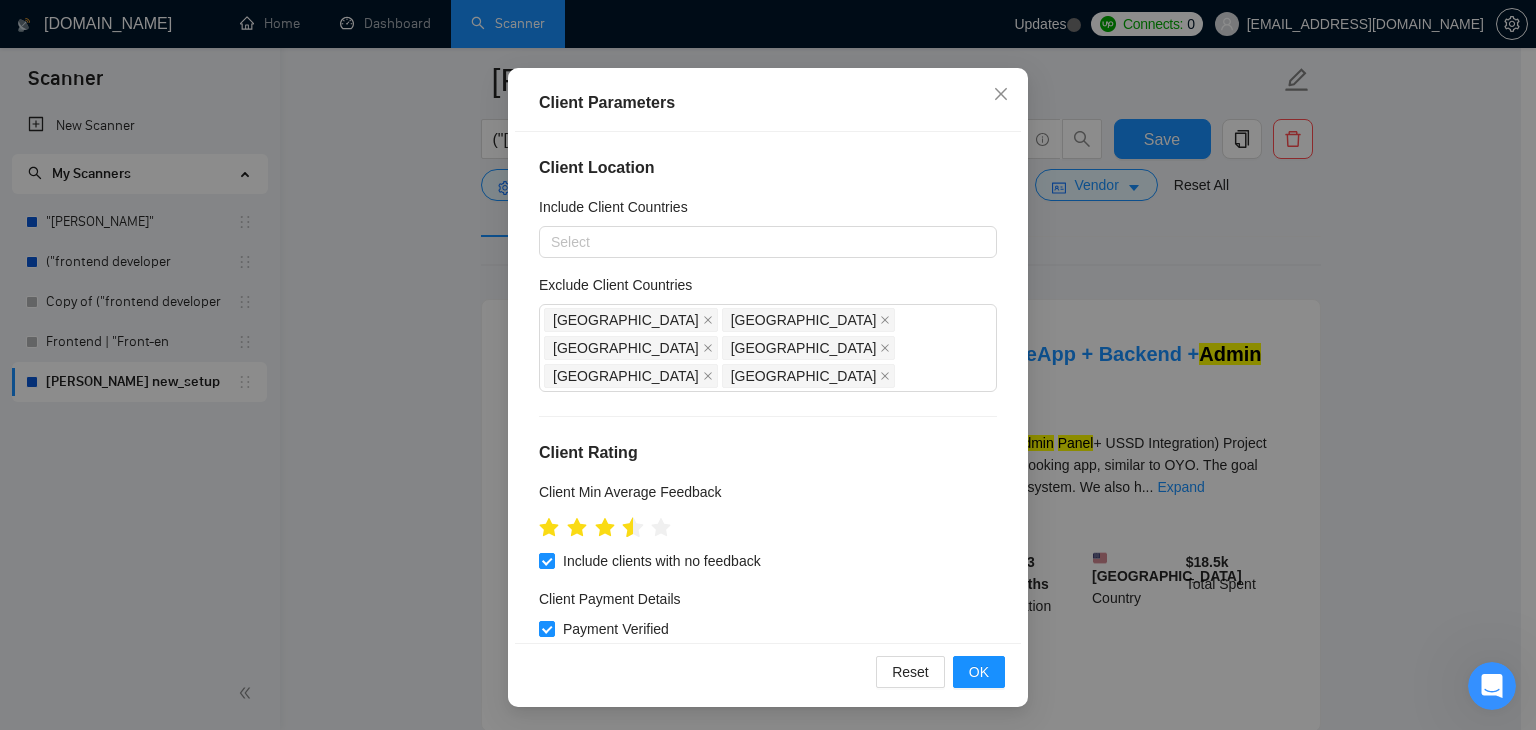 click 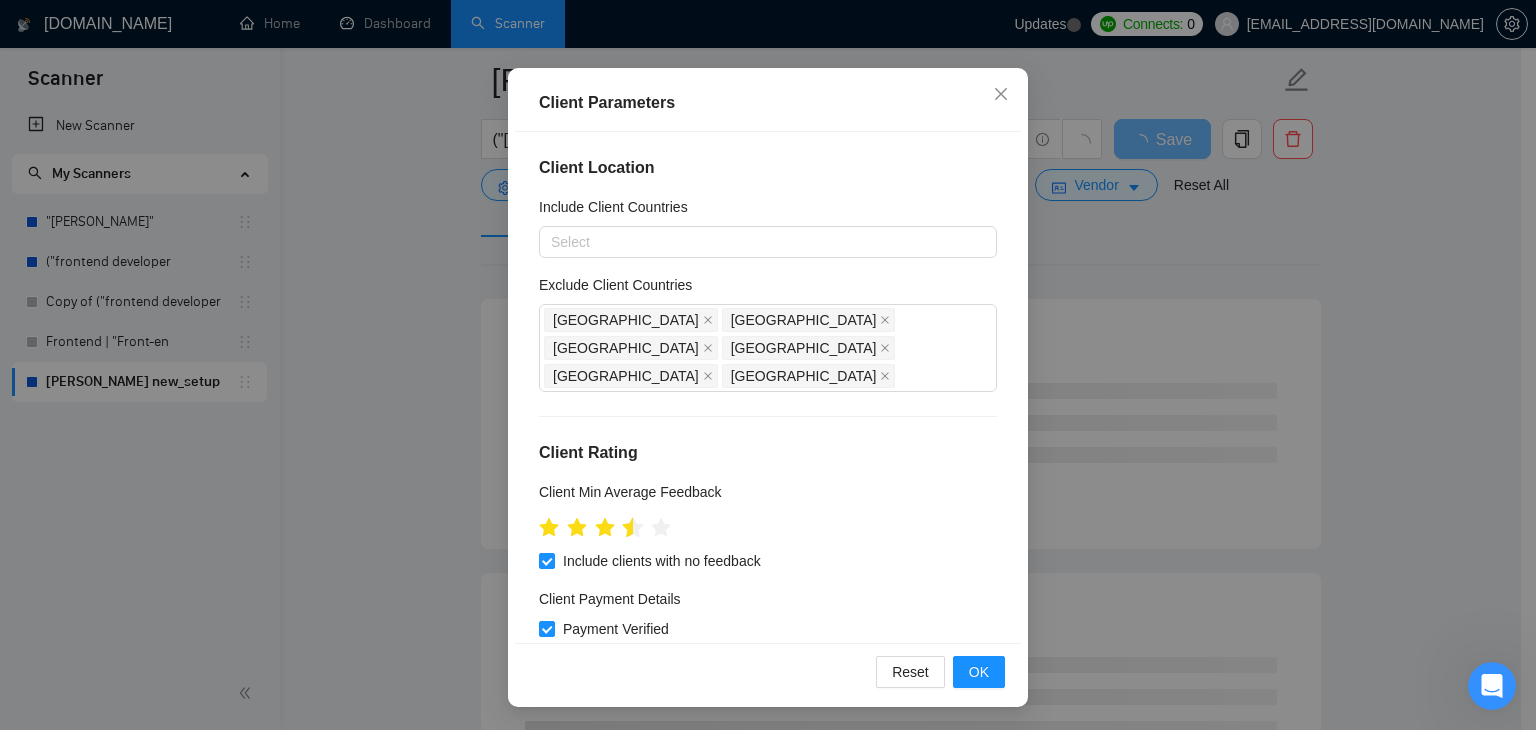 scroll, scrollTop: 95, scrollLeft: 0, axis: vertical 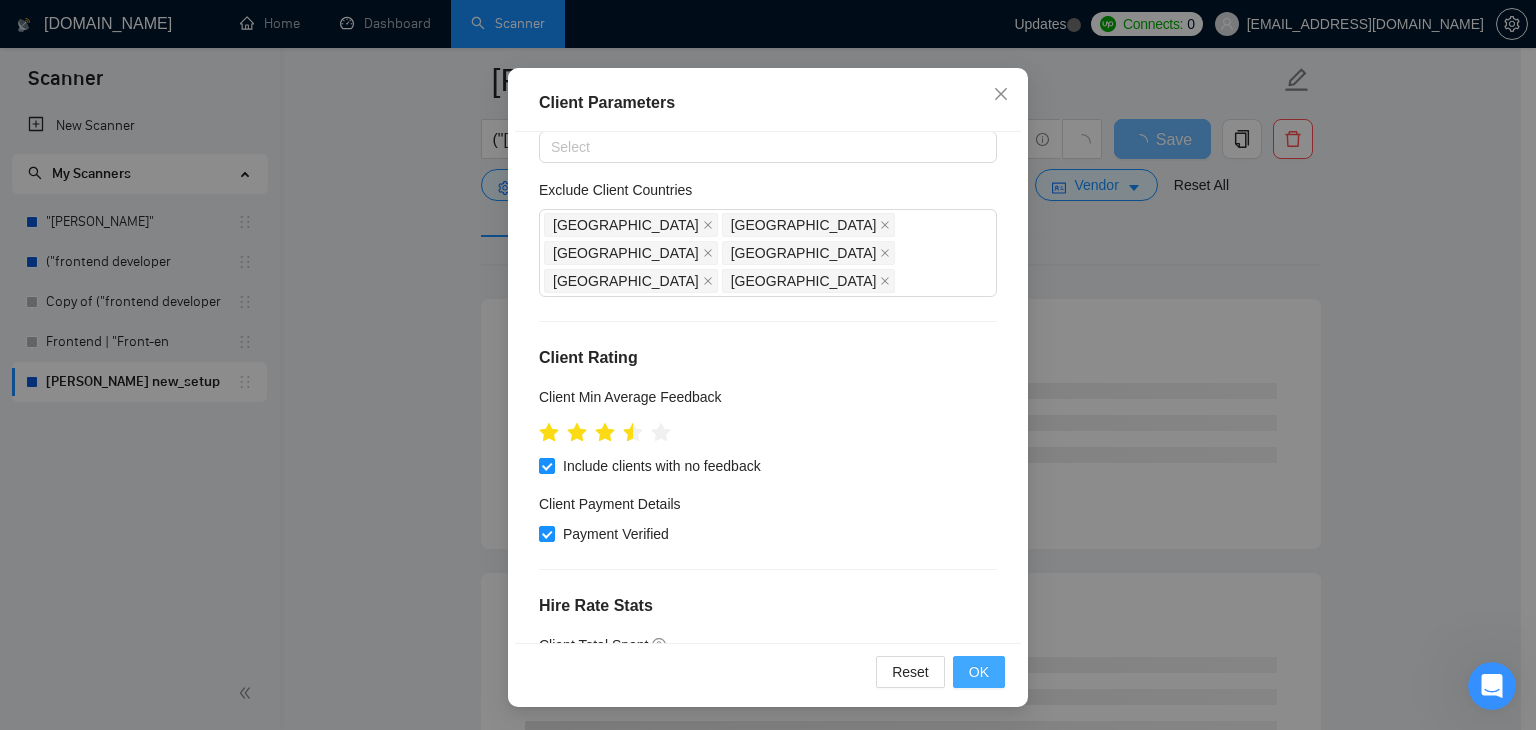 click on "OK" at bounding box center (979, 672) 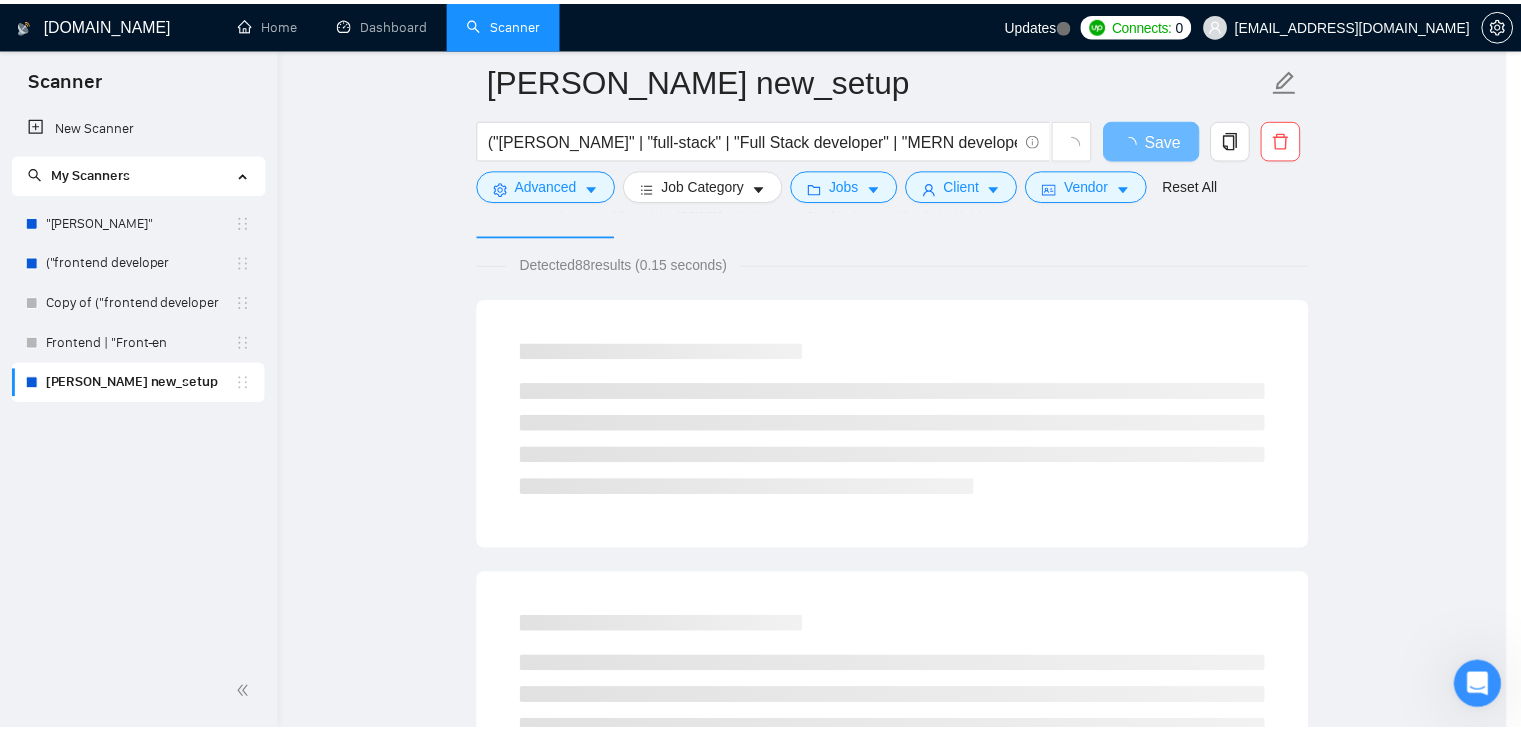 scroll, scrollTop: 52, scrollLeft: 0, axis: vertical 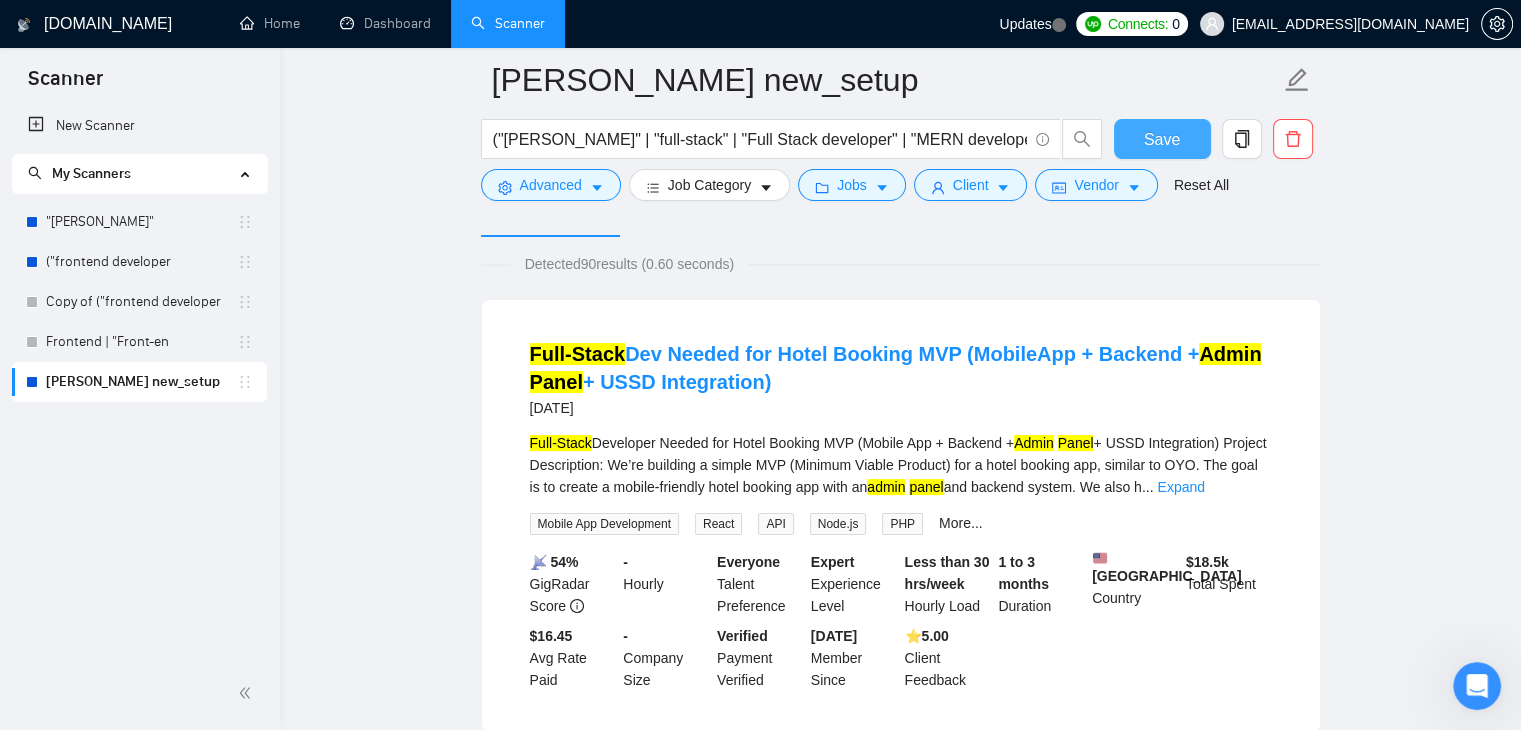 click on "Save" at bounding box center (1162, 139) 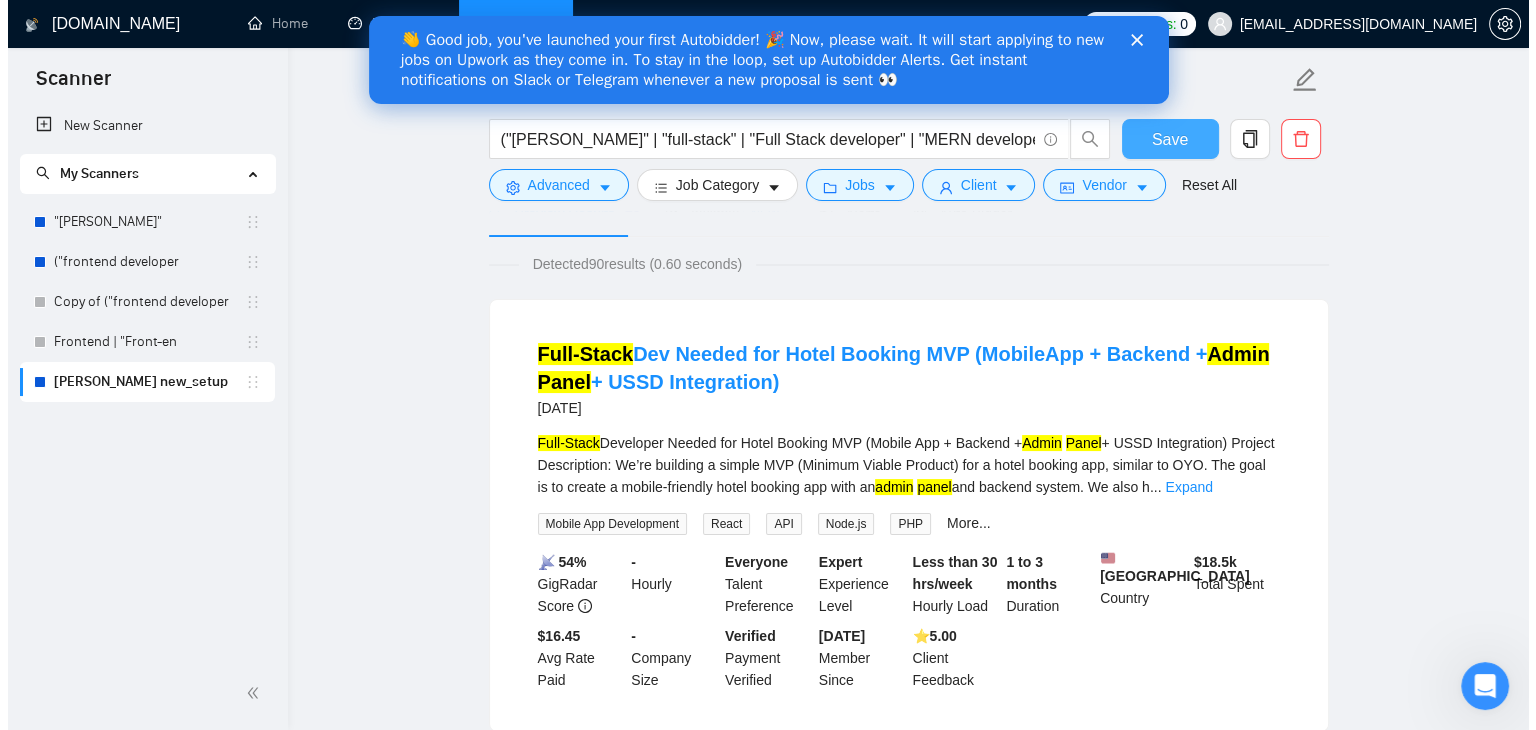 scroll, scrollTop: 0, scrollLeft: 0, axis: both 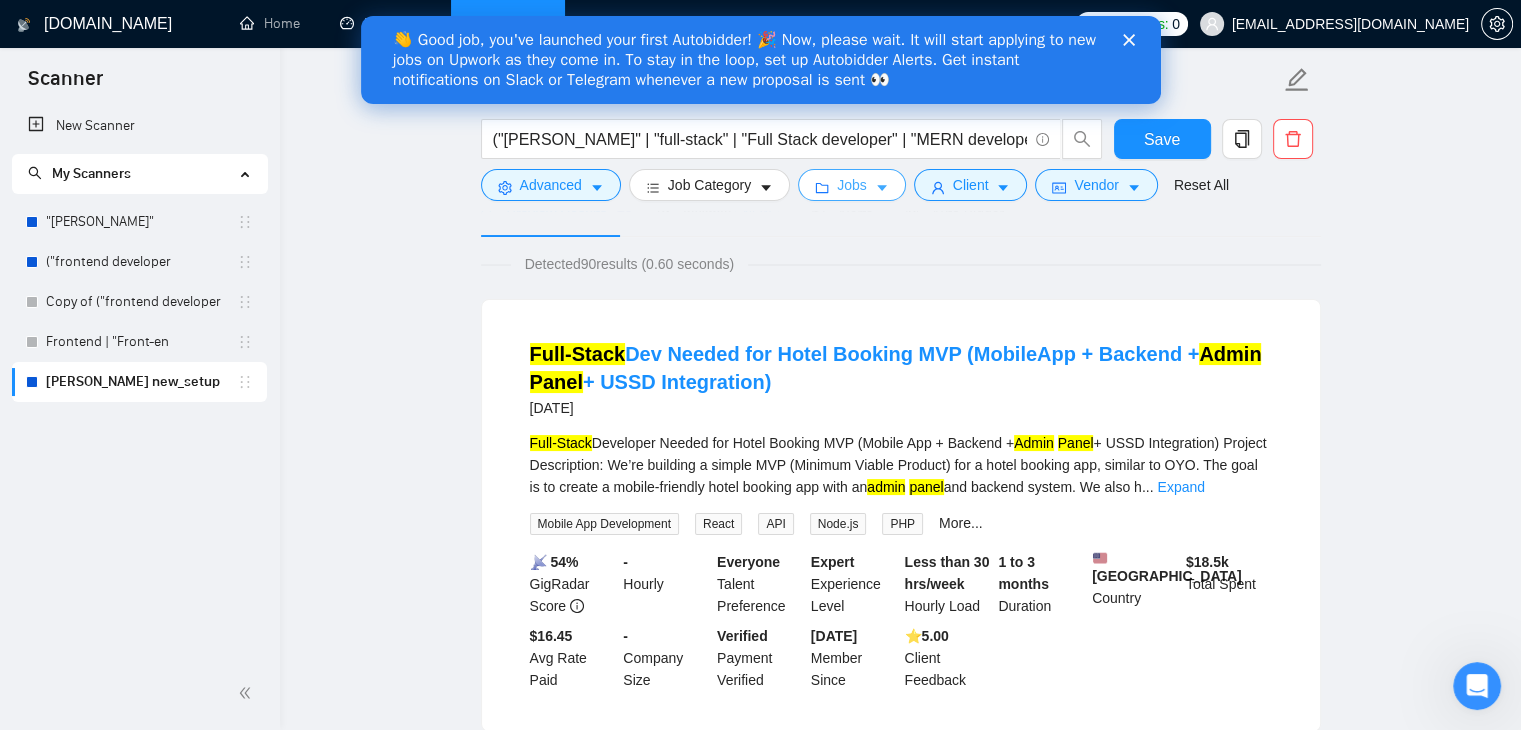 click on "Jobs" at bounding box center [852, 185] 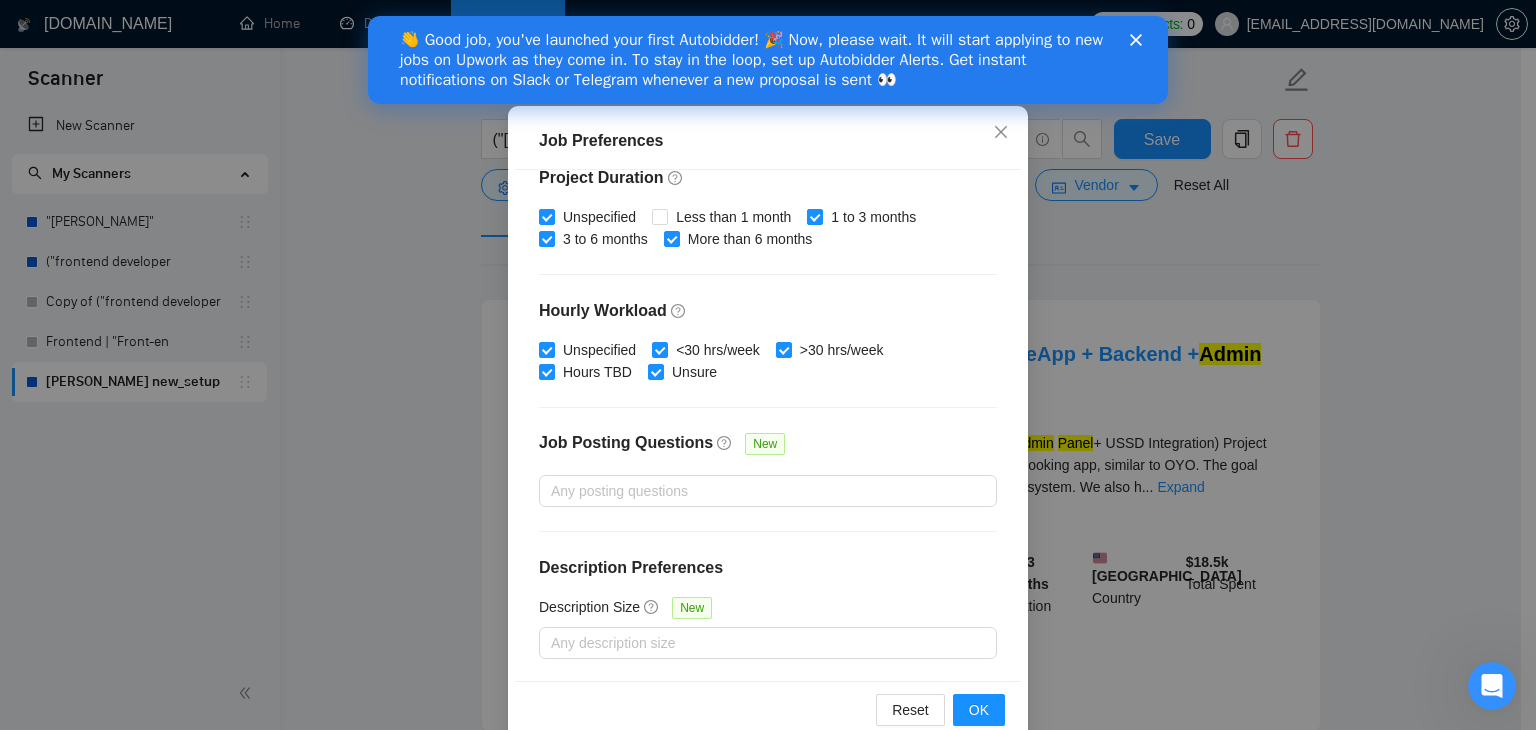scroll, scrollTop: 0, scrollLeft: 0, axis: both 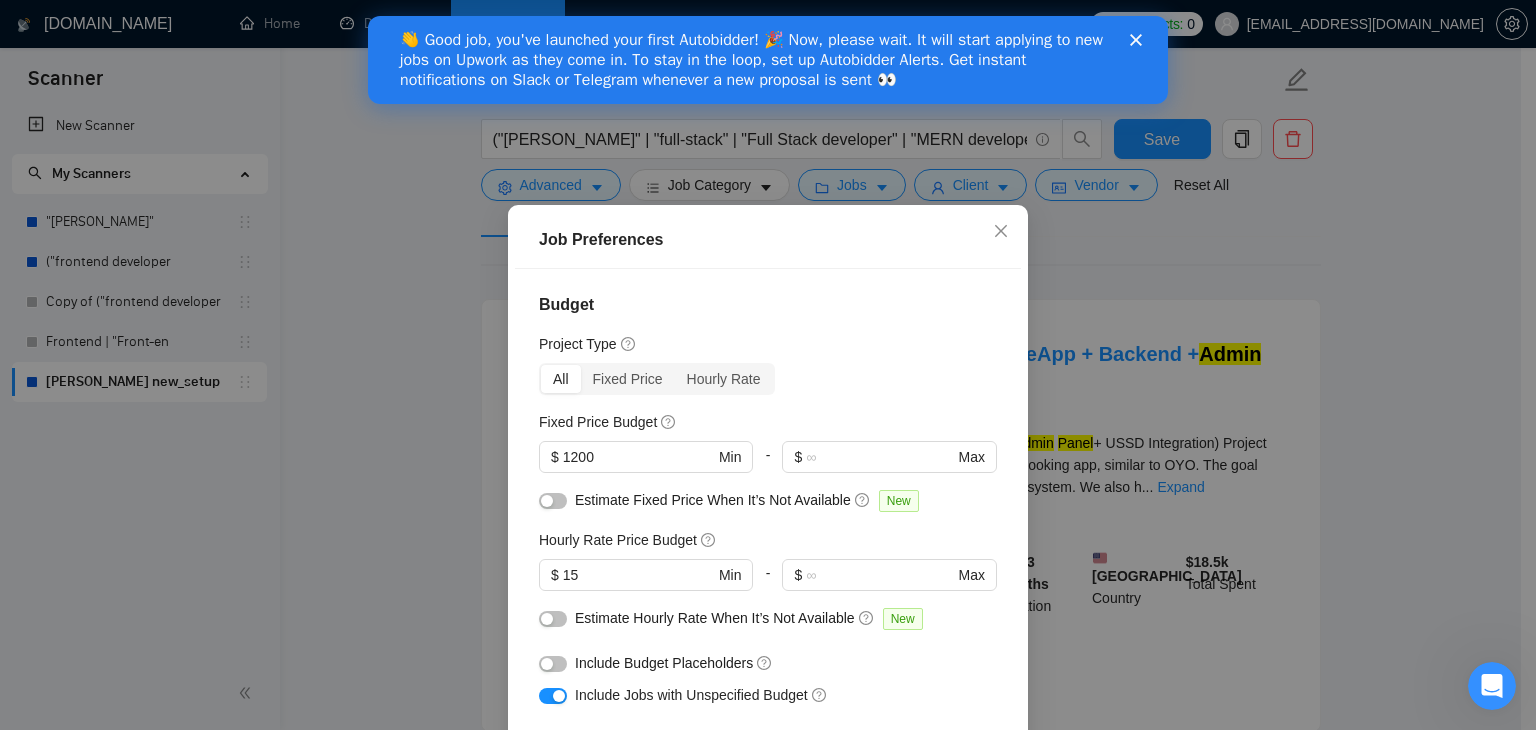 click on "Fixed Price Budget $ 1200 Min - $ Max" at bounding box center [768, 450] 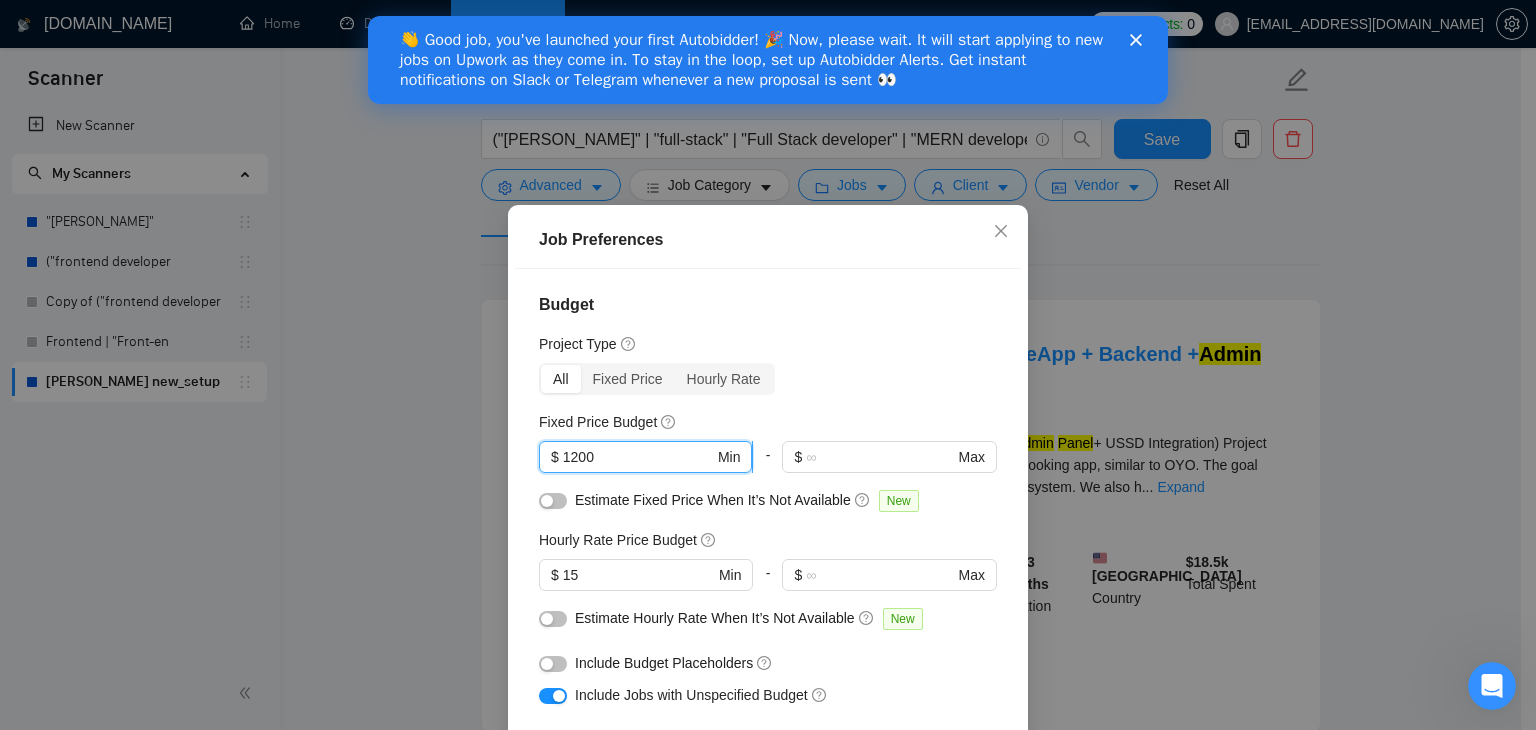 click on "1200" at bounding box center (638, 457) 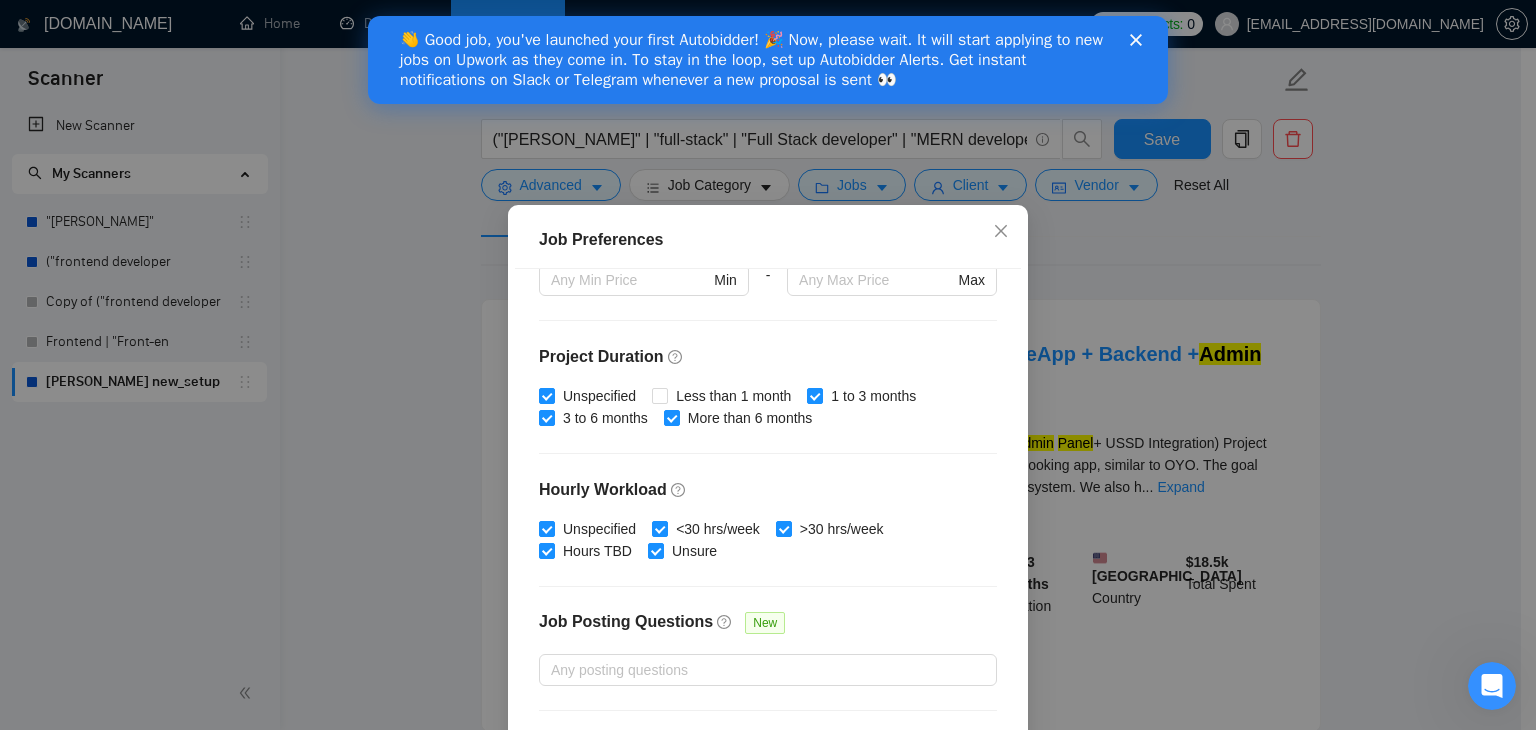 scroll, scrollTop: 616, scrollLeft: 0, axis: vertical 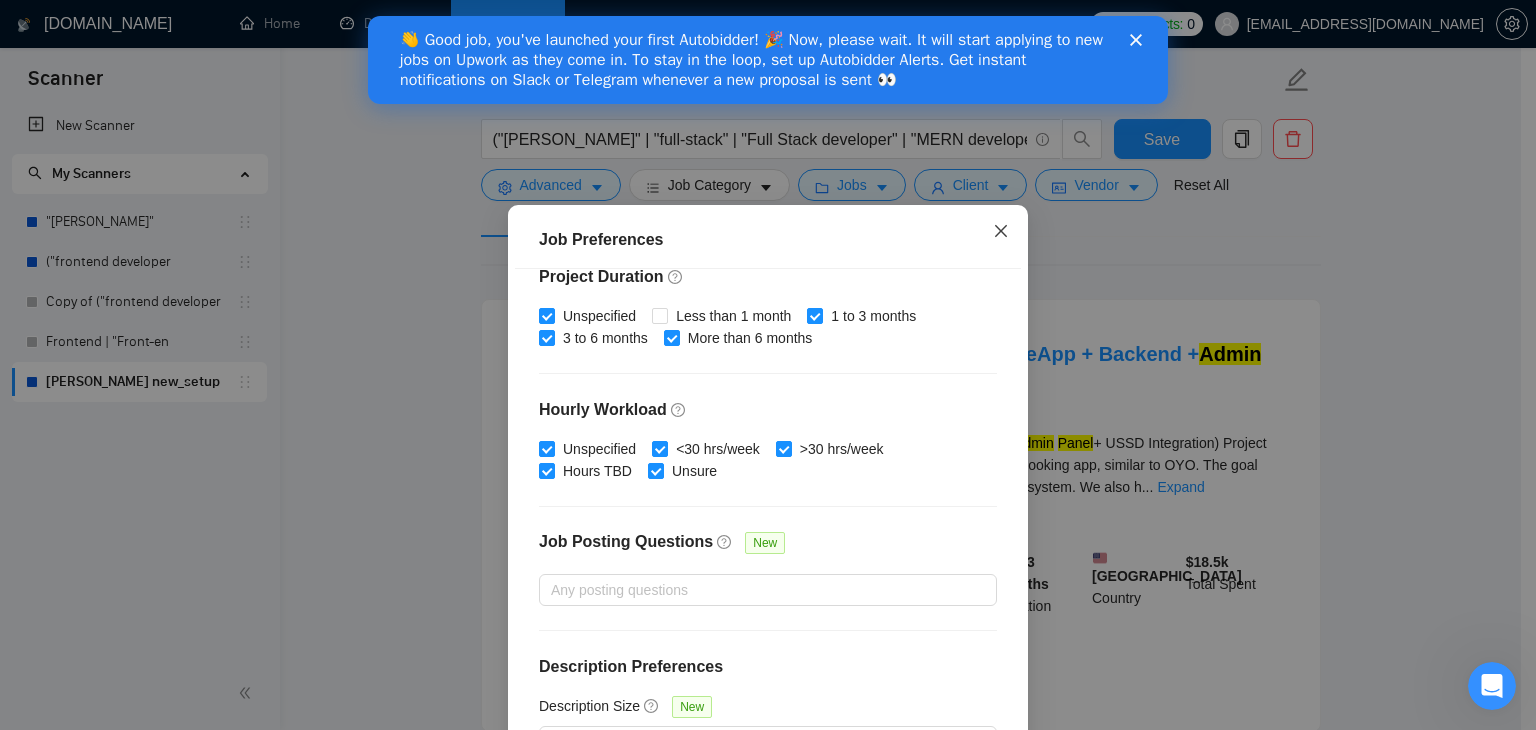 click at bounding box center [1001, 232] 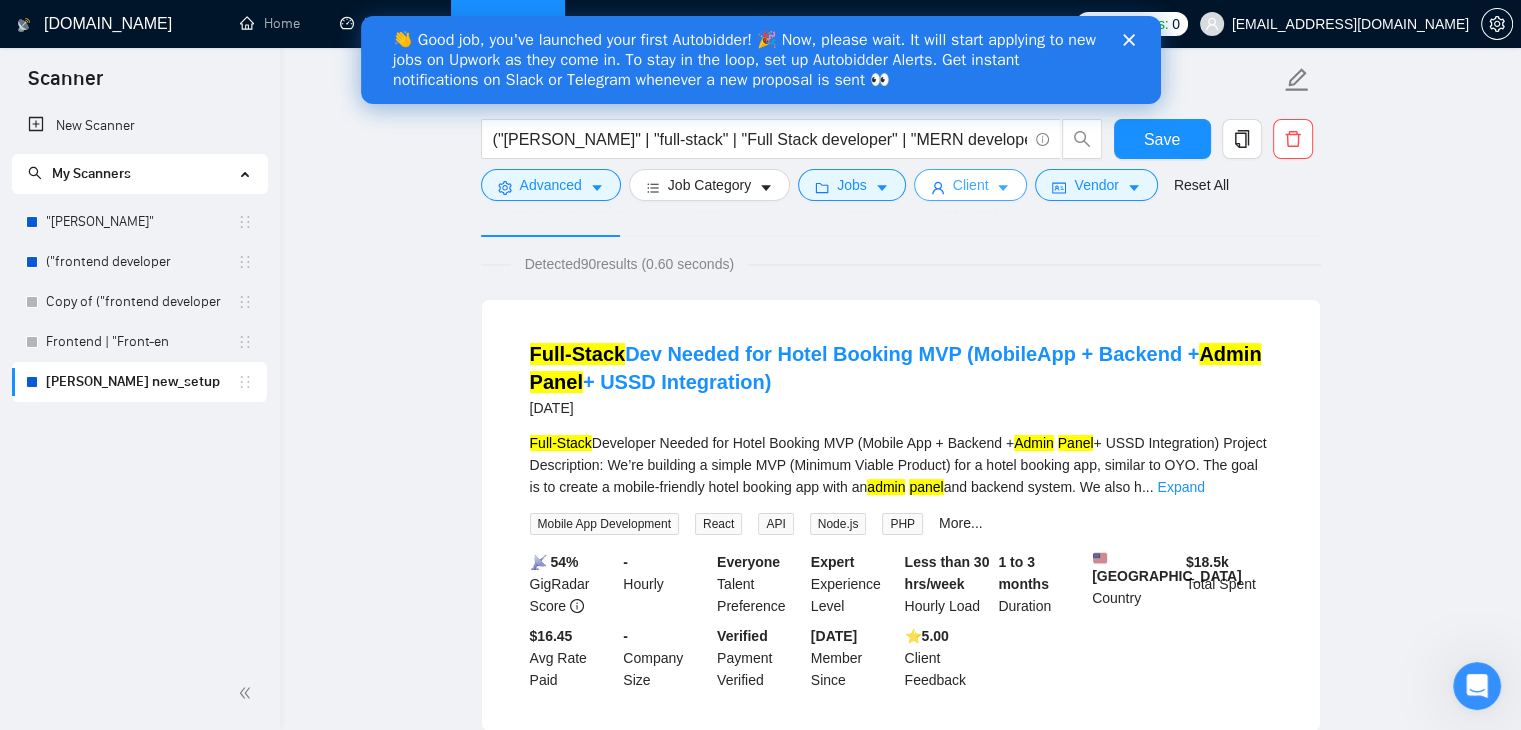 click on "Client" at bounding box center [971, 185] 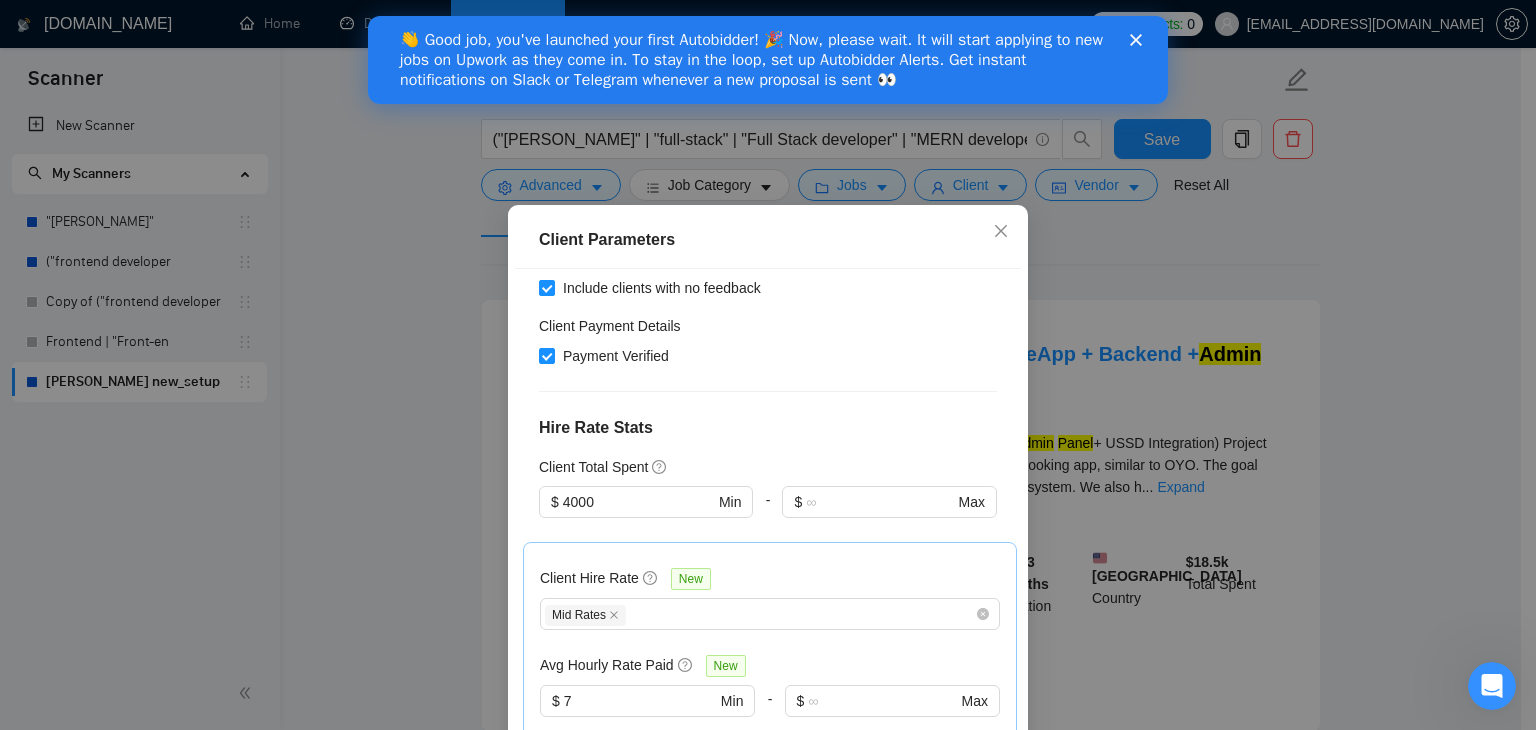 scroll, scrollTop: 412, scrollLeft: 0, axis: vertical 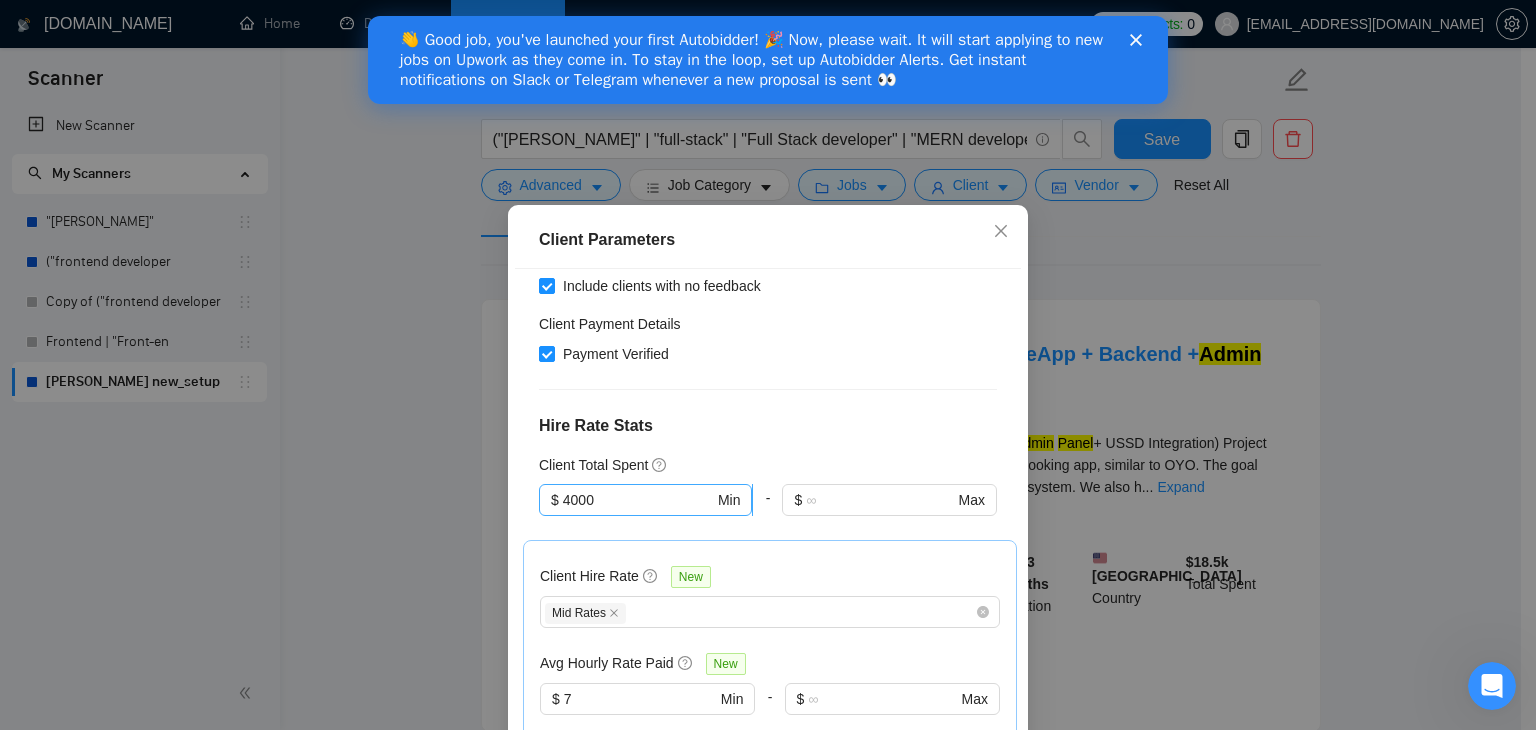click on "4000" at bounding box center (638, 500) 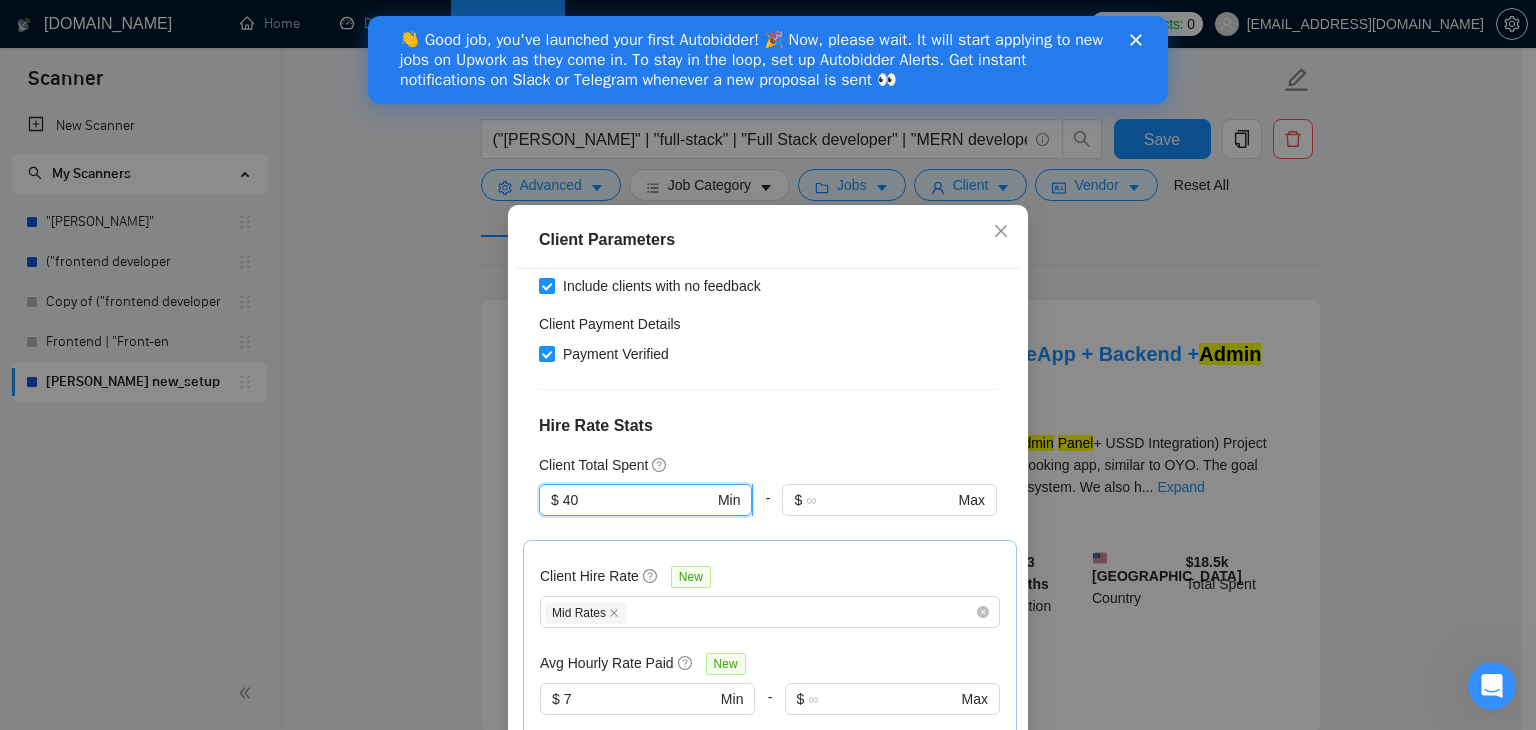 type on "4" 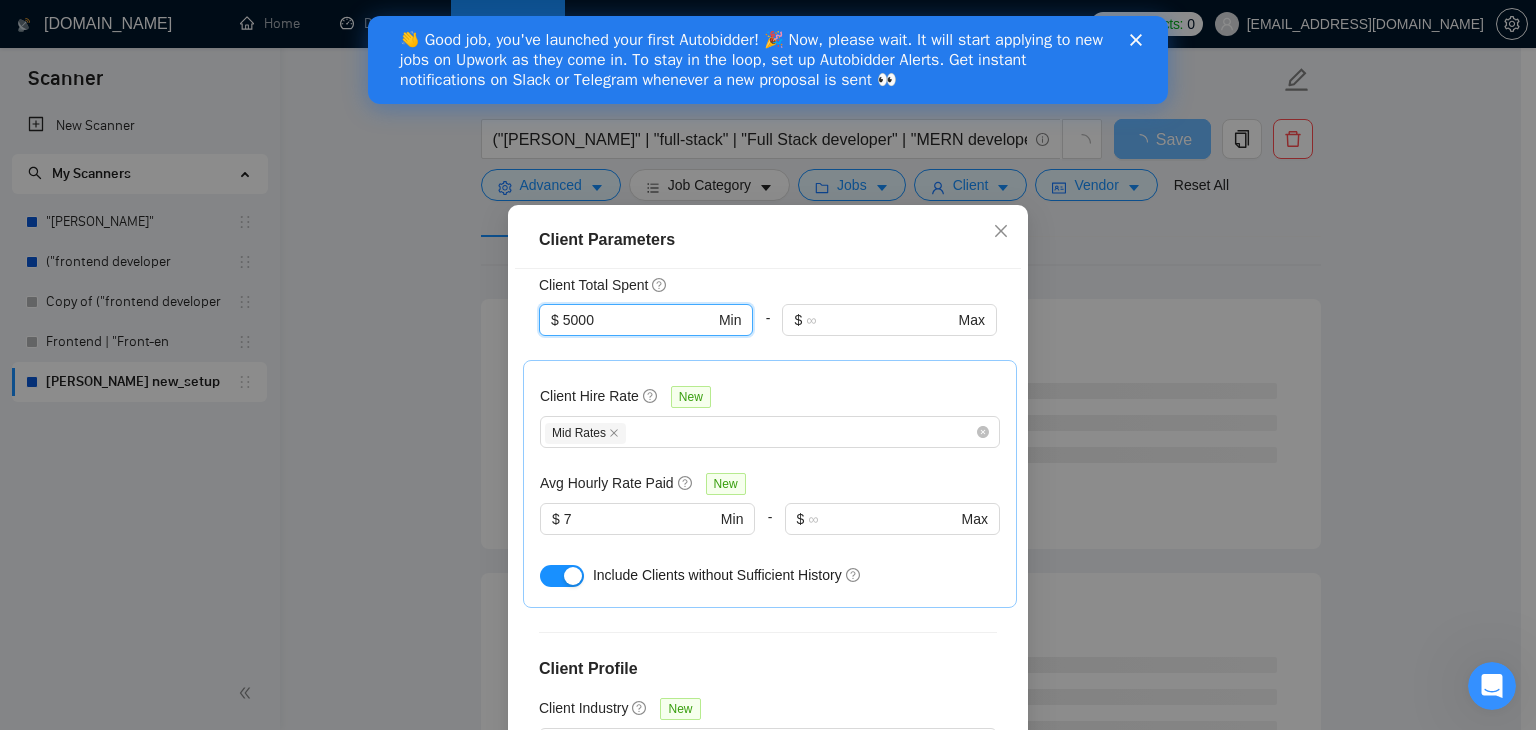 scroll, scrollTop: 764, scrollLeft: 0, axis: vertical 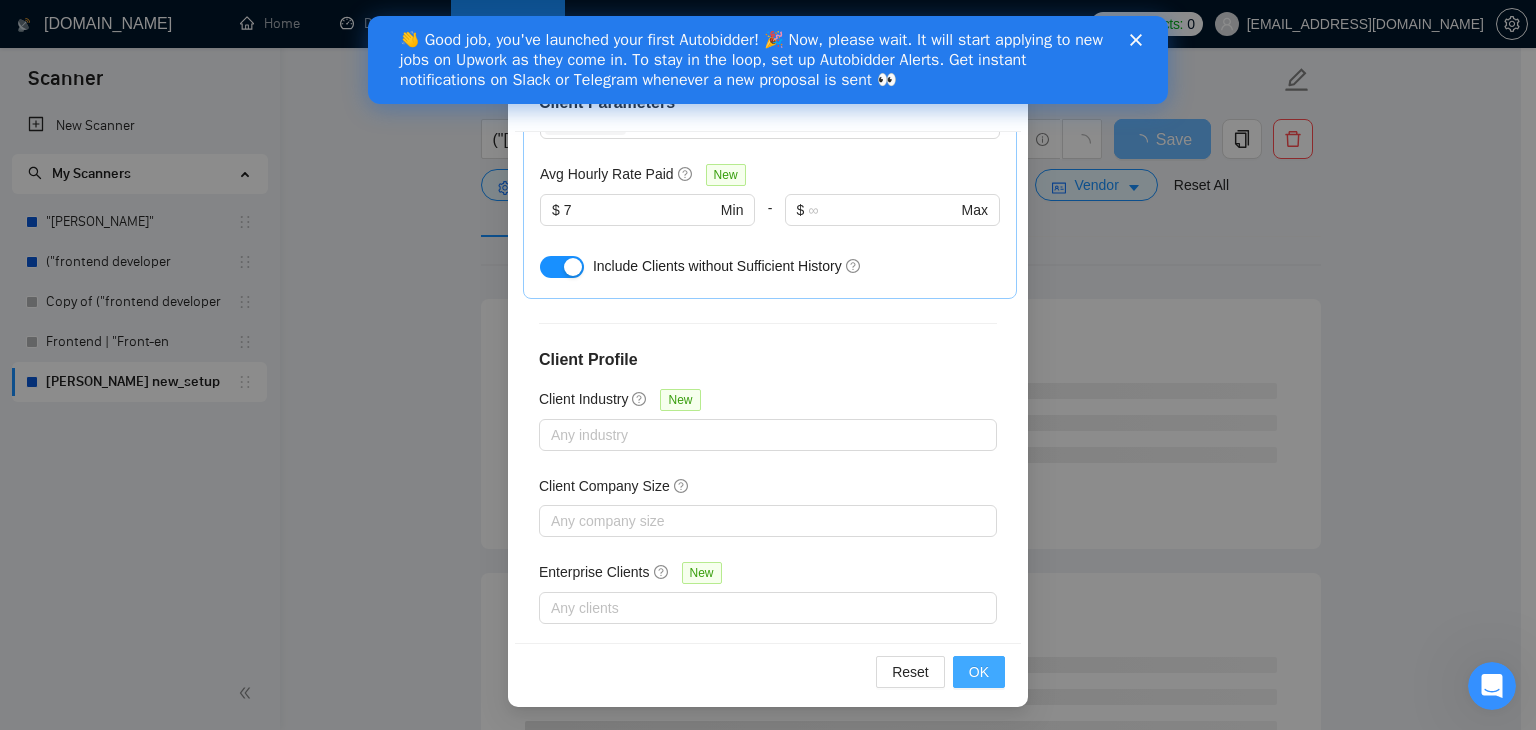 type on "5000" 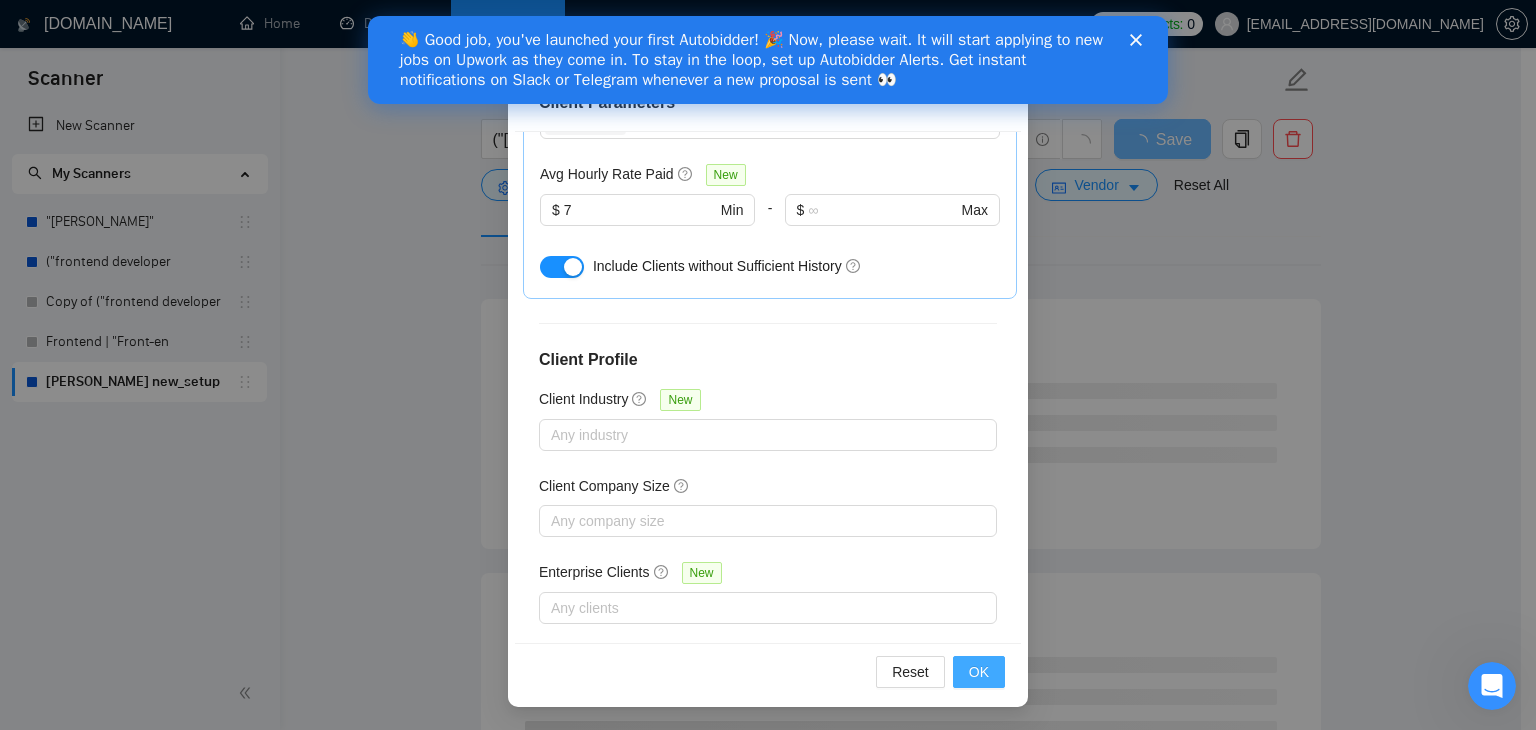 click on "OK" at bounding box center (979, 672) 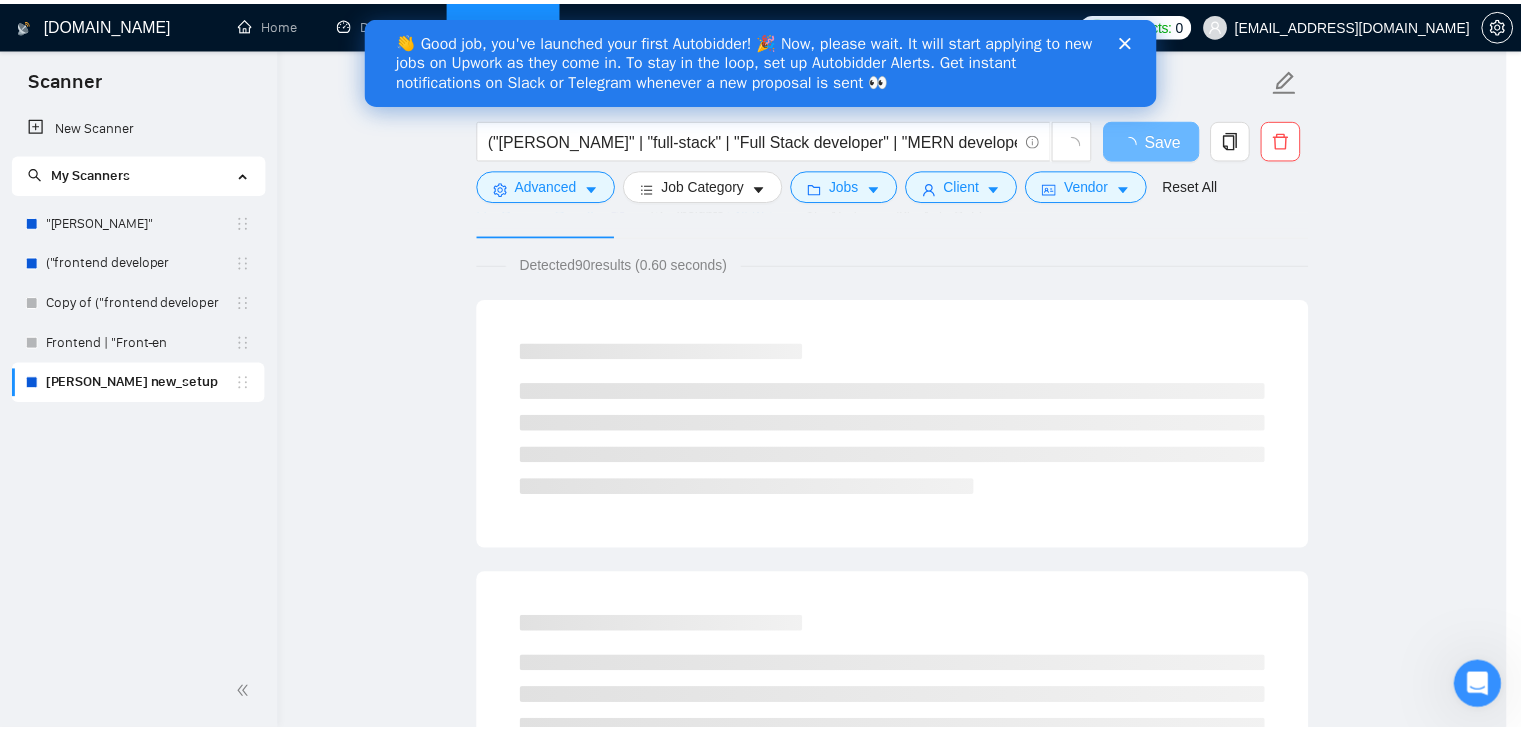 scroll, scrollTop: 52, scrollLeft: 0, axis: vertical 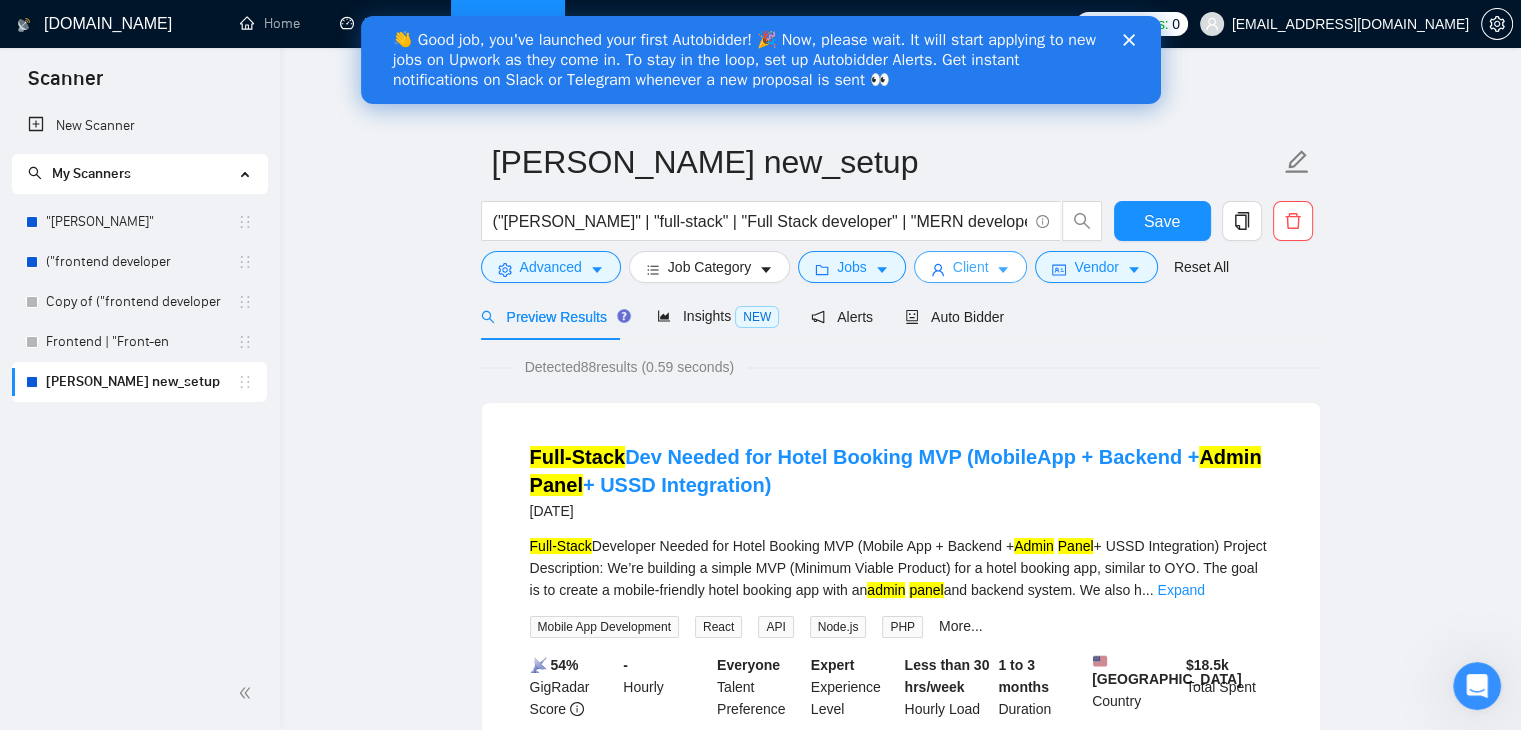 type 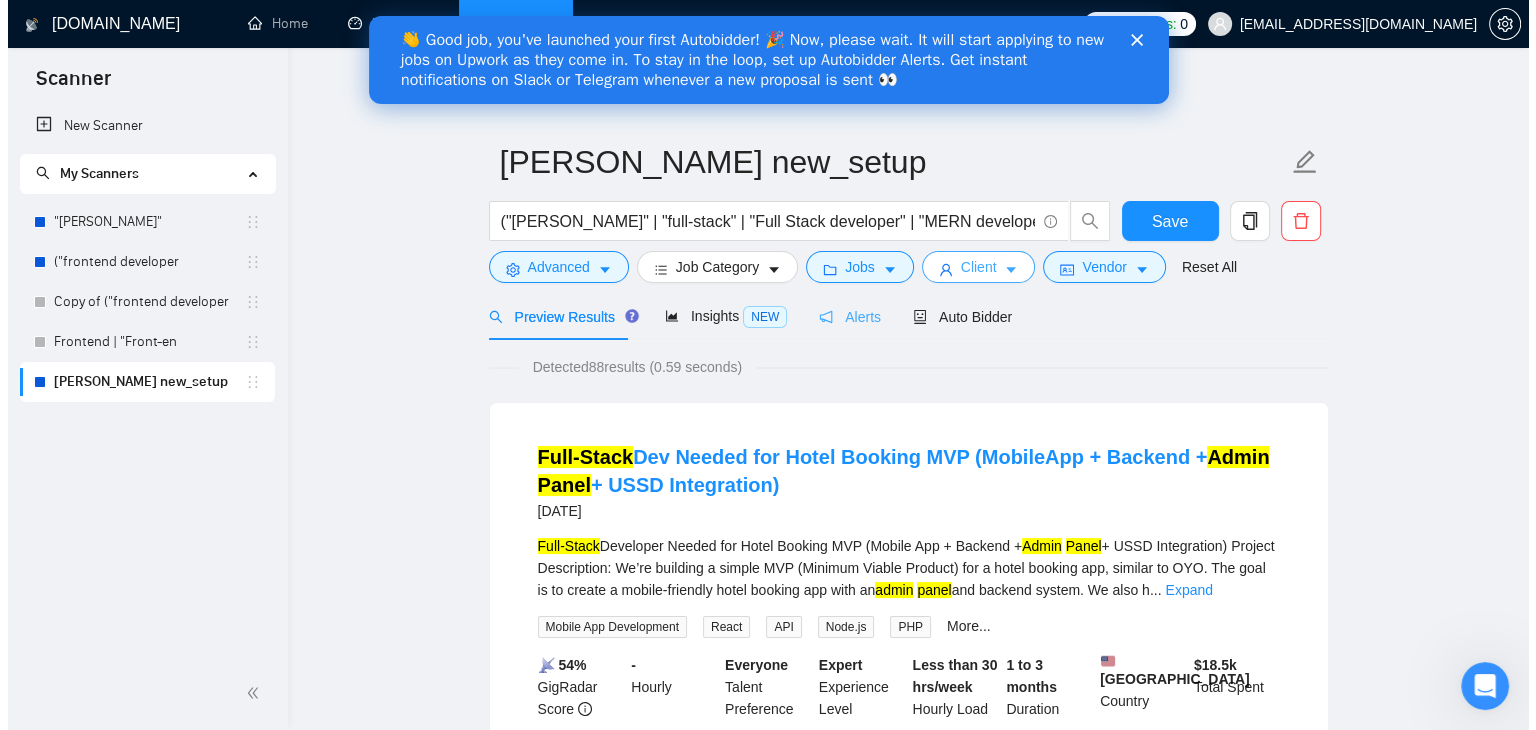 scroll, scrollTop: 20, scrollLeft: 0, axis: vertical 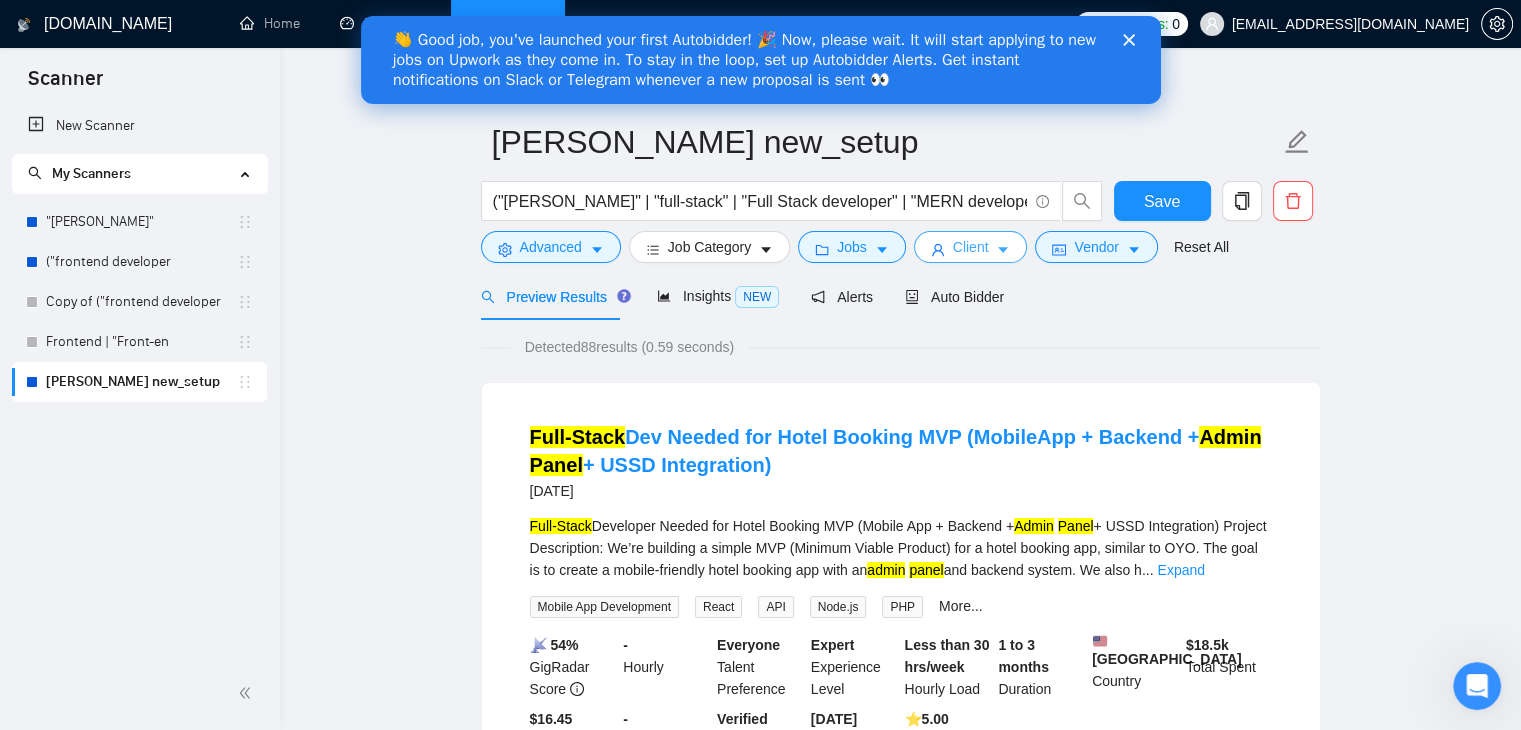 click 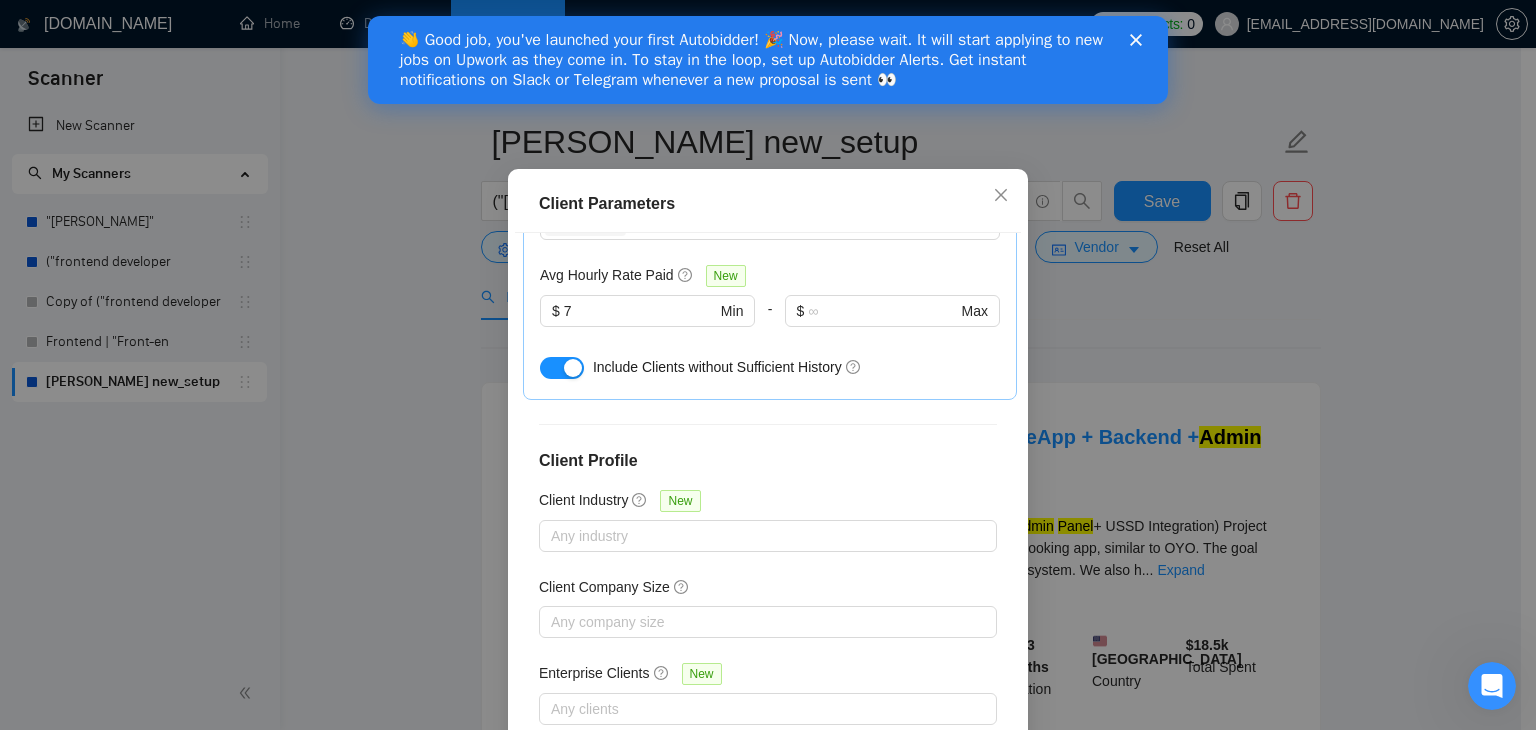 scroll, scrollTop: 0, scrollLeft: 0, axis: both 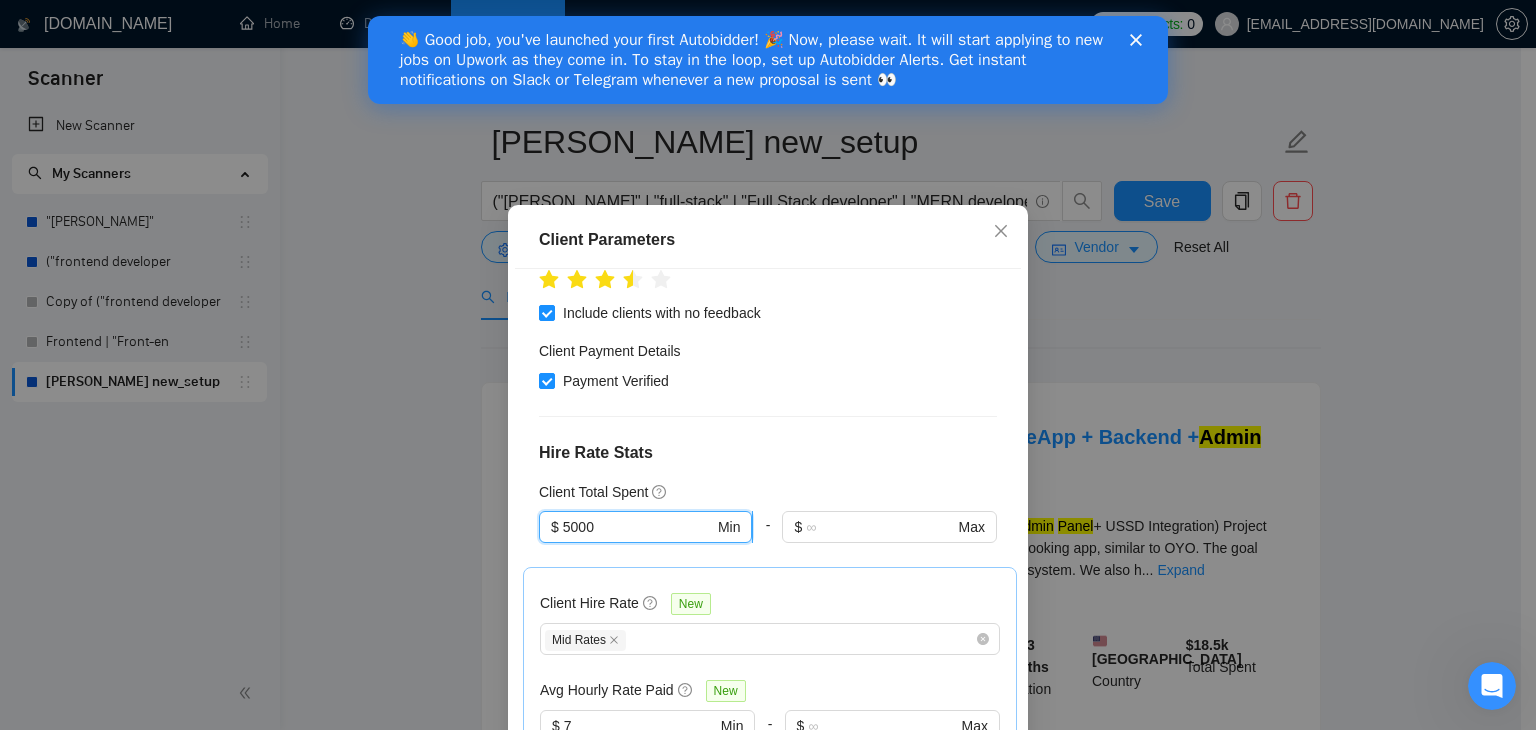 drag, startPoint x: 612, startPoint y: 497, endPoint x: 536, endPoint y: 498, distance: 76.00658 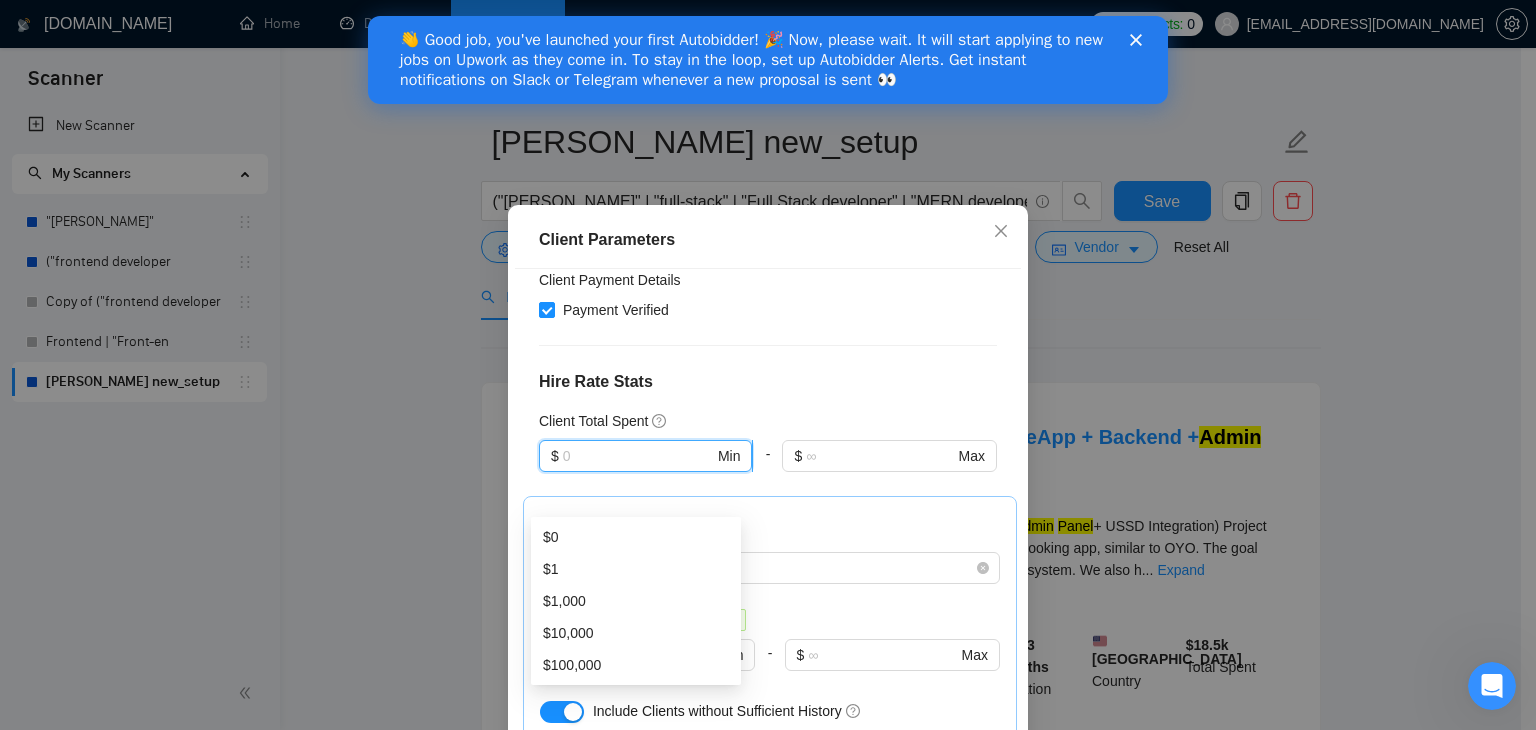 scroll, scrollTop: 456, scrollLeft: 0, axis: vertical 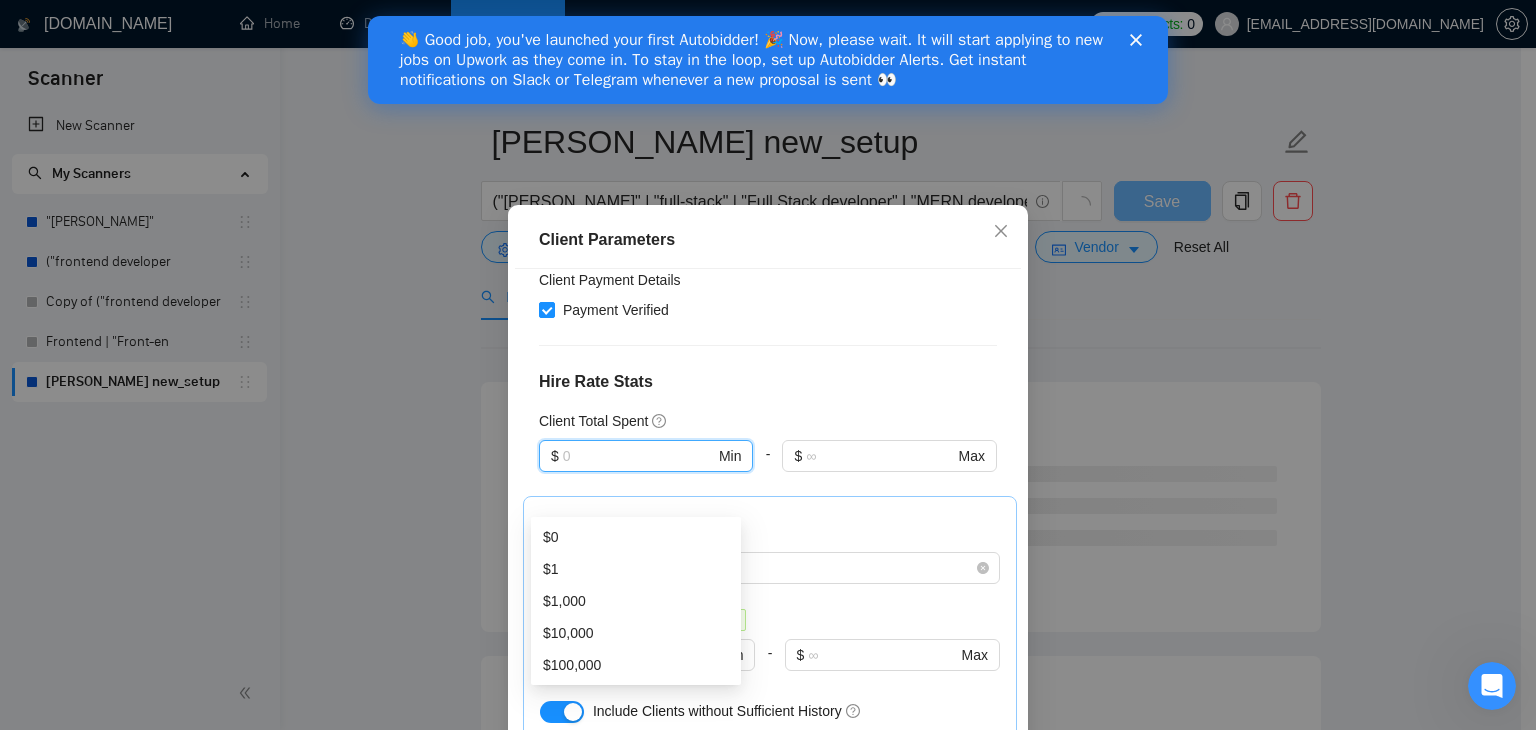 type 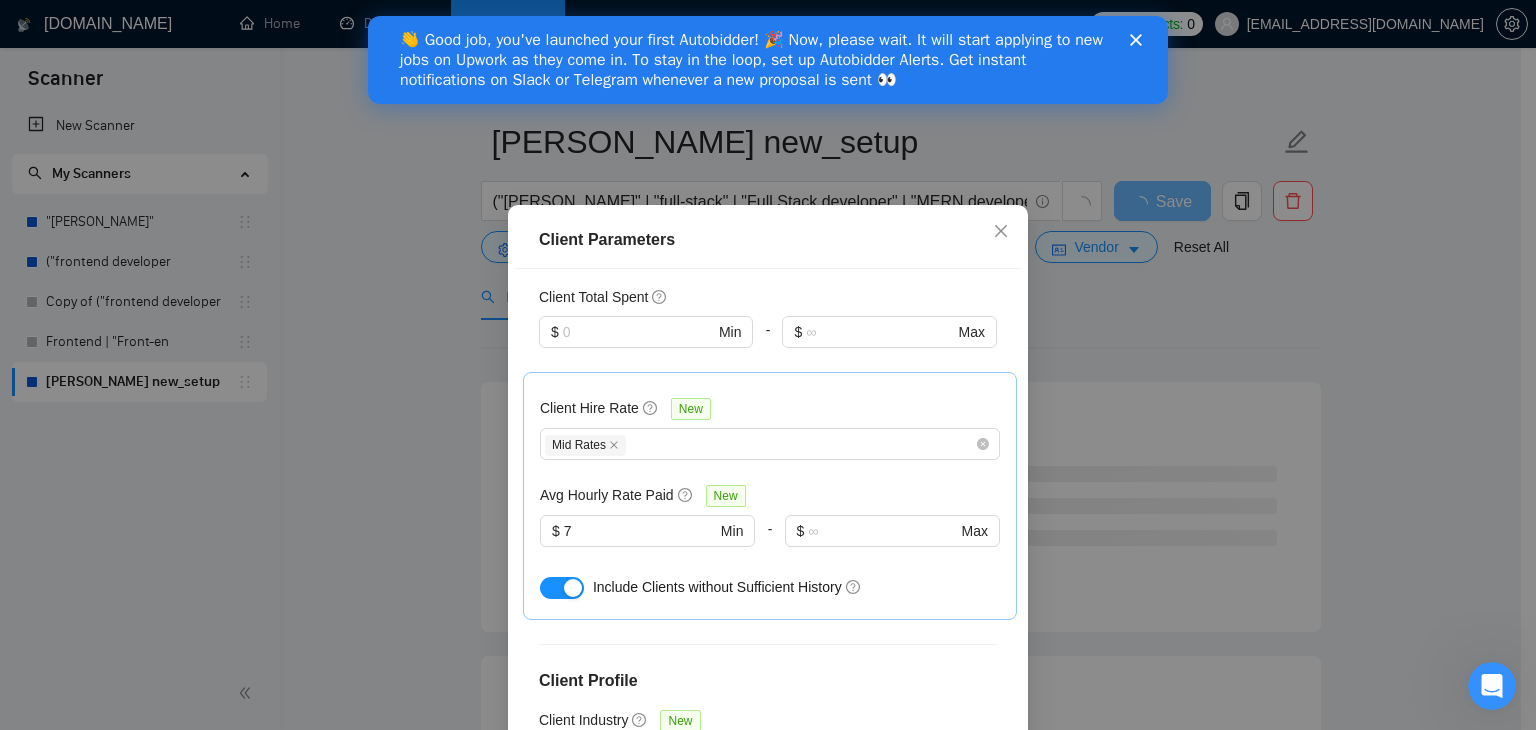scroll, scrollTop: 764, scrollLeft: 0, axis: vertical 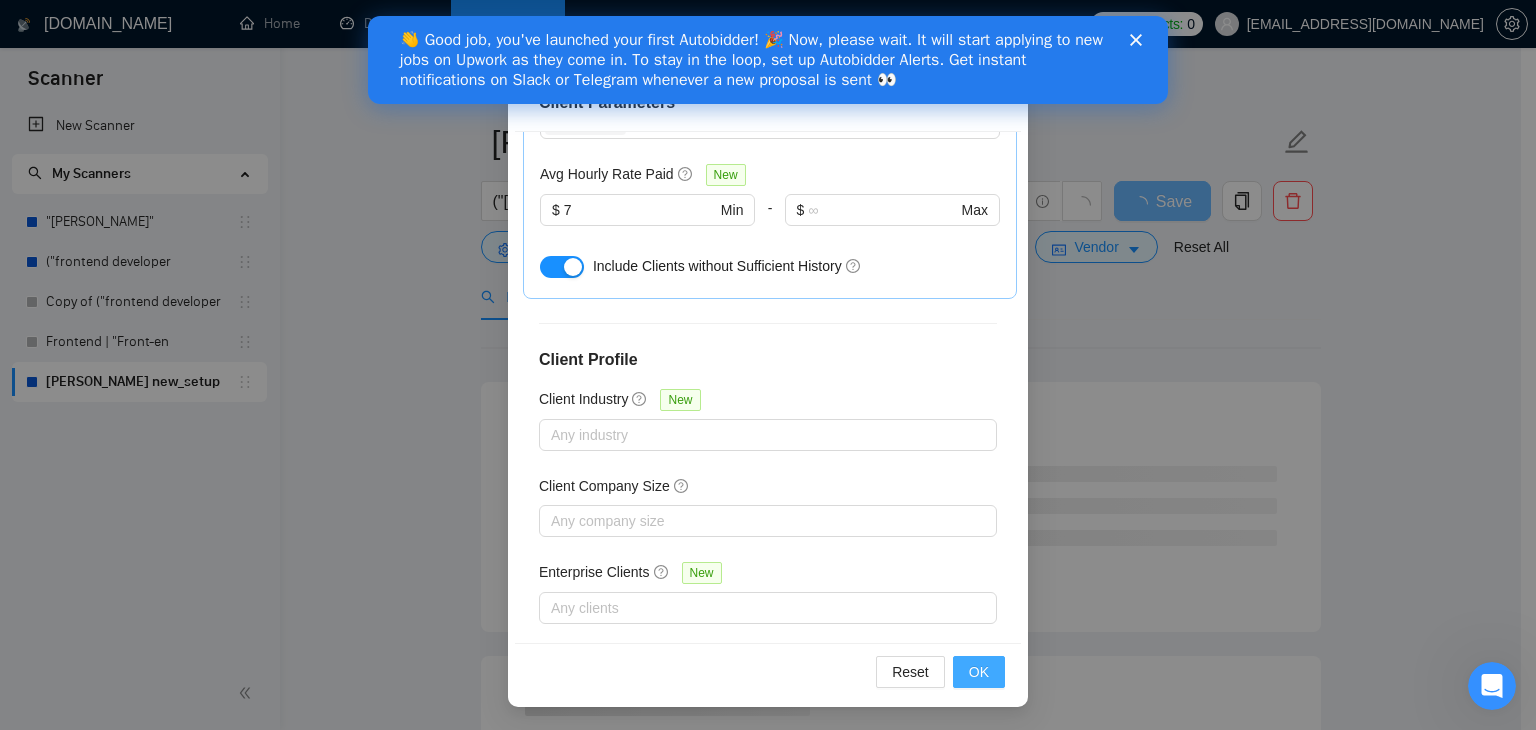 click on "OK" at bounding box center [979, 672] 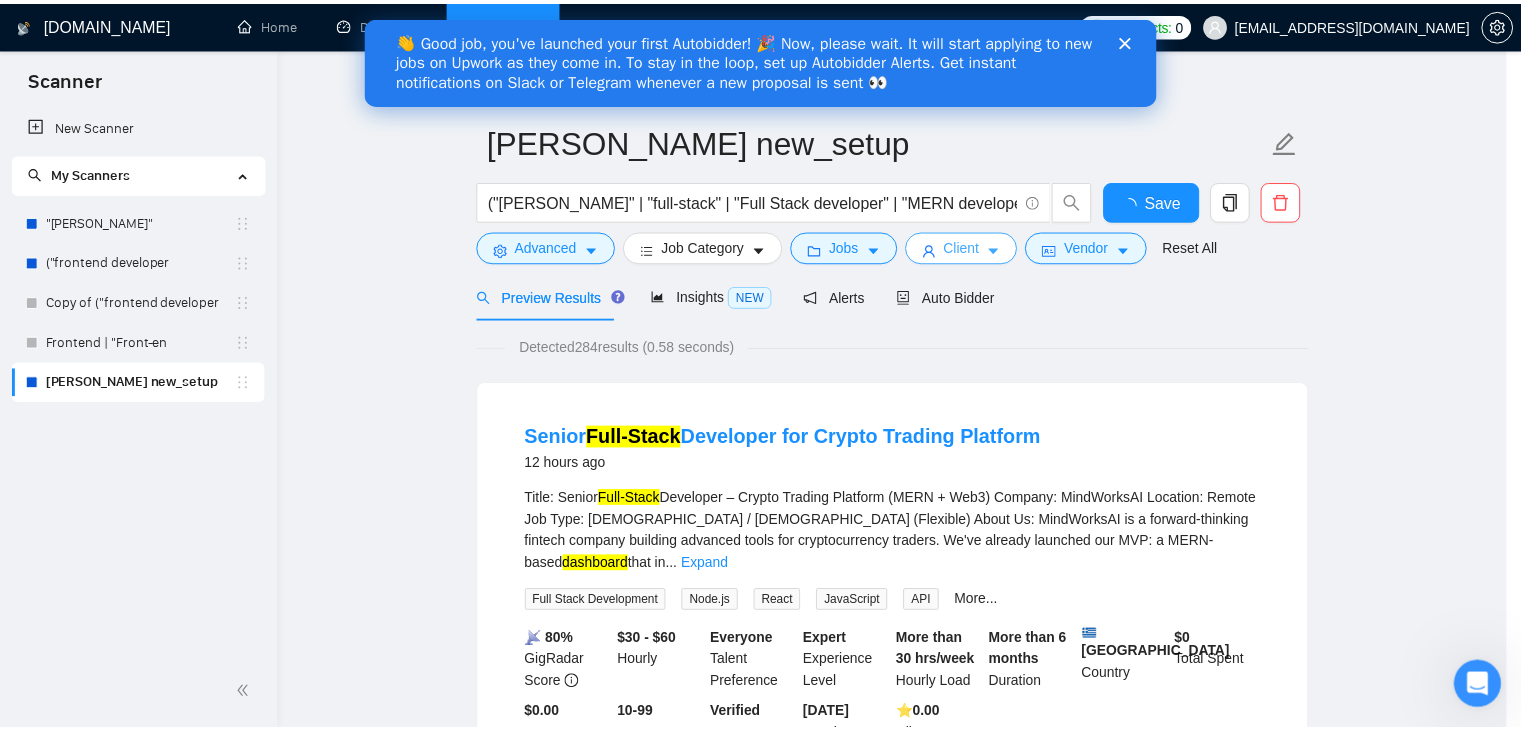 scroll, scrollTop: 0, scrollLeft: 0, axis: both 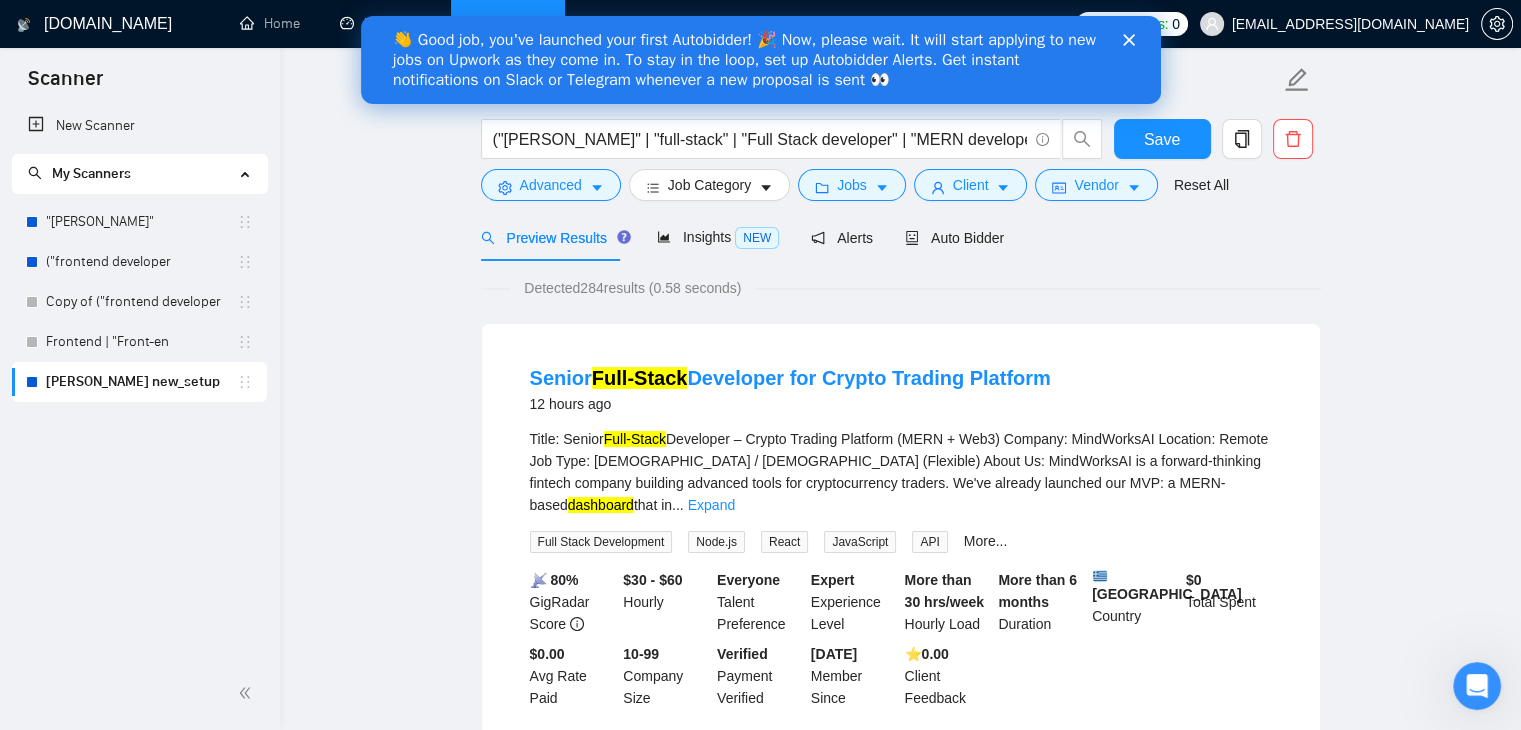 click on "12 hours ago" at bounding box center (790, 404) 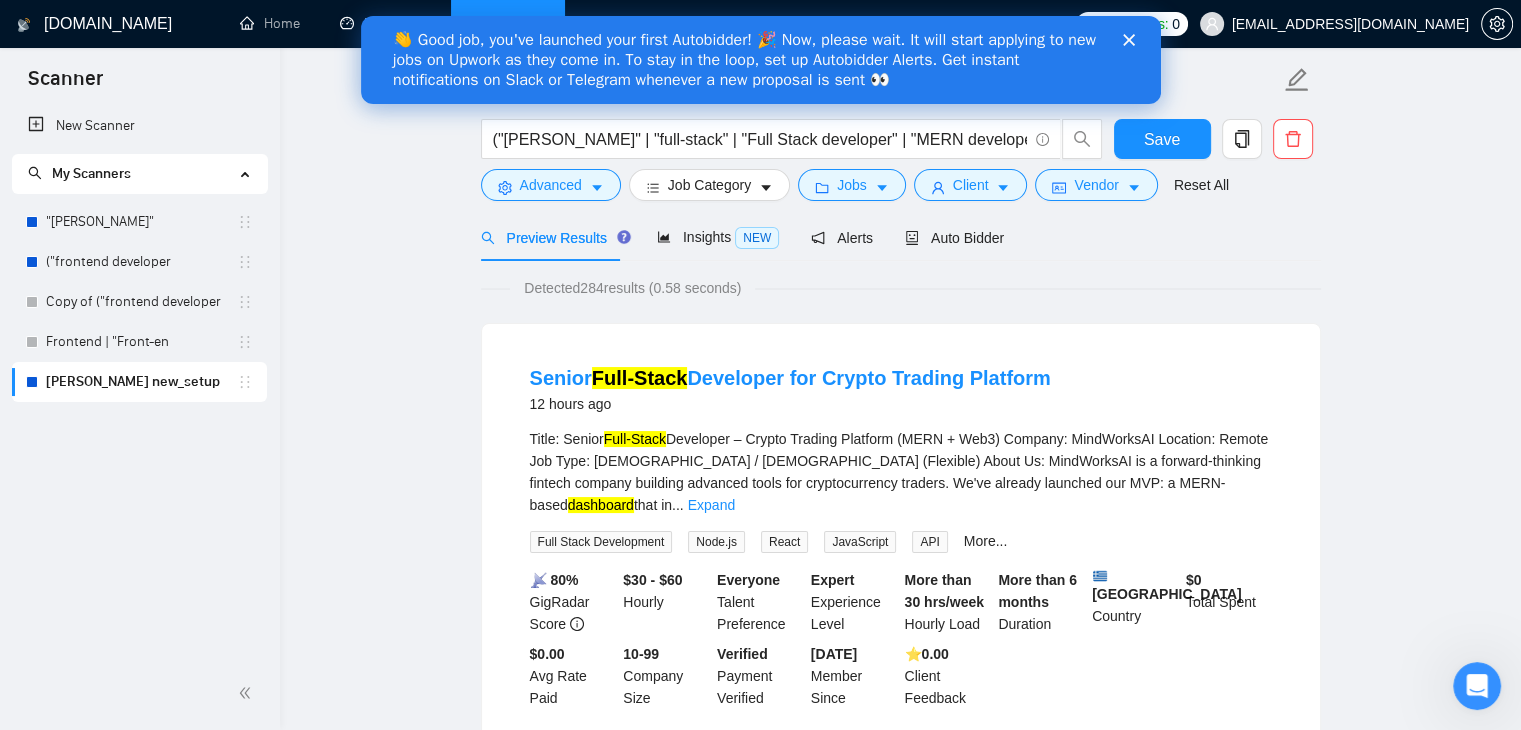 drag, startPoint x: 1096, startPoint y: 386, endPoint x: 528, endPoint y: 360, distance: 568.5948 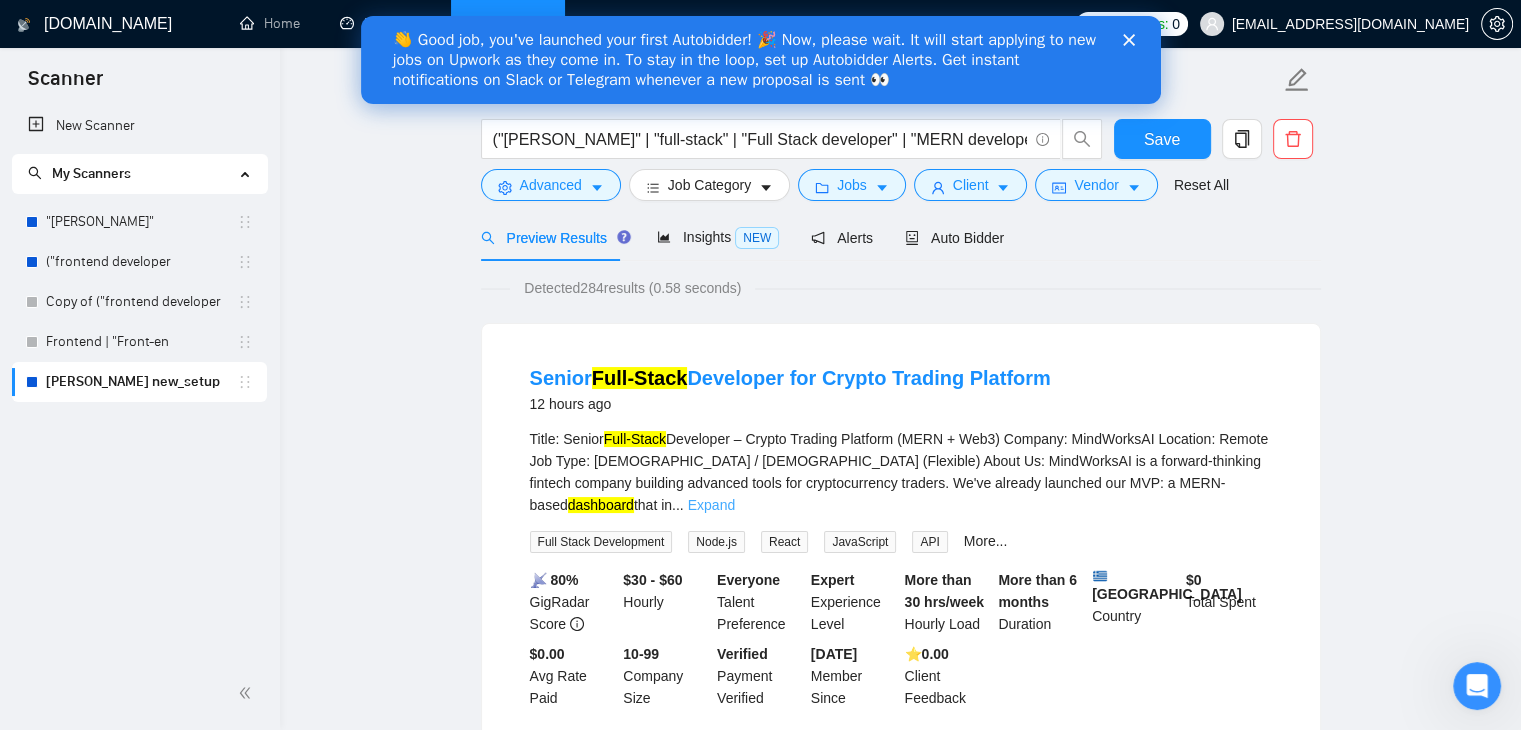 click on "Expand" at bounding box center (711, 505) 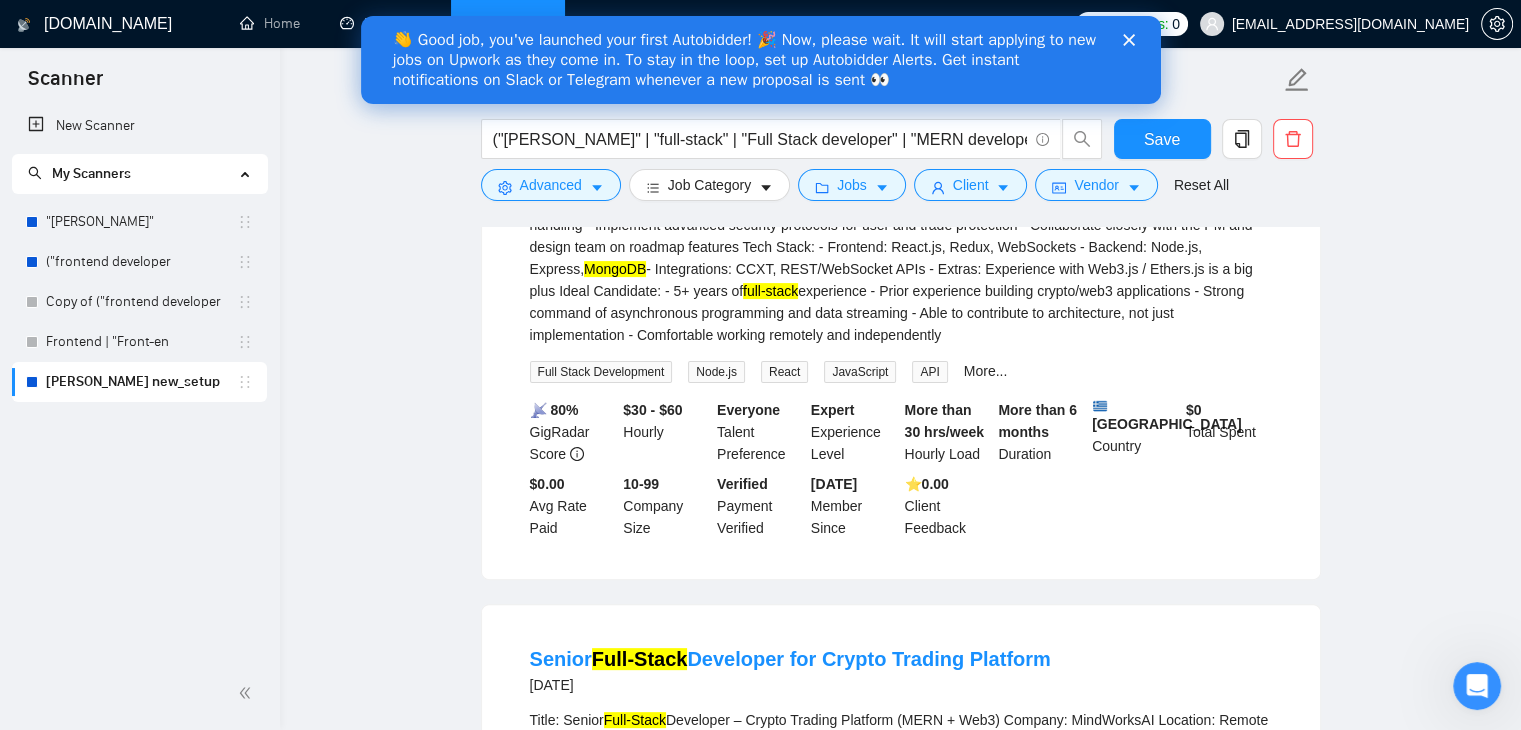 scroll, scrollTop: 478, scrollLeft: 0, axis: vertical 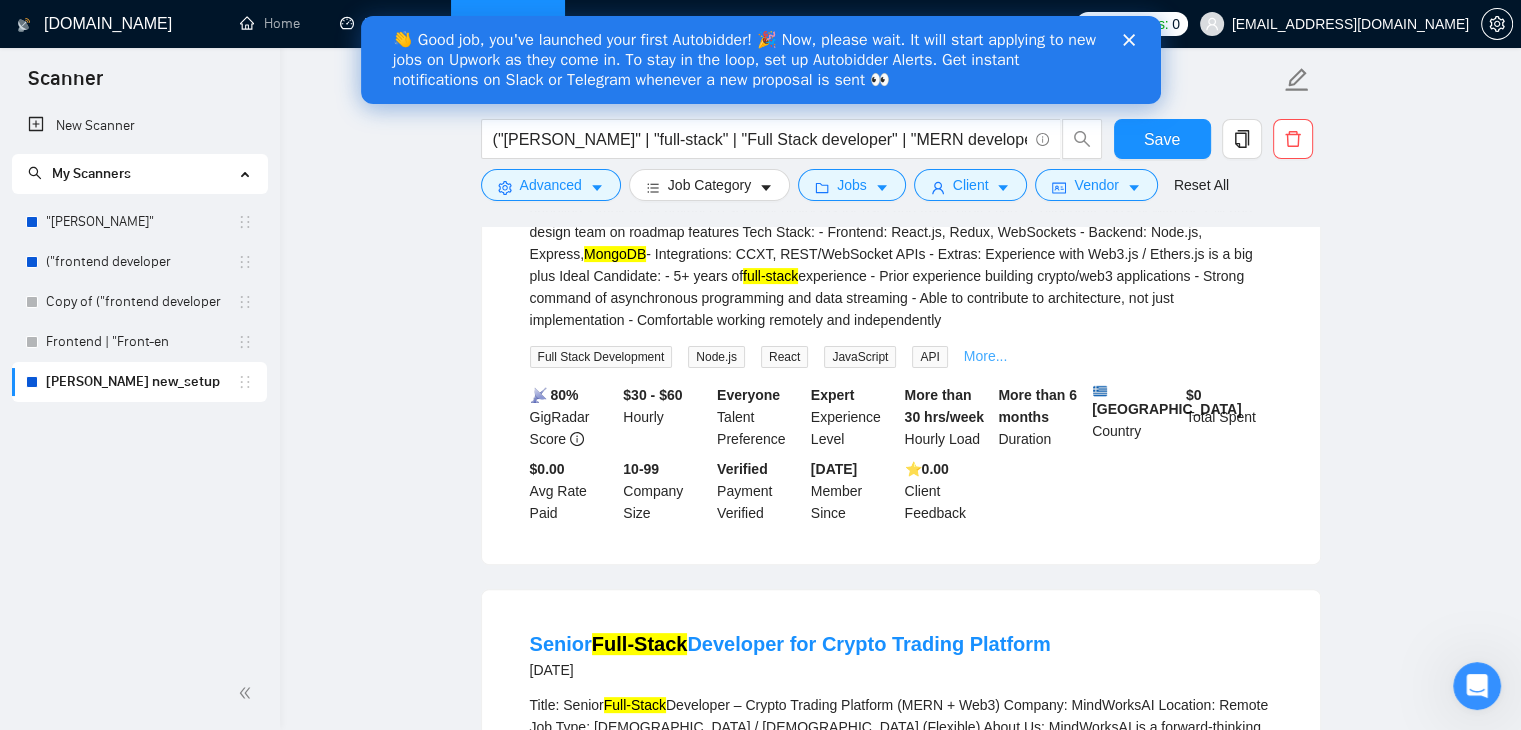 click on "More..." at bounding box center [986, 356] 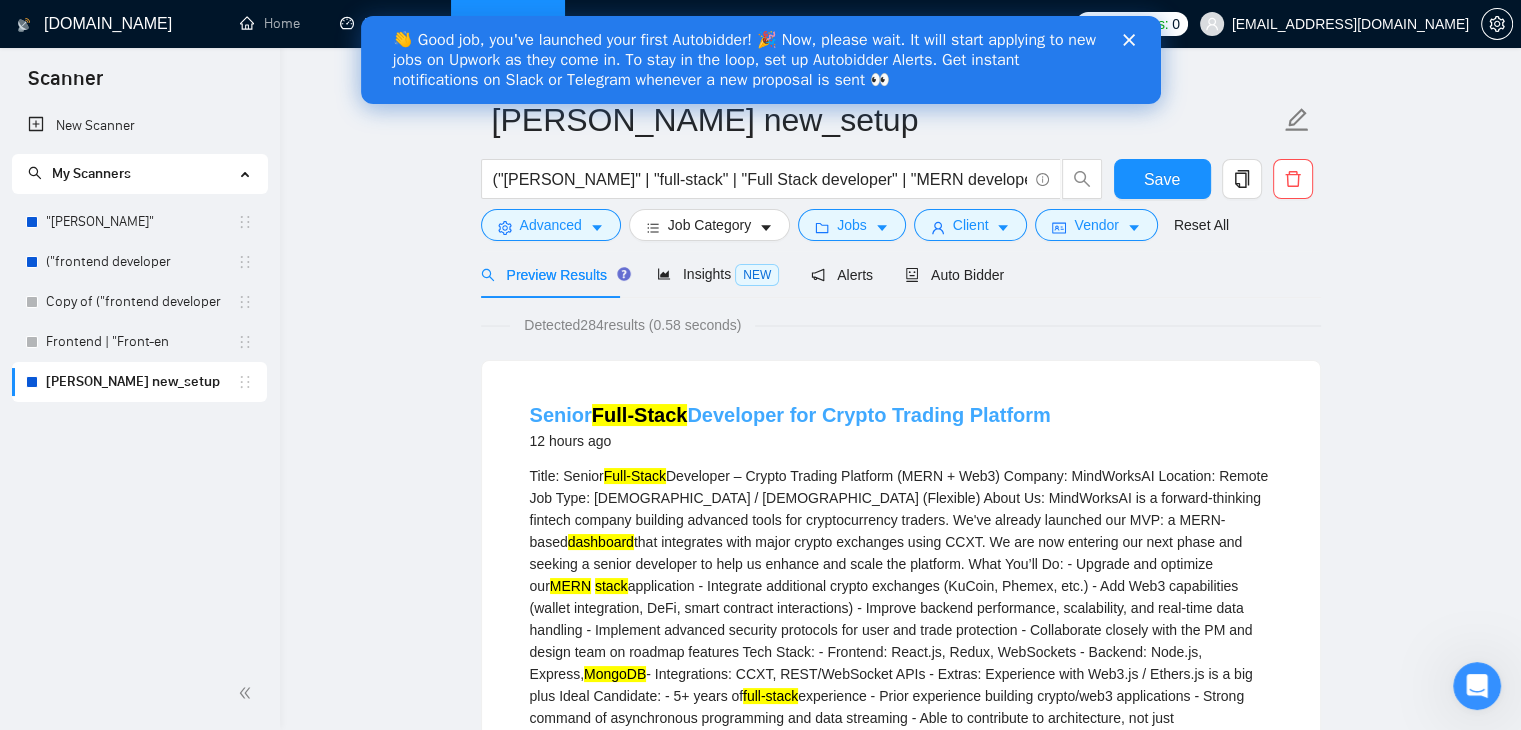 scroll, scrollTop: 43, scrollLeft: 0, axis: vertical 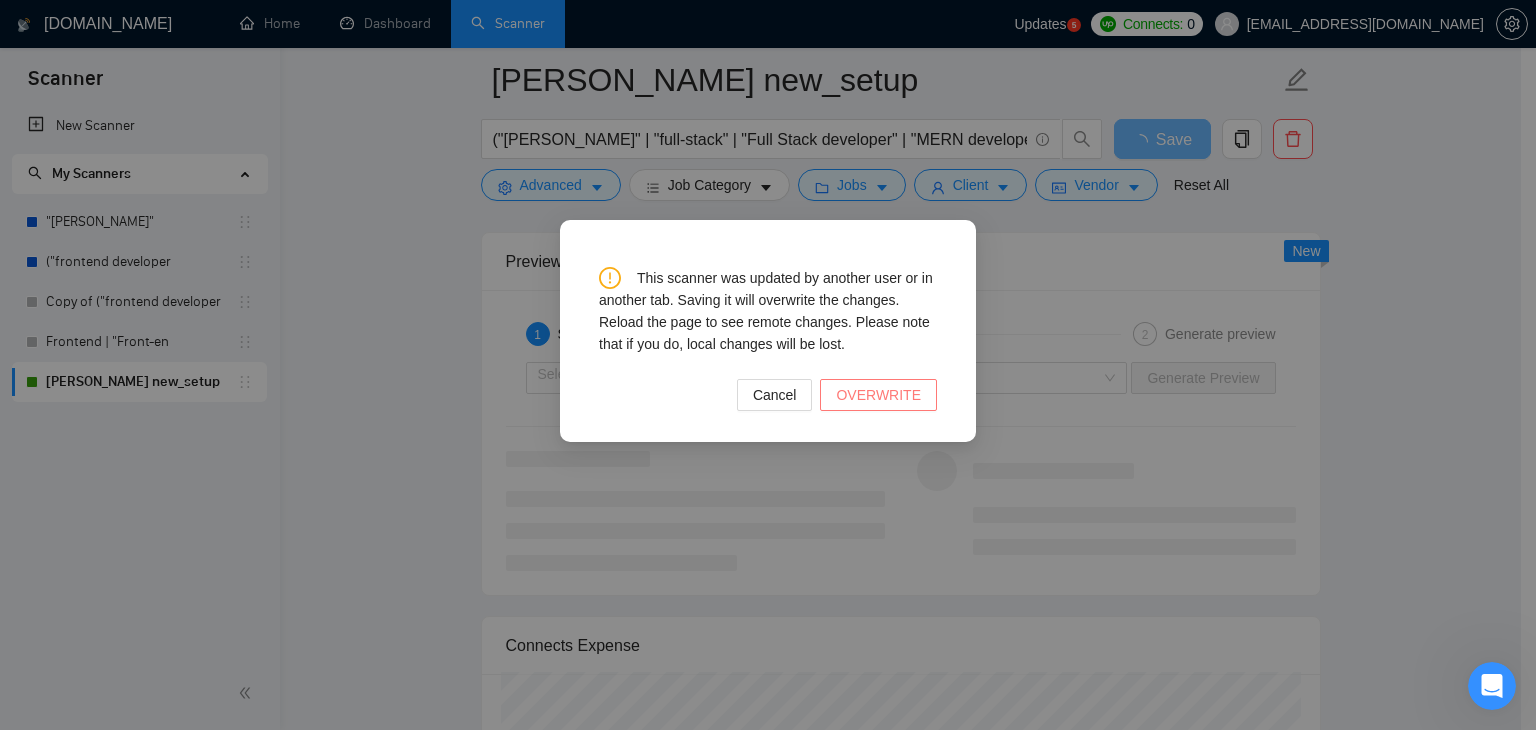 type 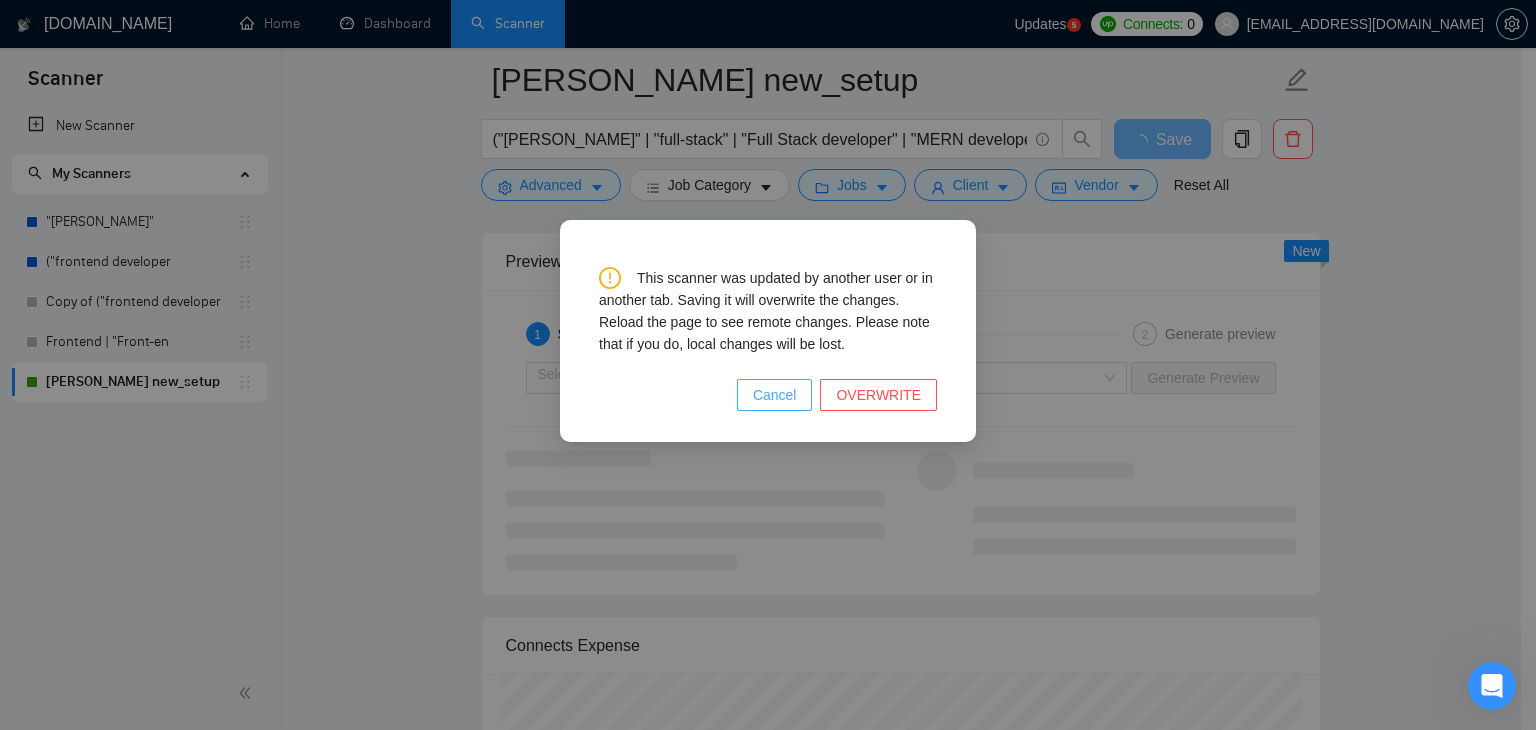 click on "Cancel" at bounding box center [775, 395] 